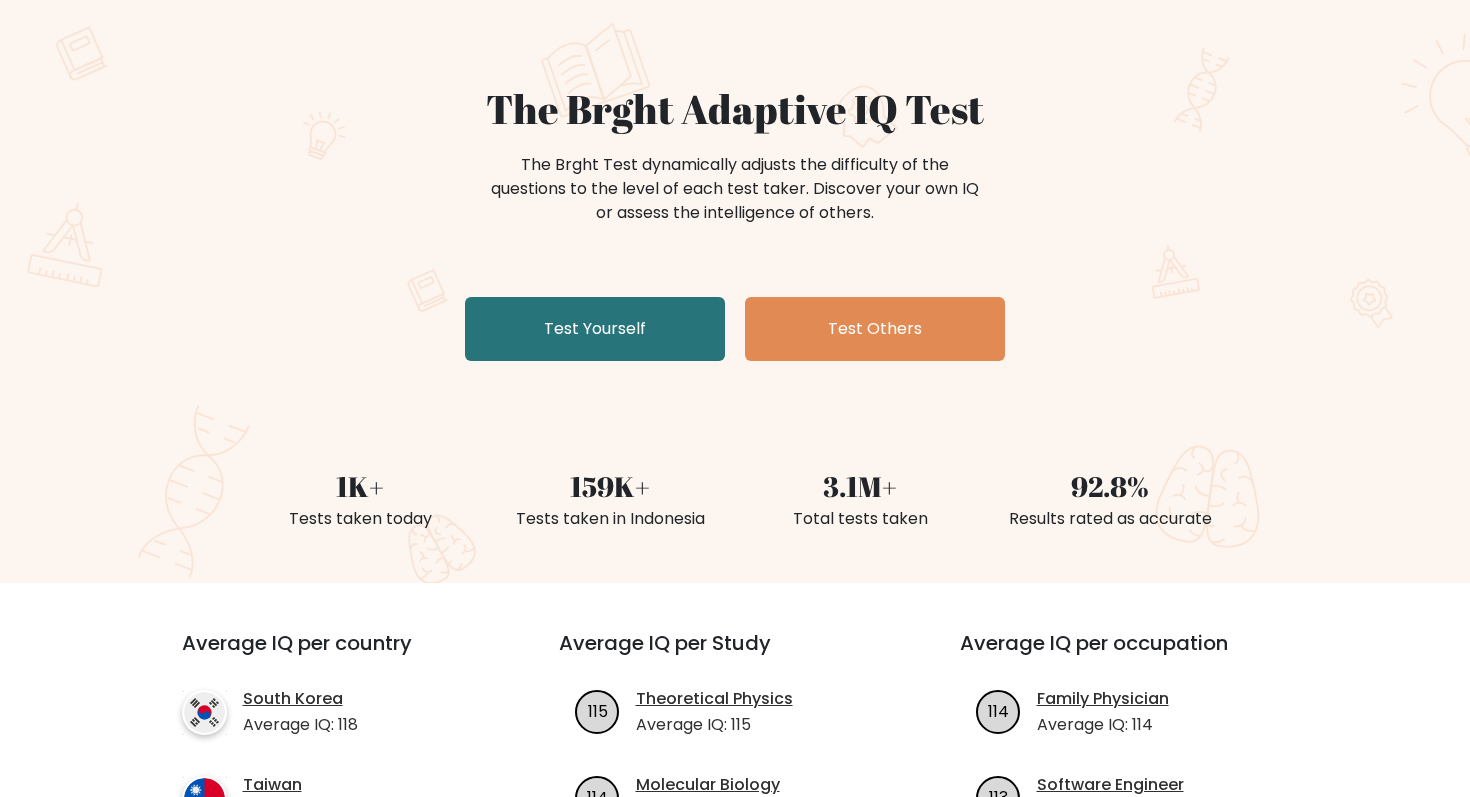 scroll, scrollTop: 0, scrollLeft: 0, axis: both 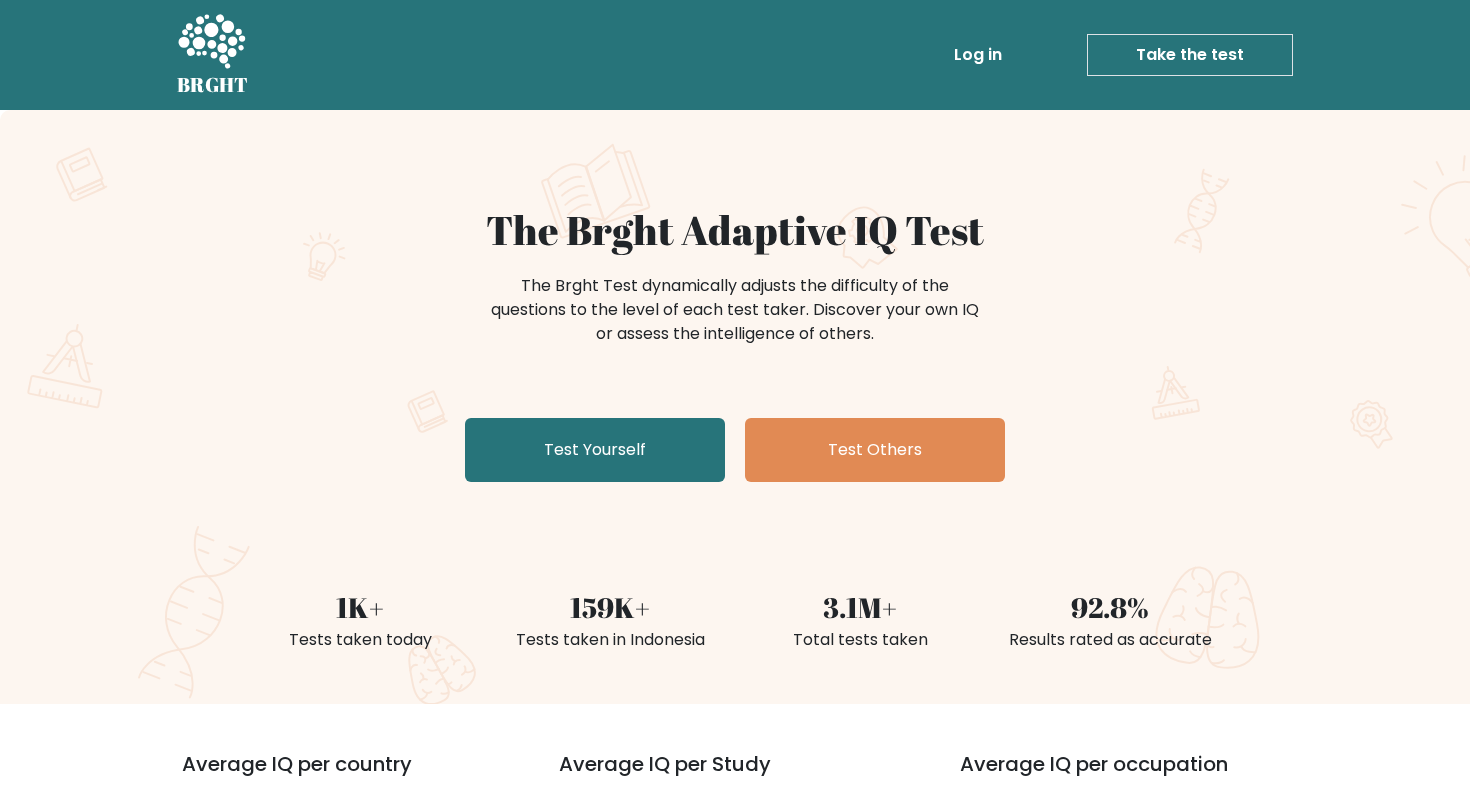 click on "Take the test" at bounding box center (1190, 55) 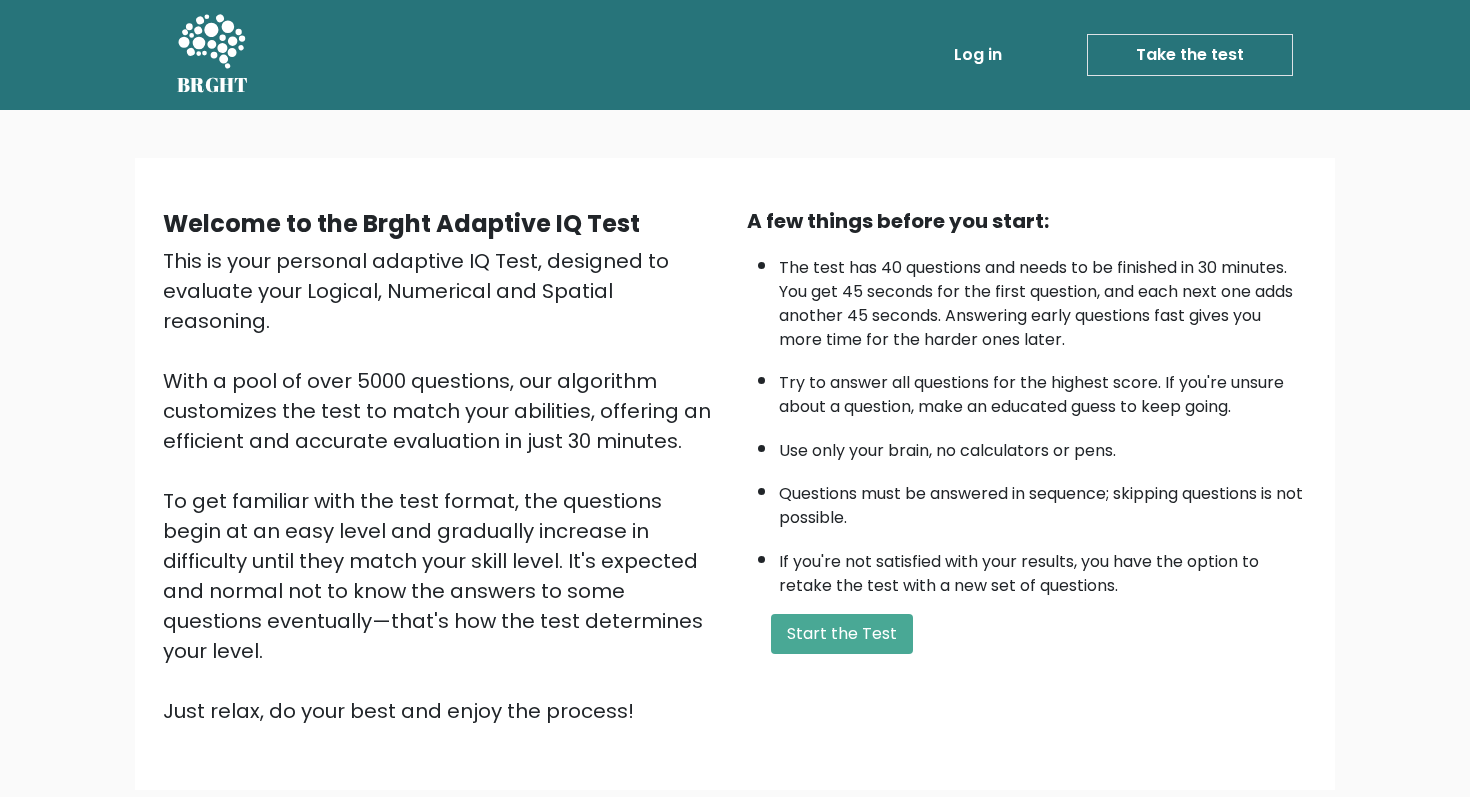 scroll, scrollTop: 0, scrollLeft: 0, axis: both 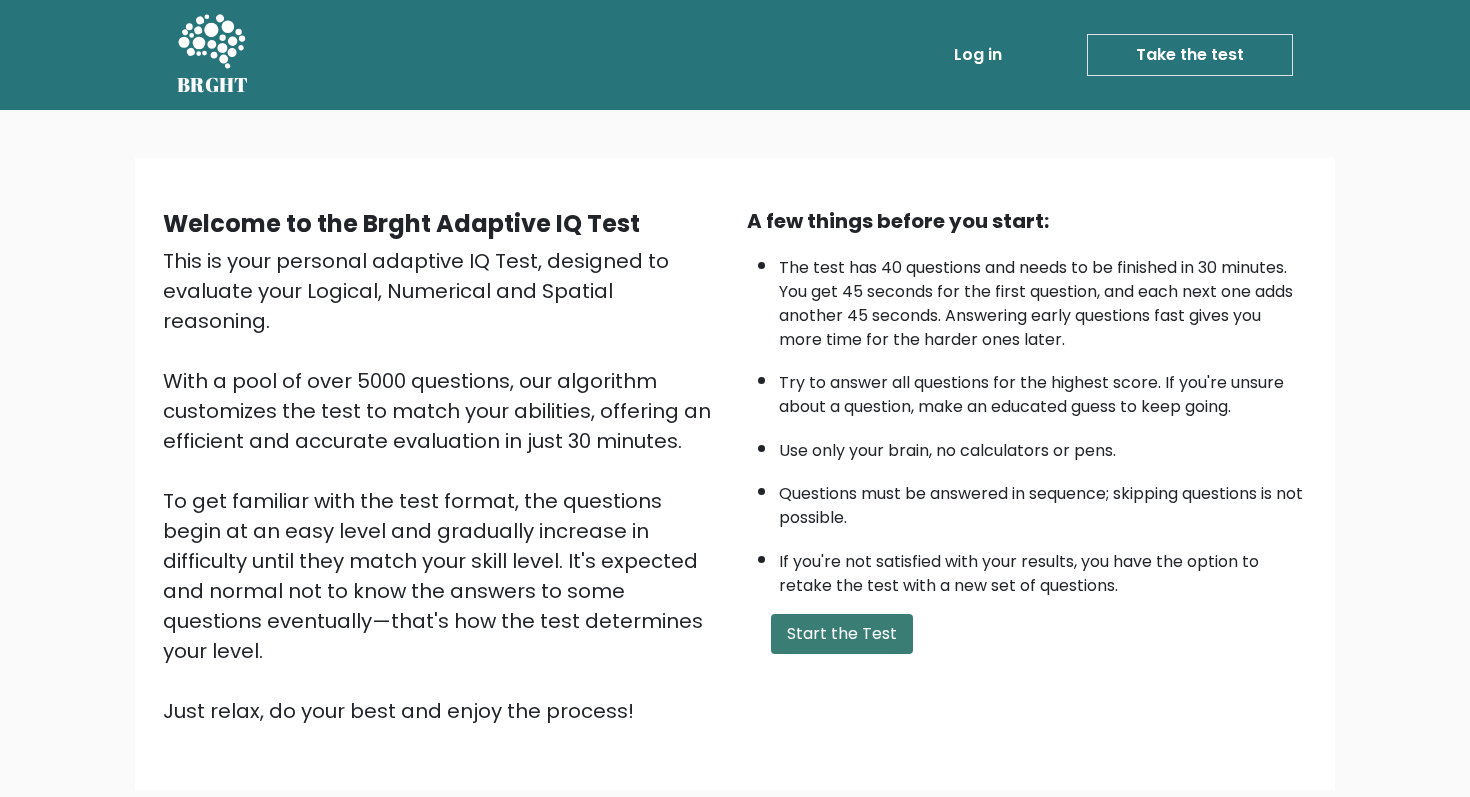 click on "Start the Test" at bounding box center (842, 634) 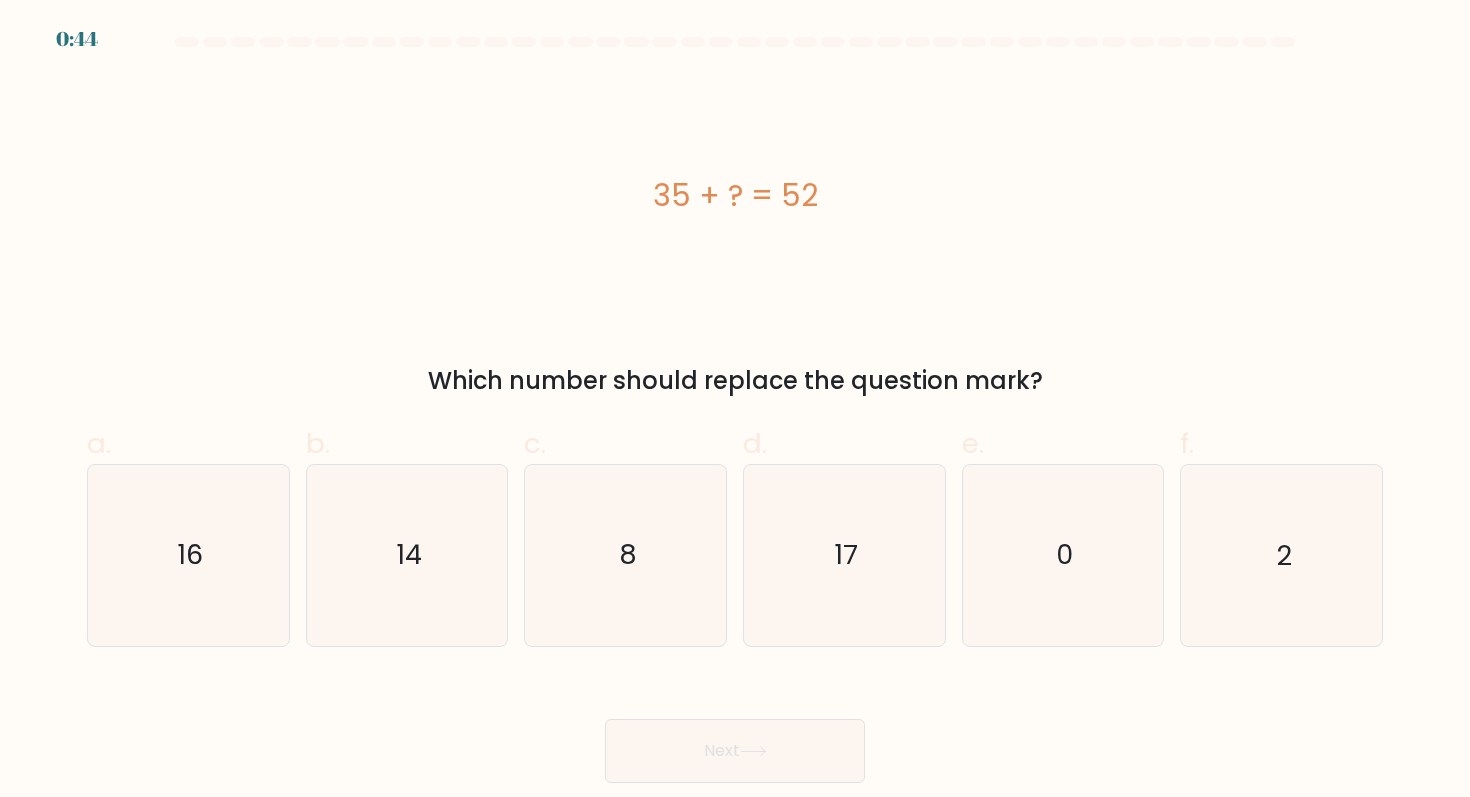 scroll, scrollTop: 0, scrollLeft: 0, axis: both 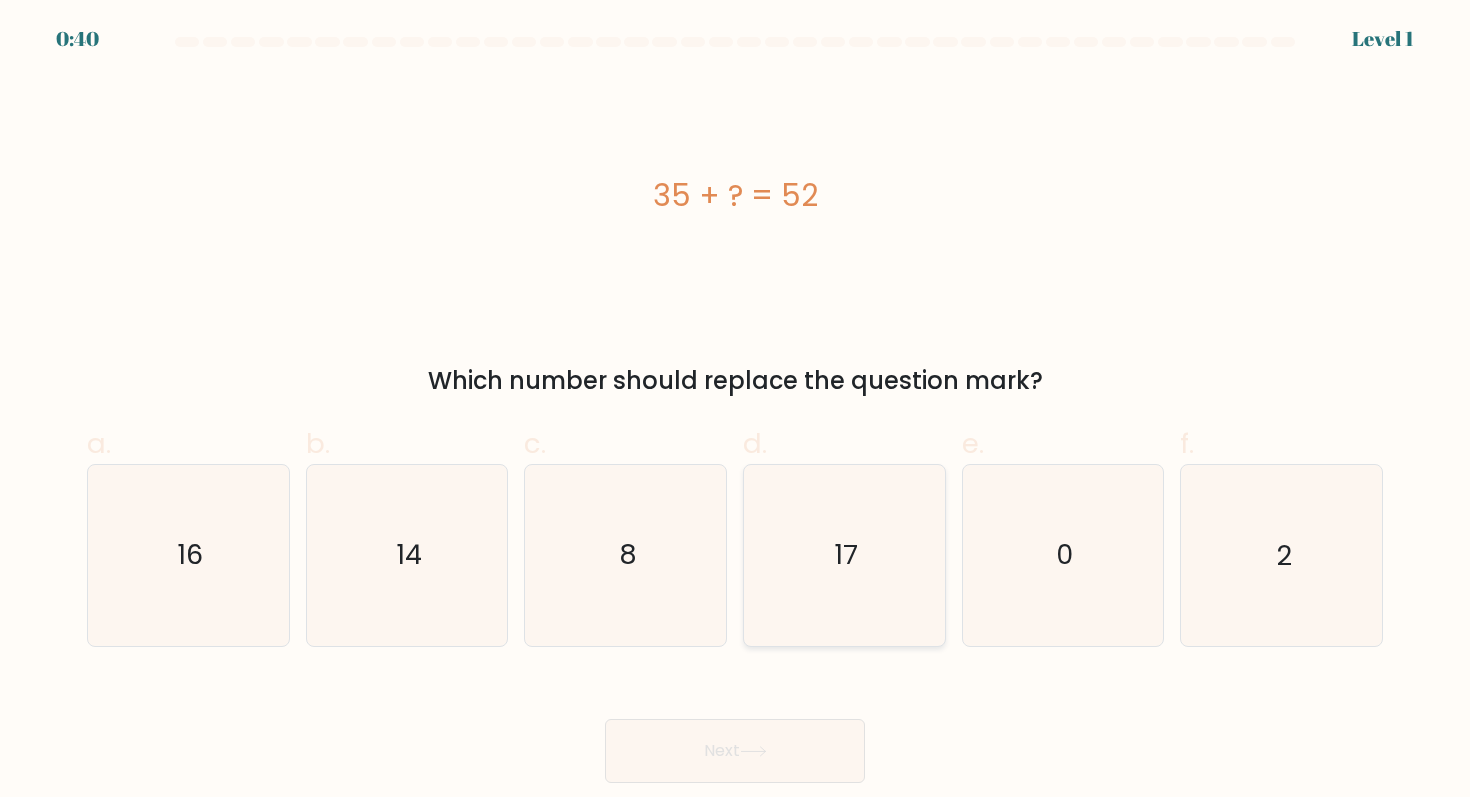 click on "17" 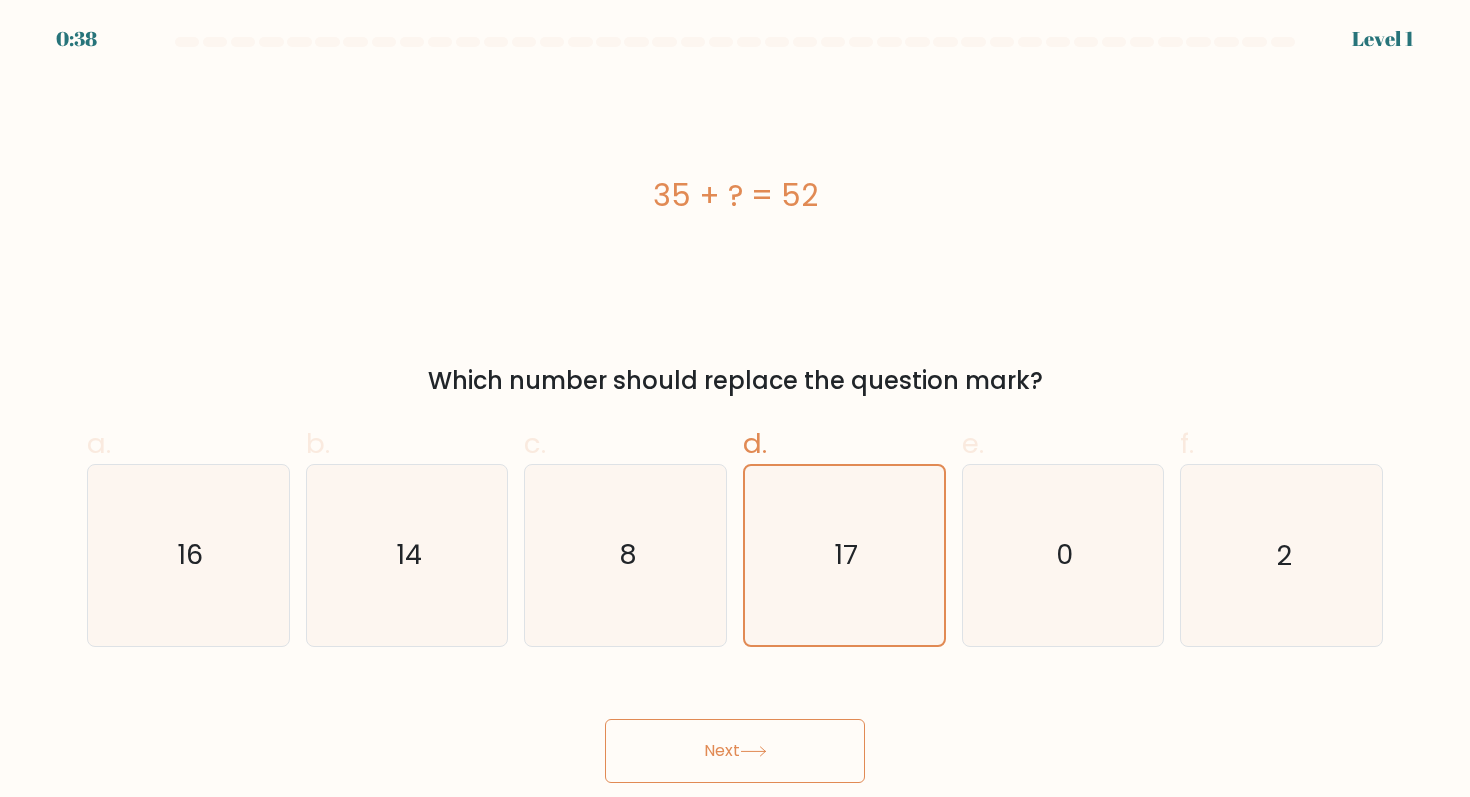 click on "Next" at bounding box center [735, 751] 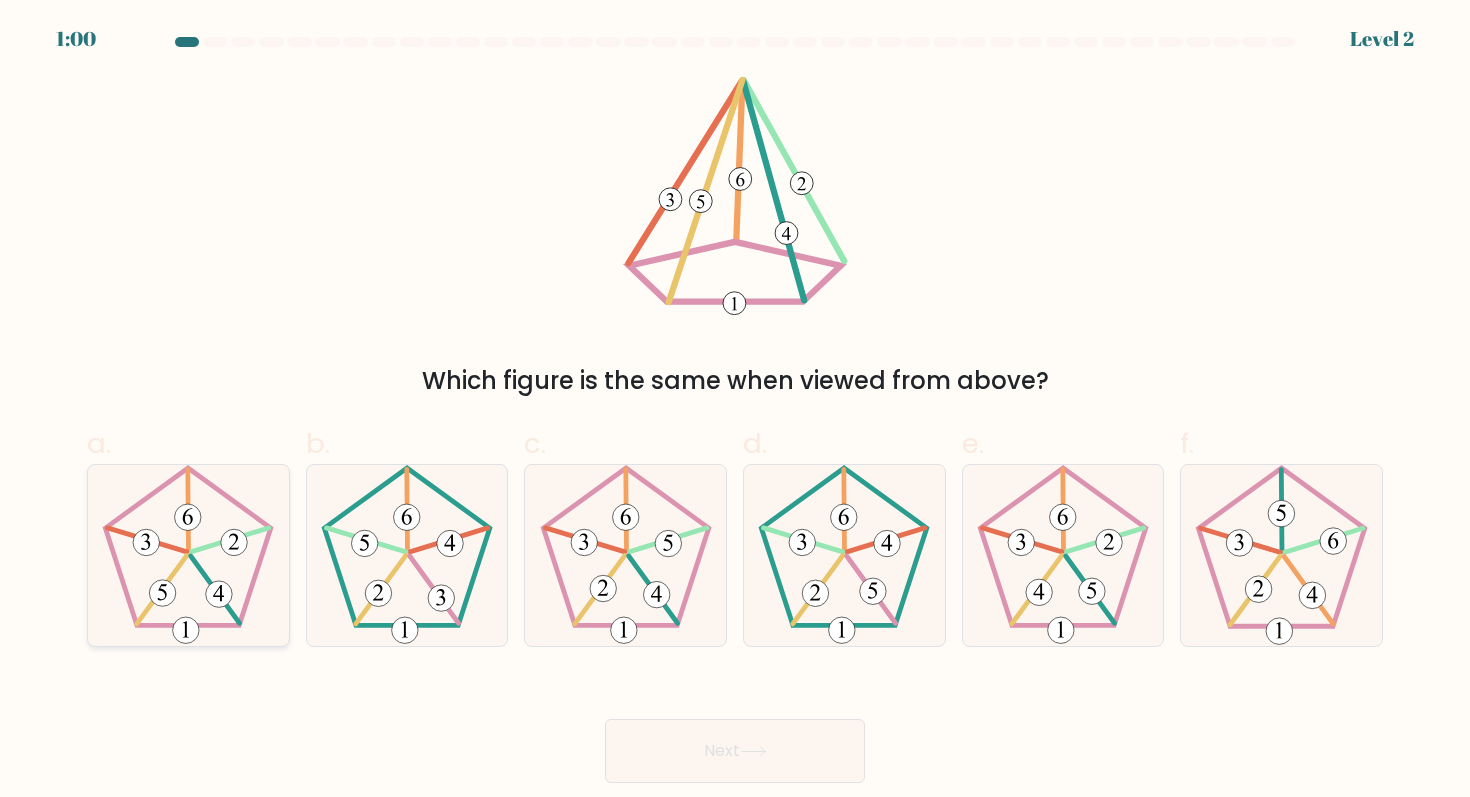 click 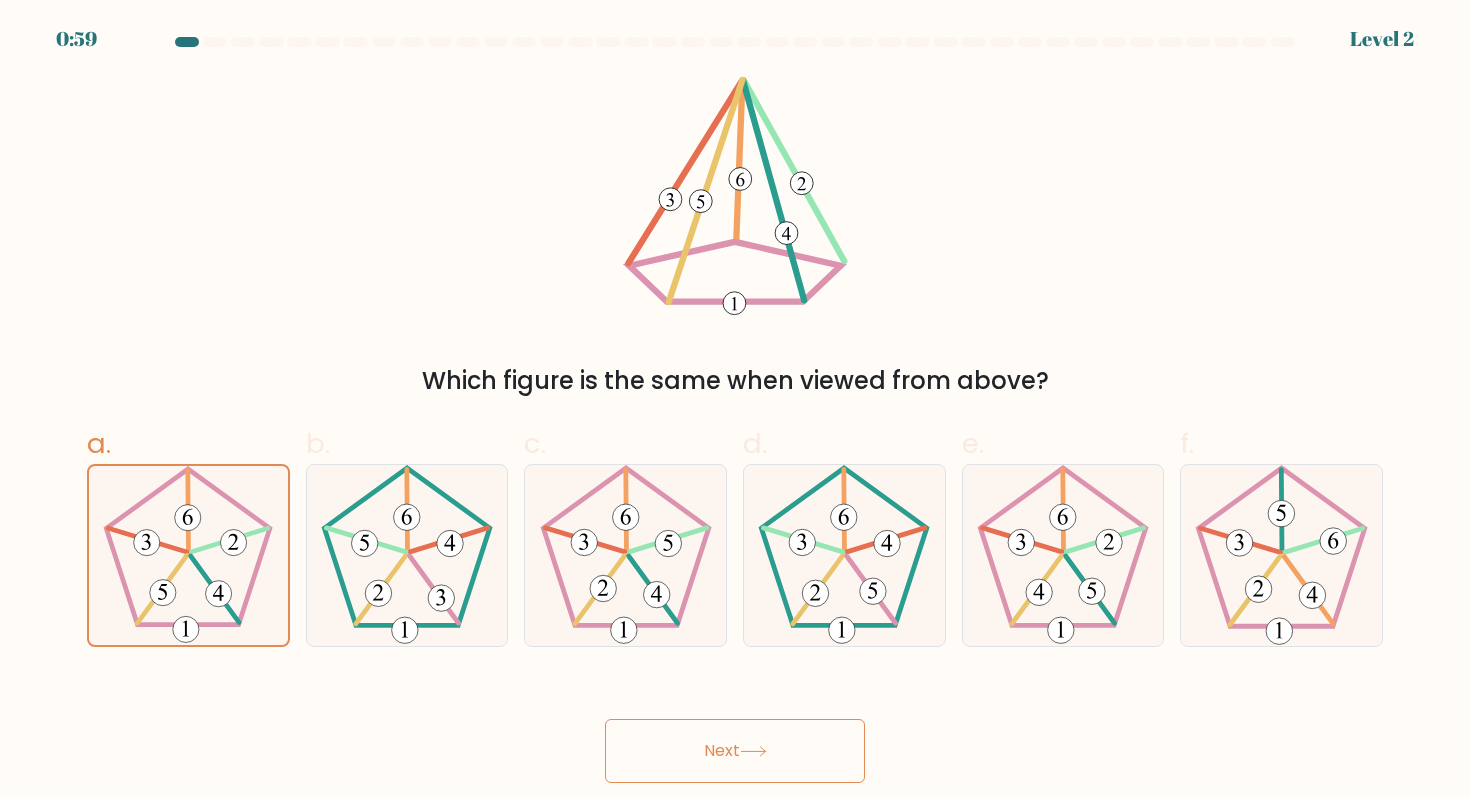 click on "Next" at bounding box center (735, 751) 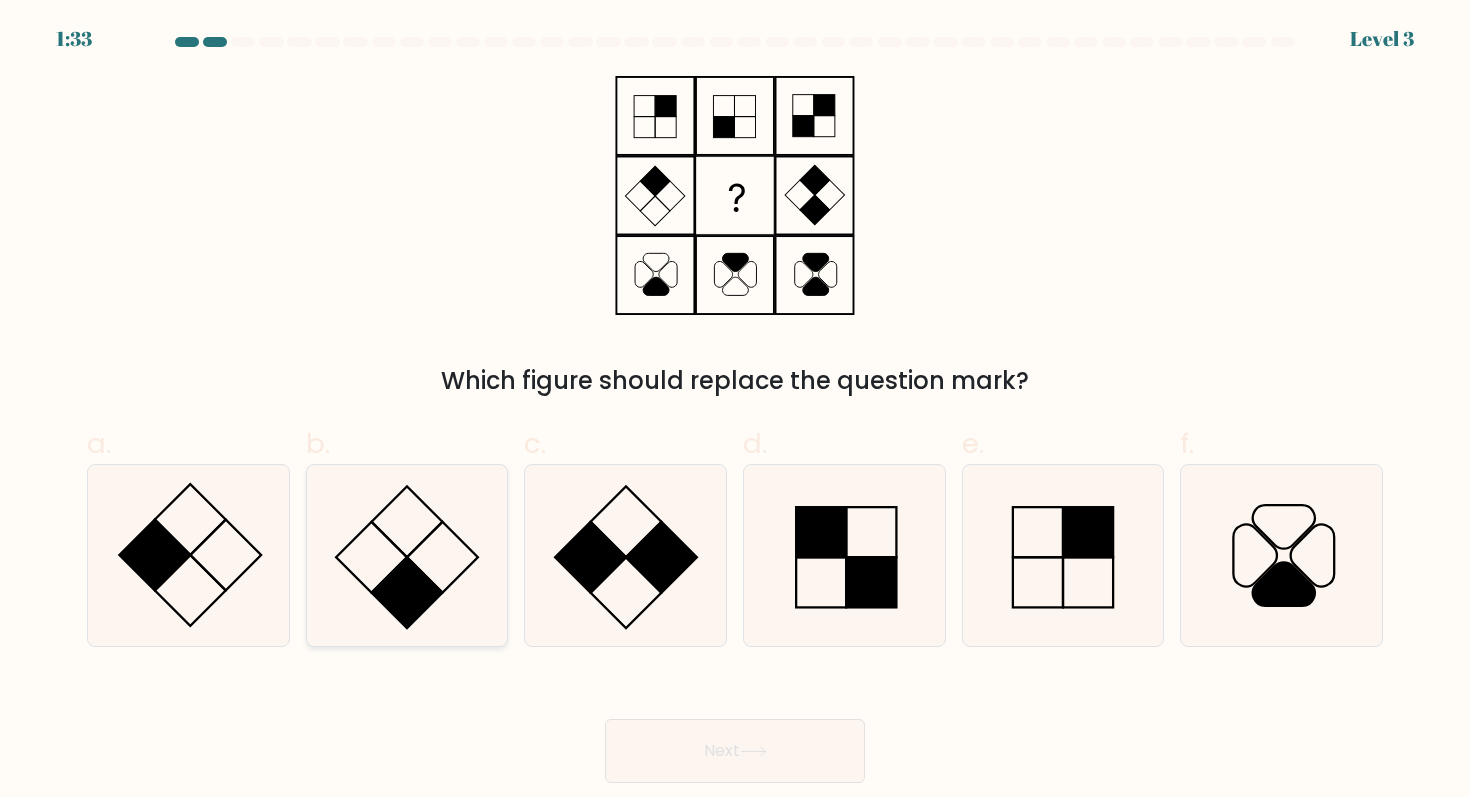 click 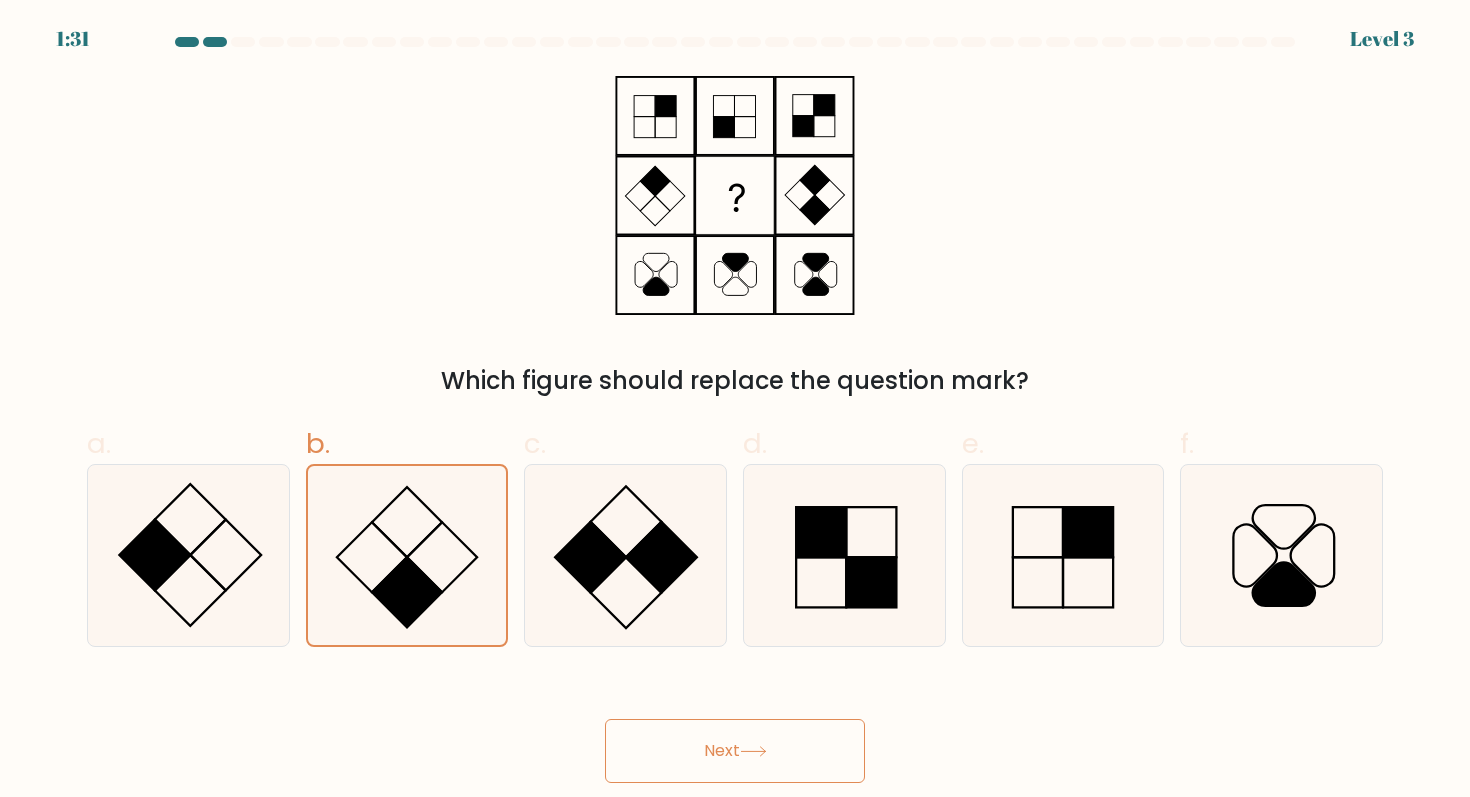 click on "Next" at bounding box center [735, 751] 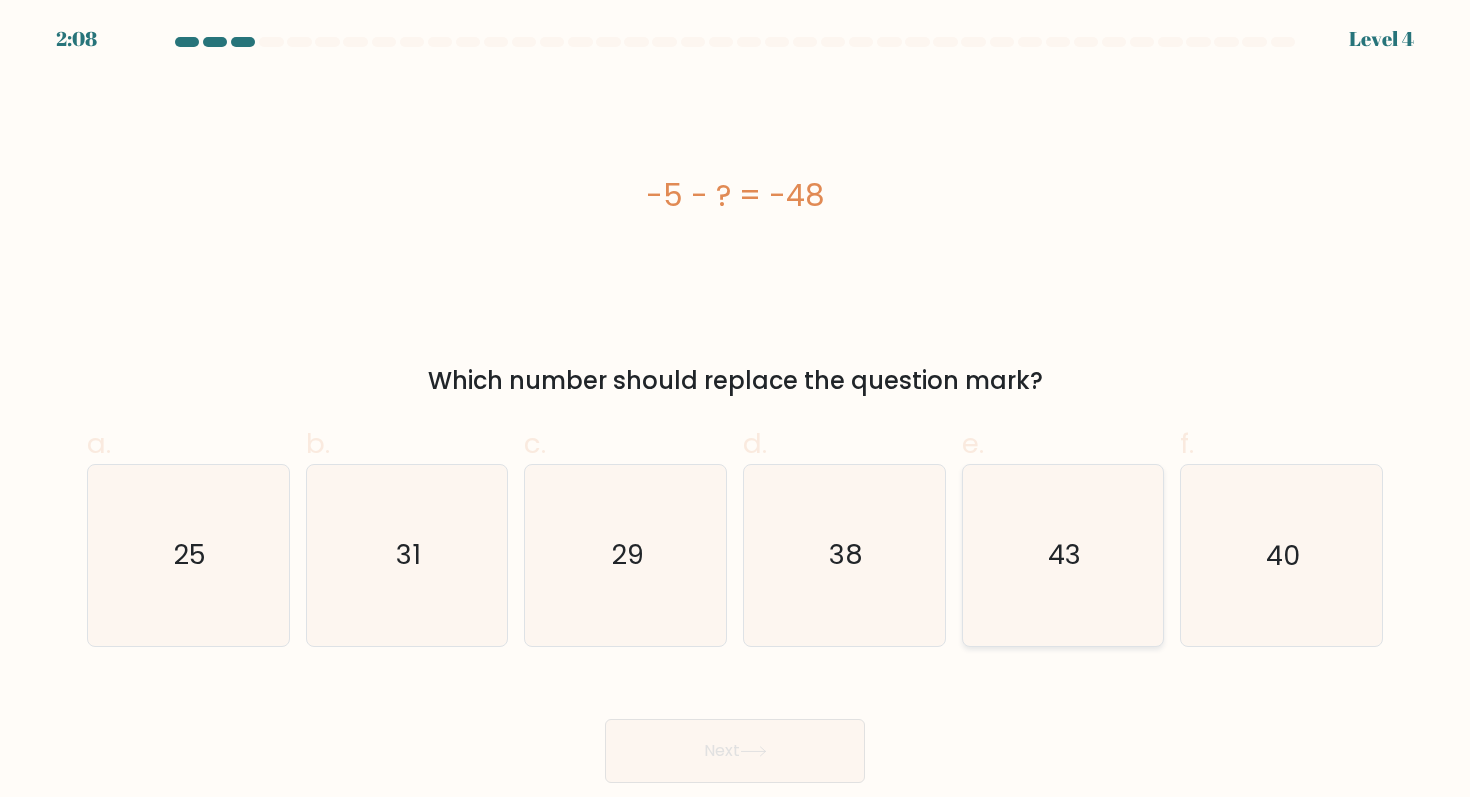 click on "43" 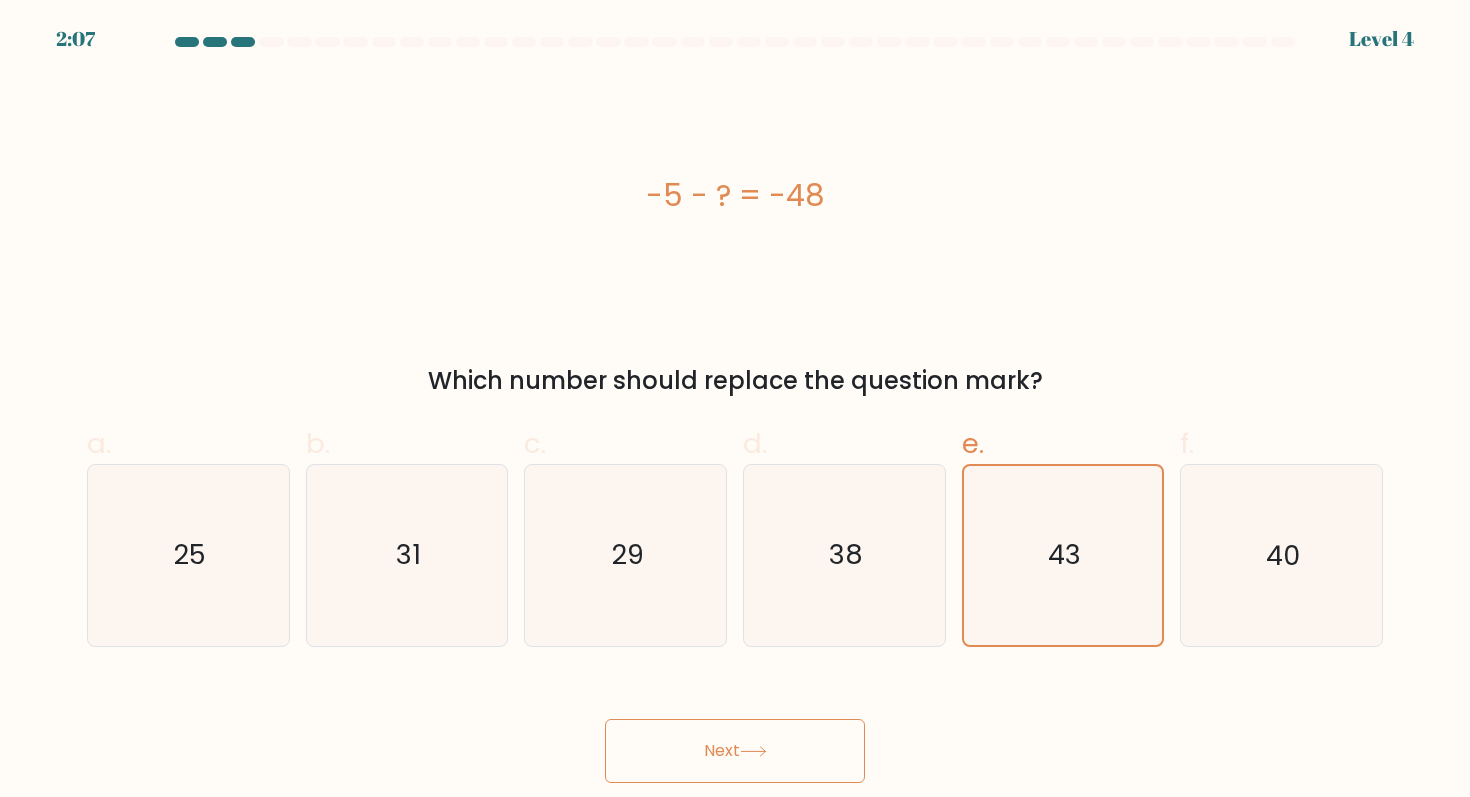 click on "Next" at bounding box center (735, 751) 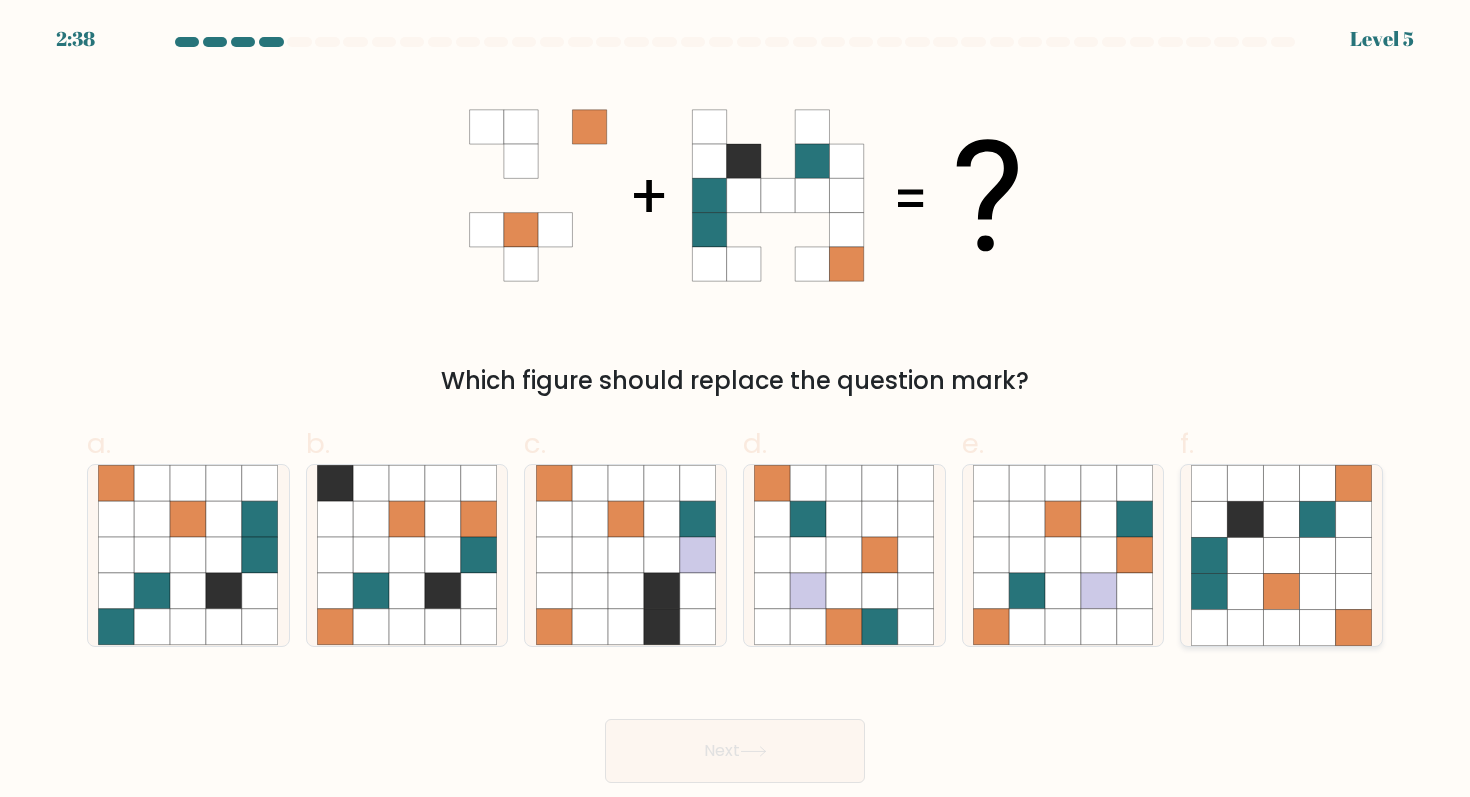 click 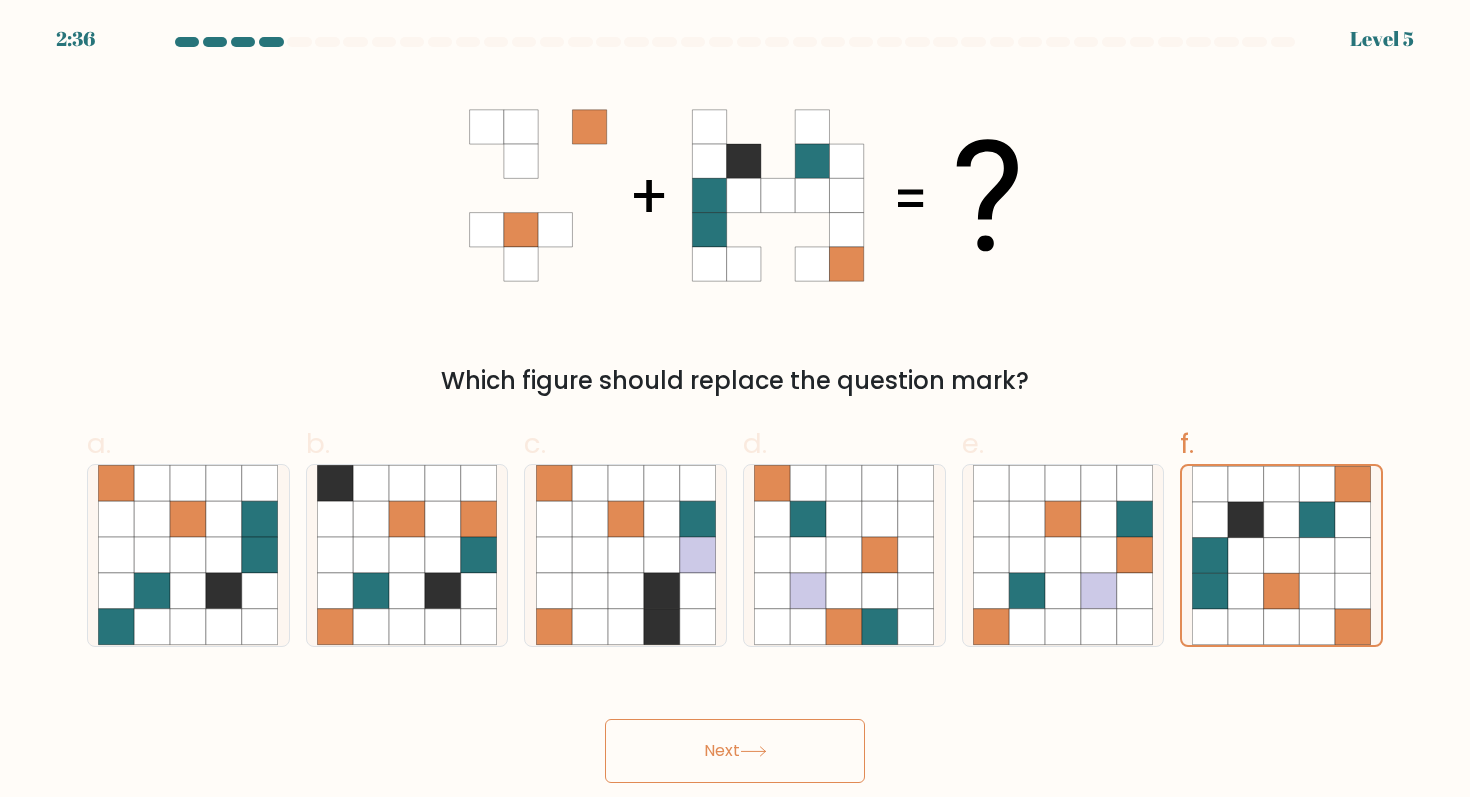 click on "Next" at bounding box center (735, 751) 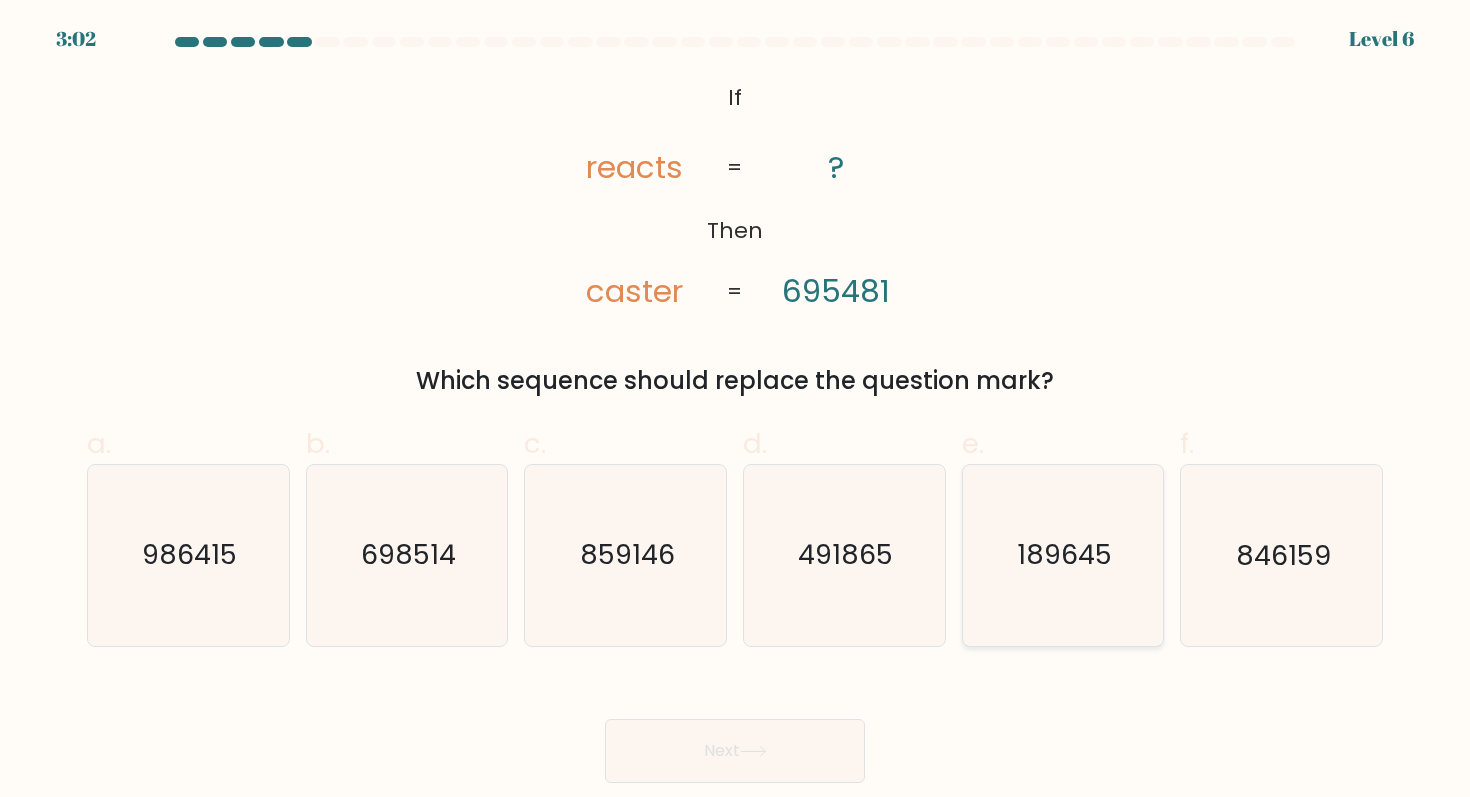 click on "189645" 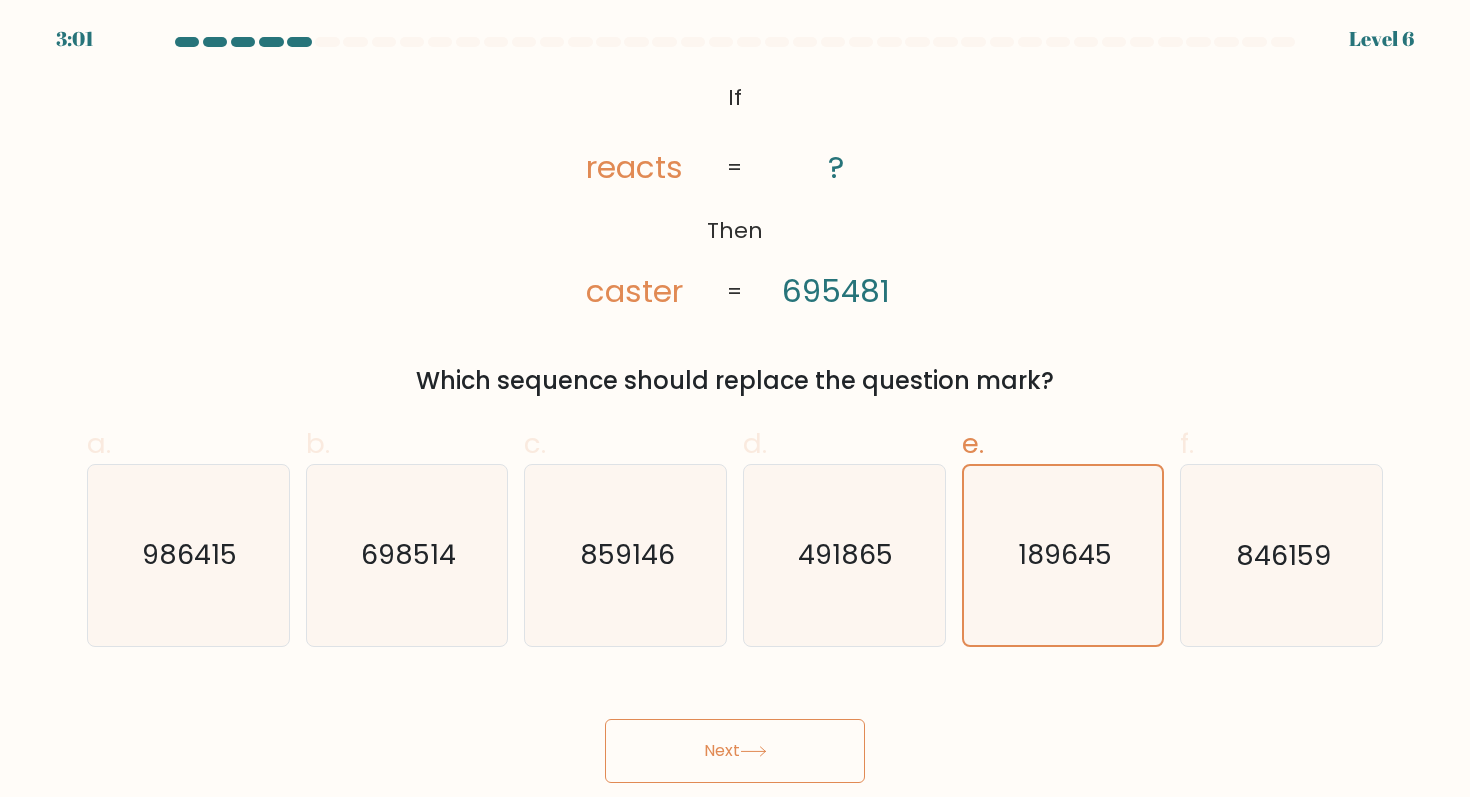 click on "Next" at bounding box center [735, 751] 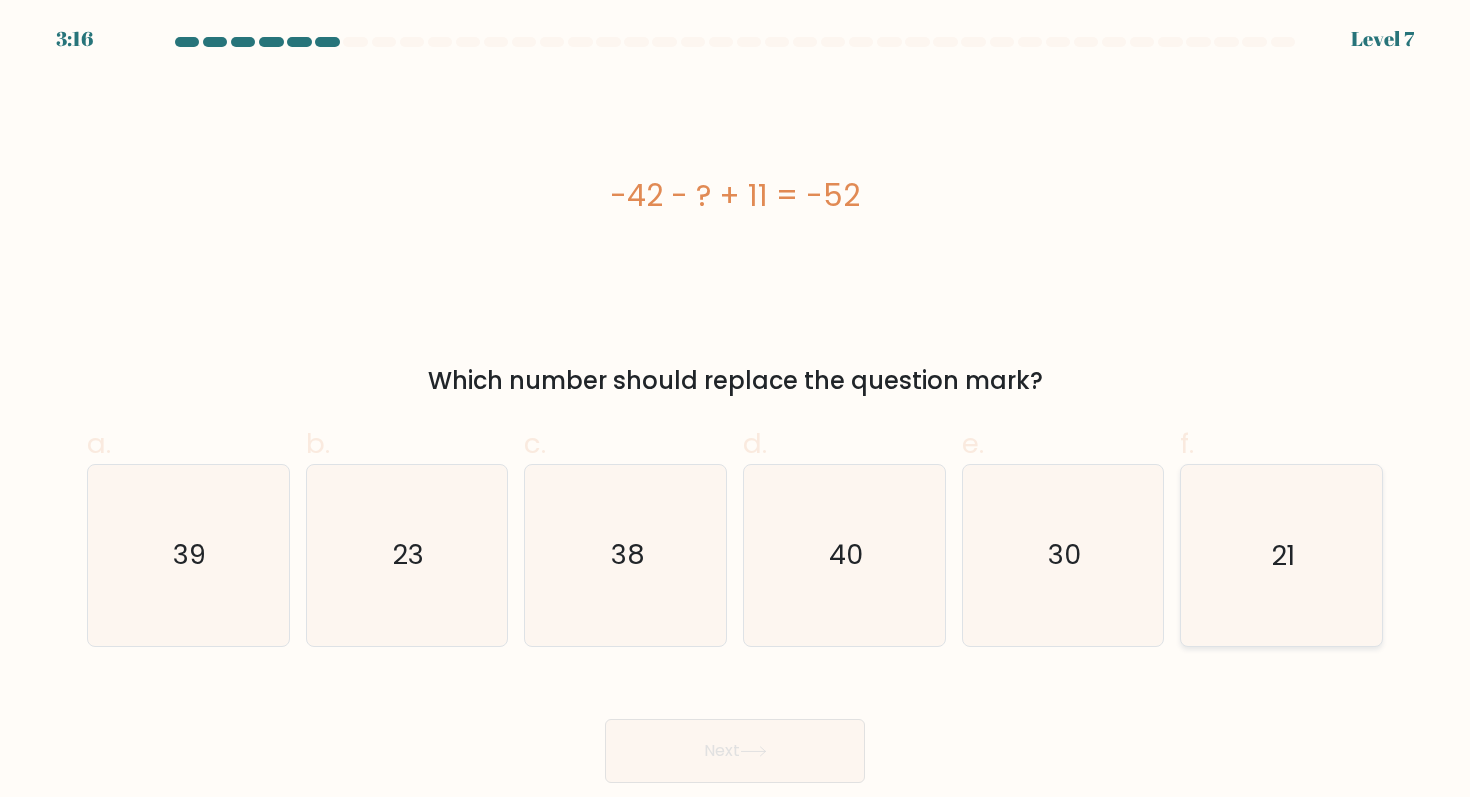 click on "21" 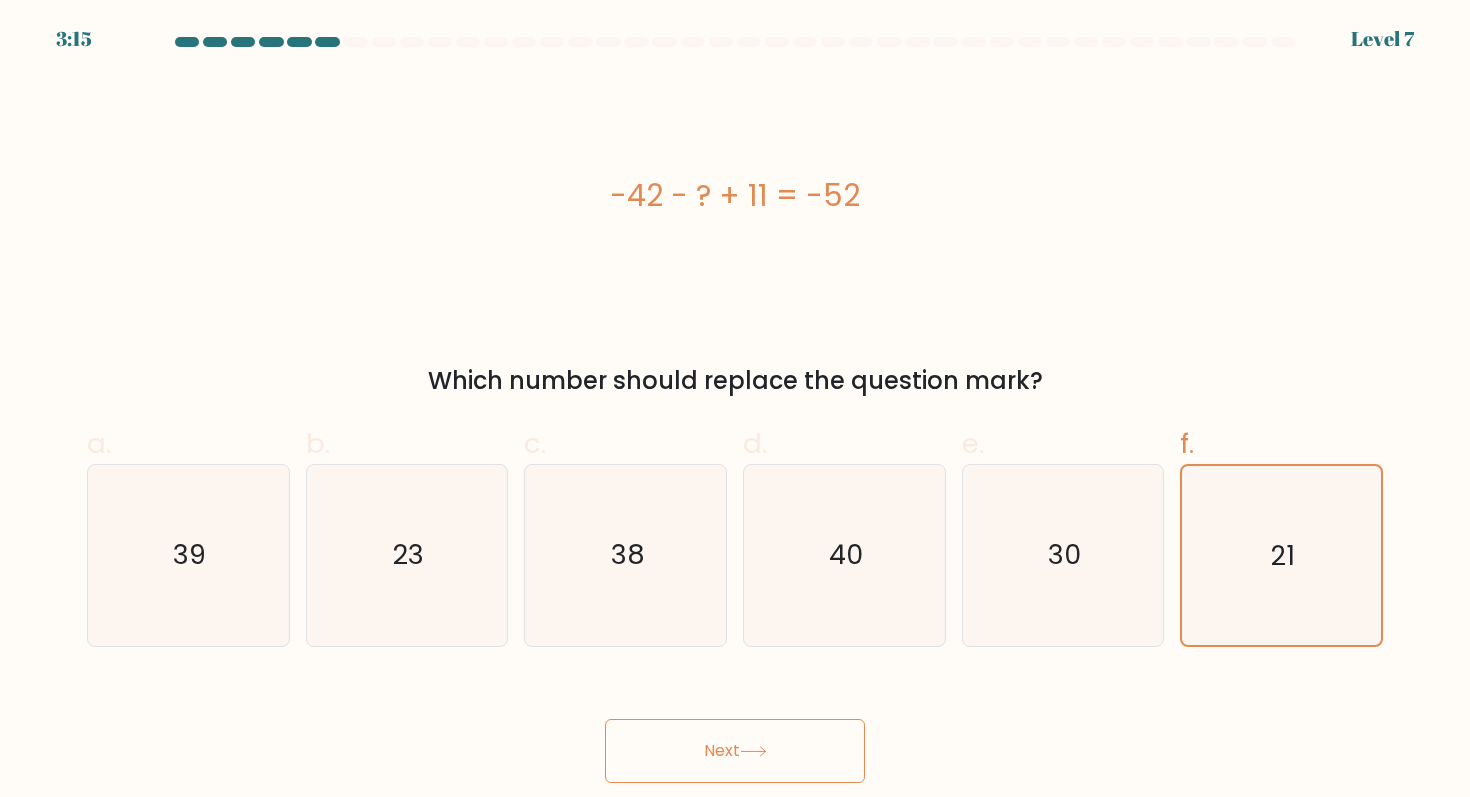 click on "Next" at bounding box center (735, 751) 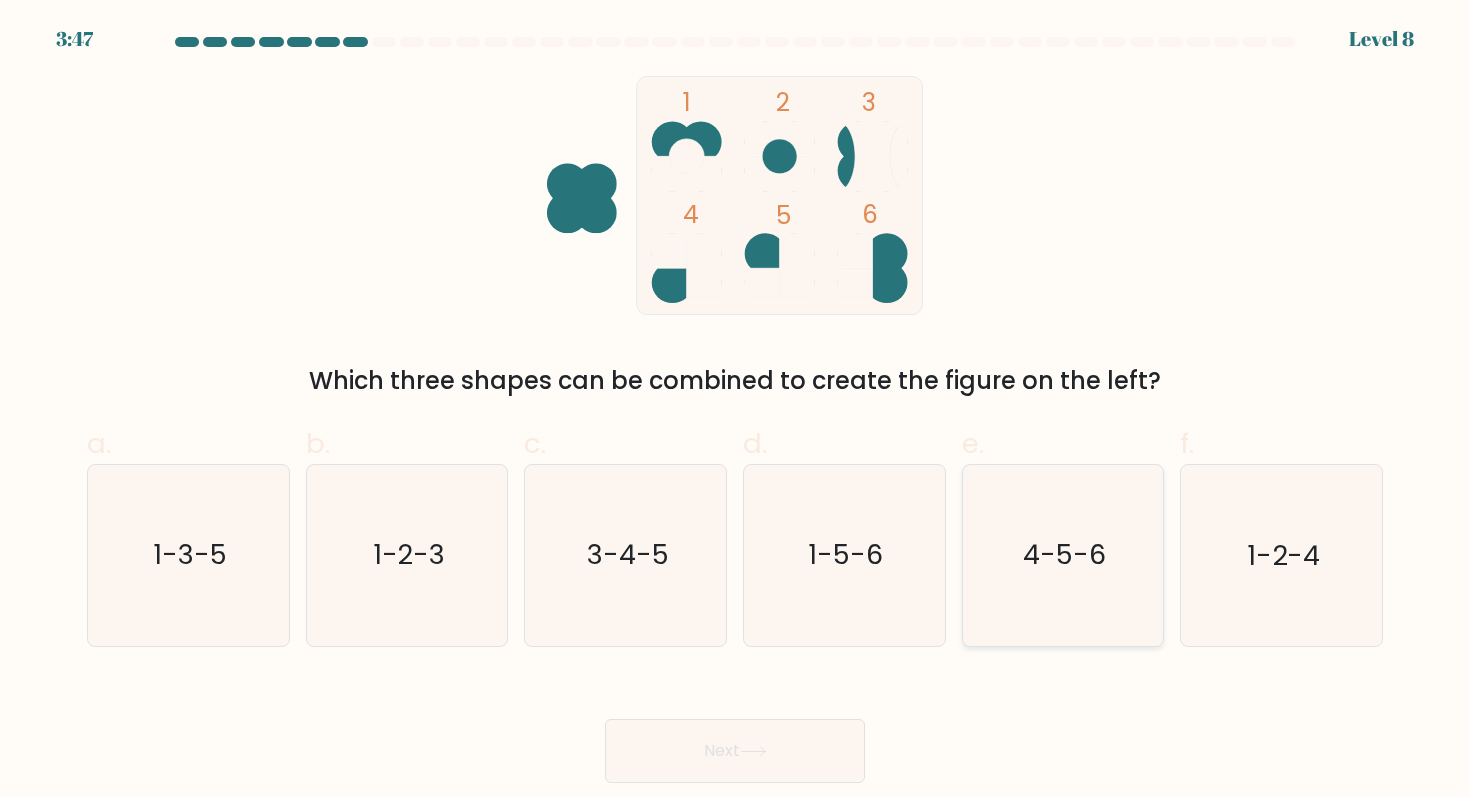 click on "4-5-6" 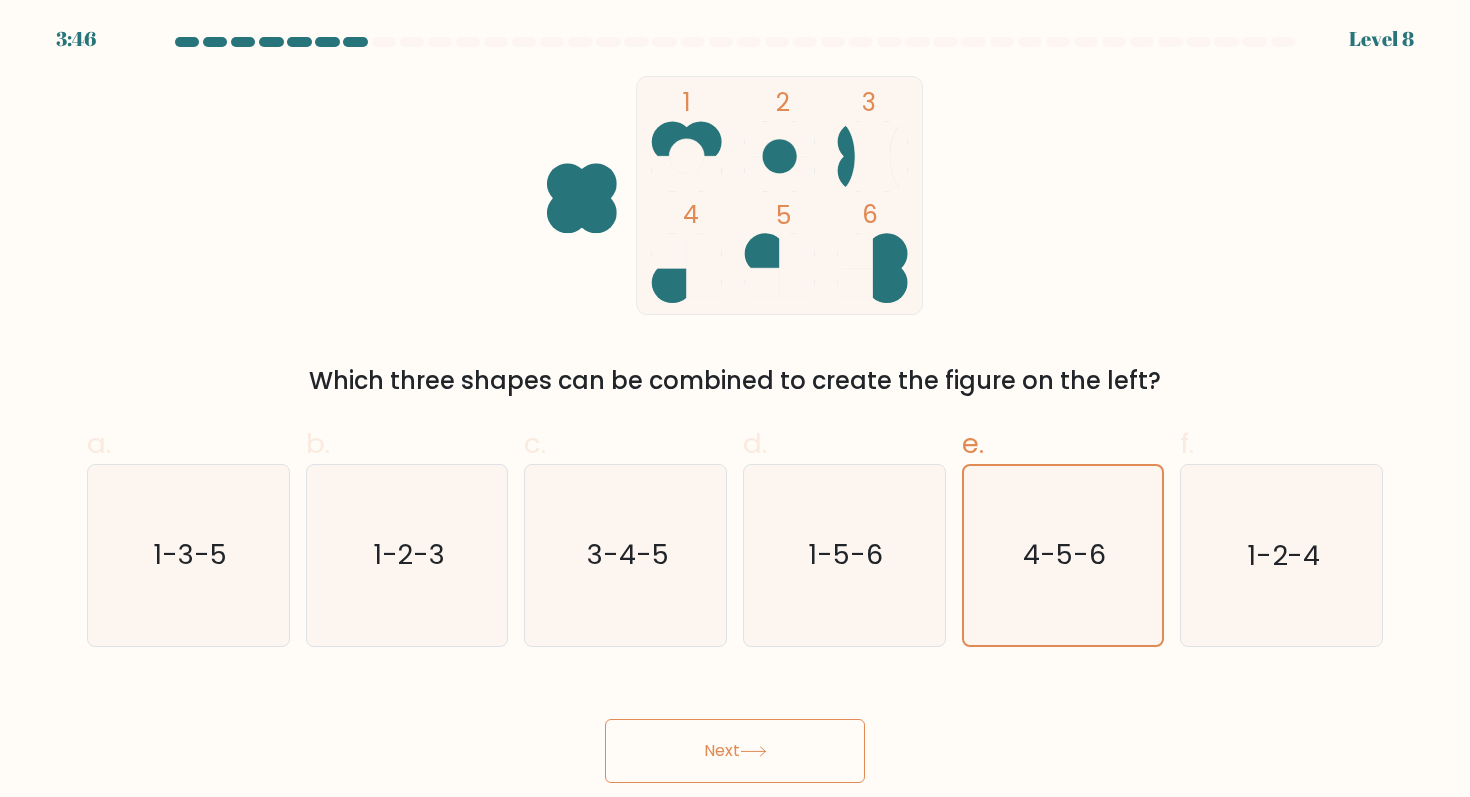 click on "Next" at bounding box center [735, 751] 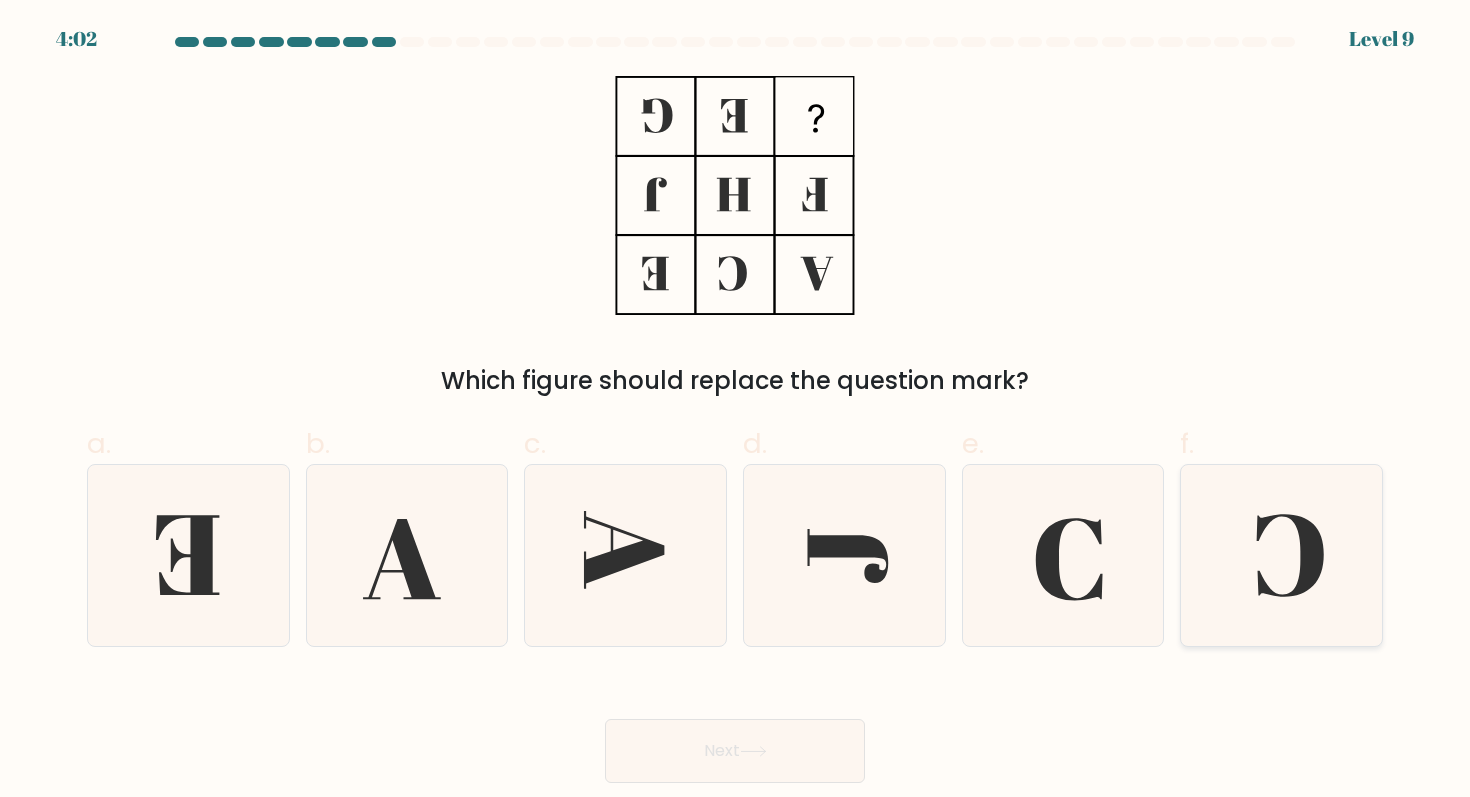 click 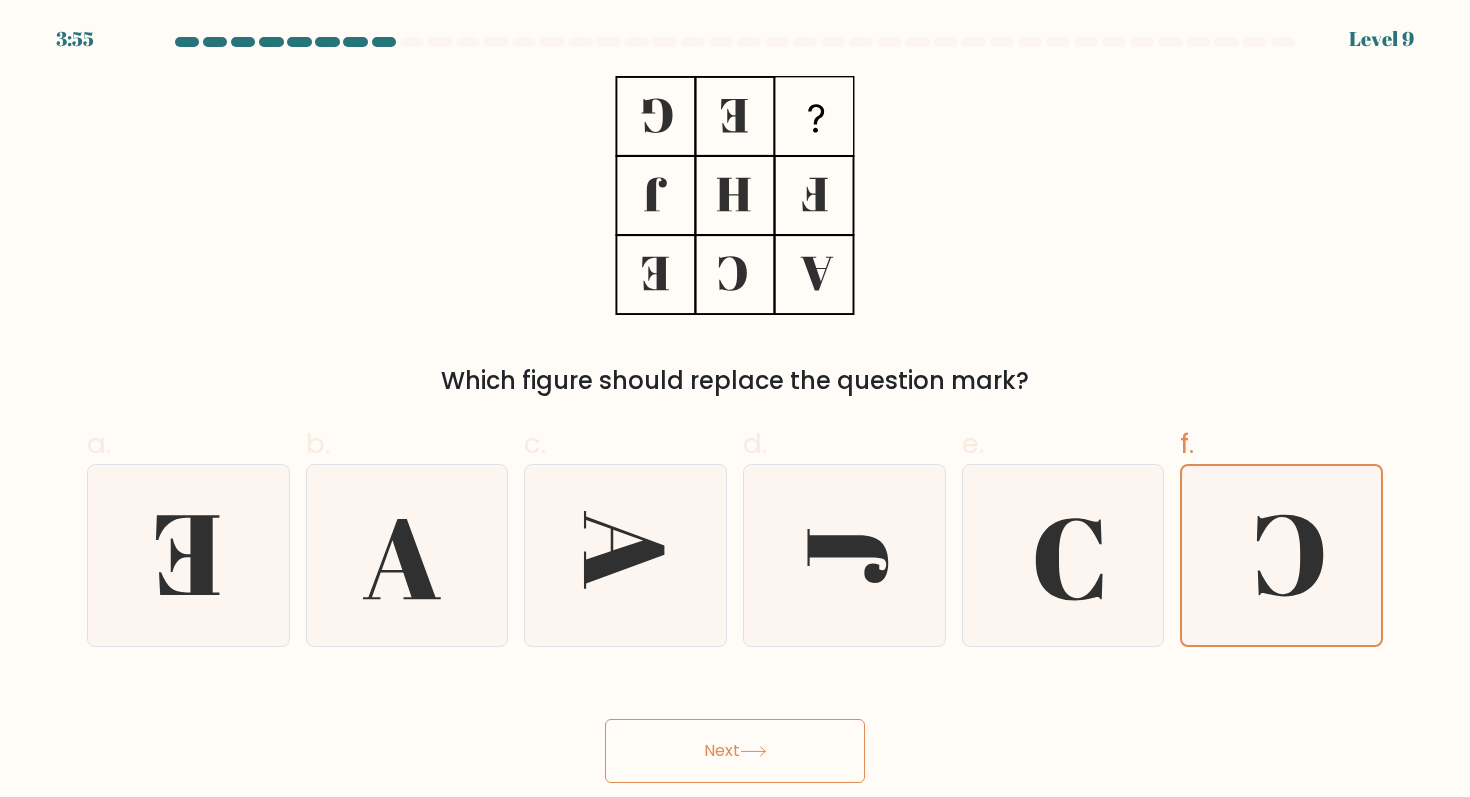click on "Next" at bounding box center [735, 751] 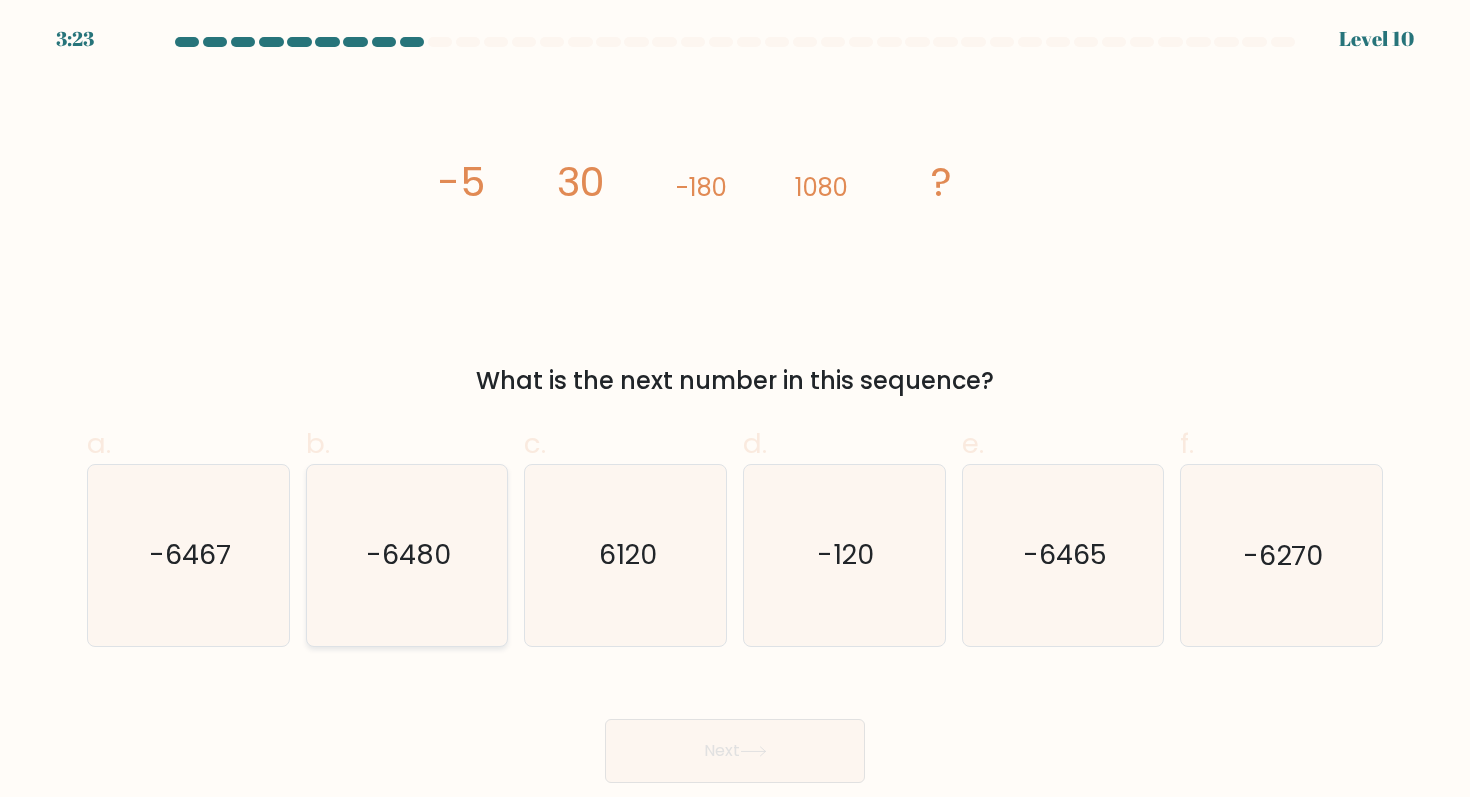 click on "-6480" 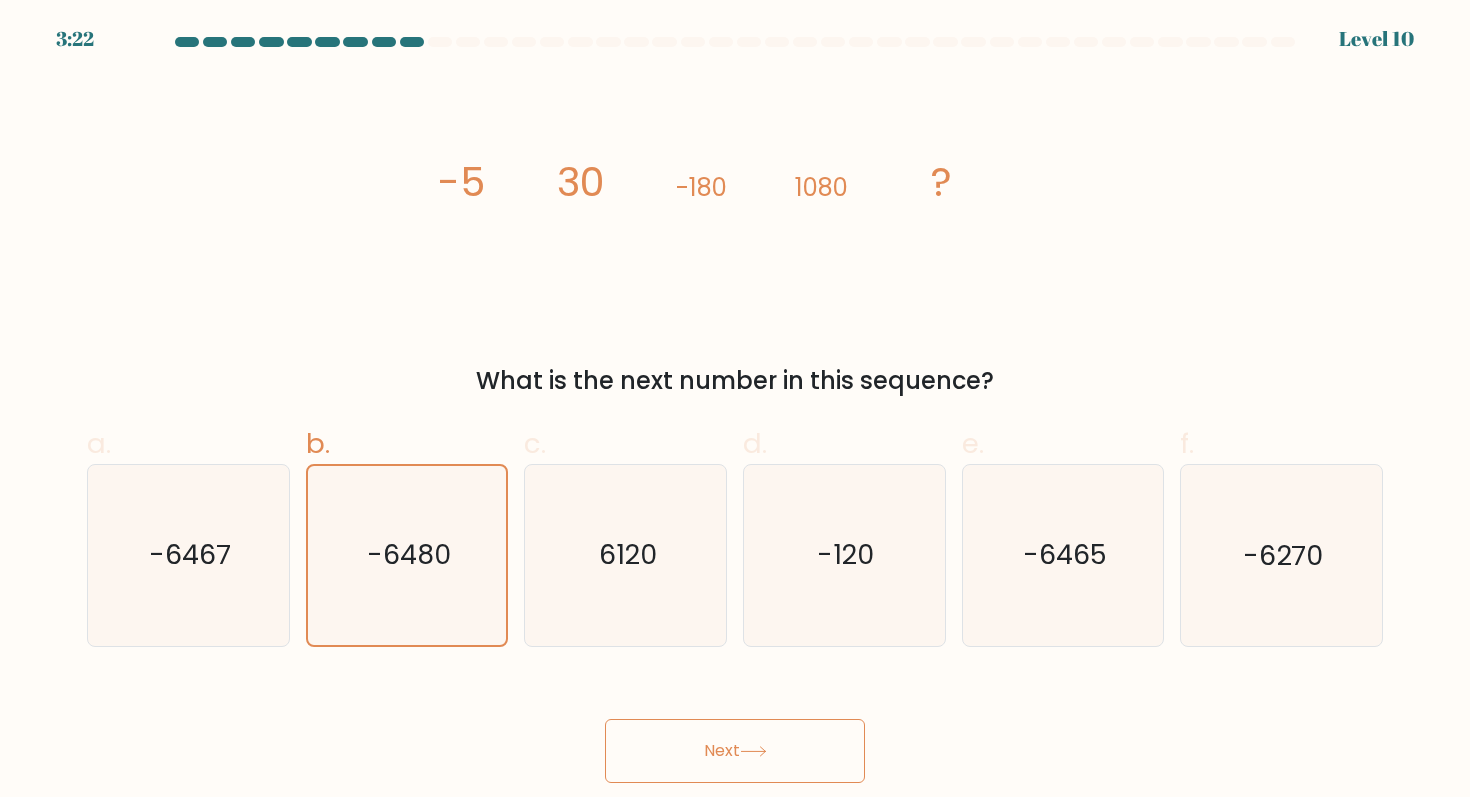click on "Next" at bounding box center (735, 751) 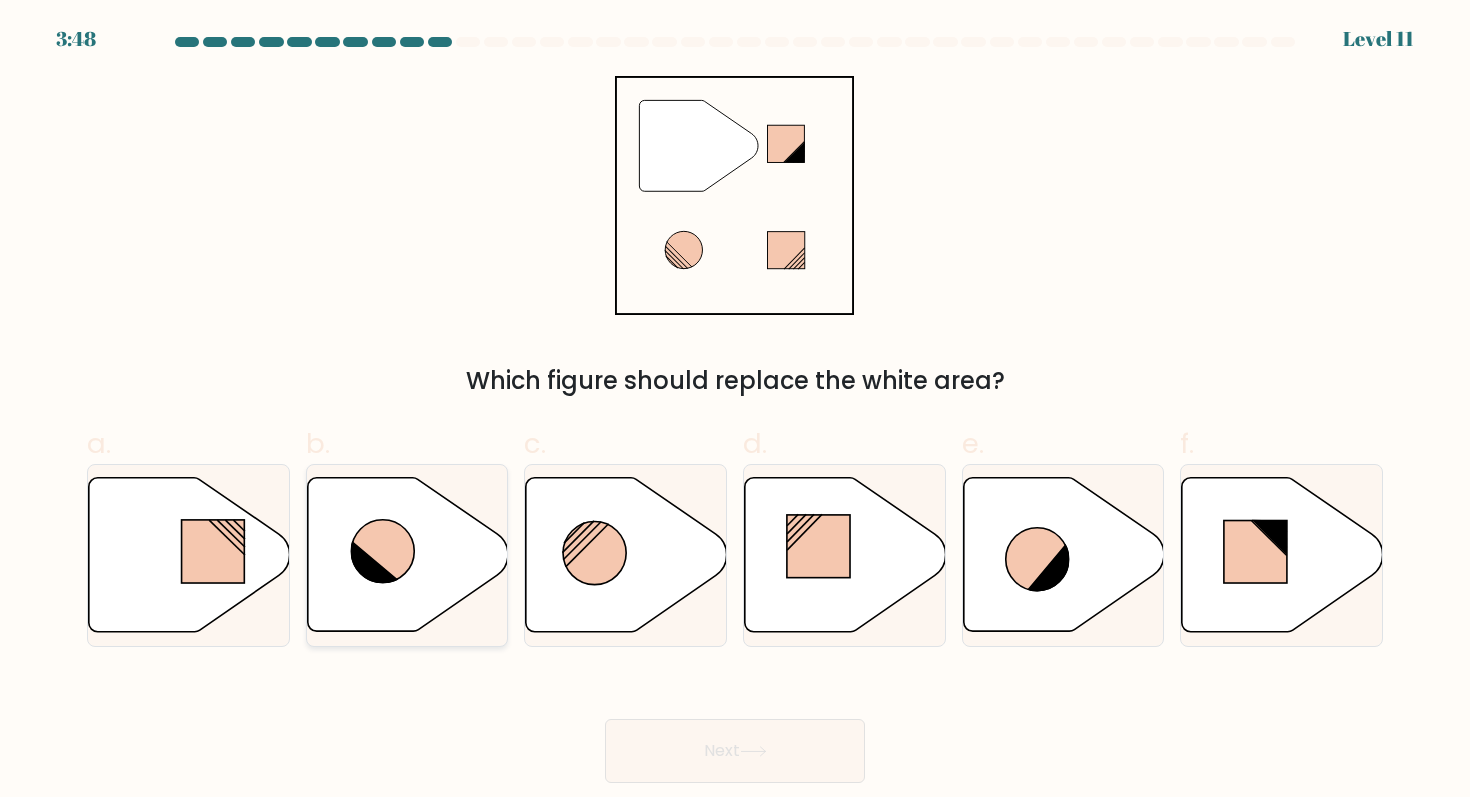 click 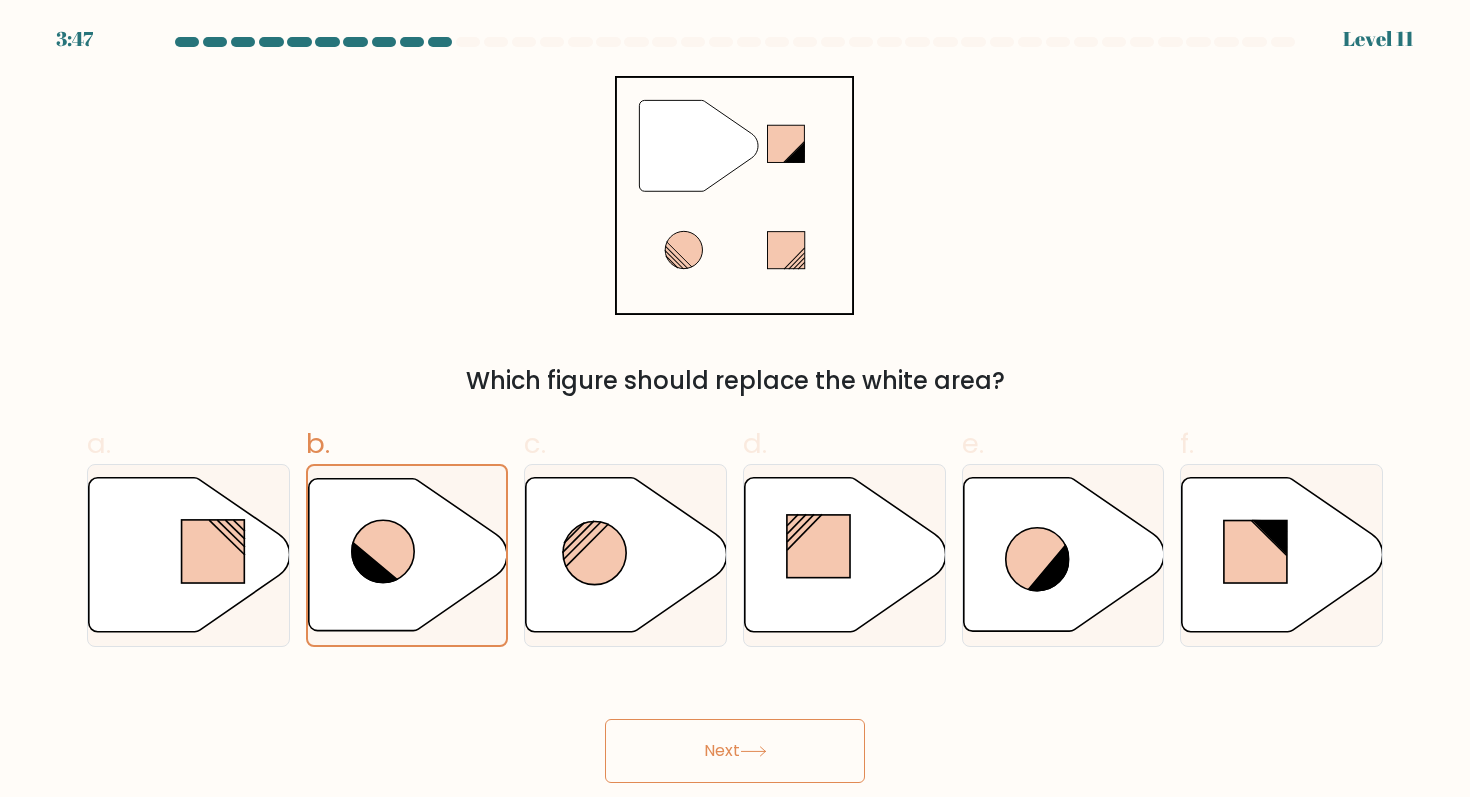 click on "Next" at bounding box center [735, 751] 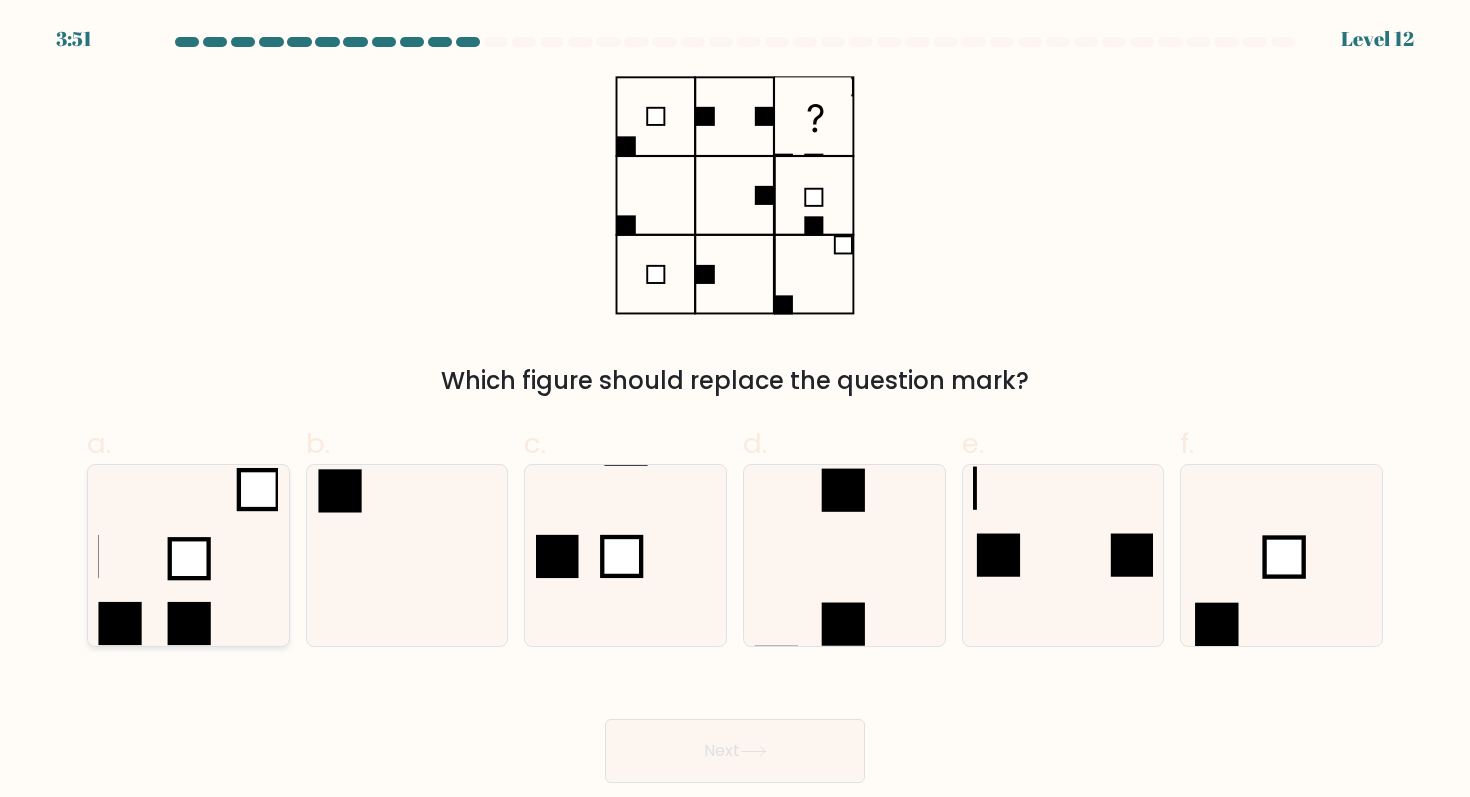 click 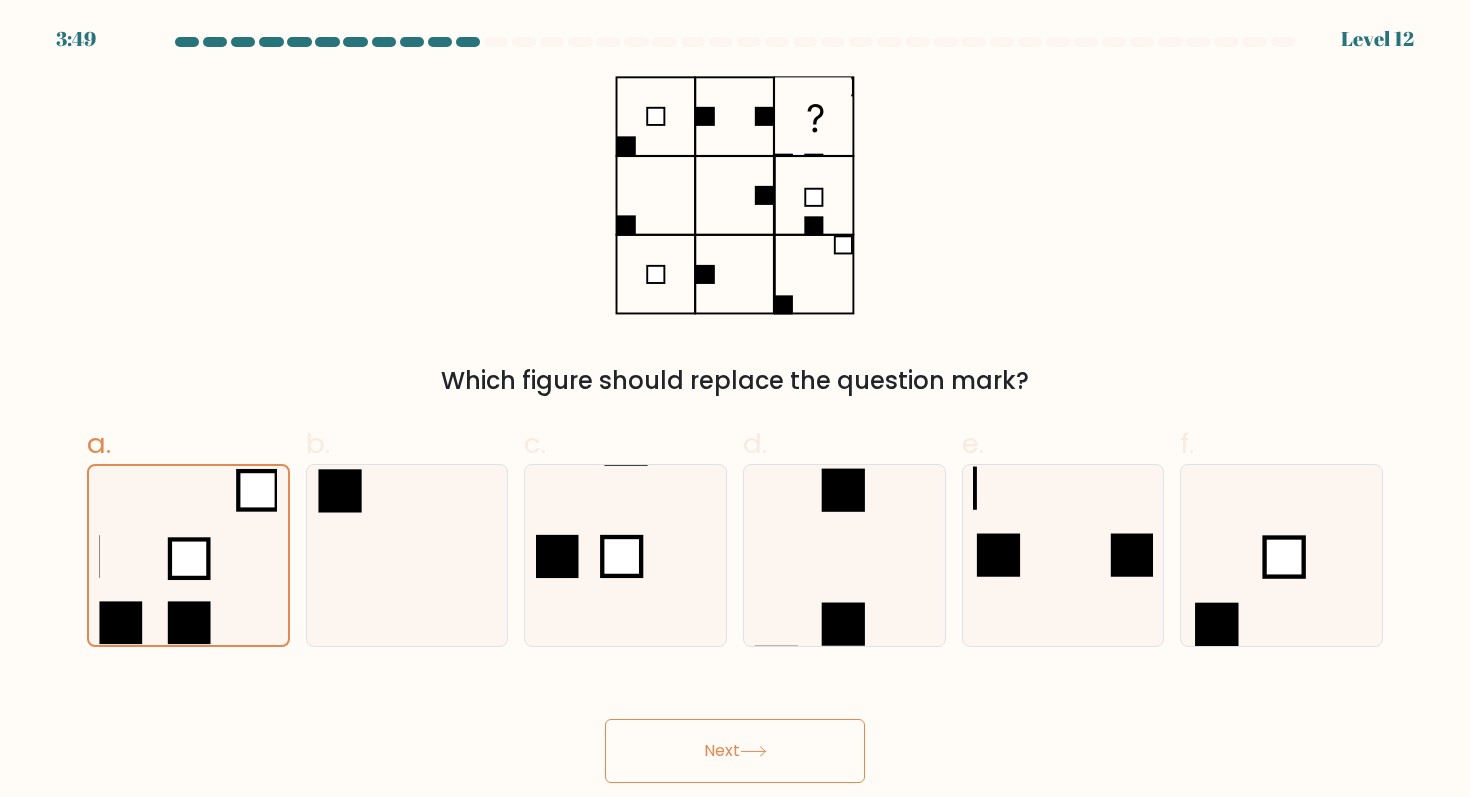 click on "Next" at bounding box center (735, 751) 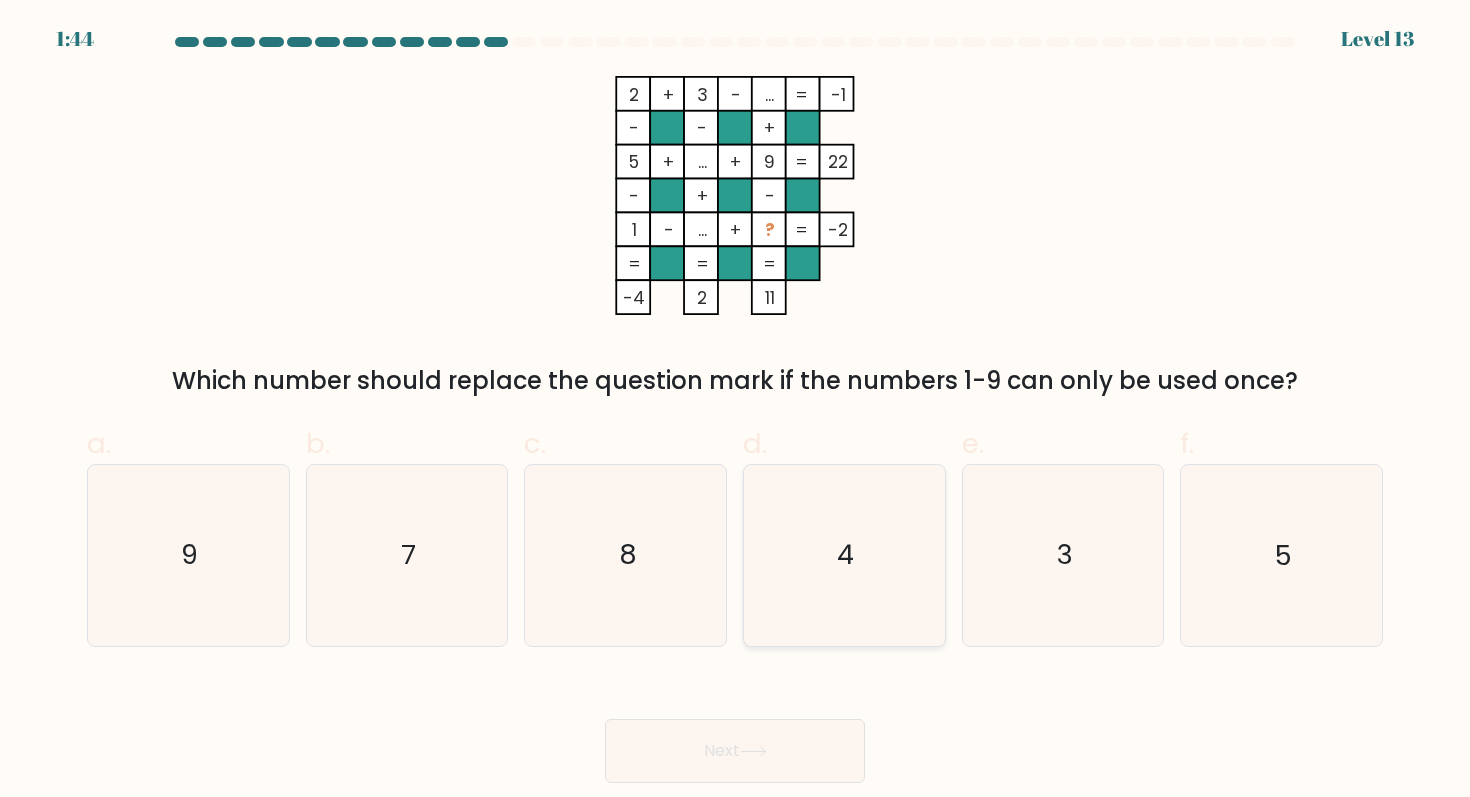 click on "4" 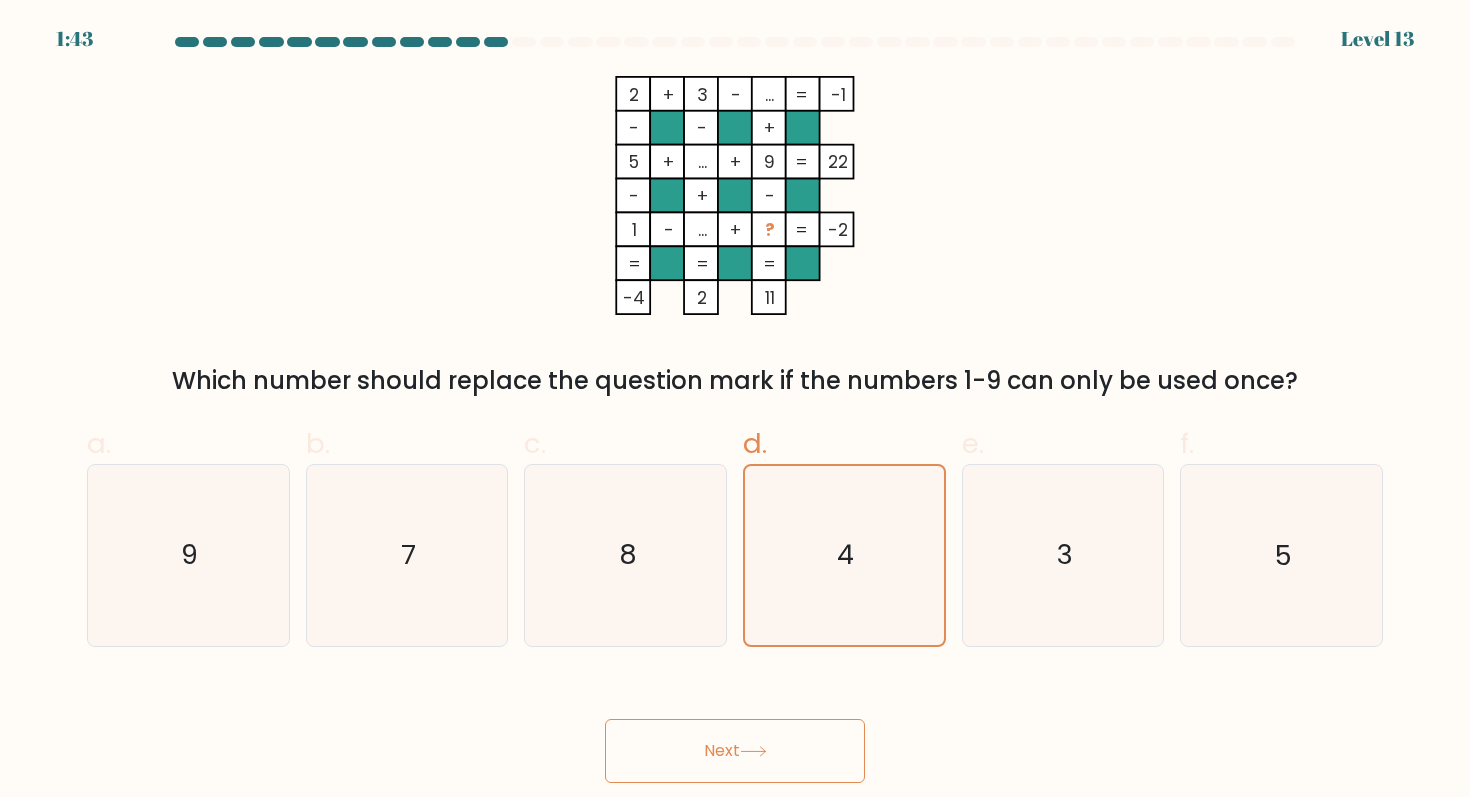click on "Next" at bounding box center (735, 751) 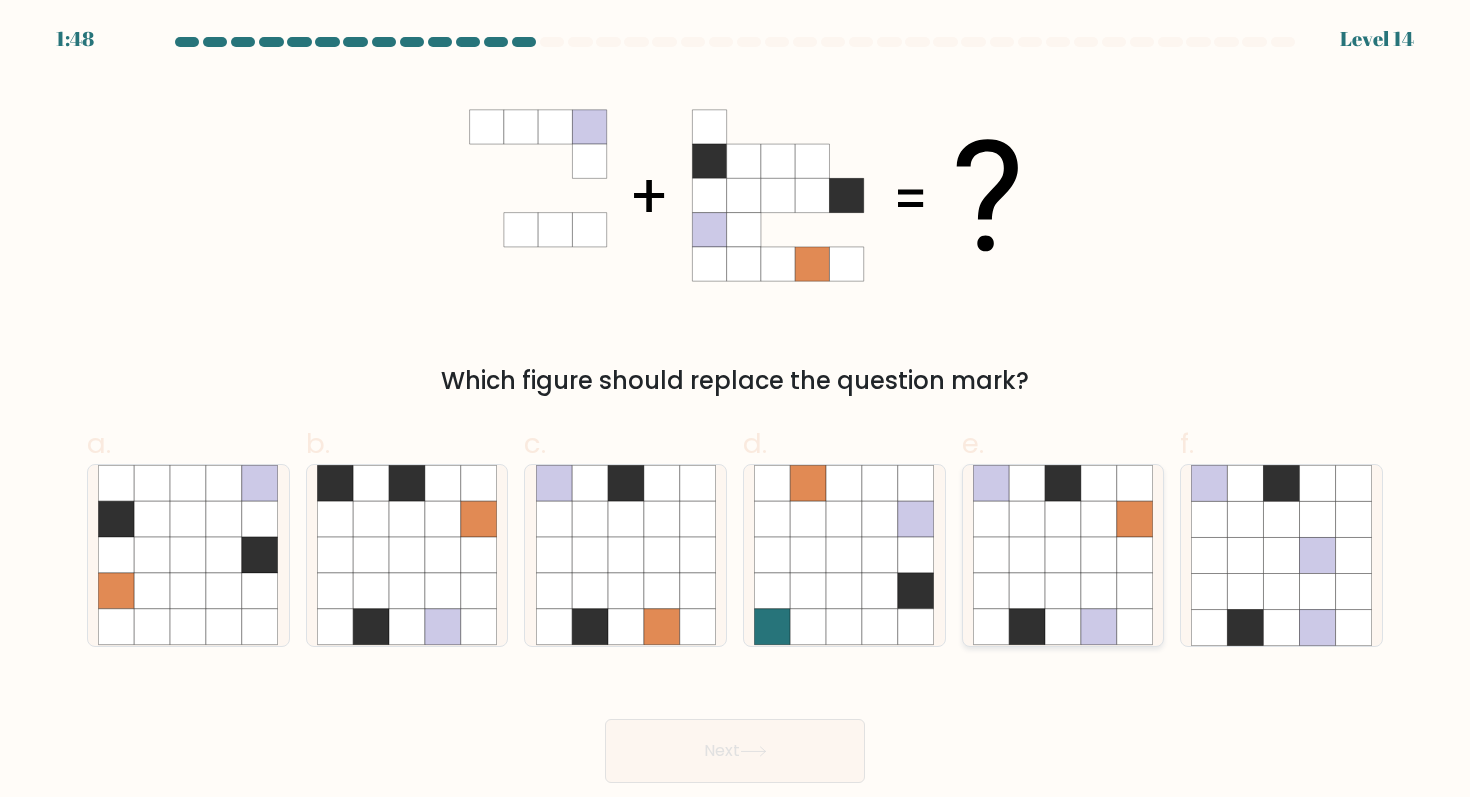 click 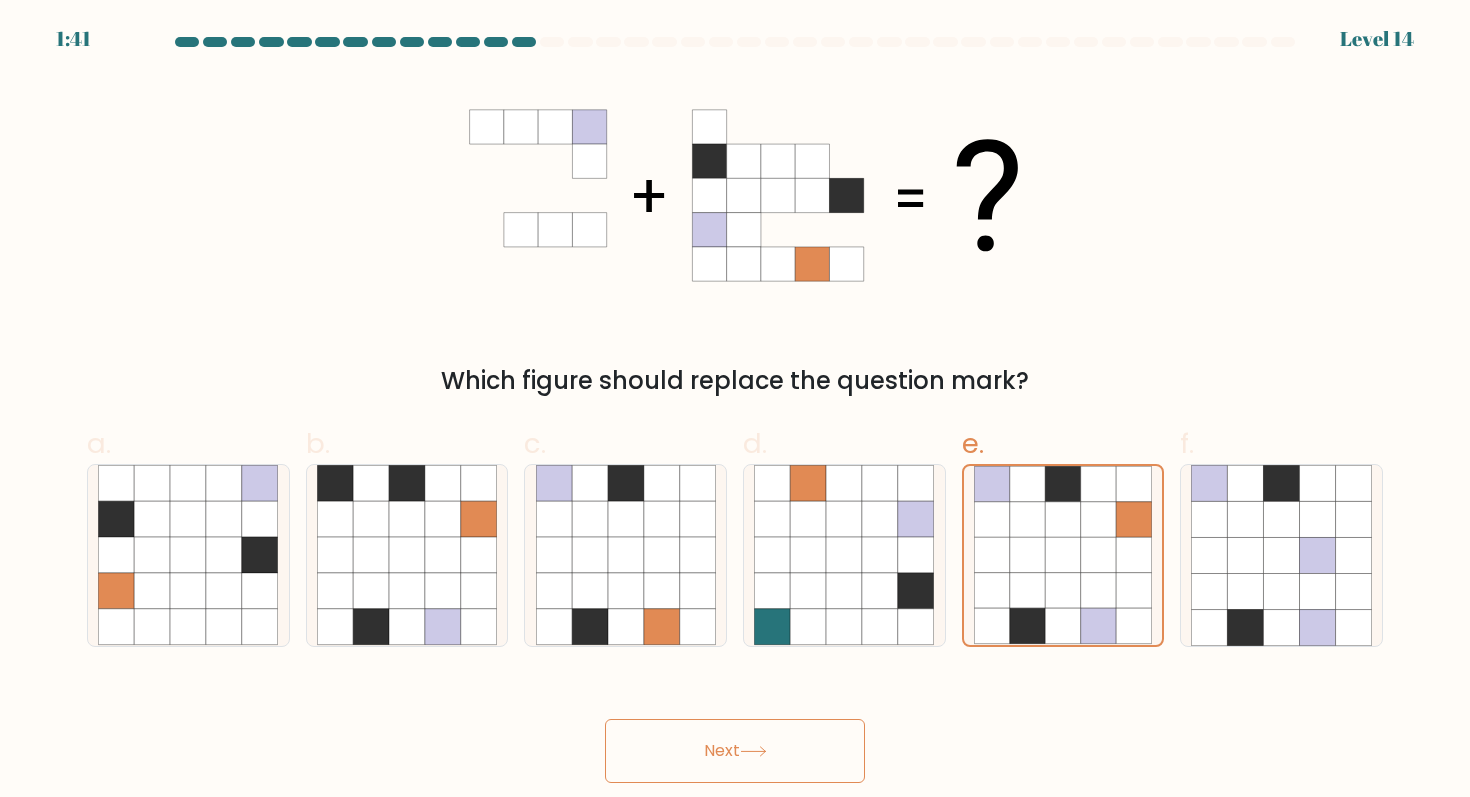 click on "Next" at bounding box center (735, 751) 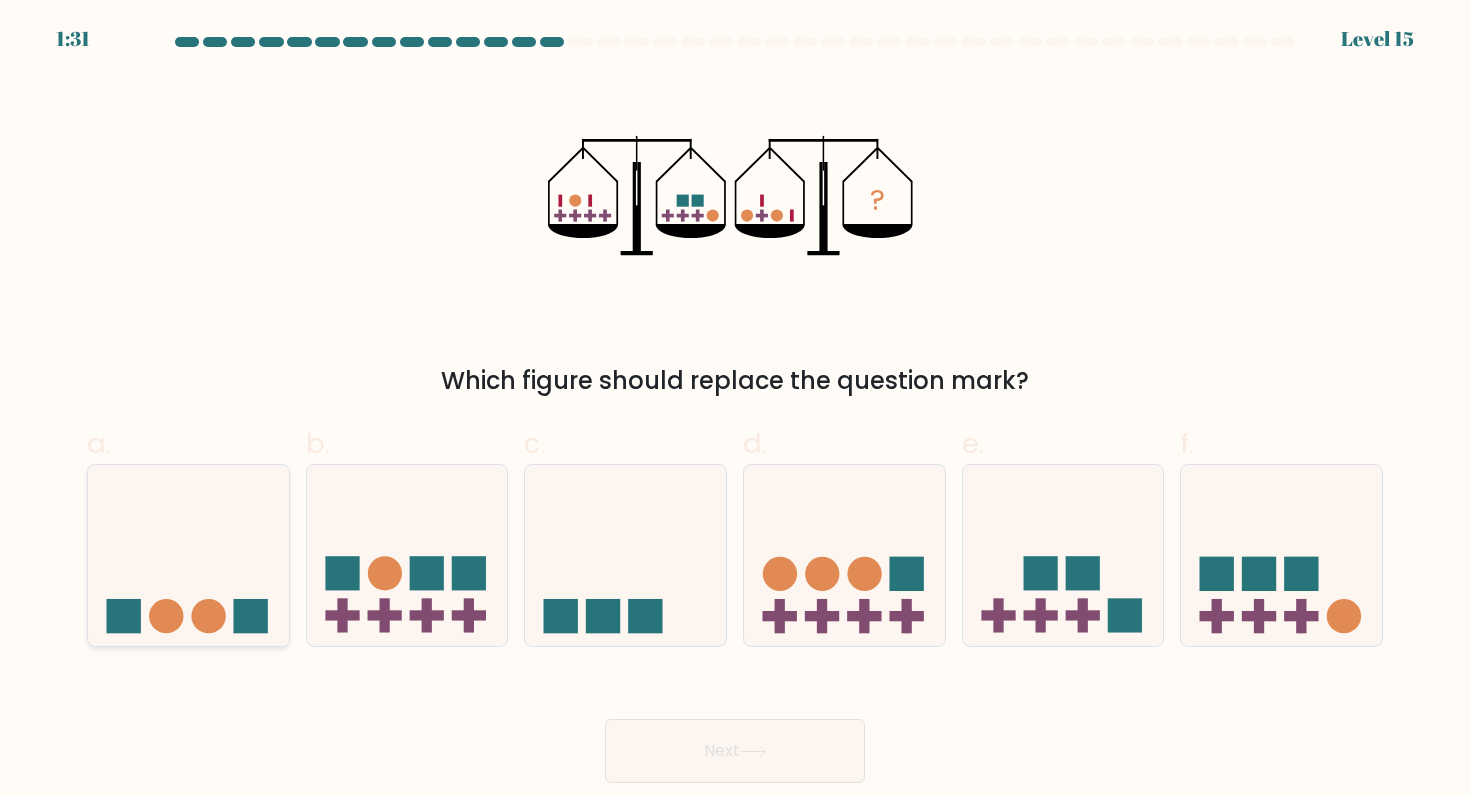 click 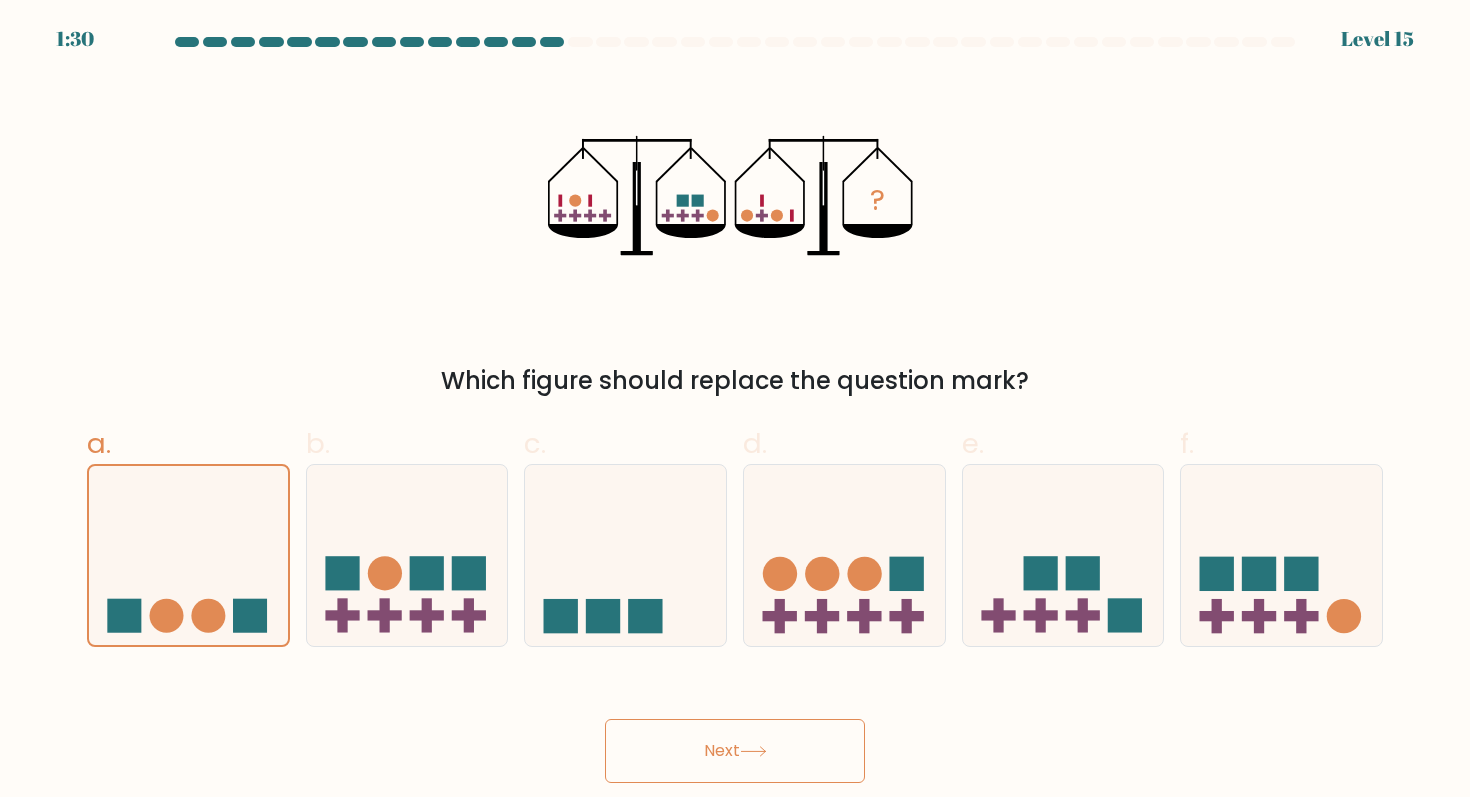 click on "Next" at bounding box center (735, 751) 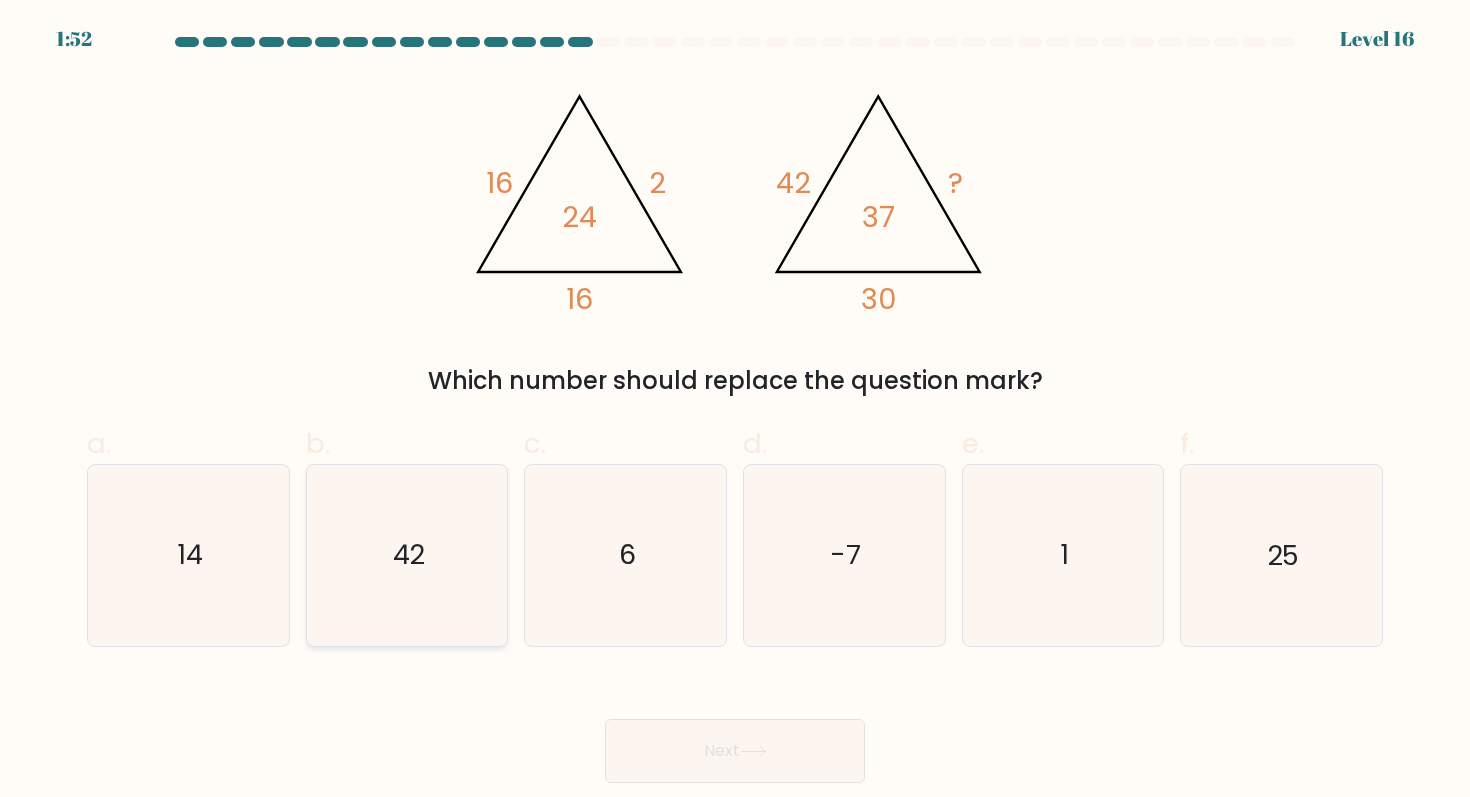 click on "42" 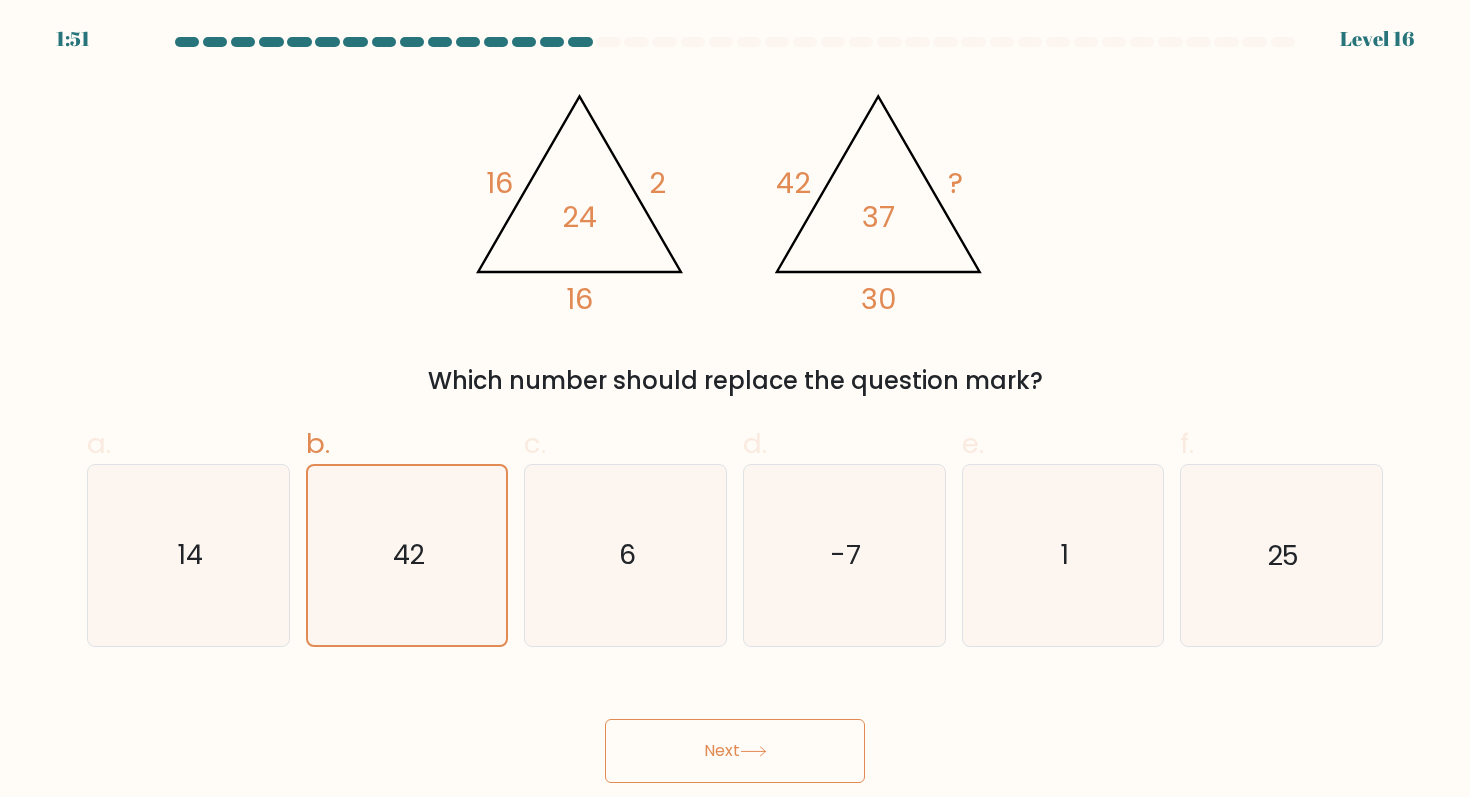 click on "Next" at bounding box center (735, 751) 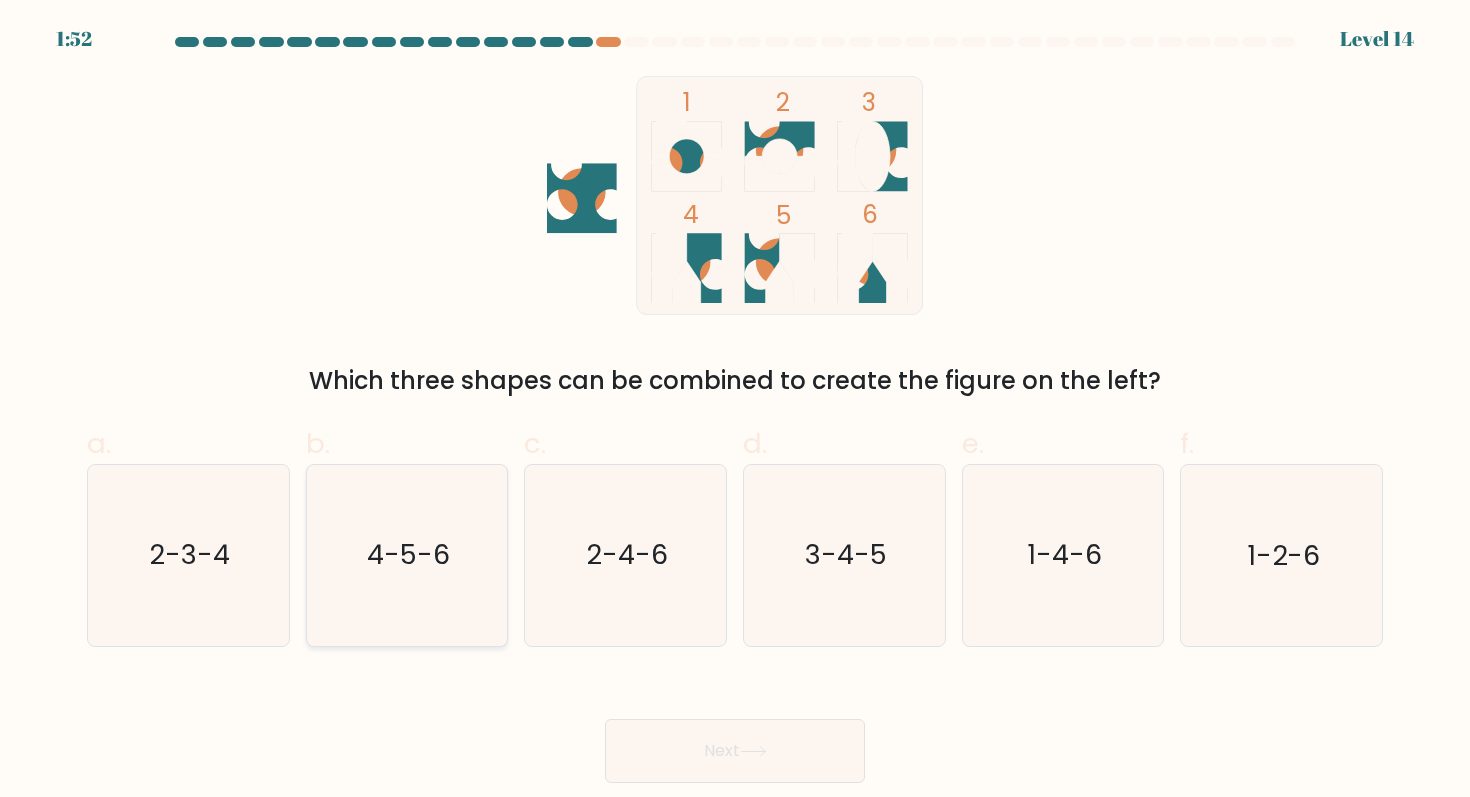 click on "4-5-6" 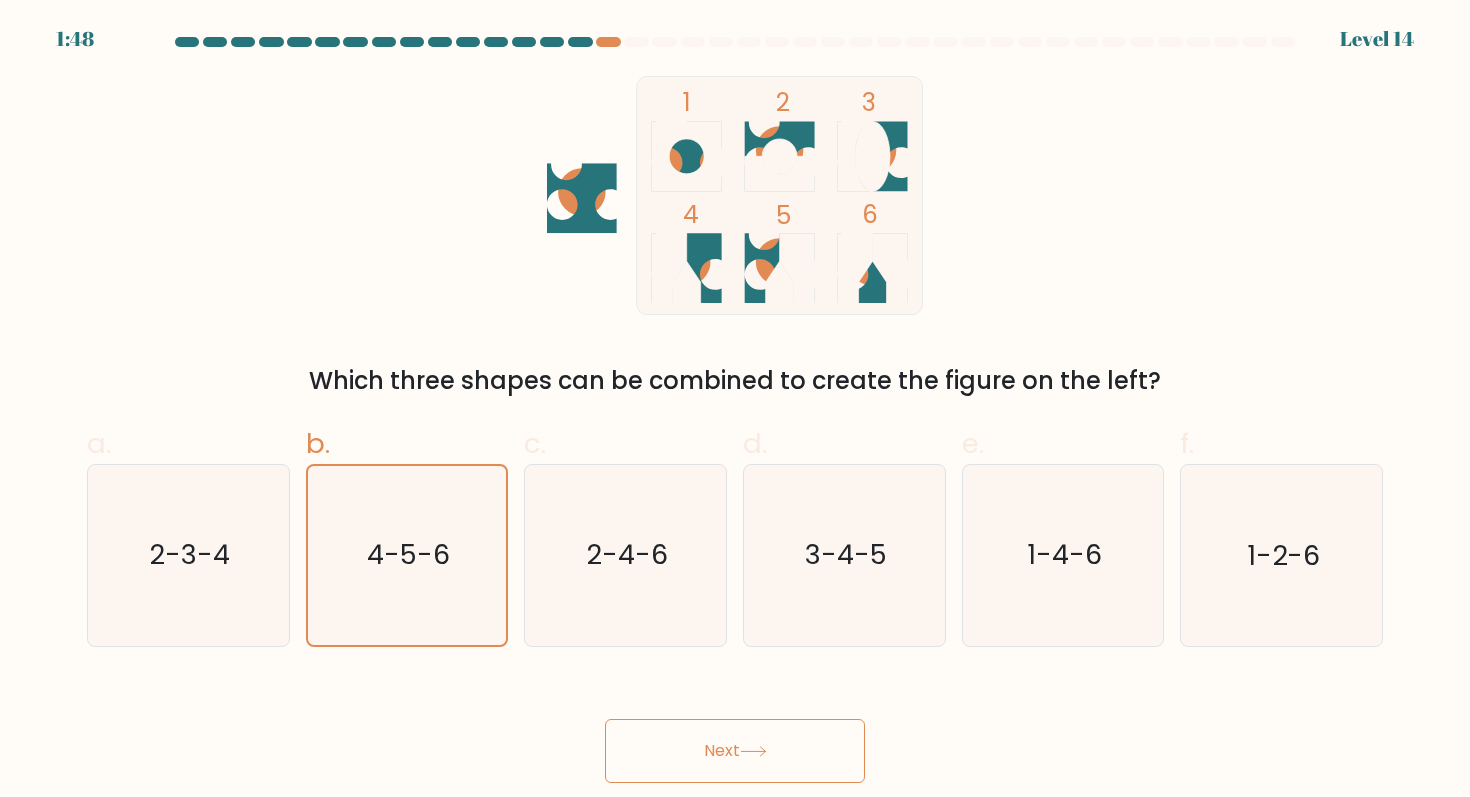 click on "Next" at bounding box center (735, 751) 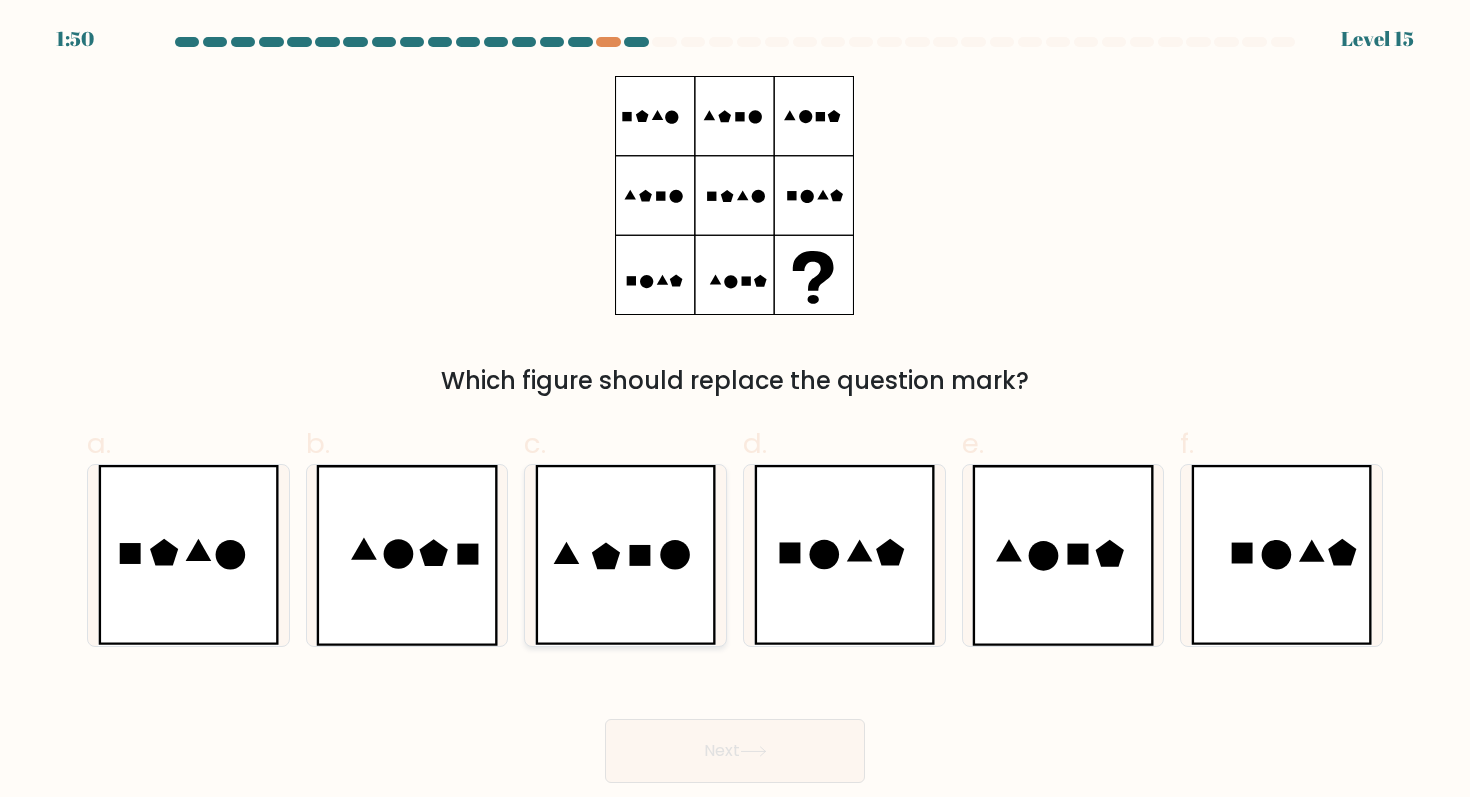 click 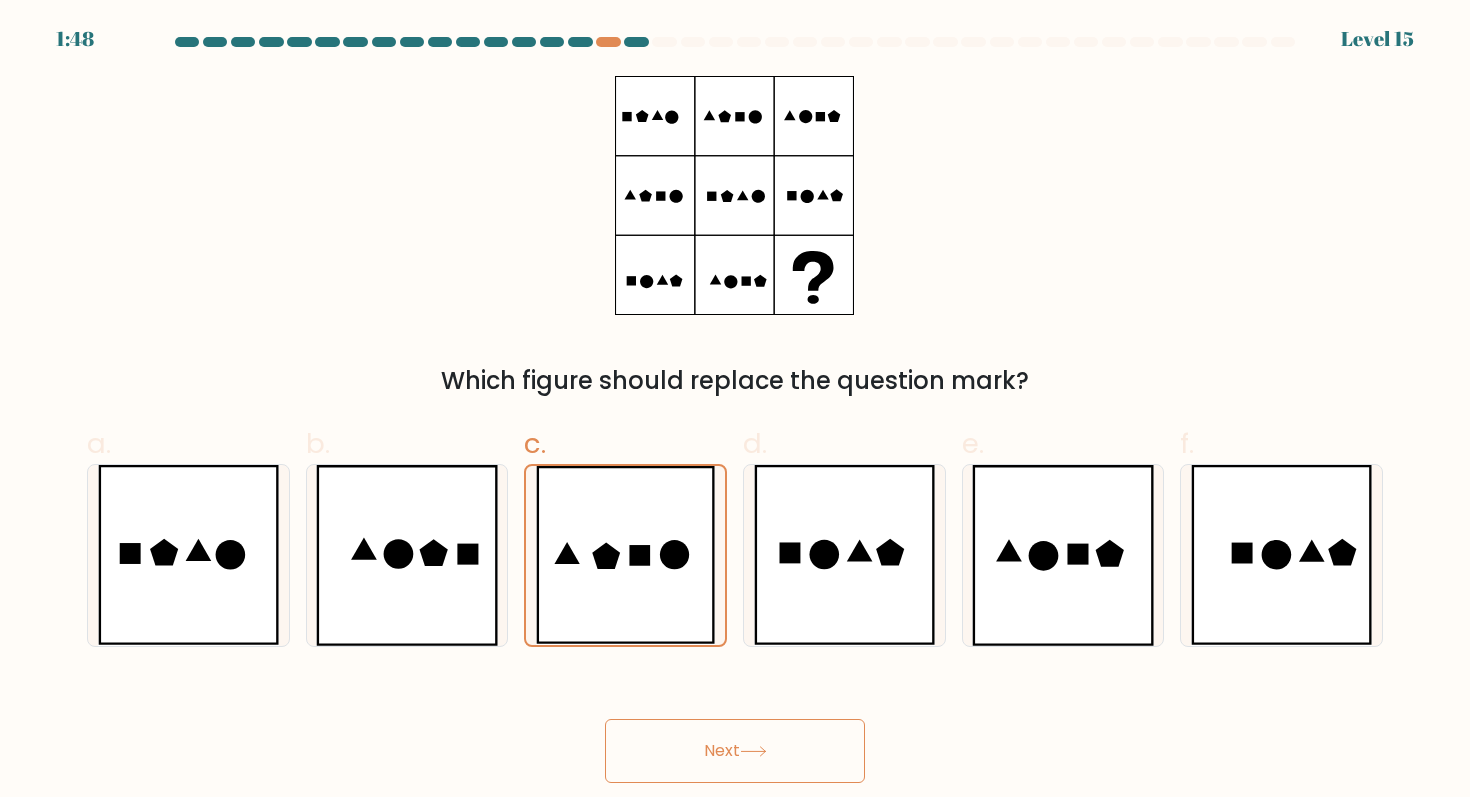 click on "Next" at bounding box center (735, 751) 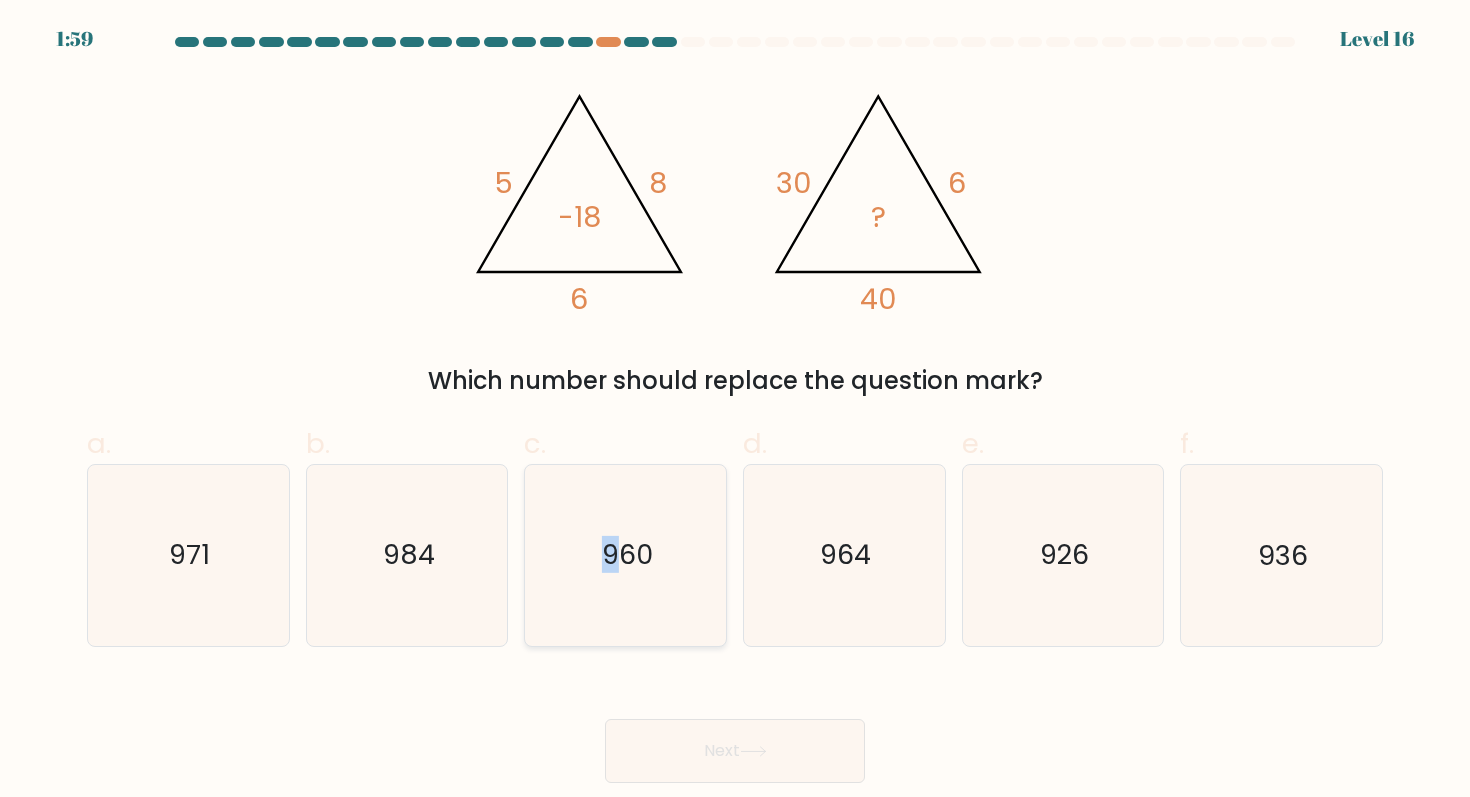 click on "960" 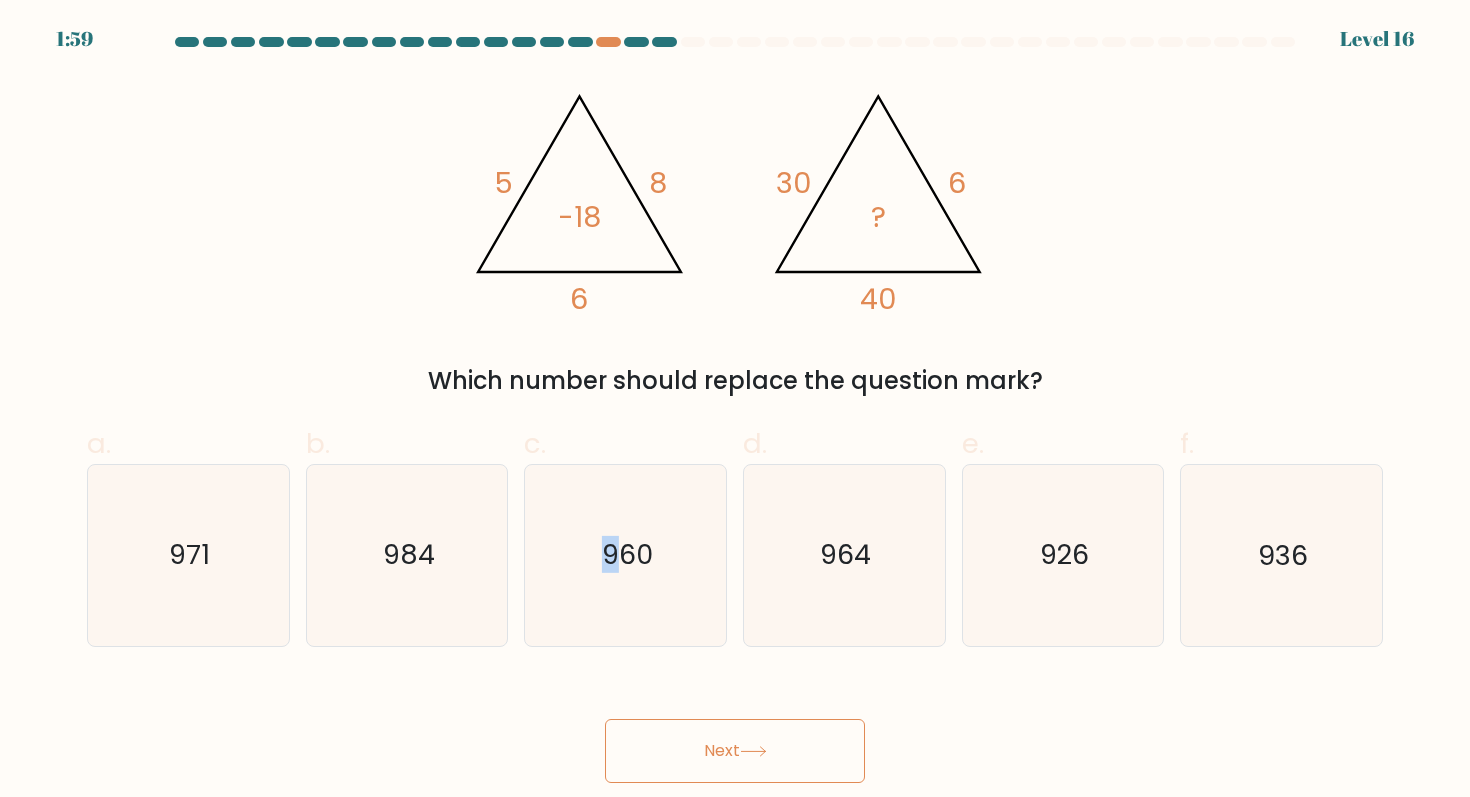 click on "Next" at bounding box center [735, 751] 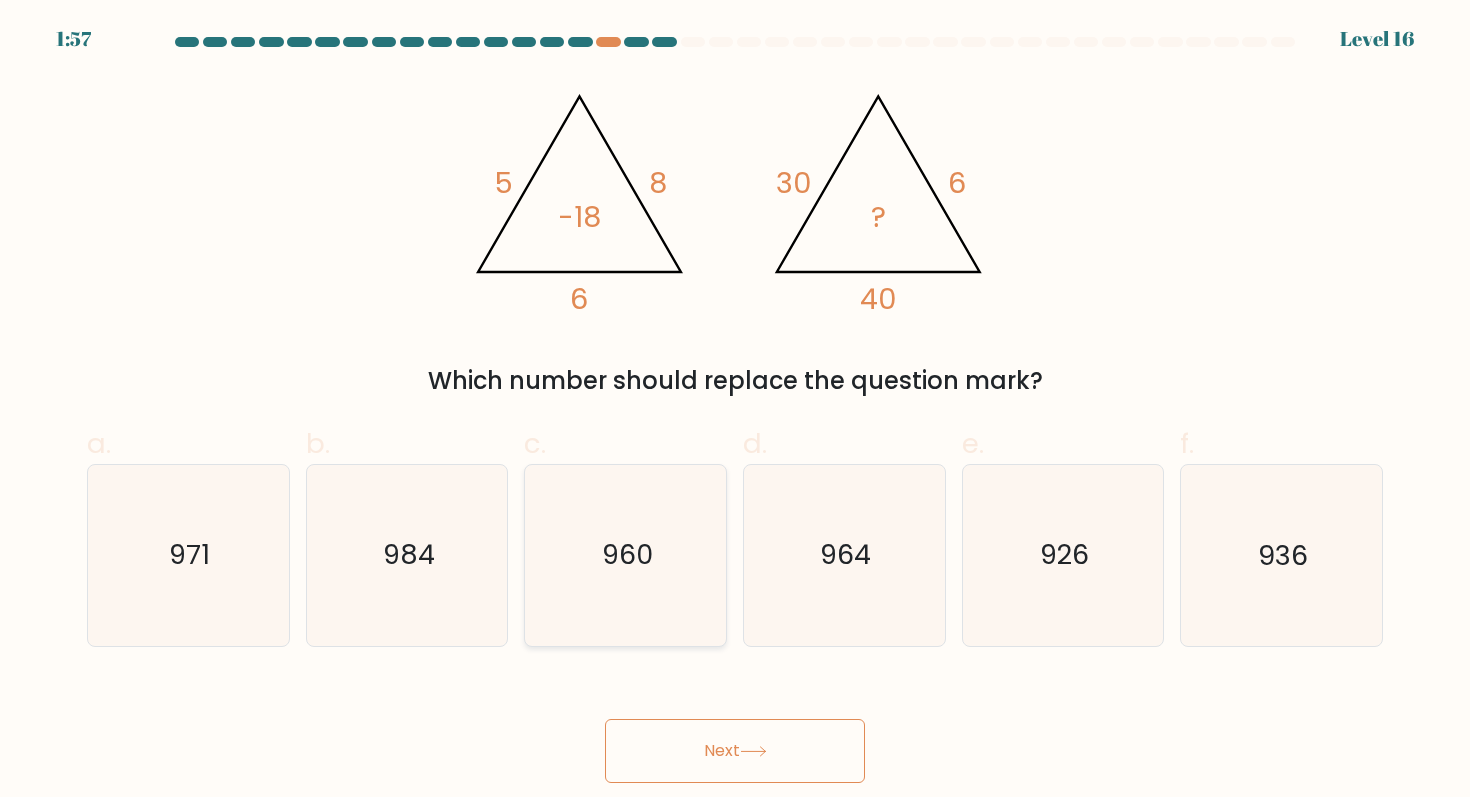 click on "960" 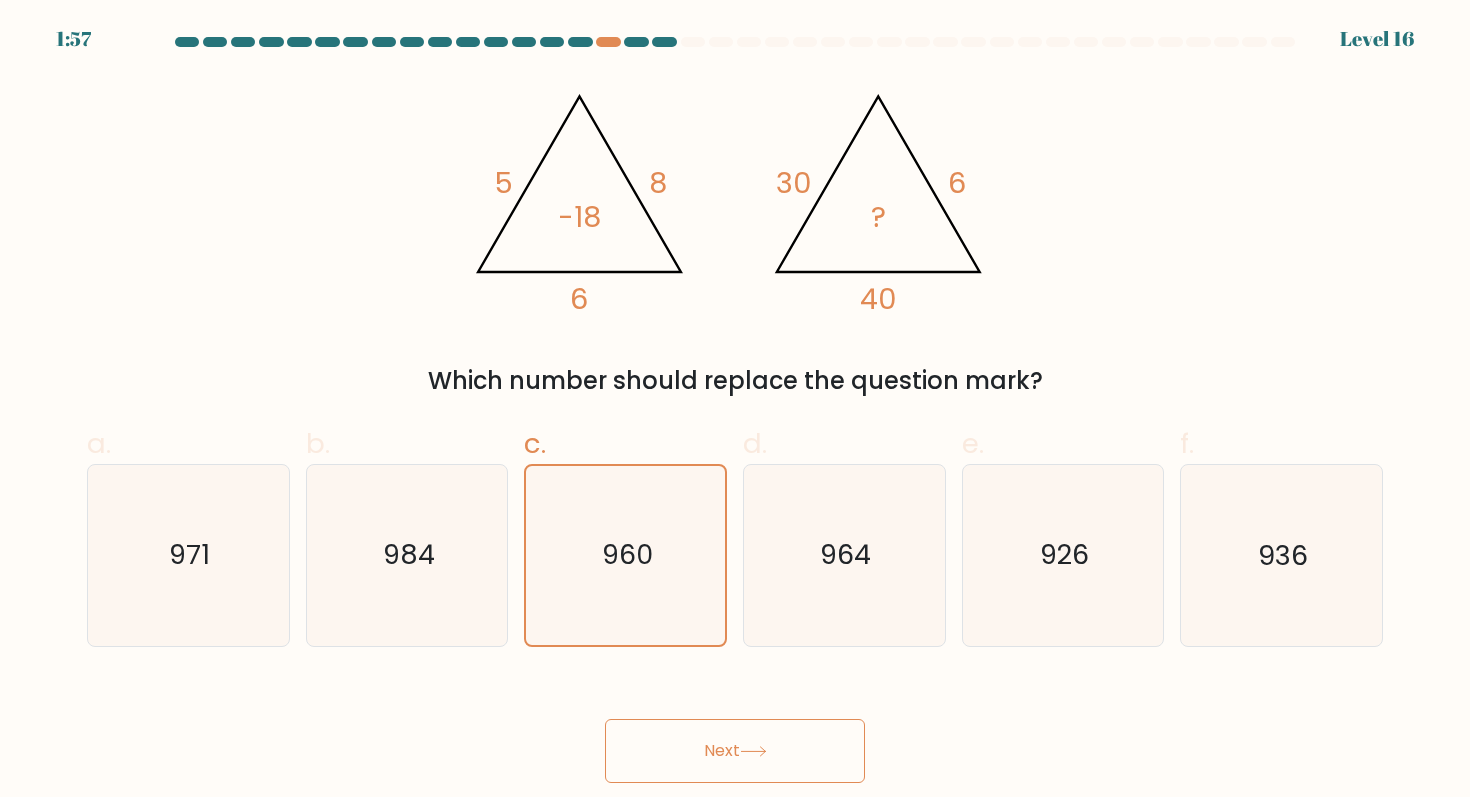 click on "Next" at bounding box center (735, 751) 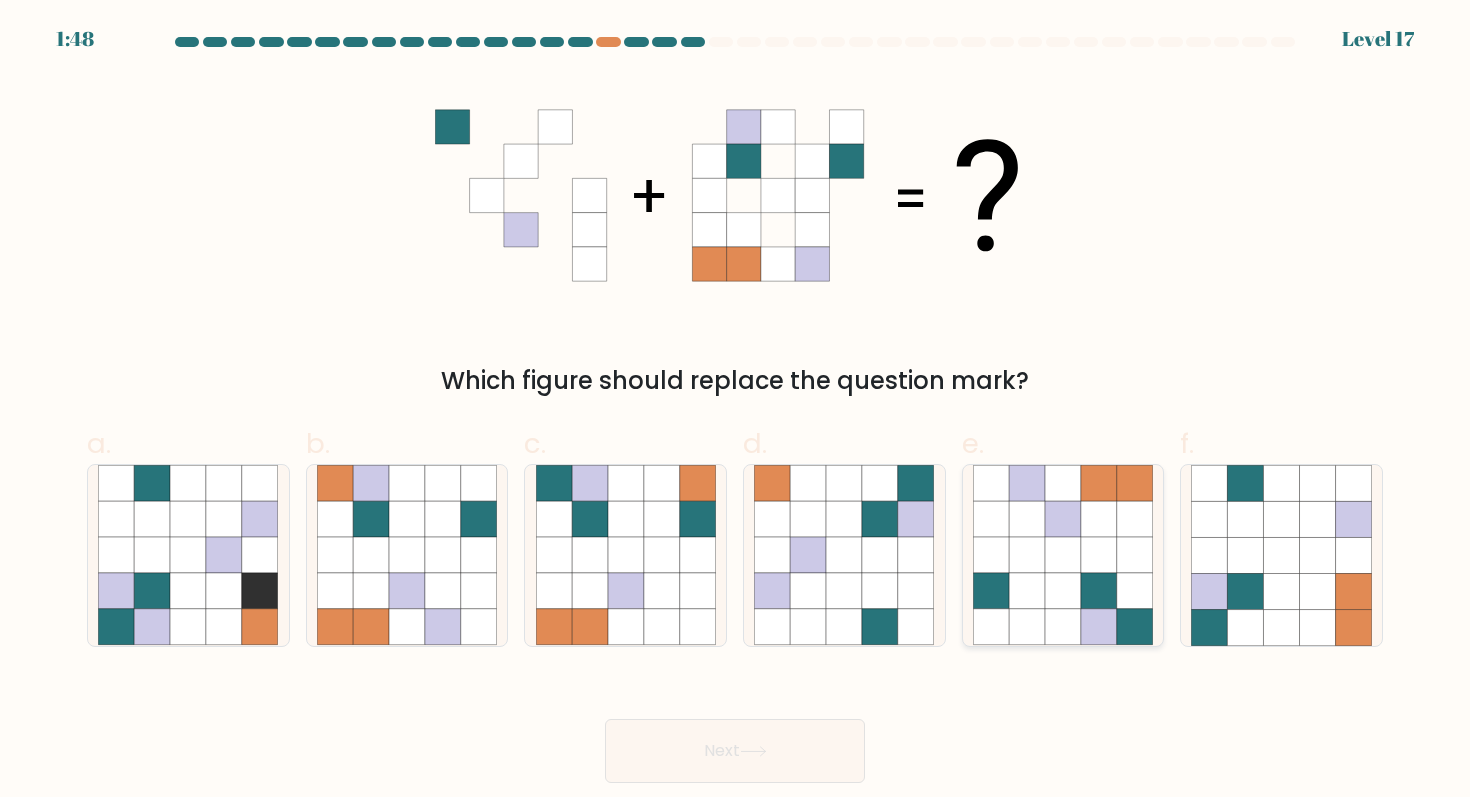 click 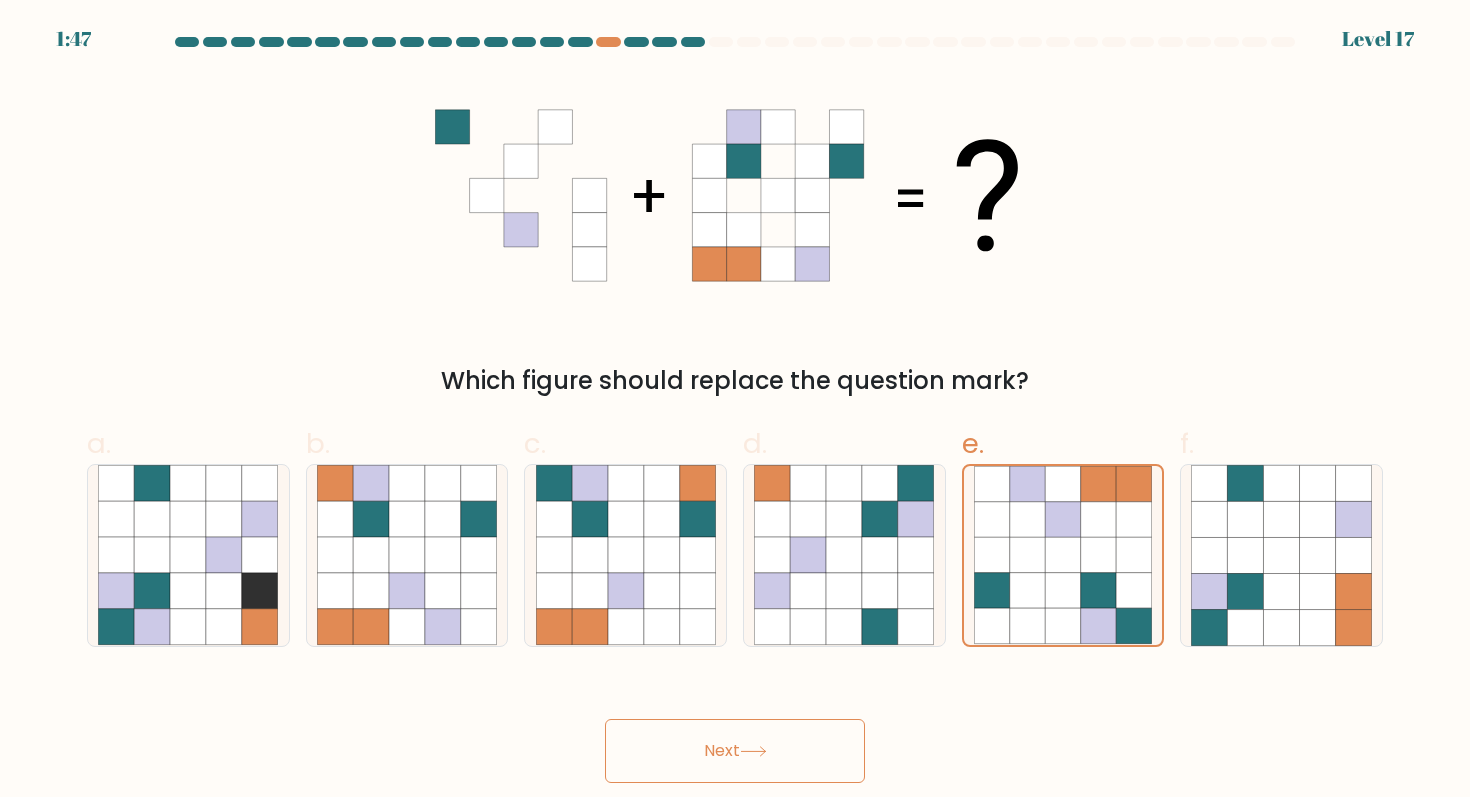 click on "Next" at bounding box center [735, 751] 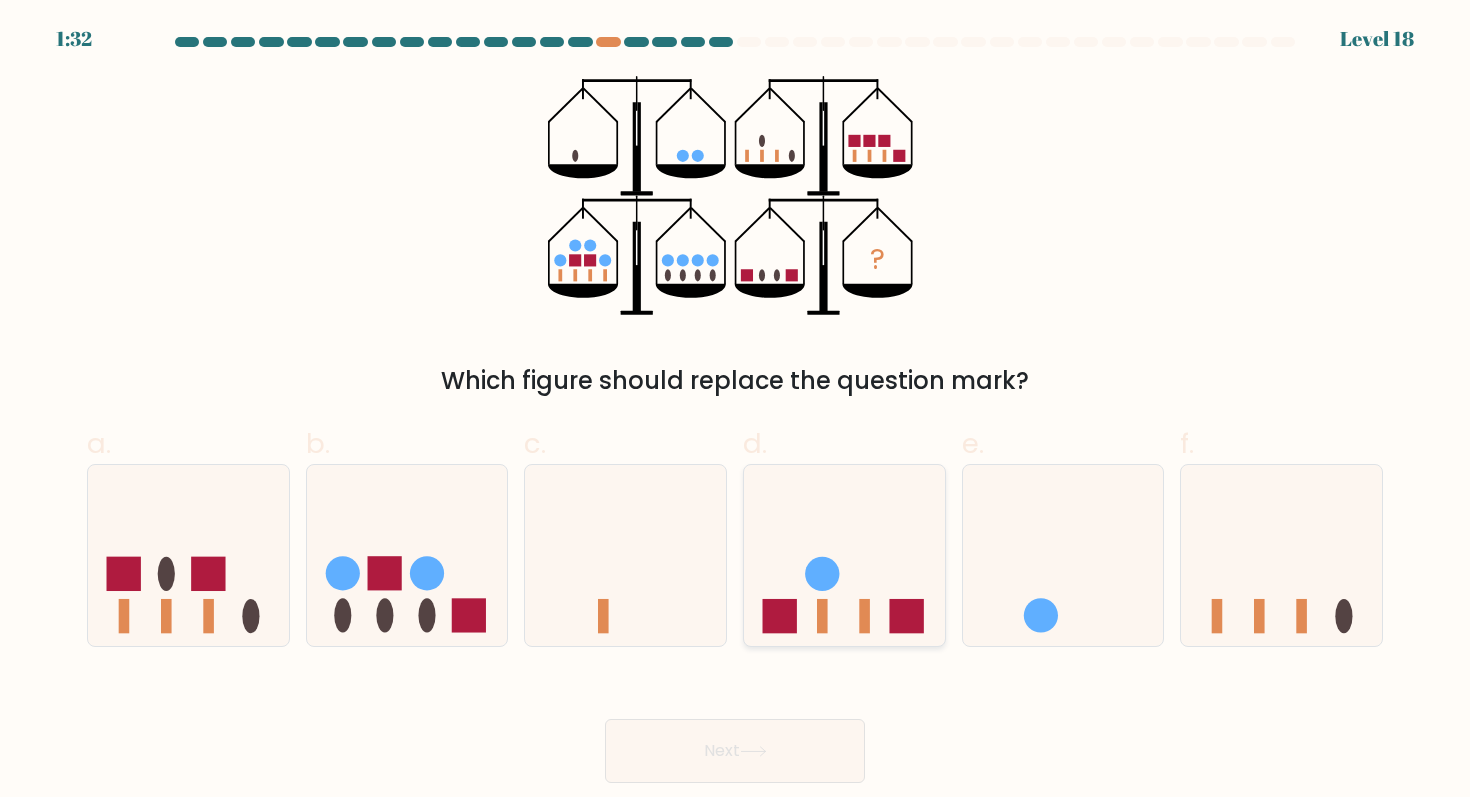 click 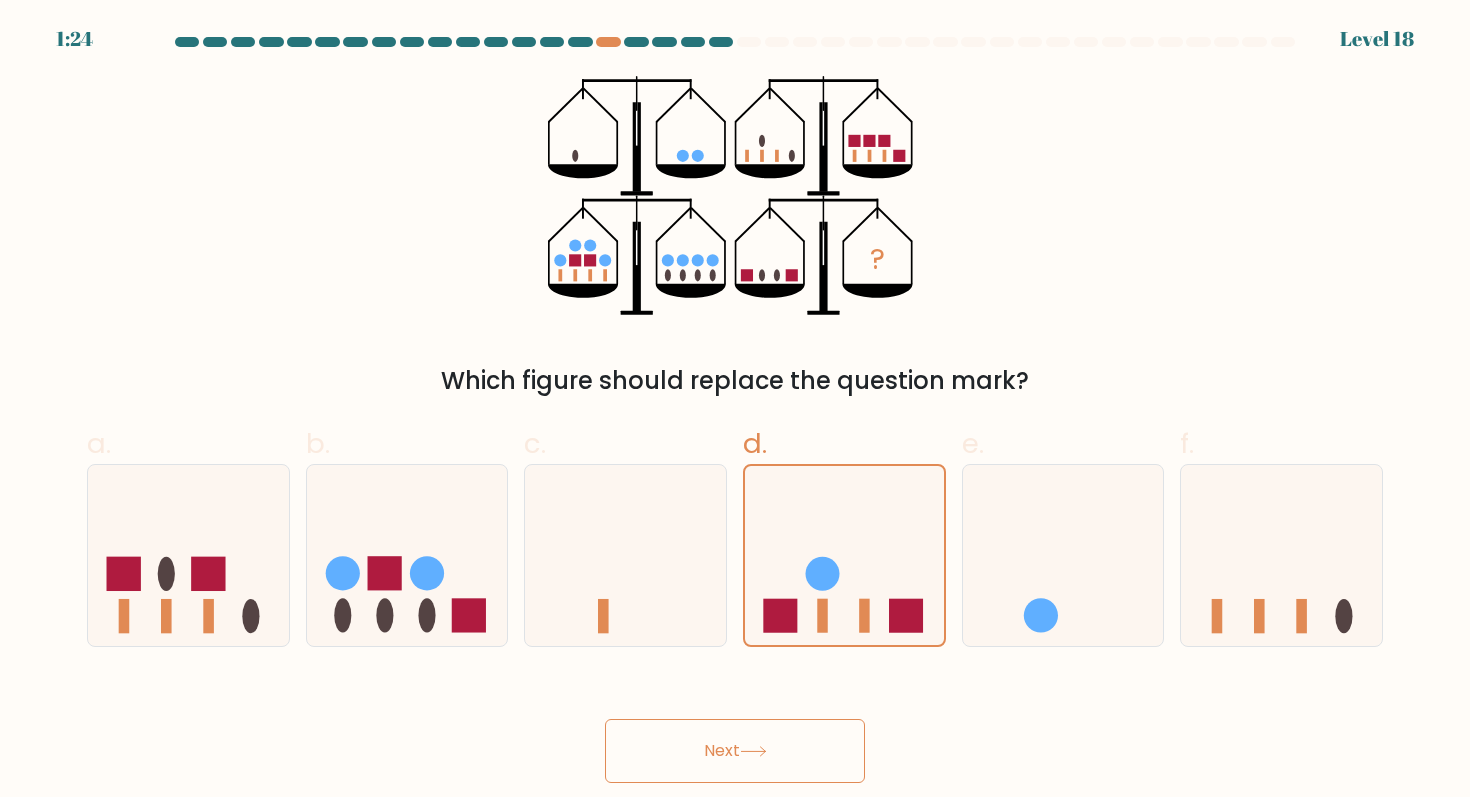 click on "Next" at bounding box center [735, 751] 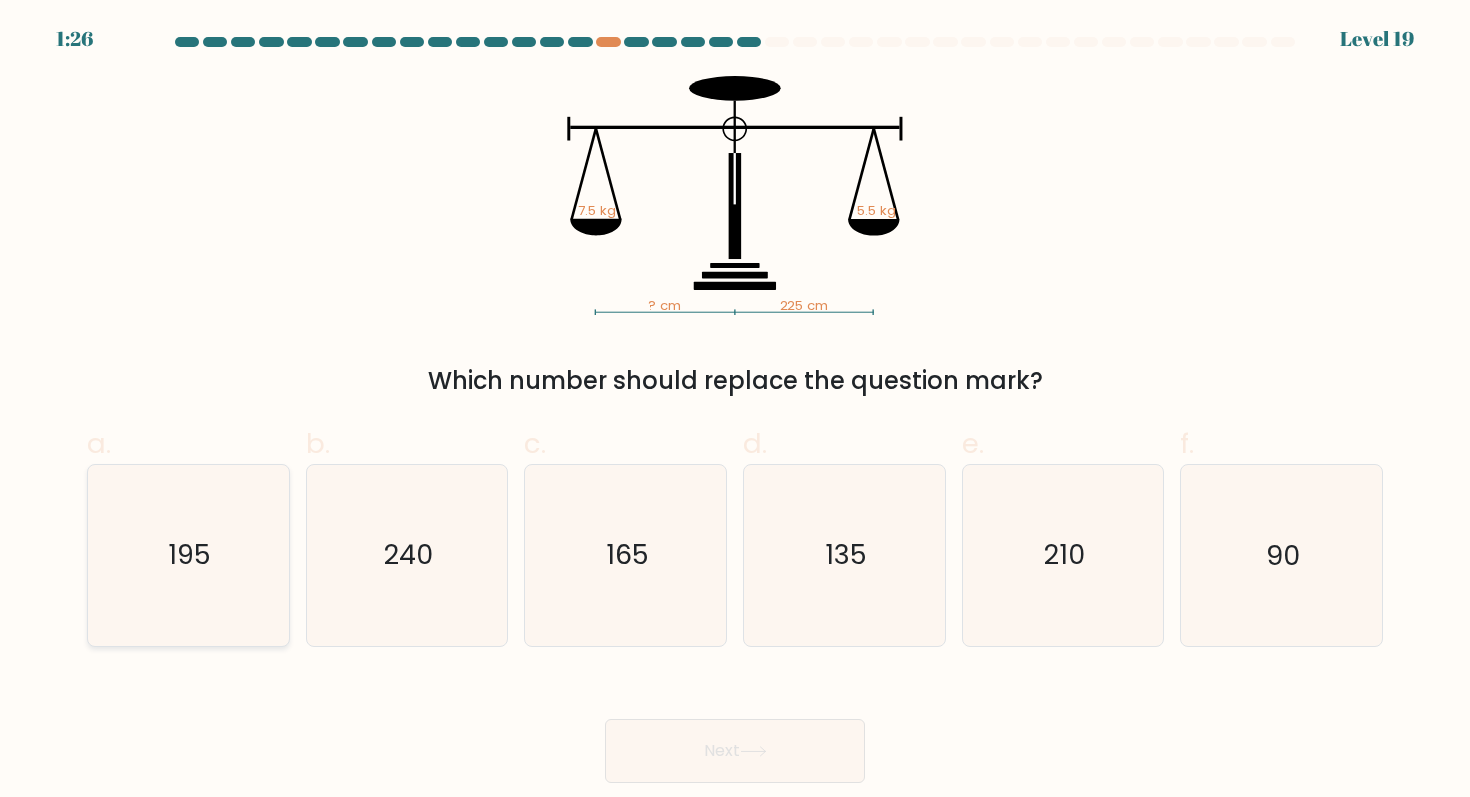 click on "195" 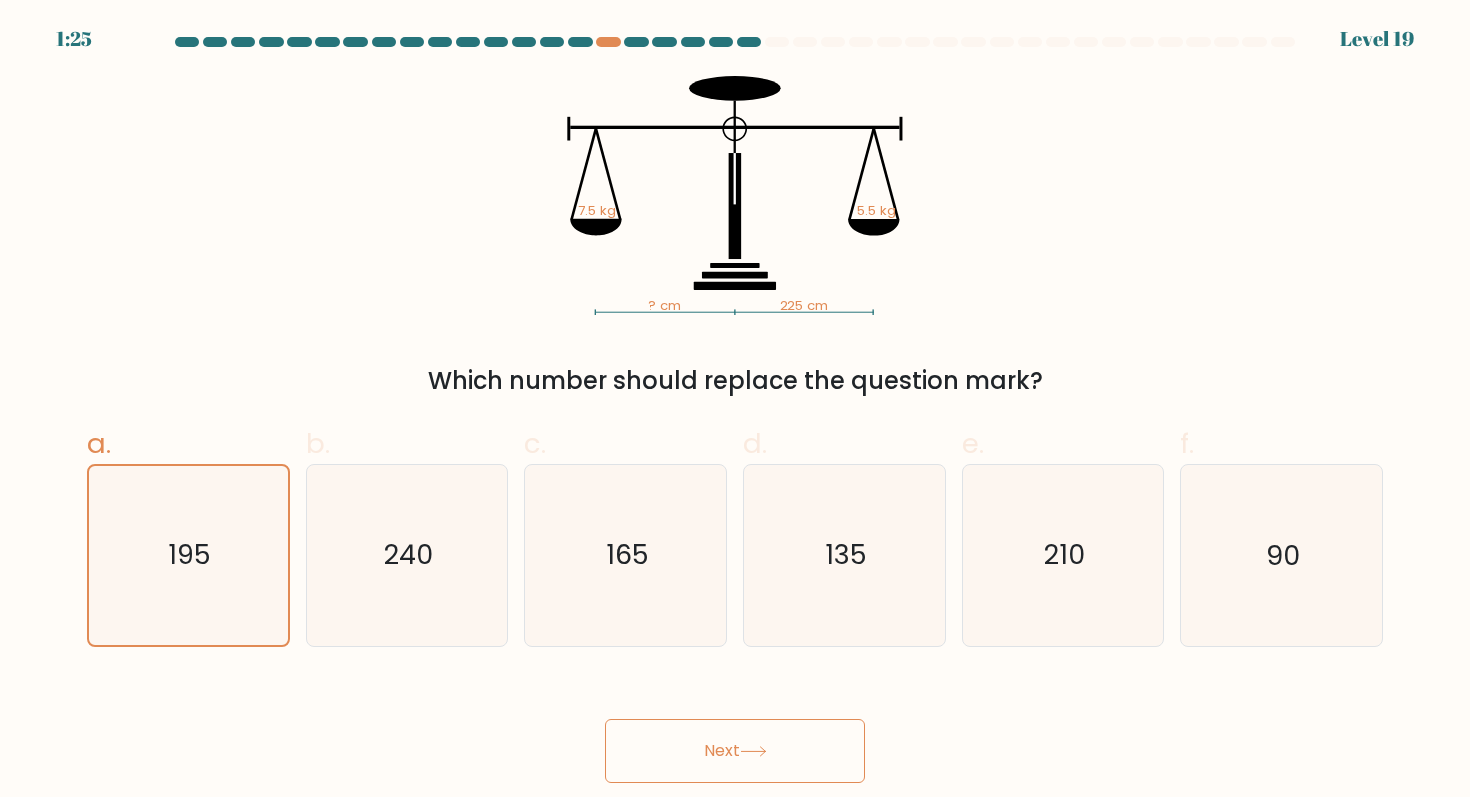 click on "Next" at bounding box center [735, 751] 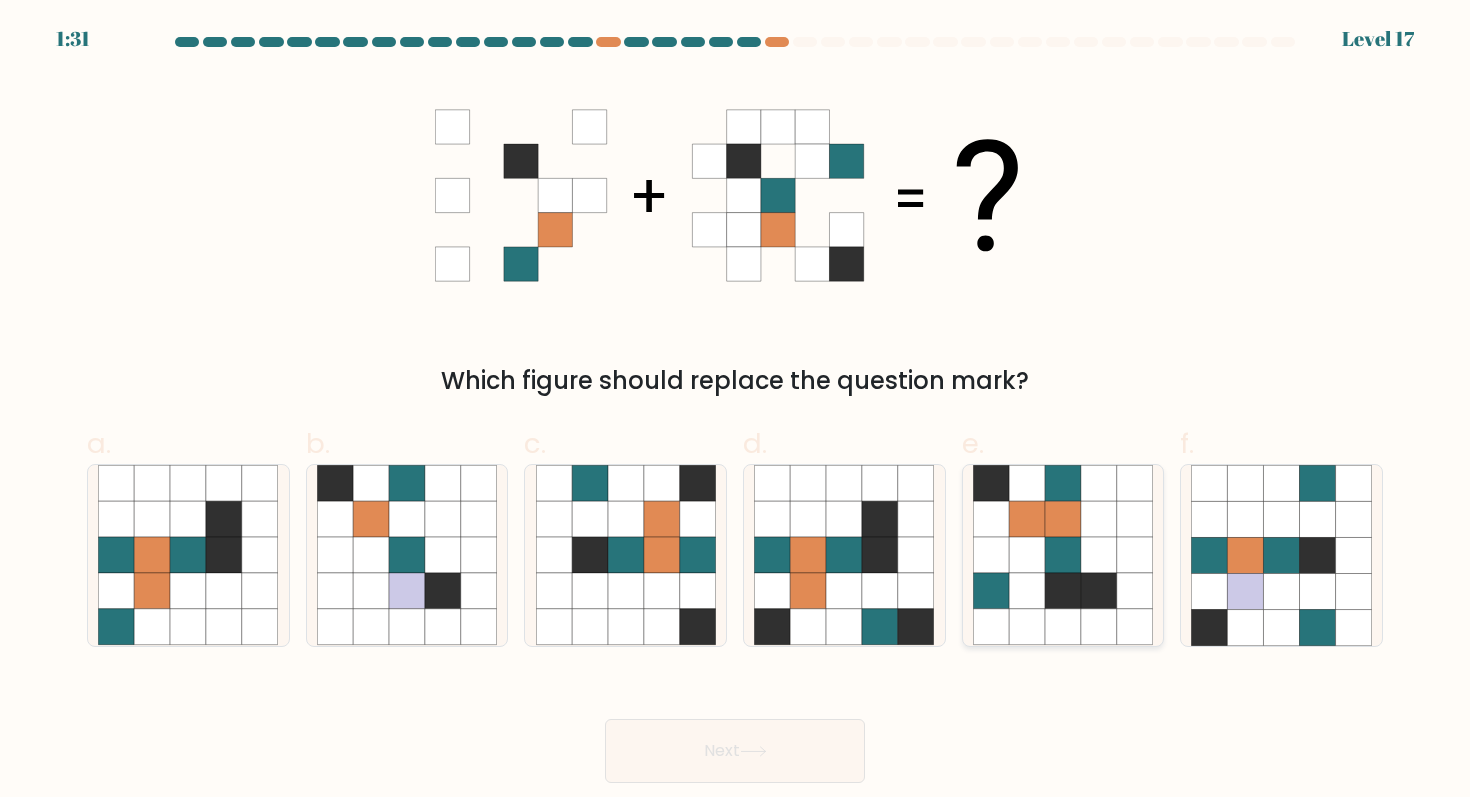 click 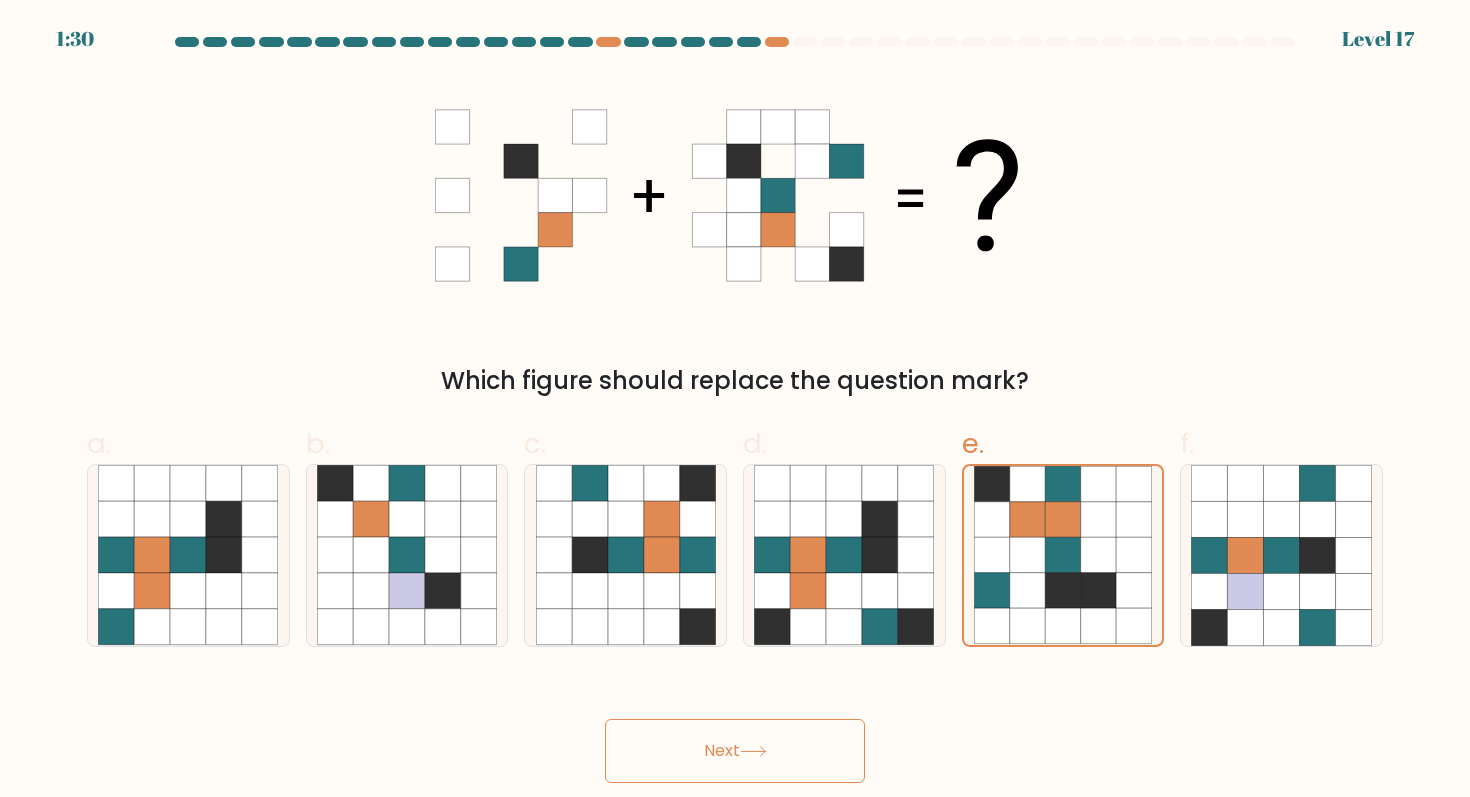 click on "1:30
Level 17" at bounding box center [735, 398] 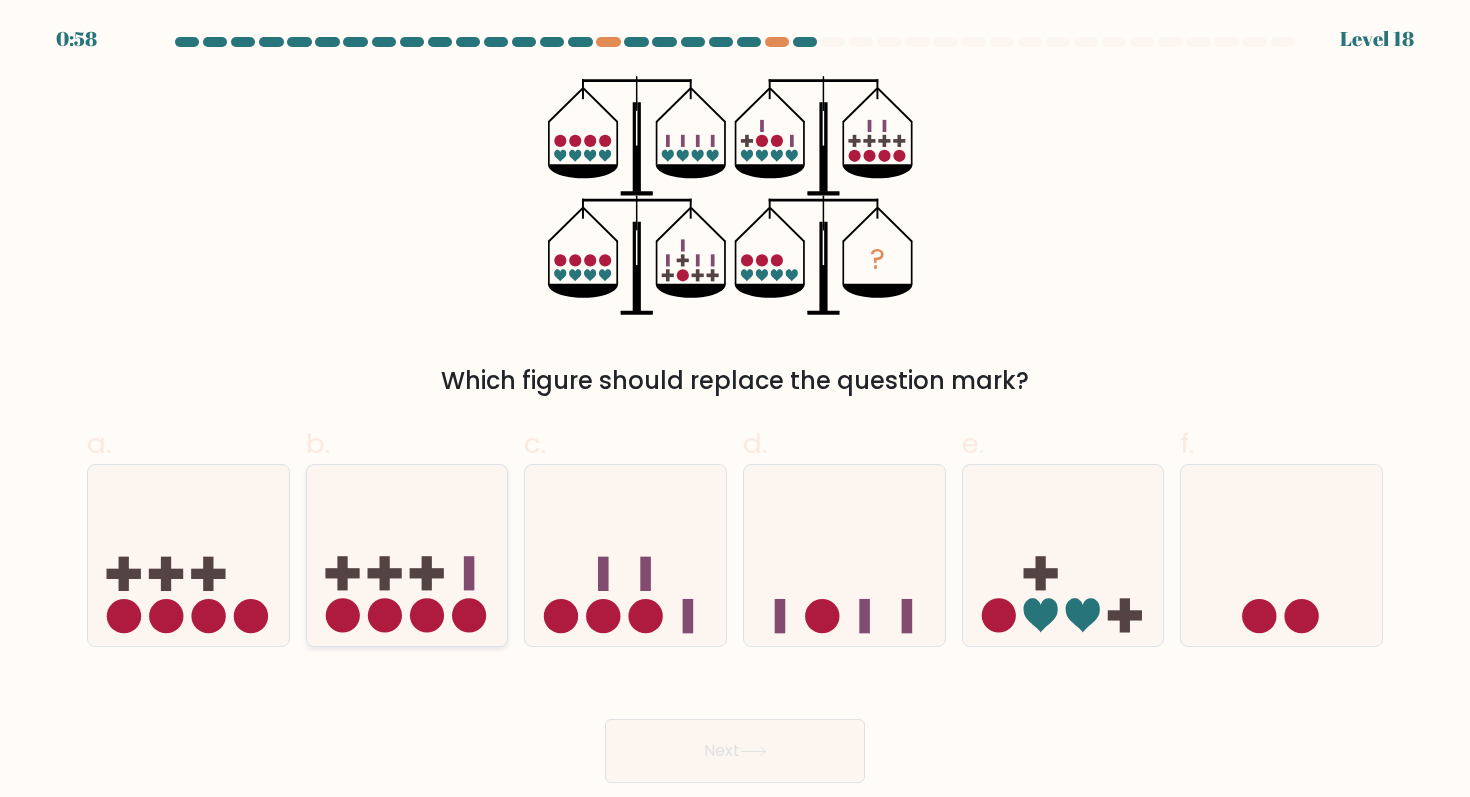 click 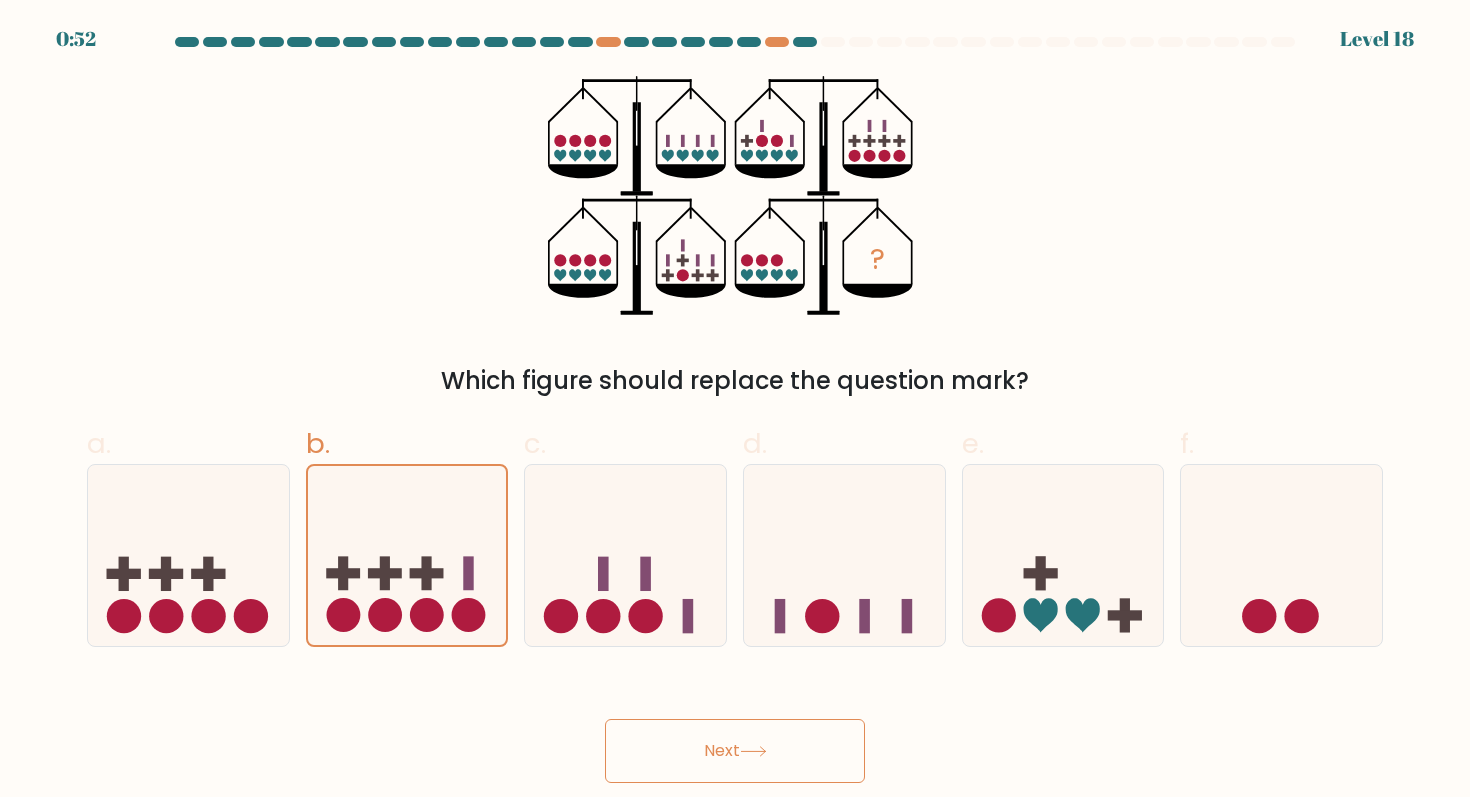 click on "Next" at bounding box center [735, 751] 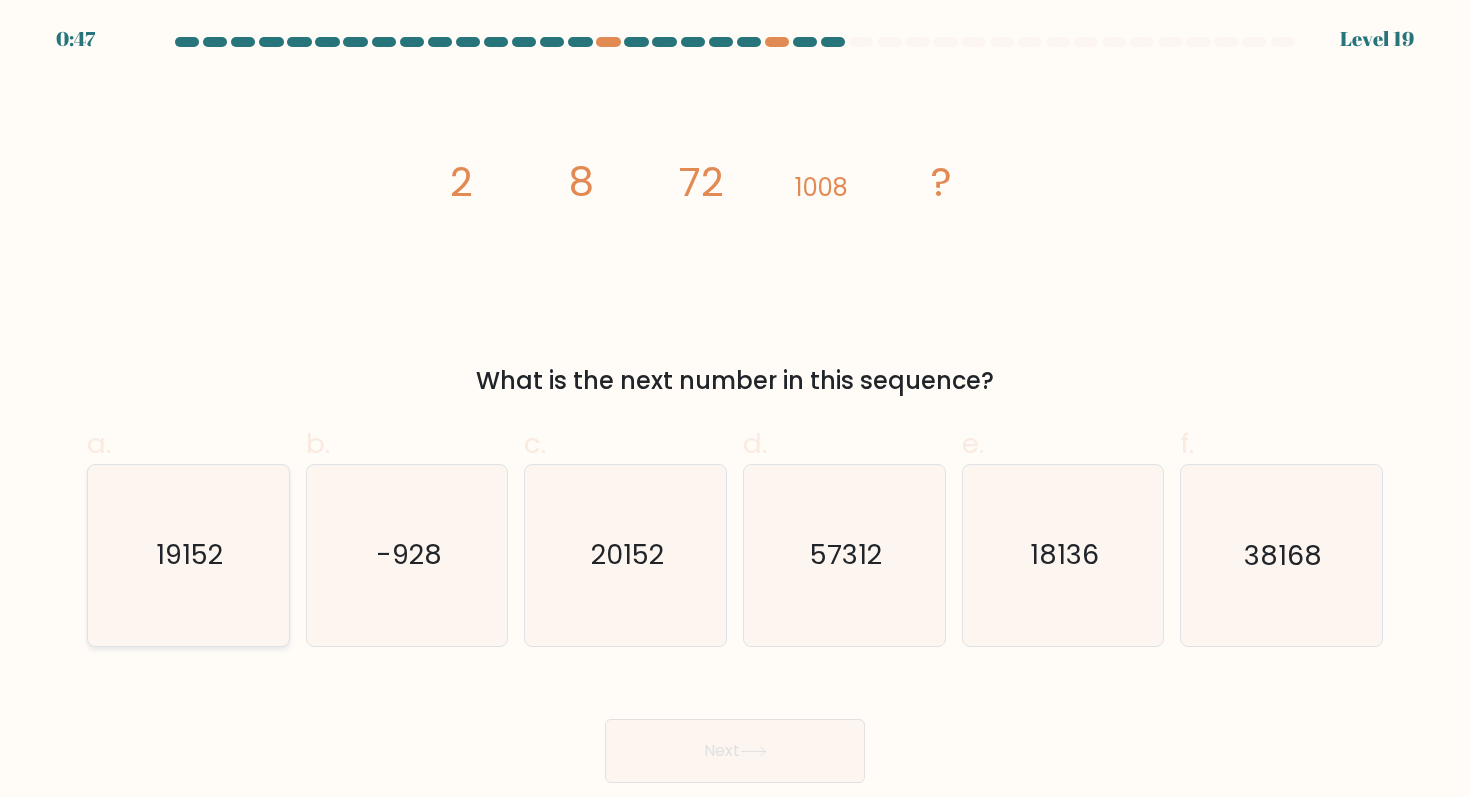 click on "19152" 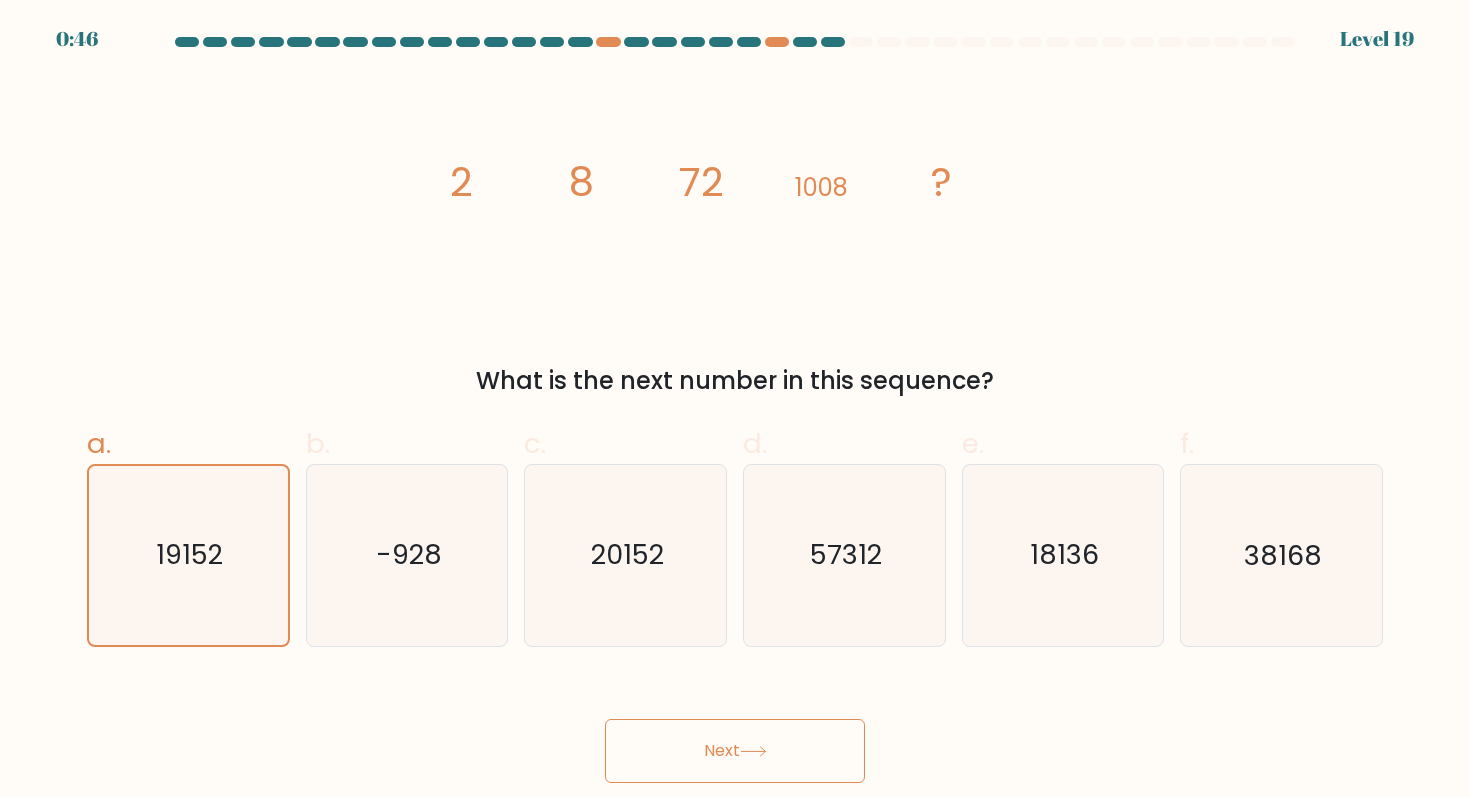 click on "0:46
Level 19" at bounding box center (735, 398) 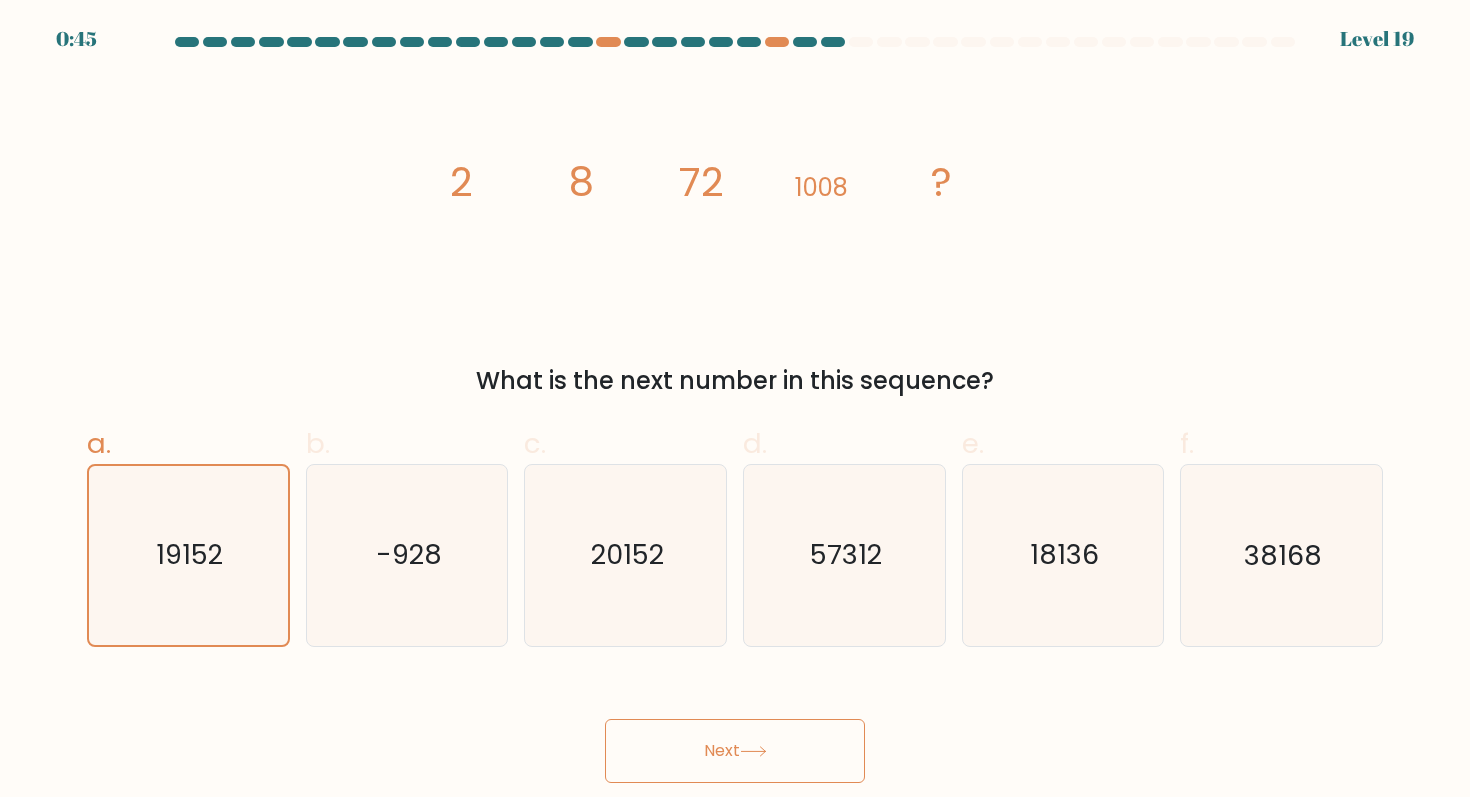 click on "Next" at bounding box center (735, 751) 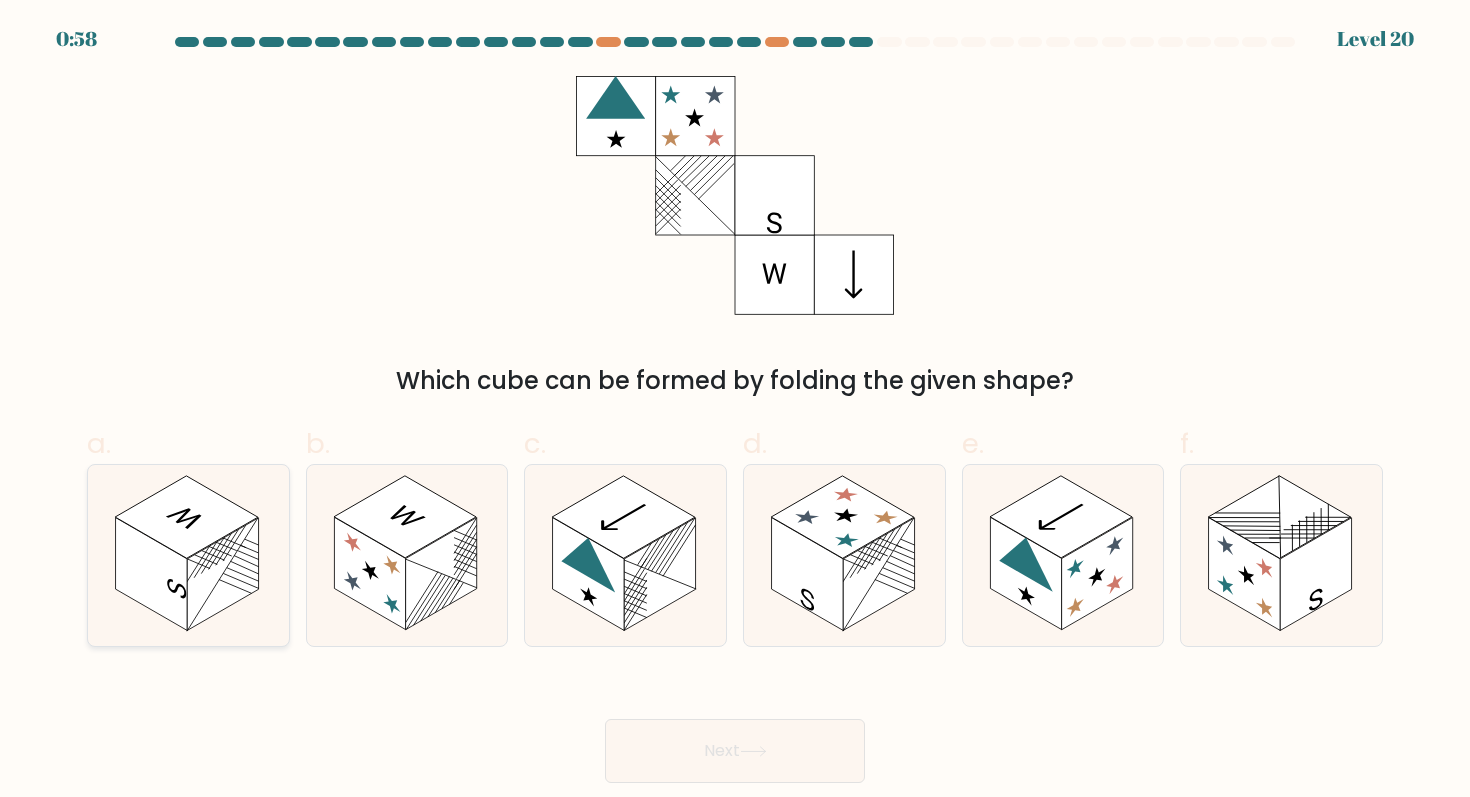 click 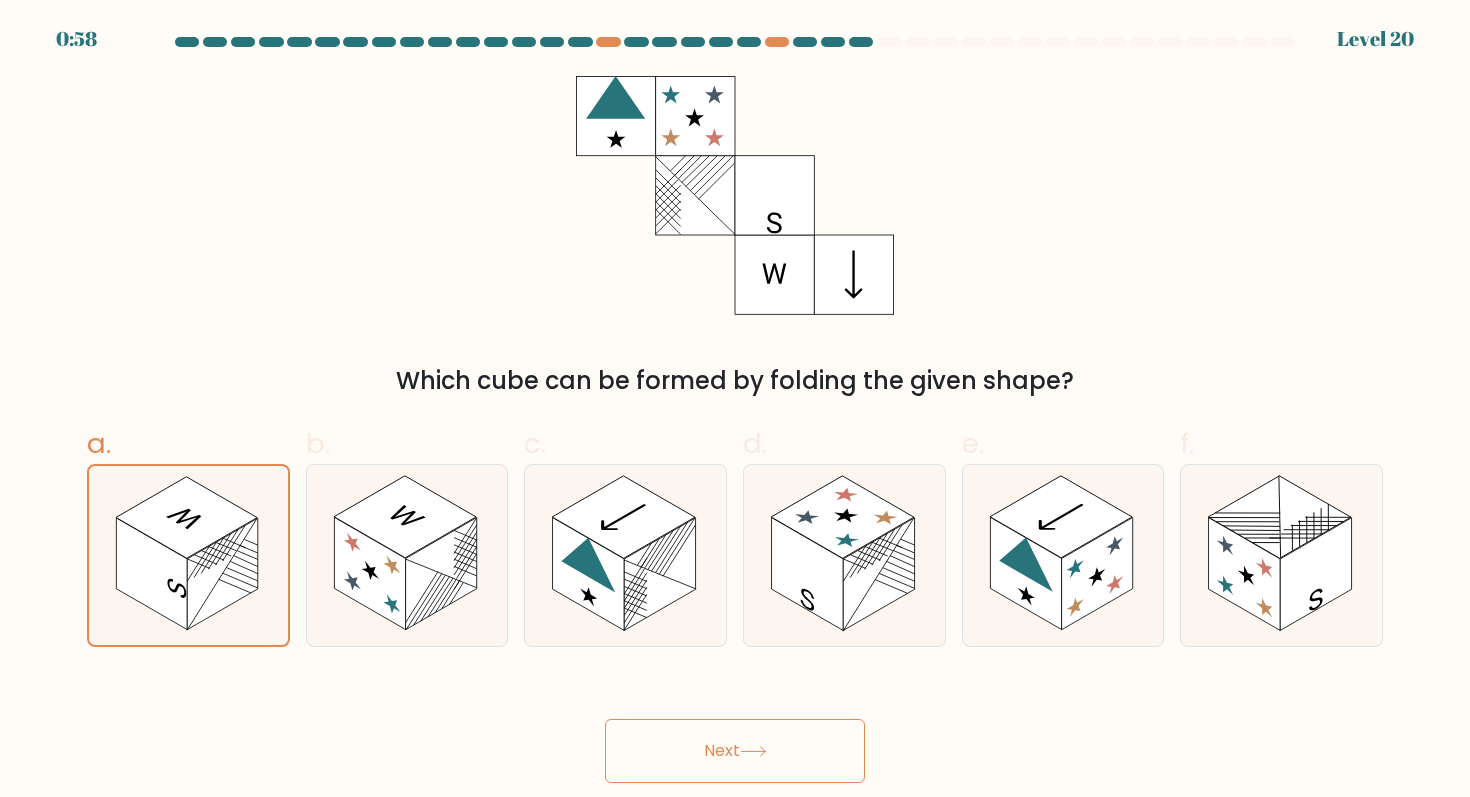 click on "Next" at bounding box center (735, 751) 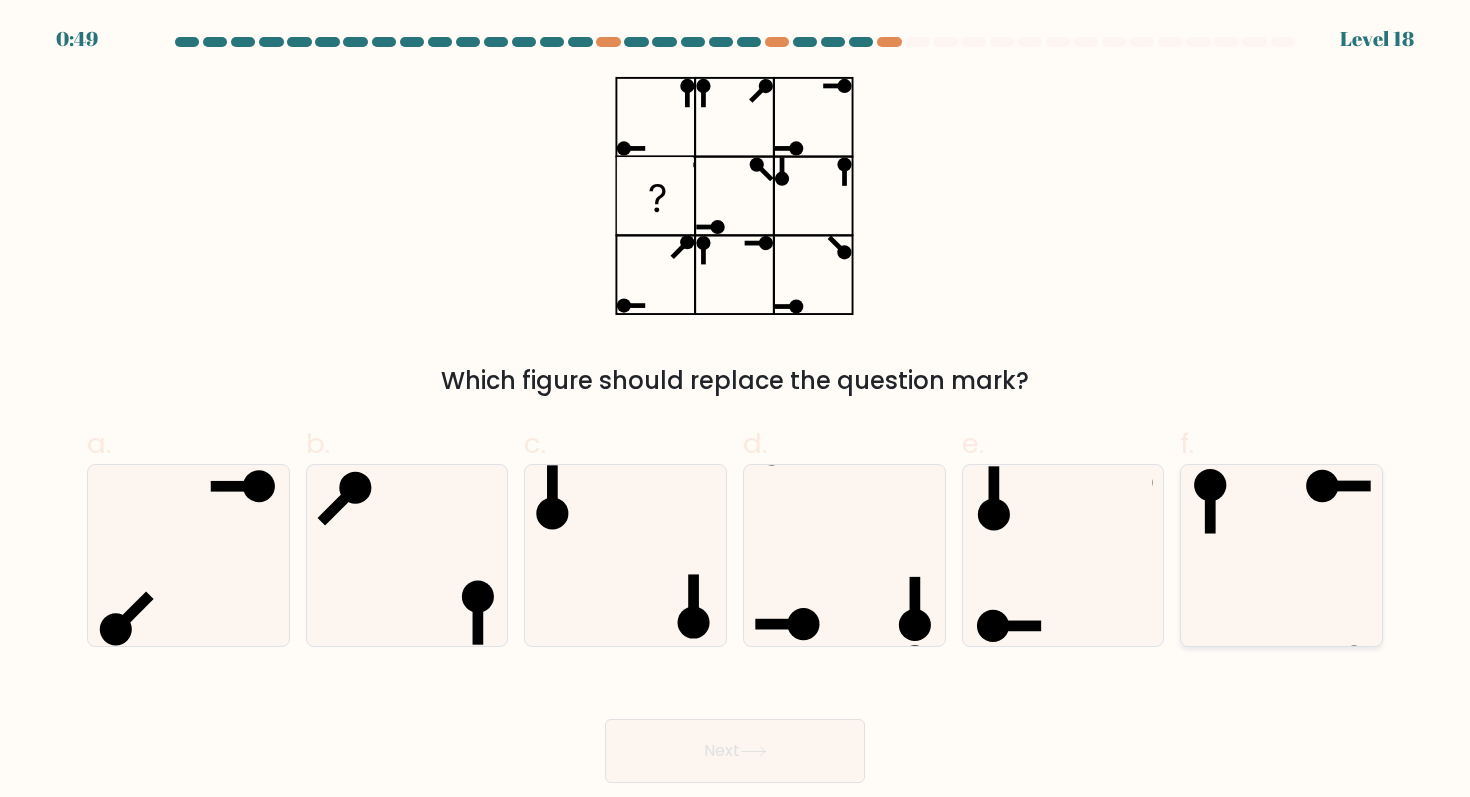 click 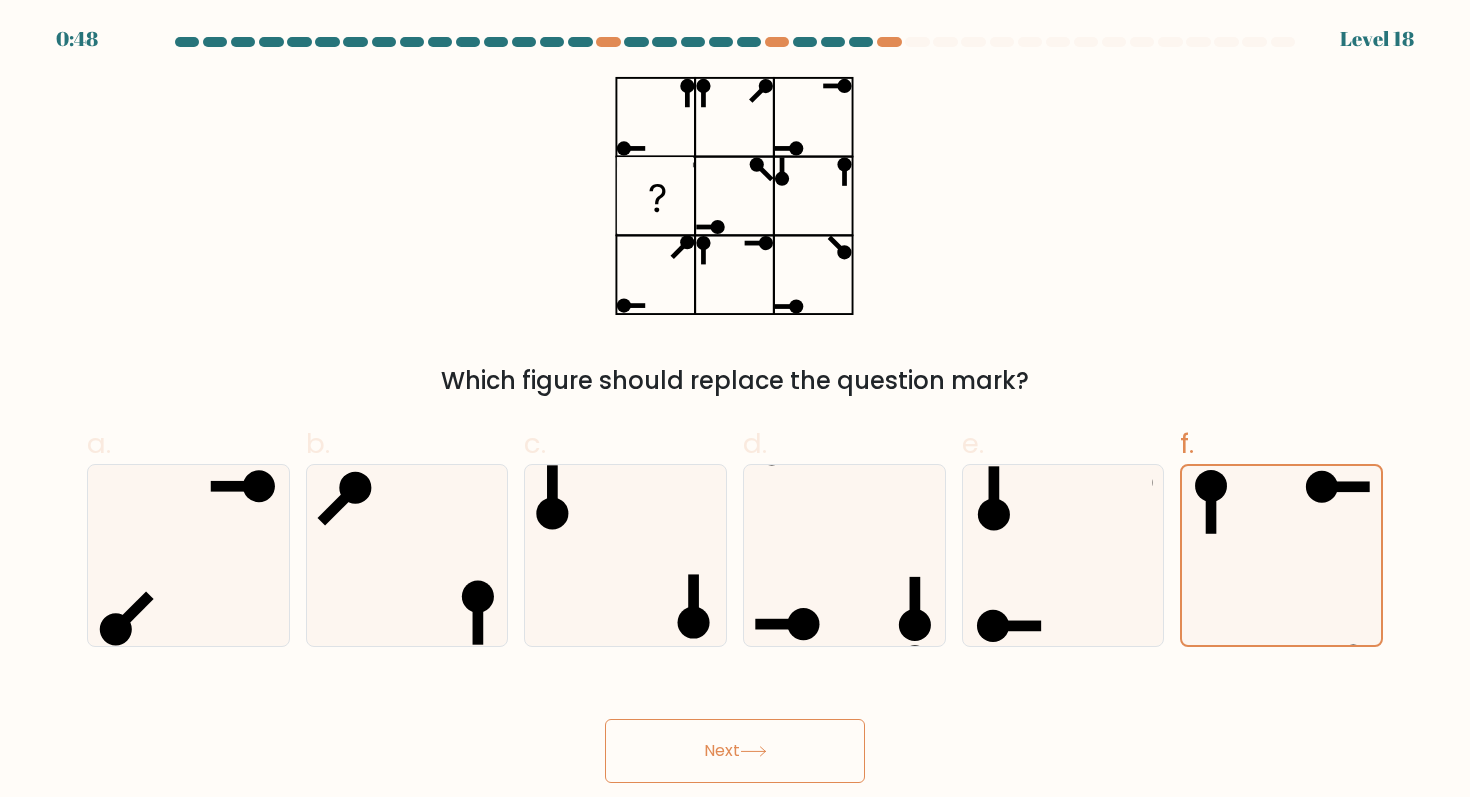 click on "Next" at bounding box center (735, 751) 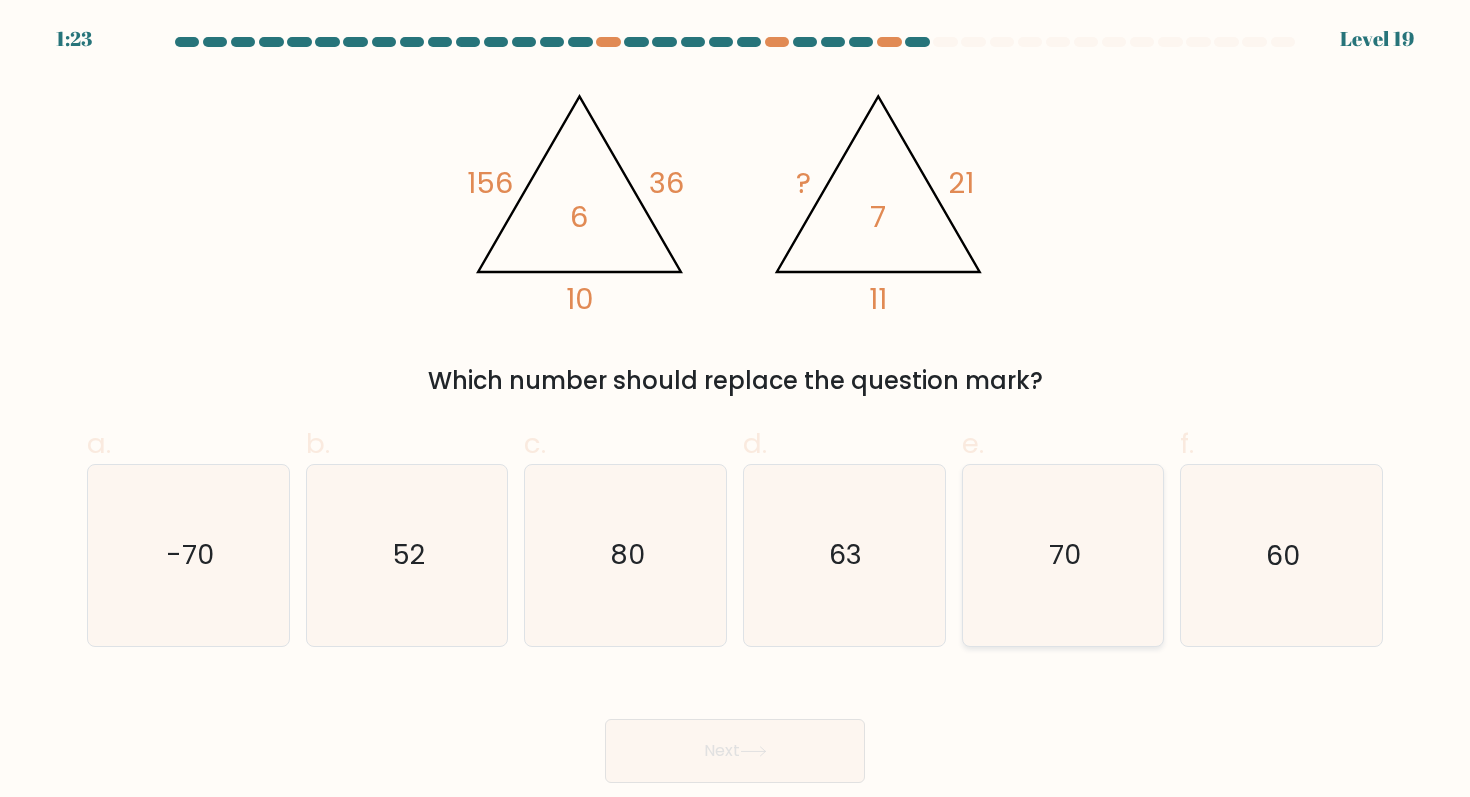 click on "70" 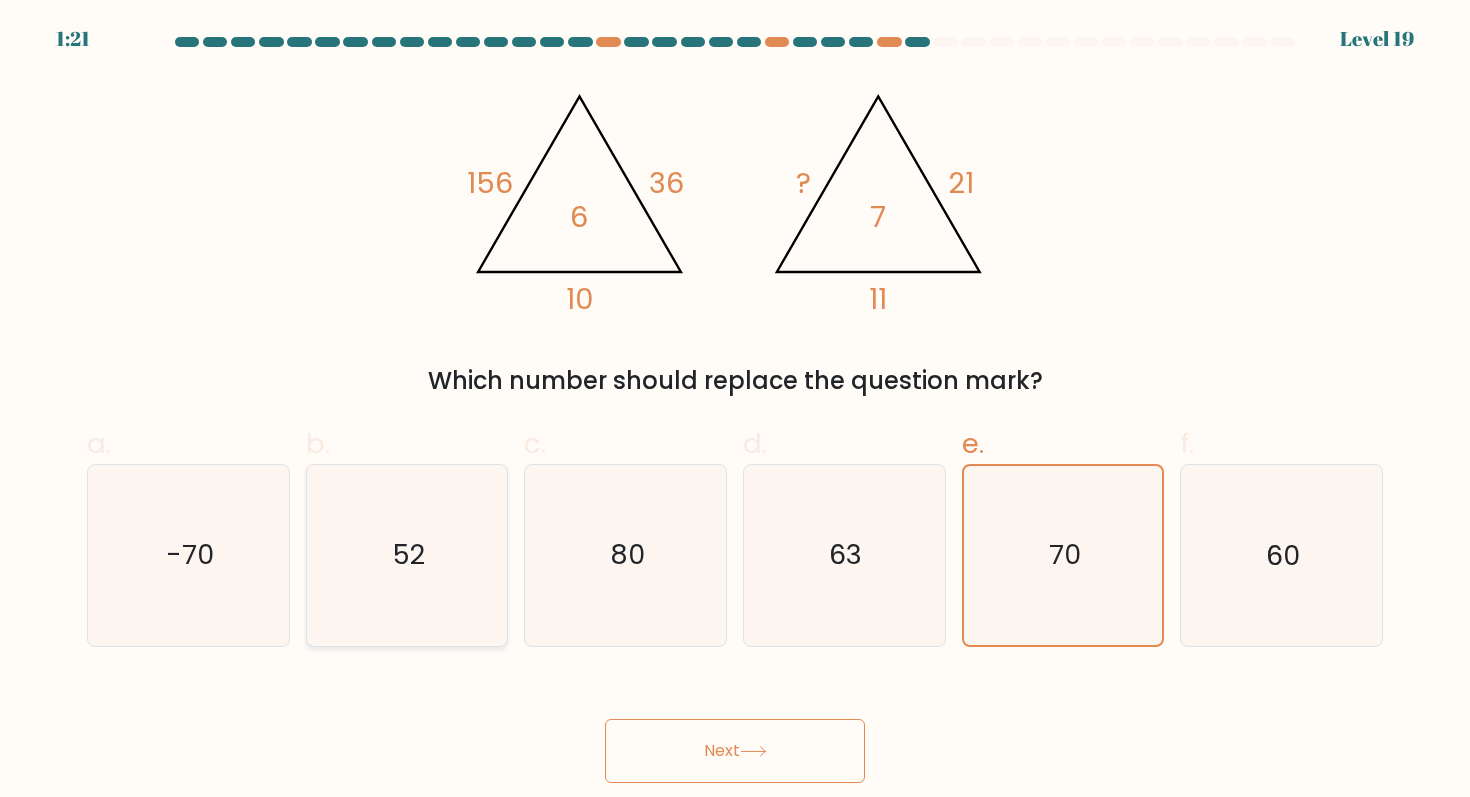 click on "52" 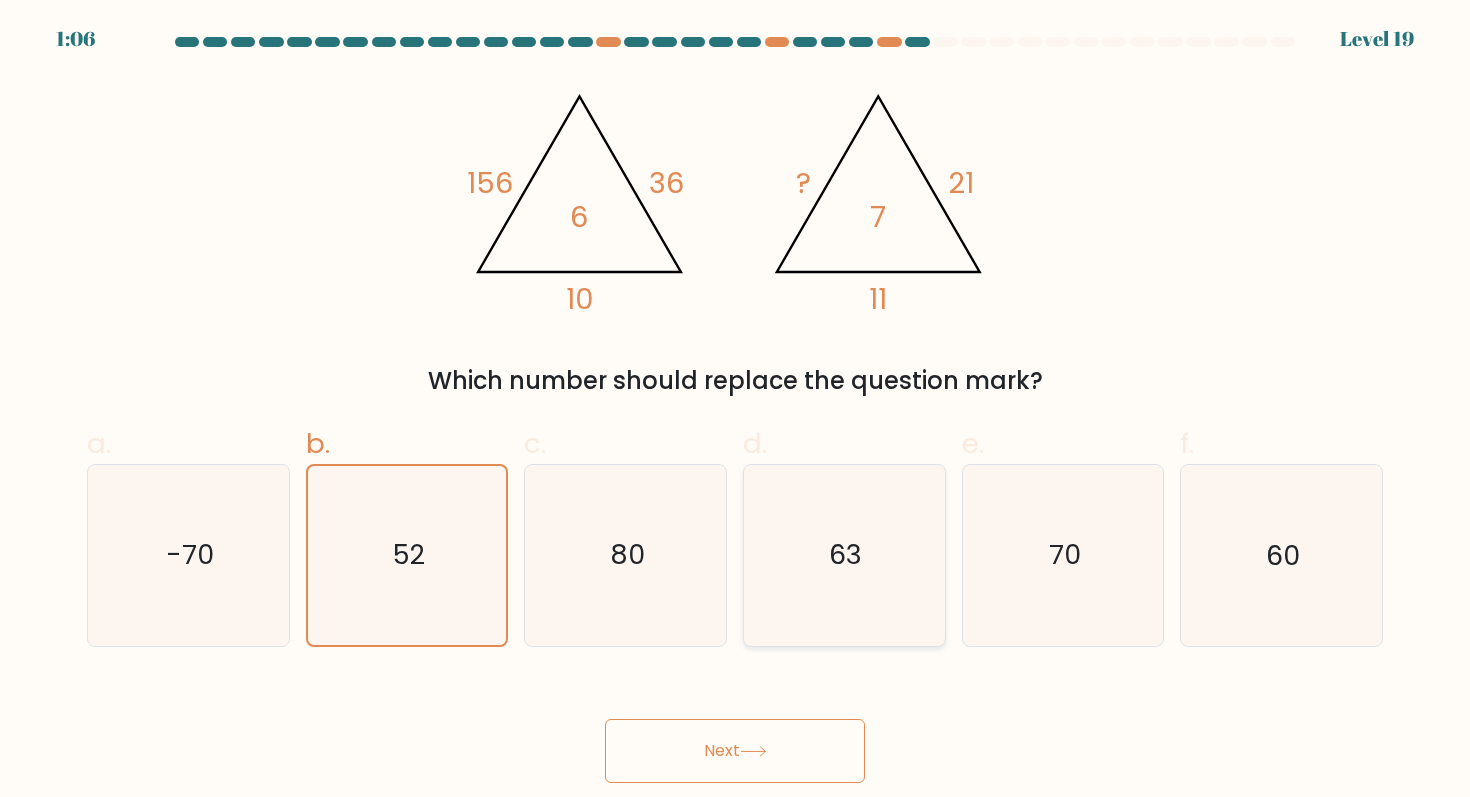 click on "63" 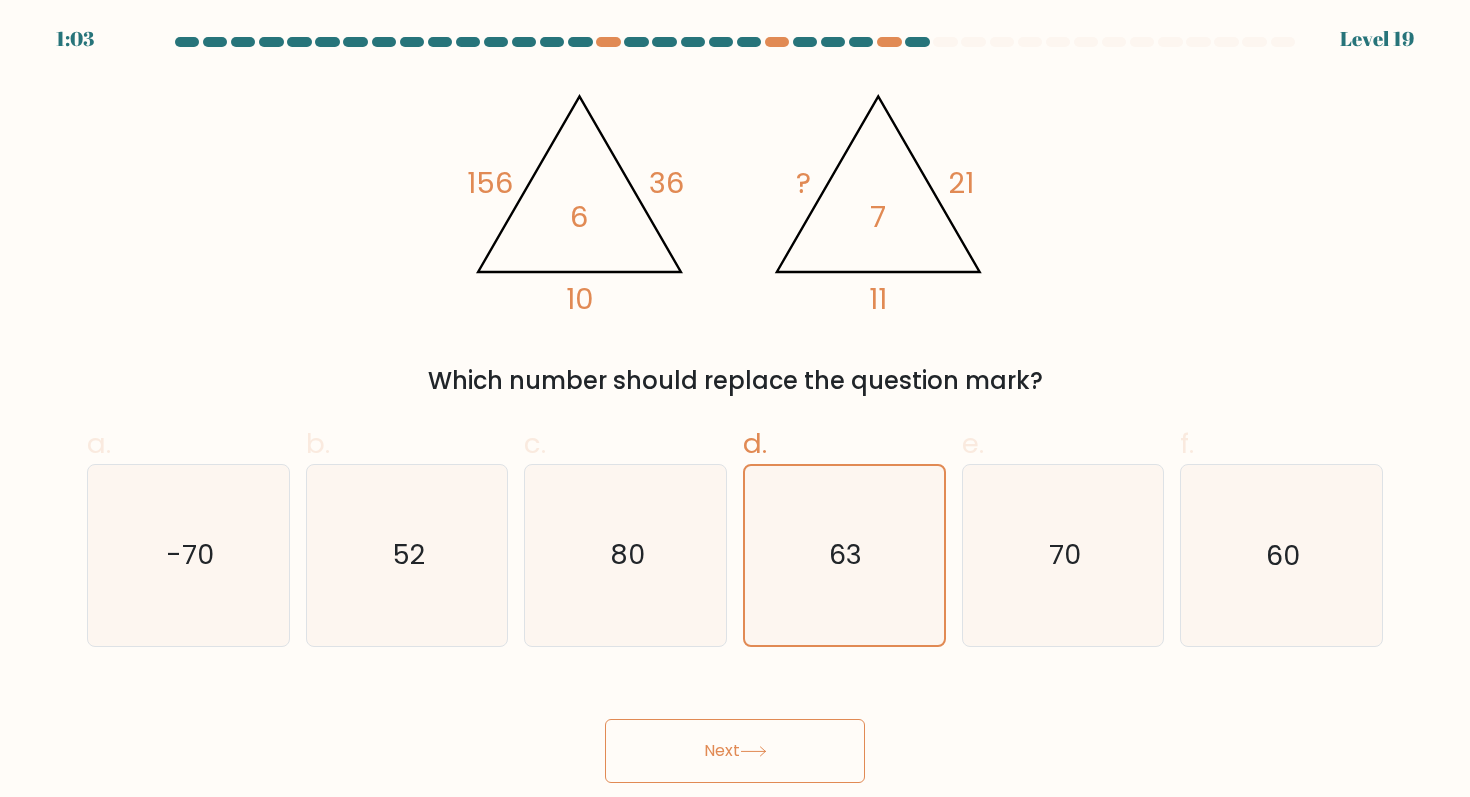 click on "Next" at bounding box center [735, 751] 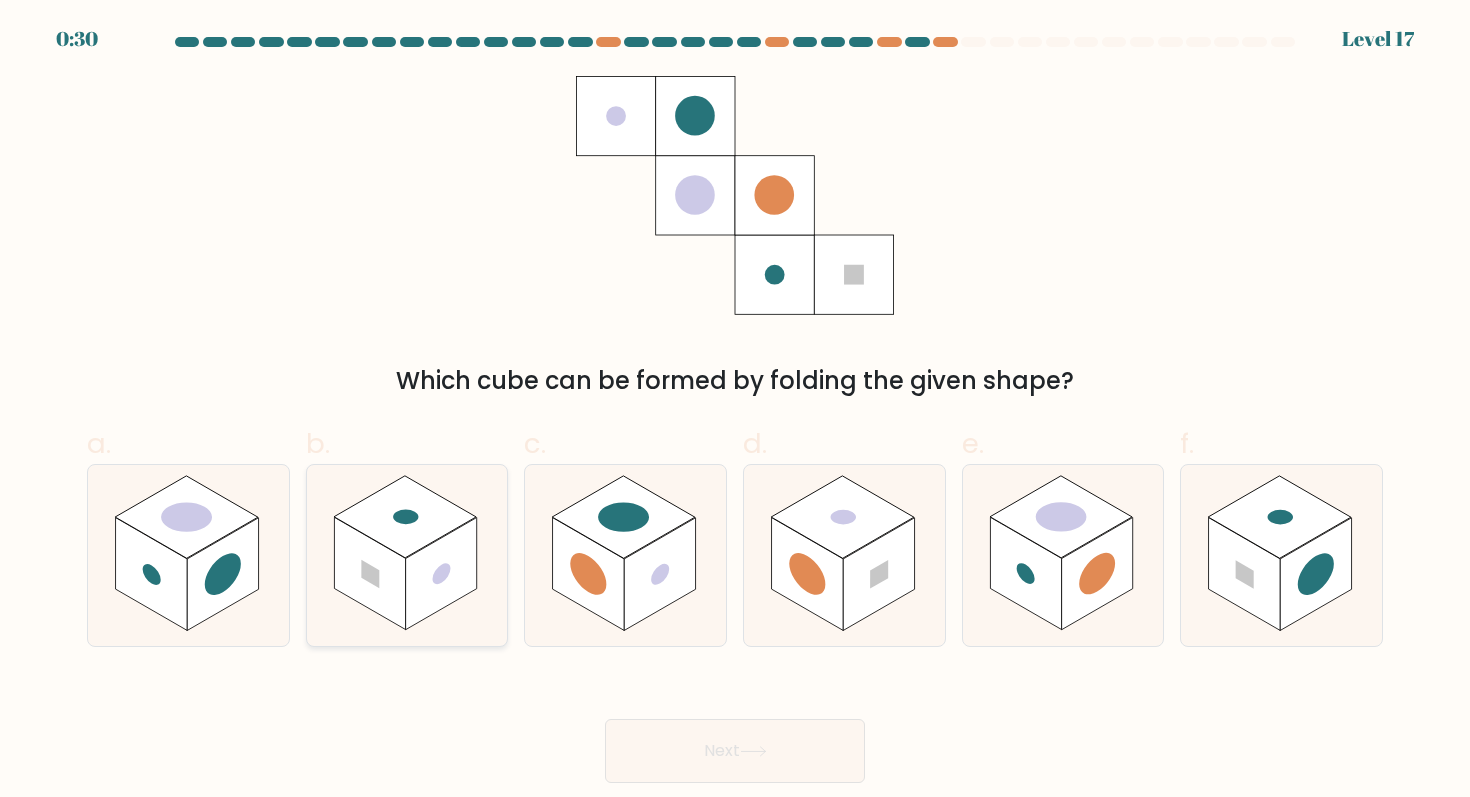 click 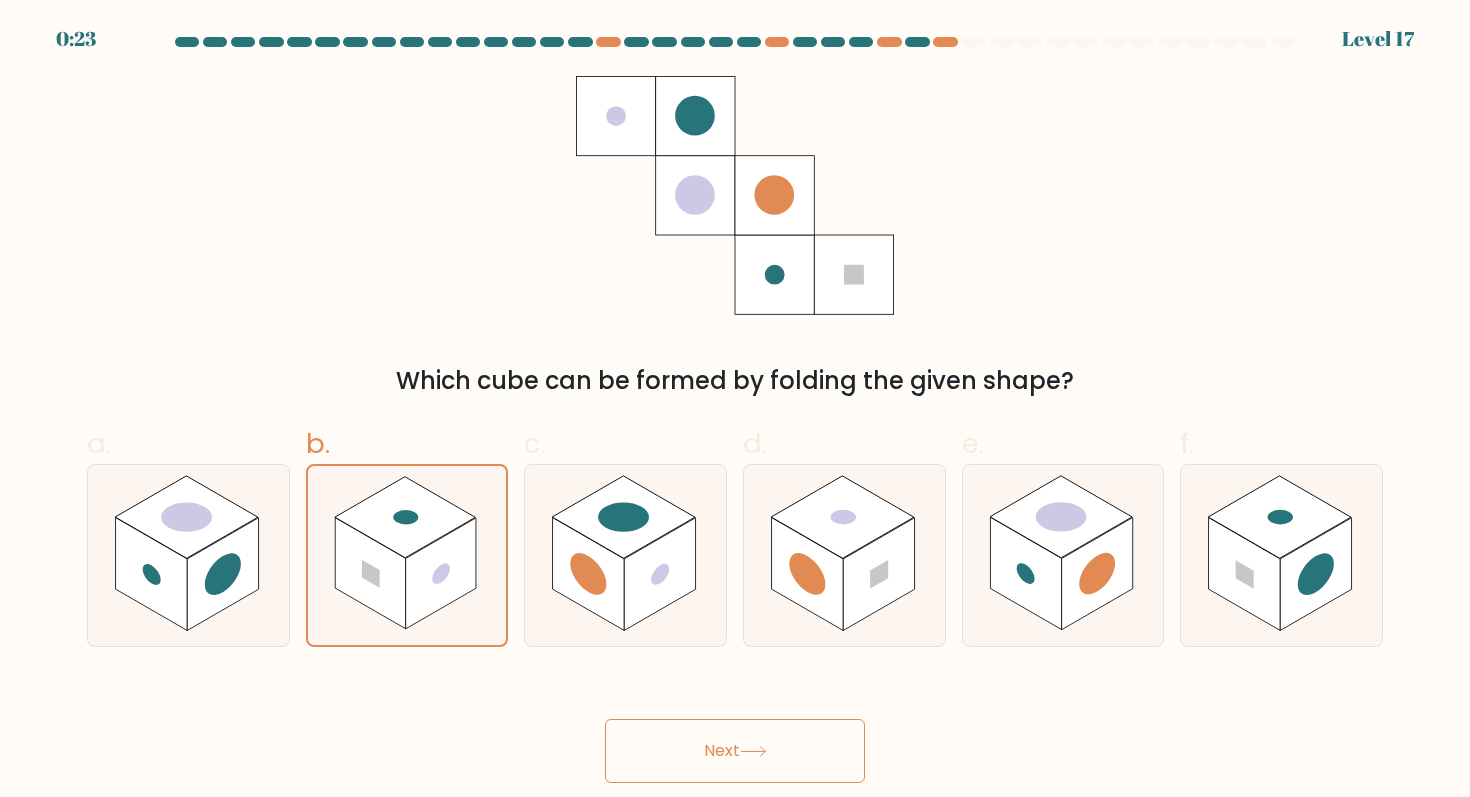click on "Next" at bounding box center [735, 751] 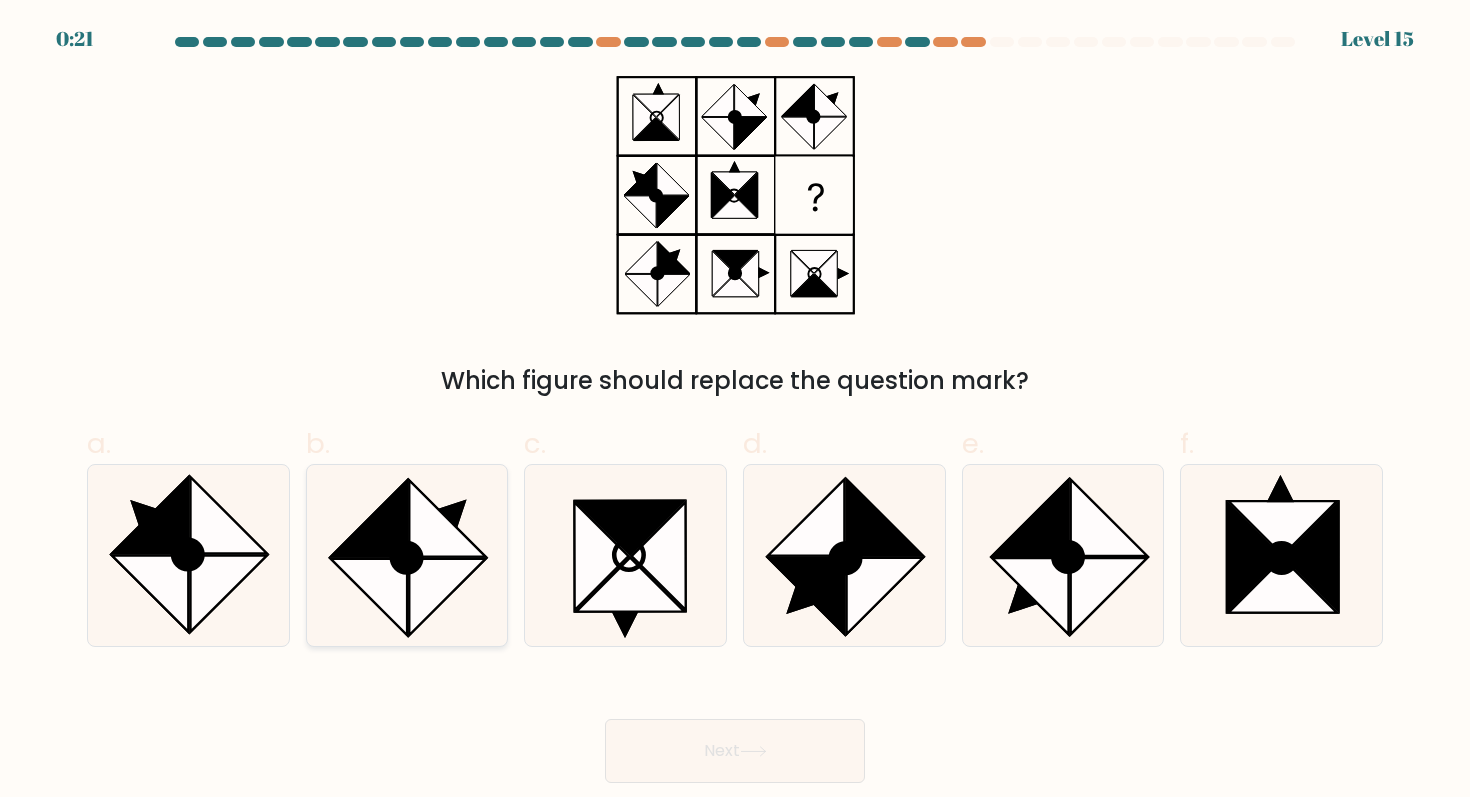 click 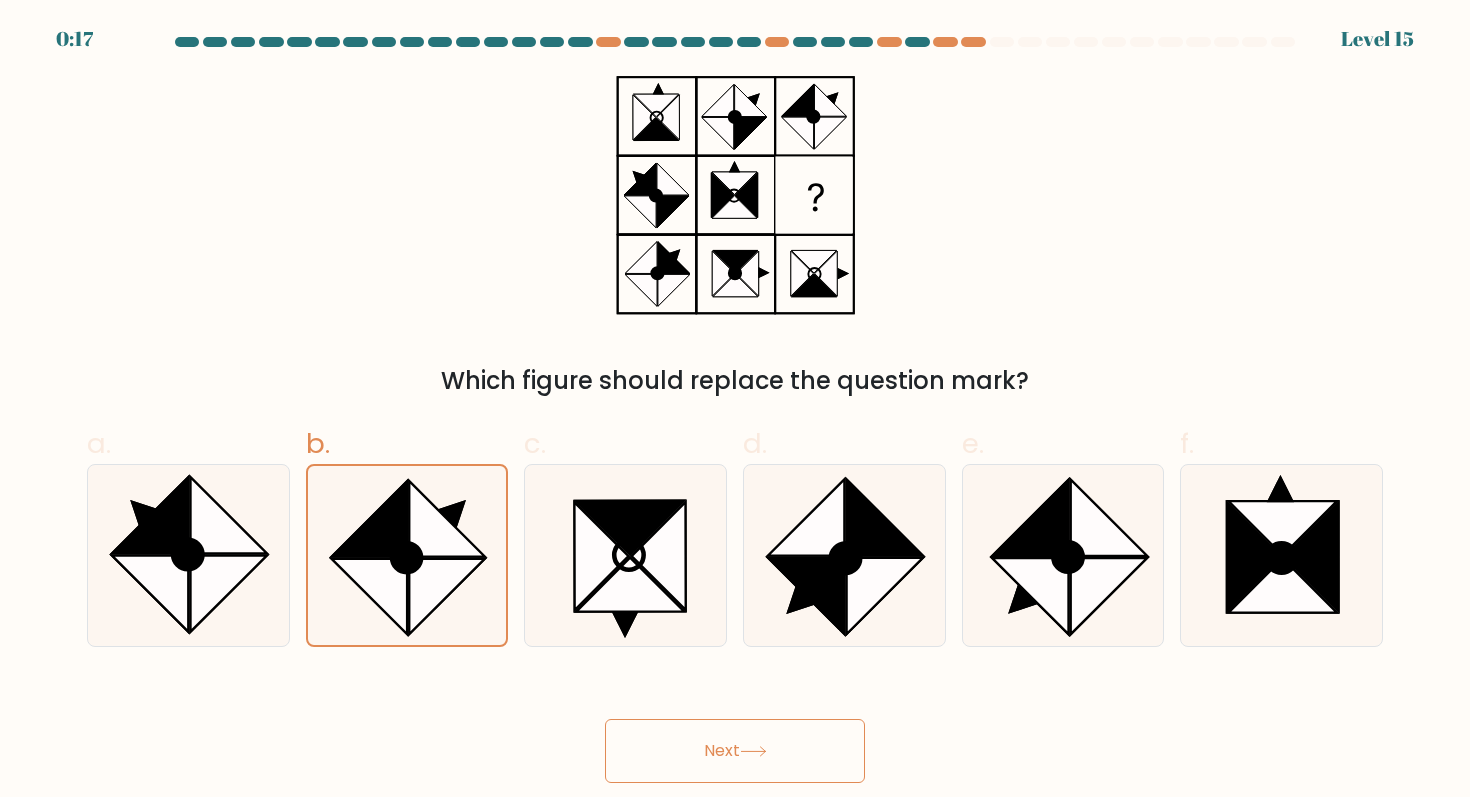 click 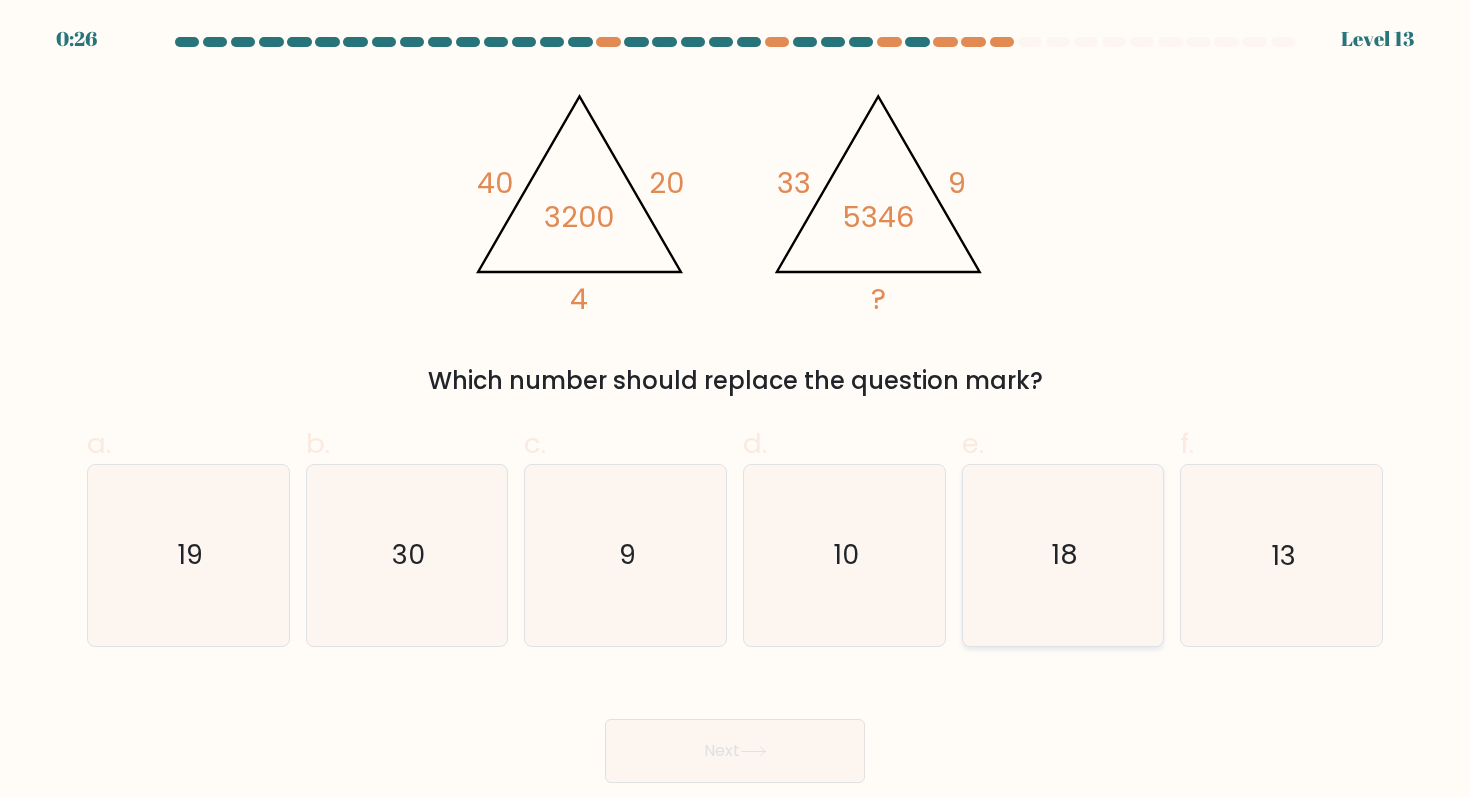 click on "18" 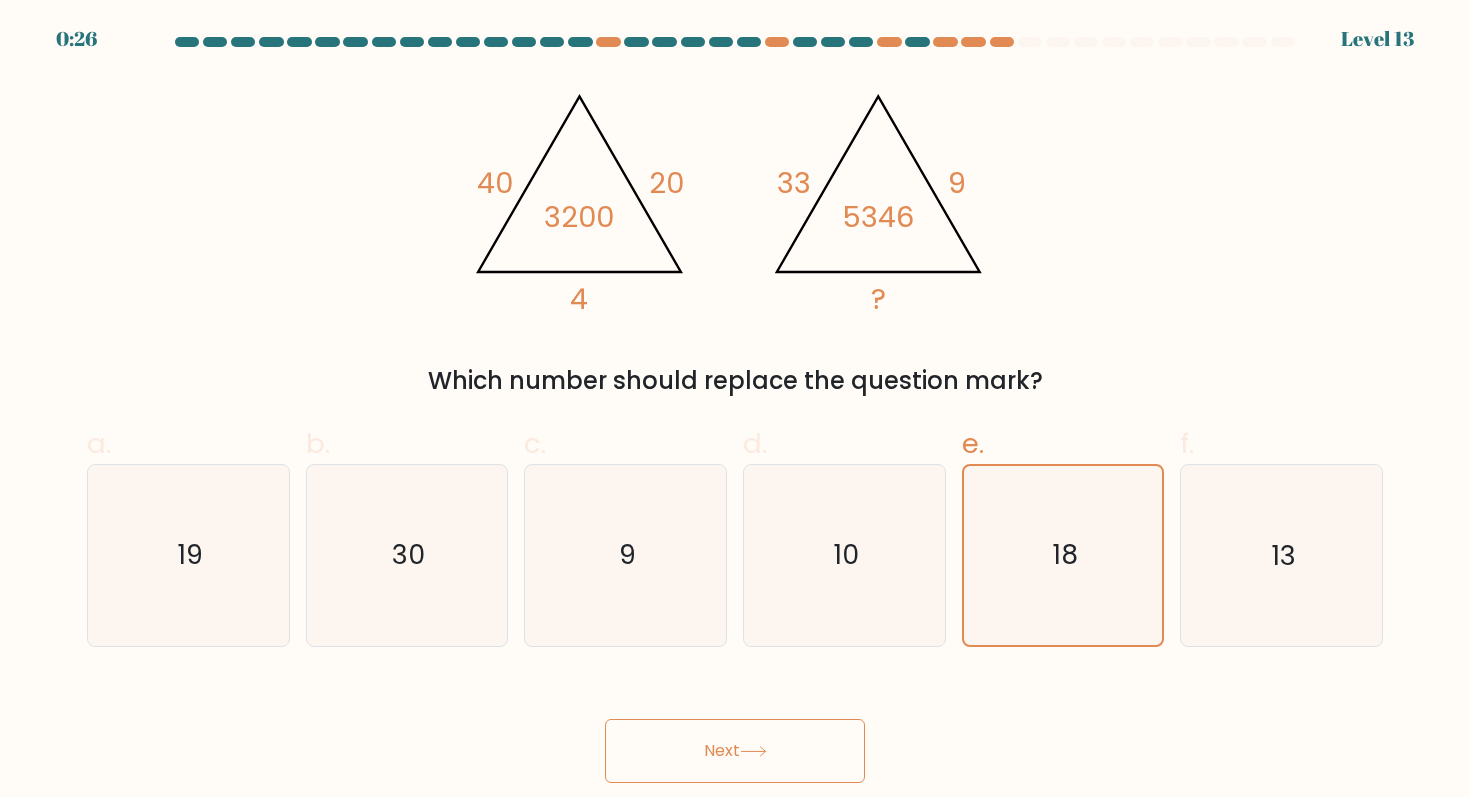 click on "0:26
Level 13" at bounding box center [735, 398] 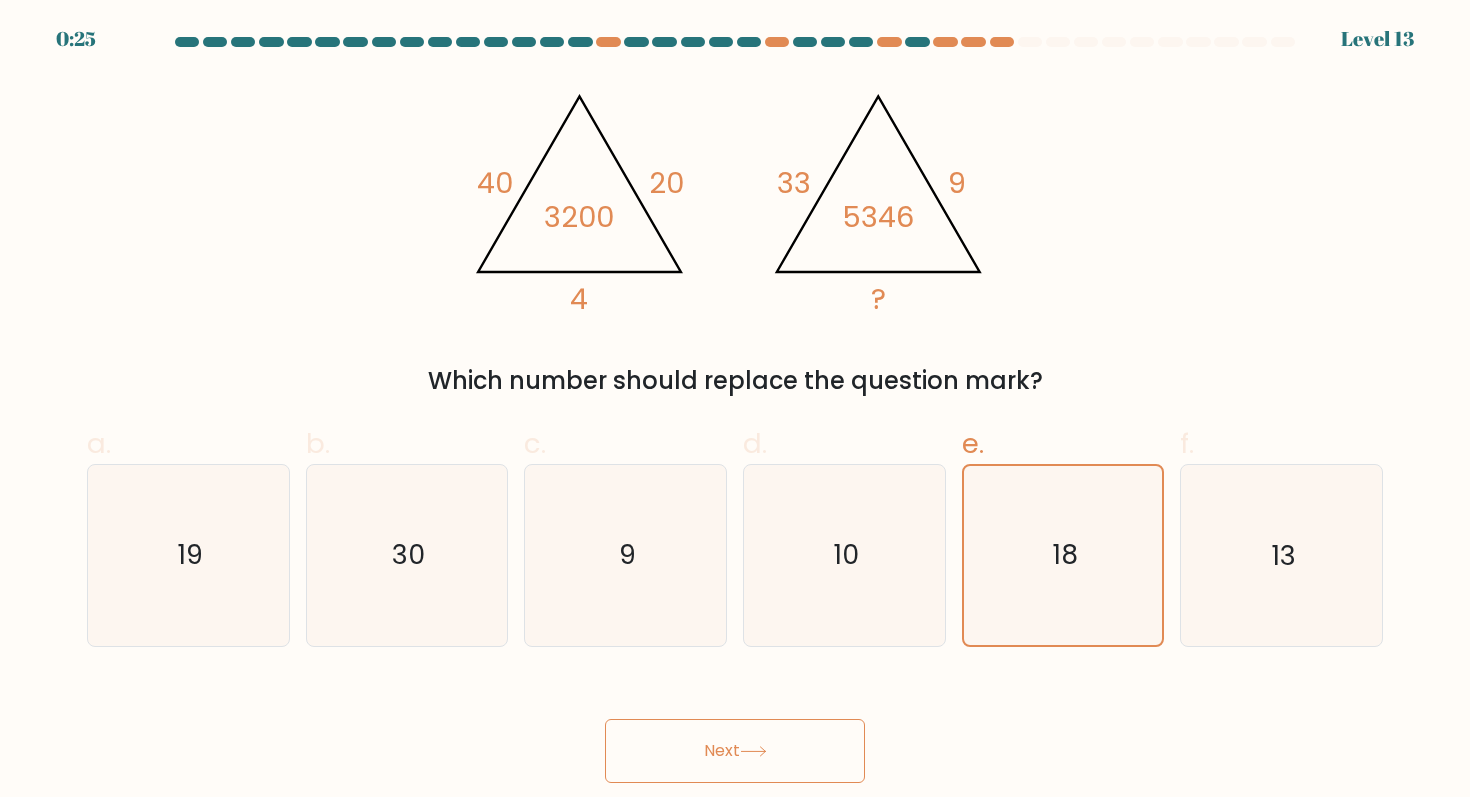 click on "Next" at bounding box center (735, 727) 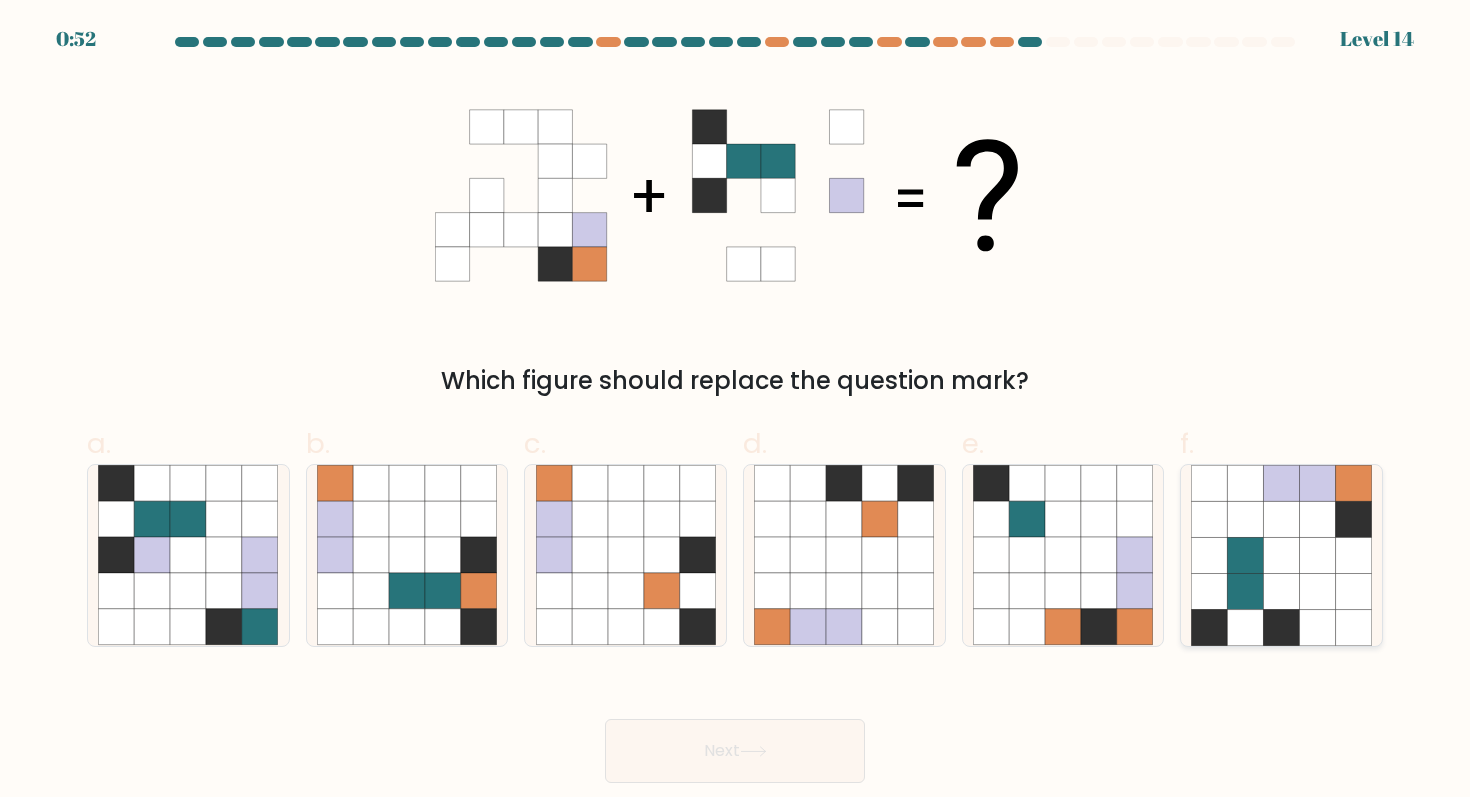 click 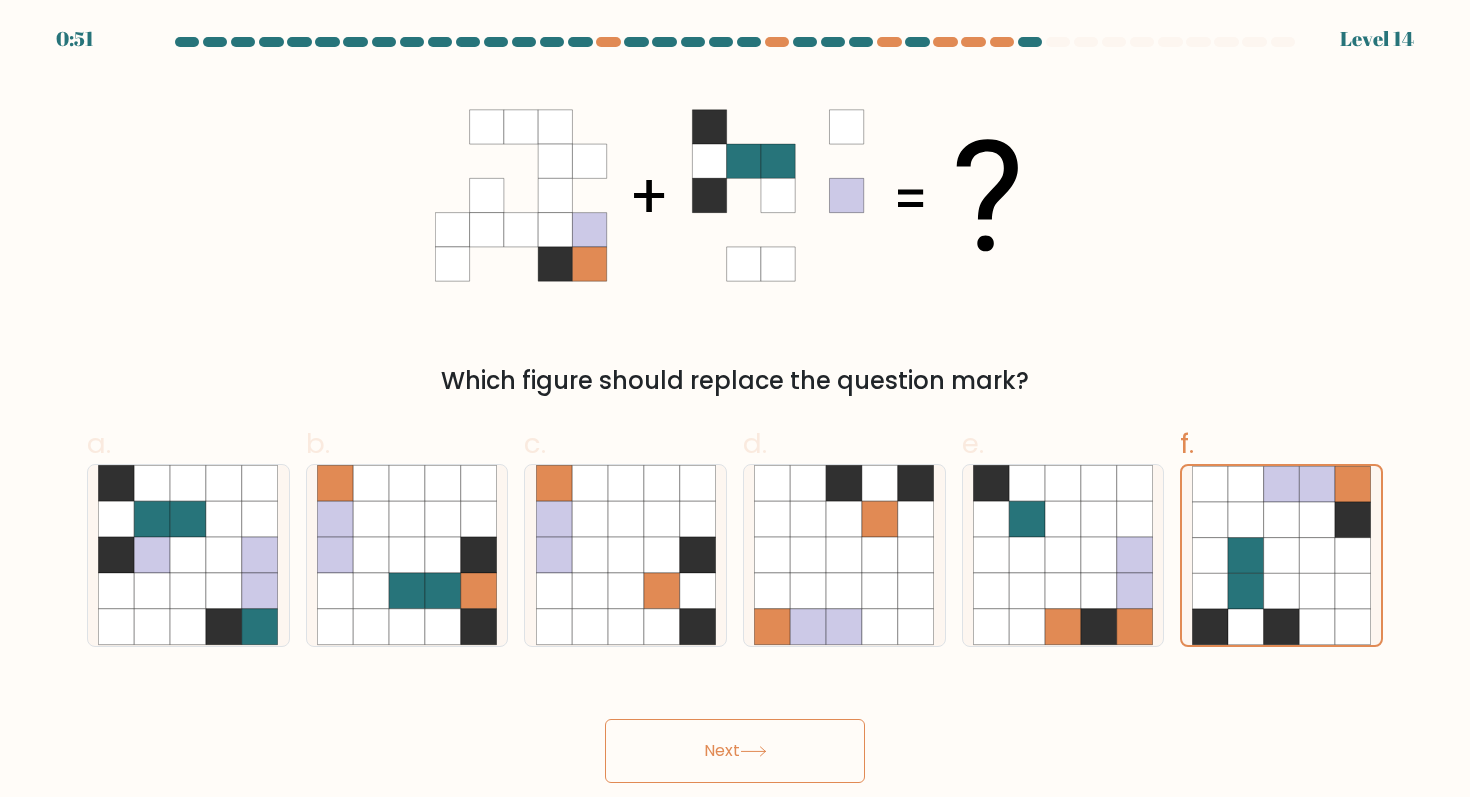 click on "Next" at bounding box center (735, 751) 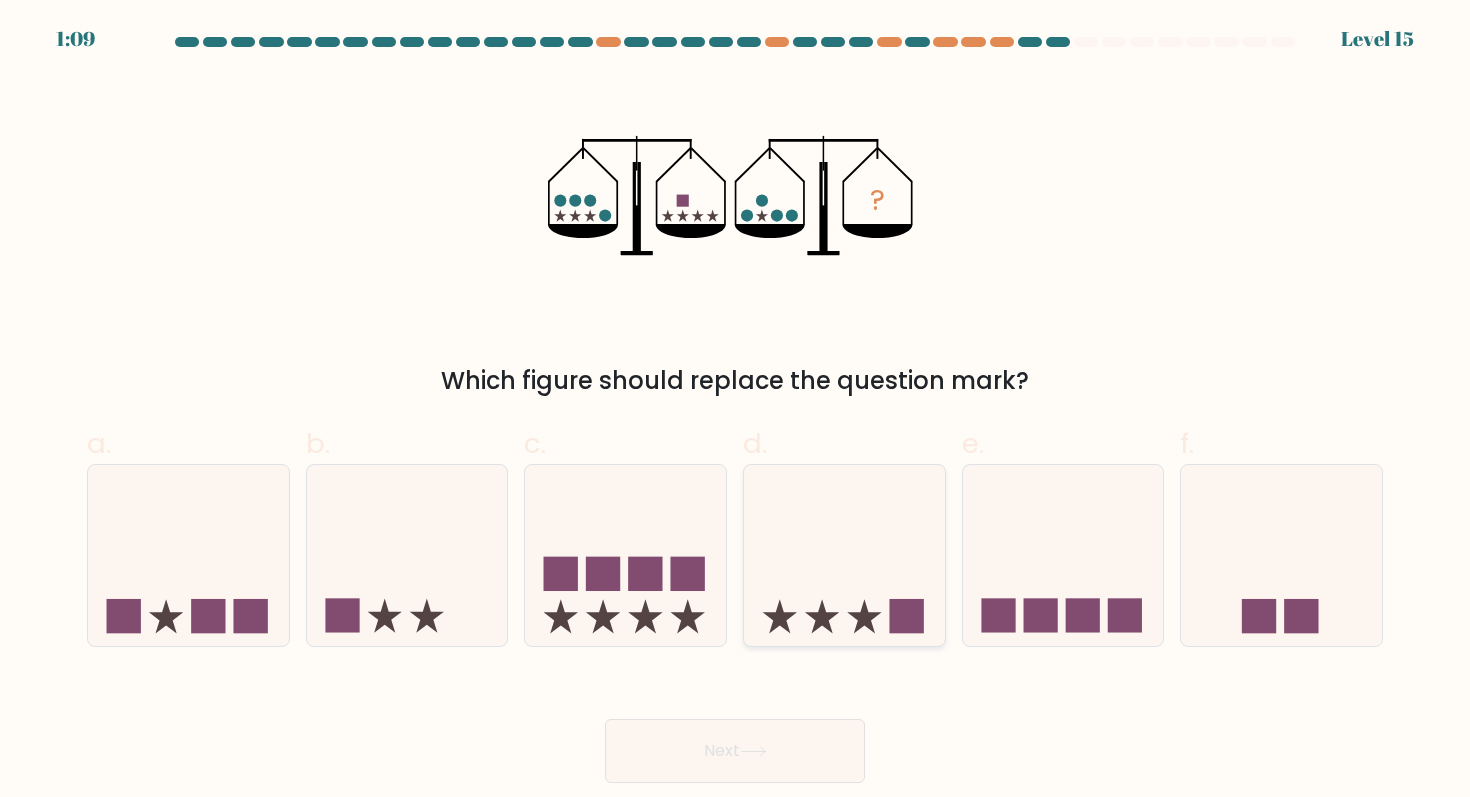 click 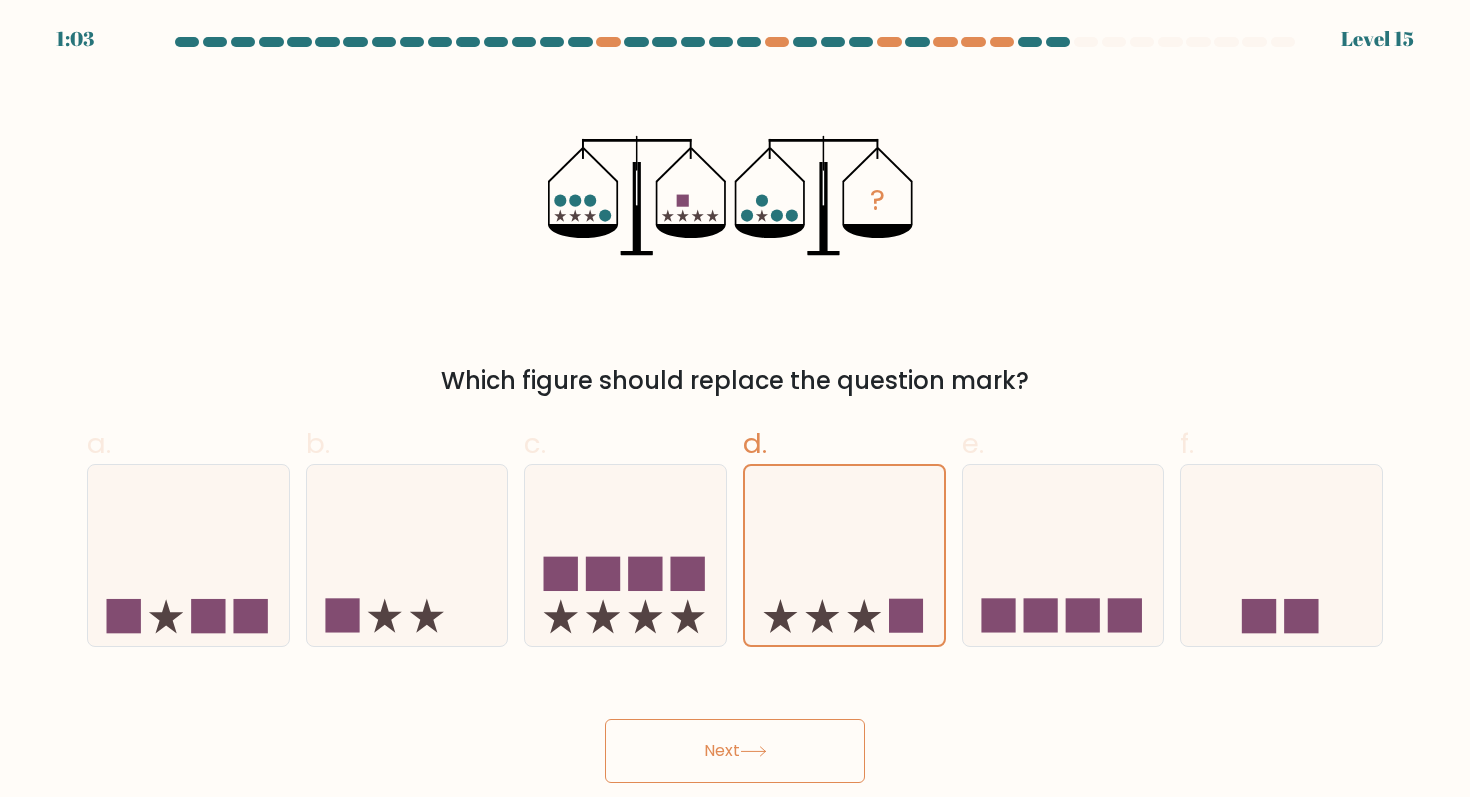 click on "Next" at bounding box center (735, 751) 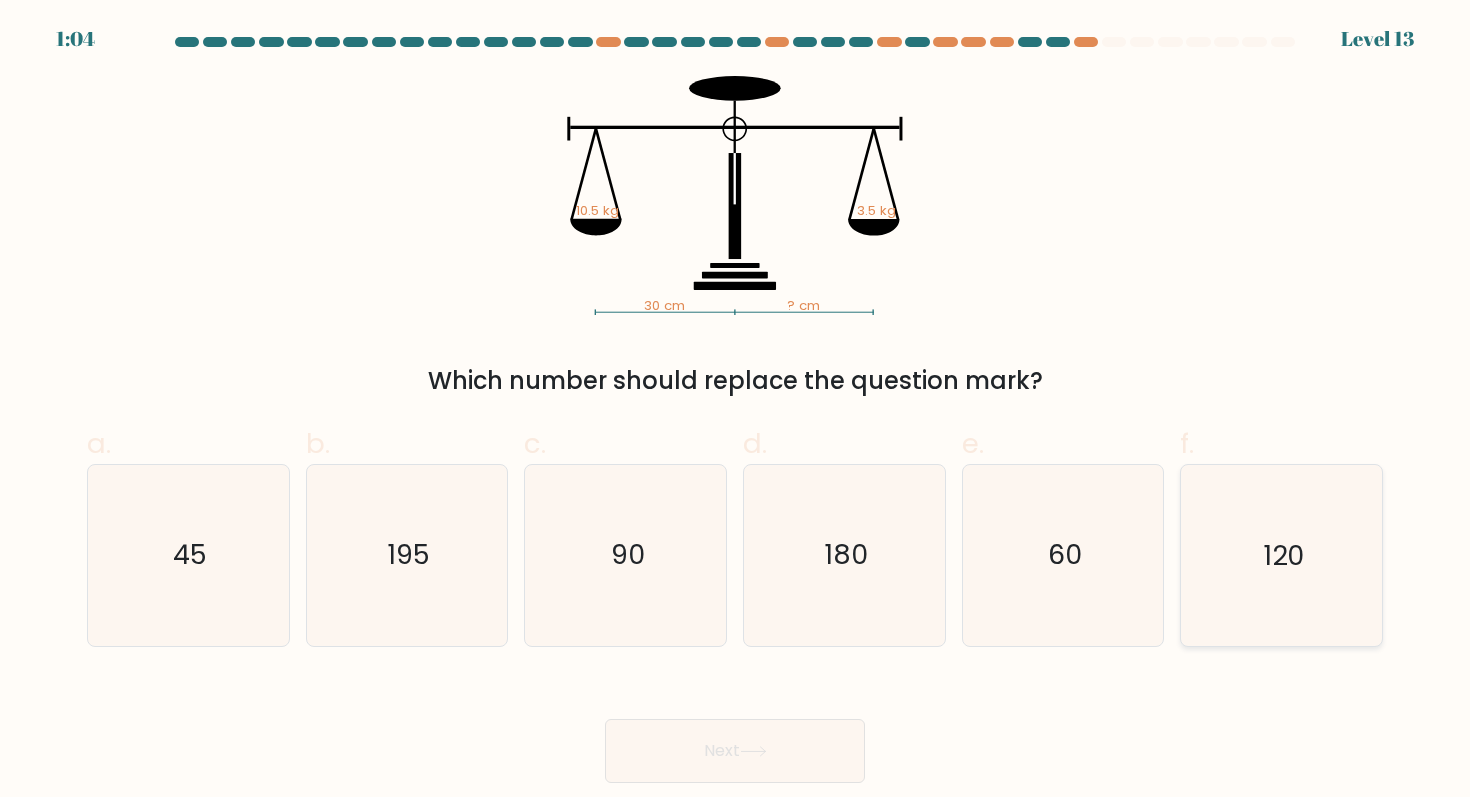 click on "120" 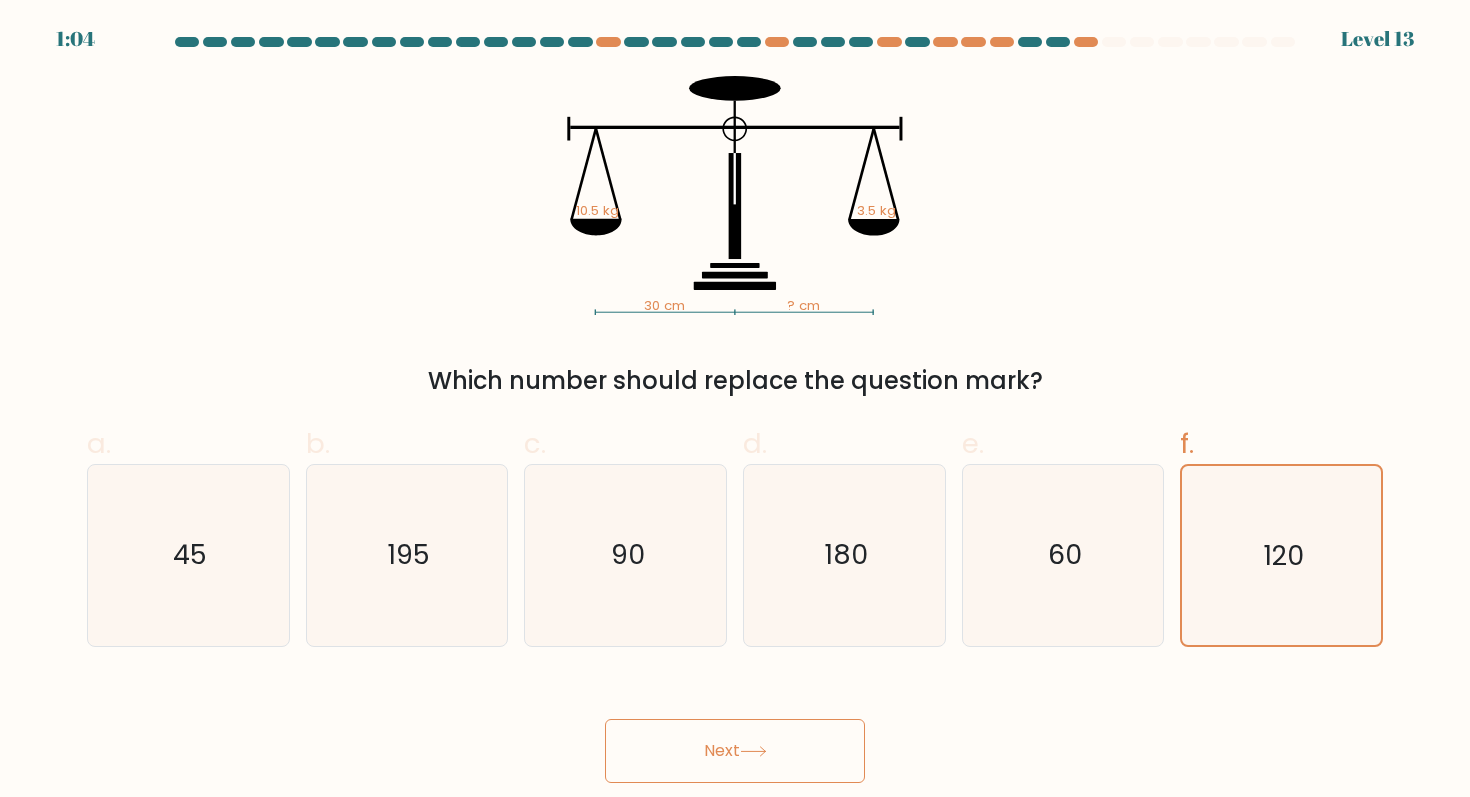 click on "Next" at bounding box center (735, 751) 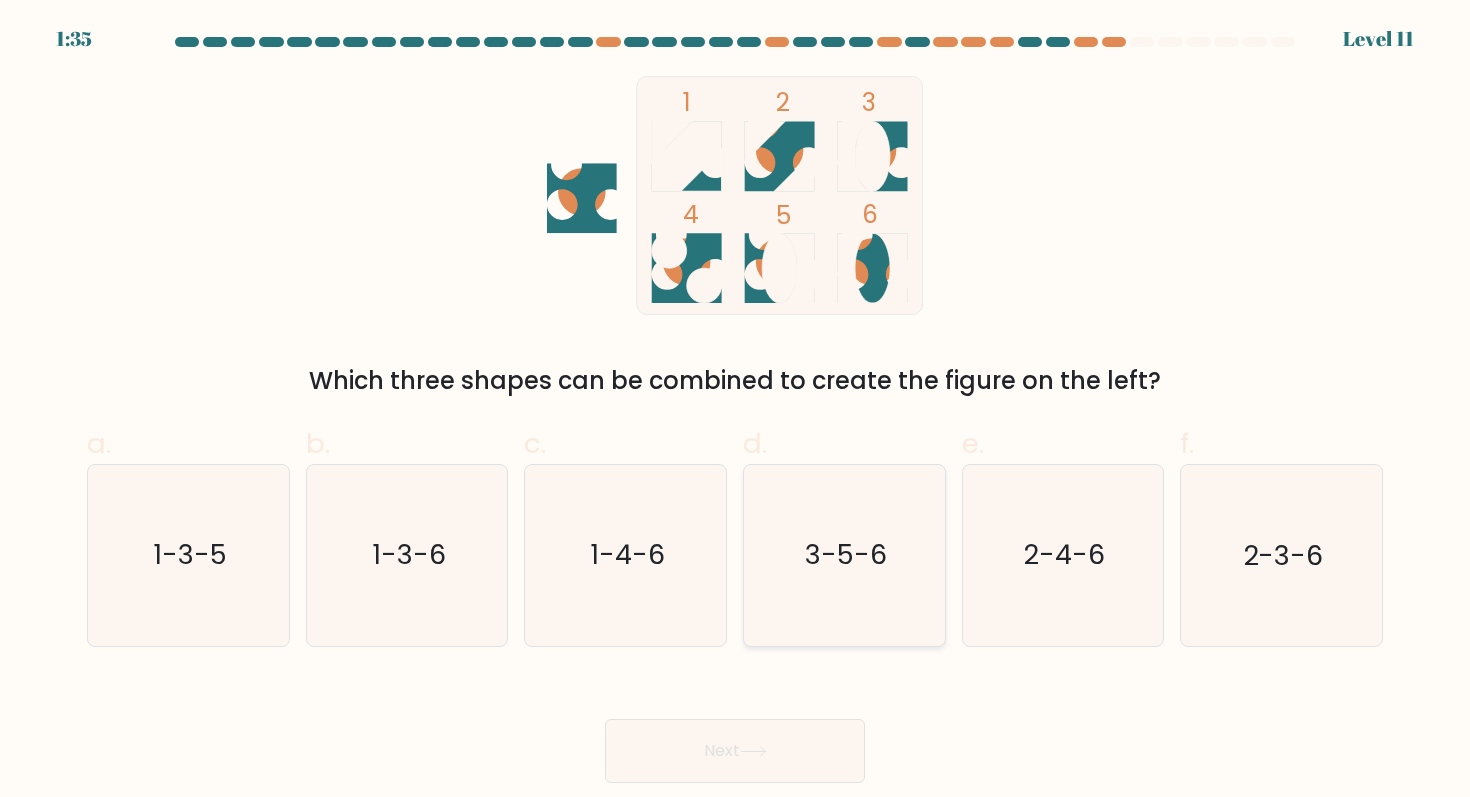 click on "3-5-6" 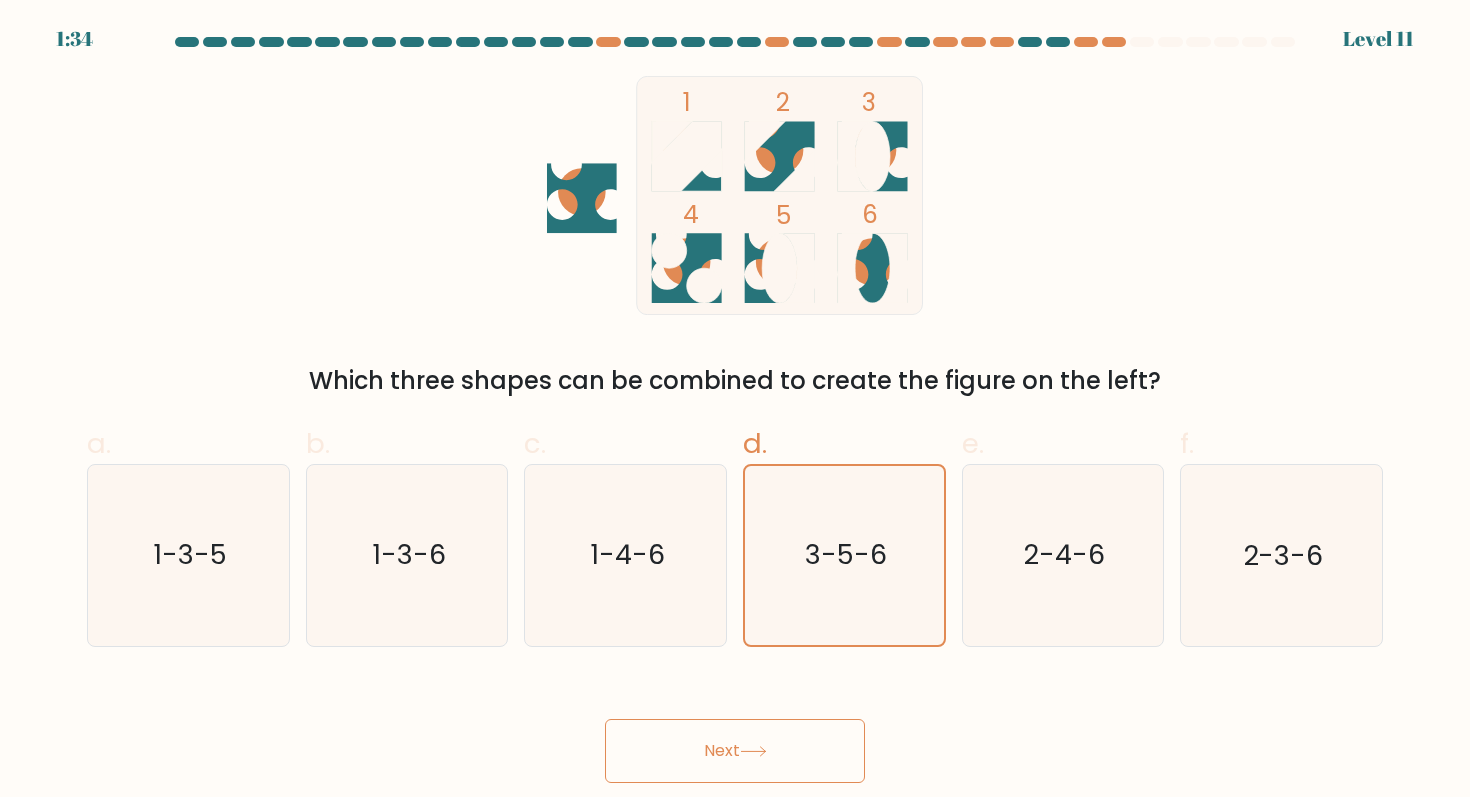 click on "Next" at bounding box center [735, 751] 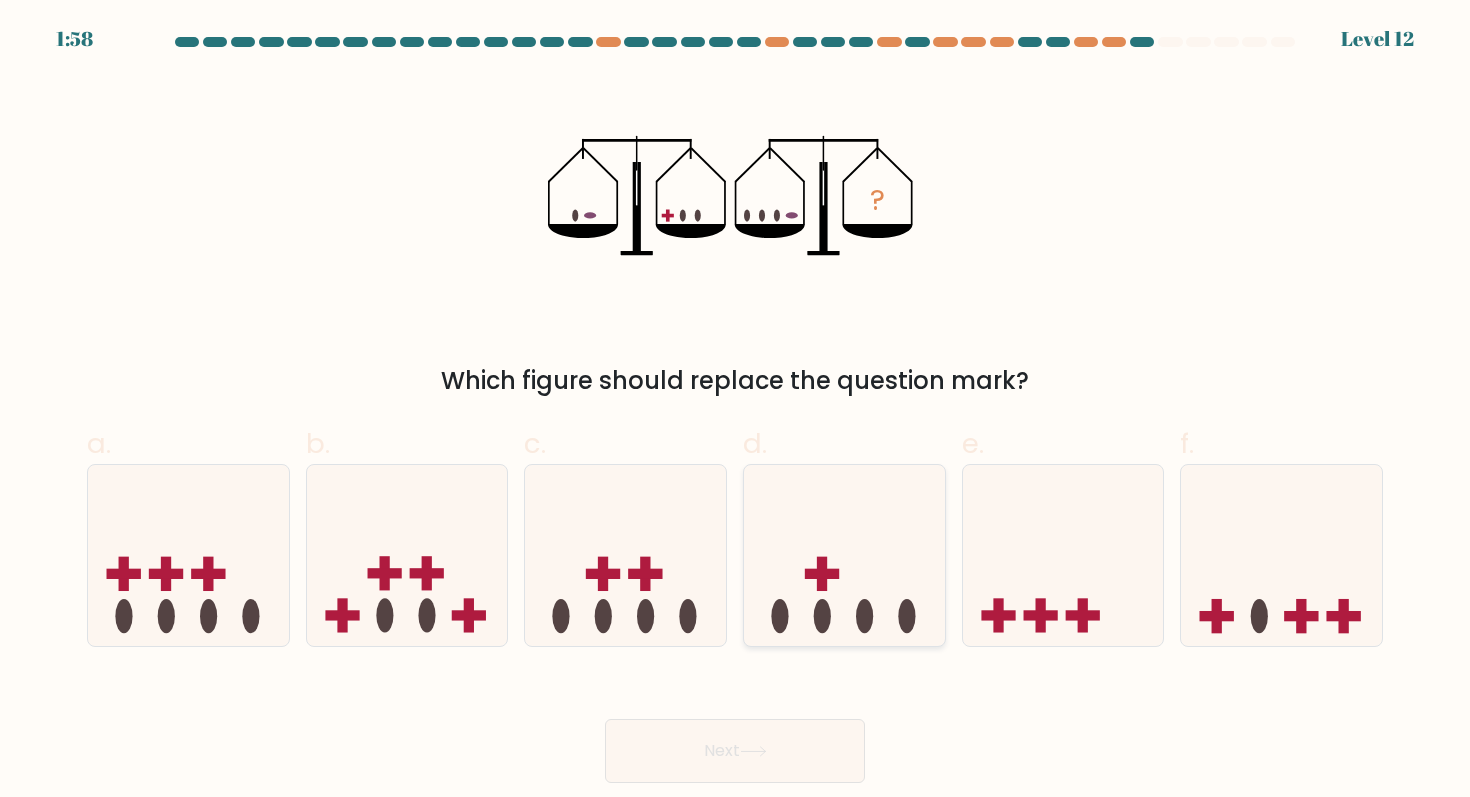 click 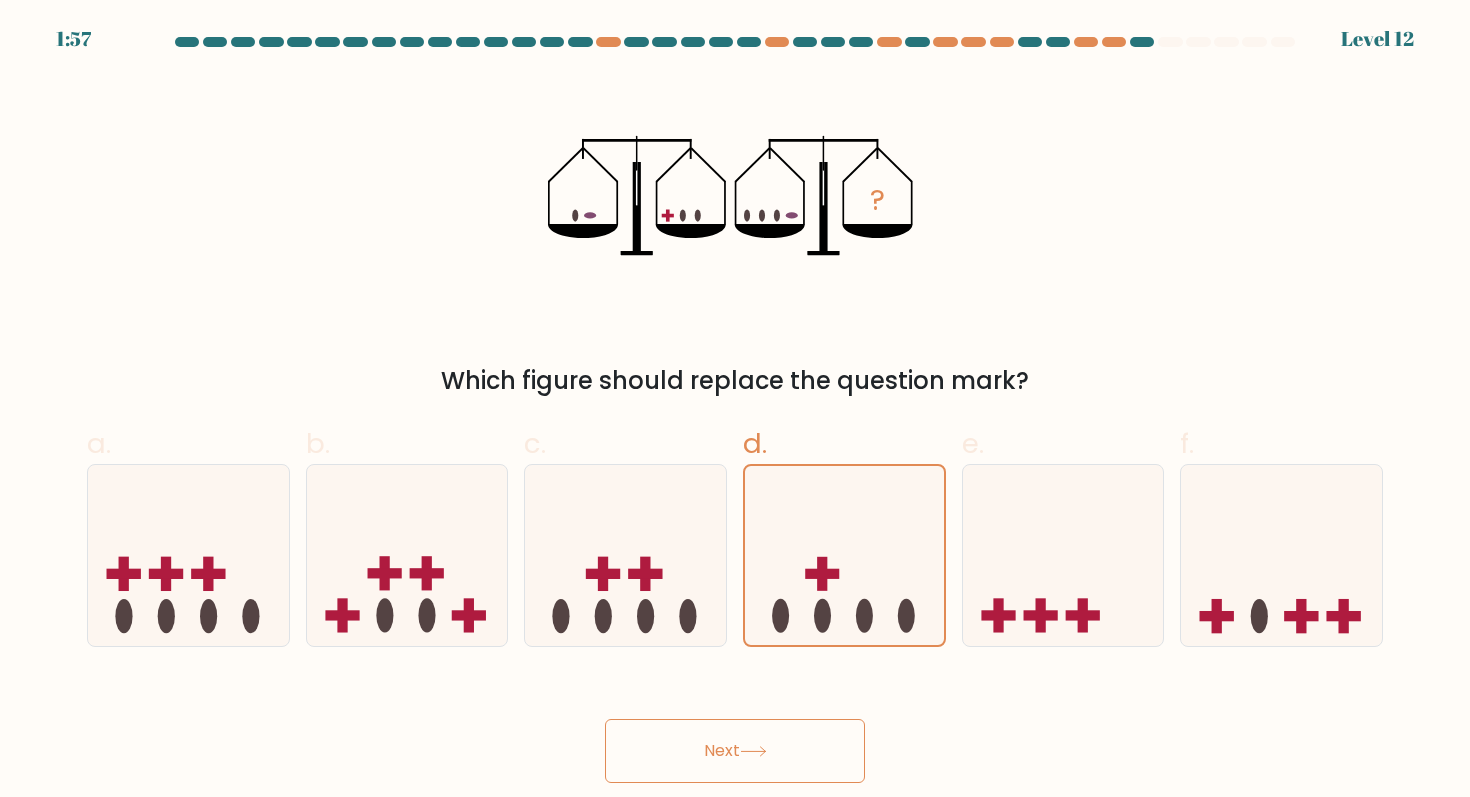 click on "Next" at bounding box center [735, 751] 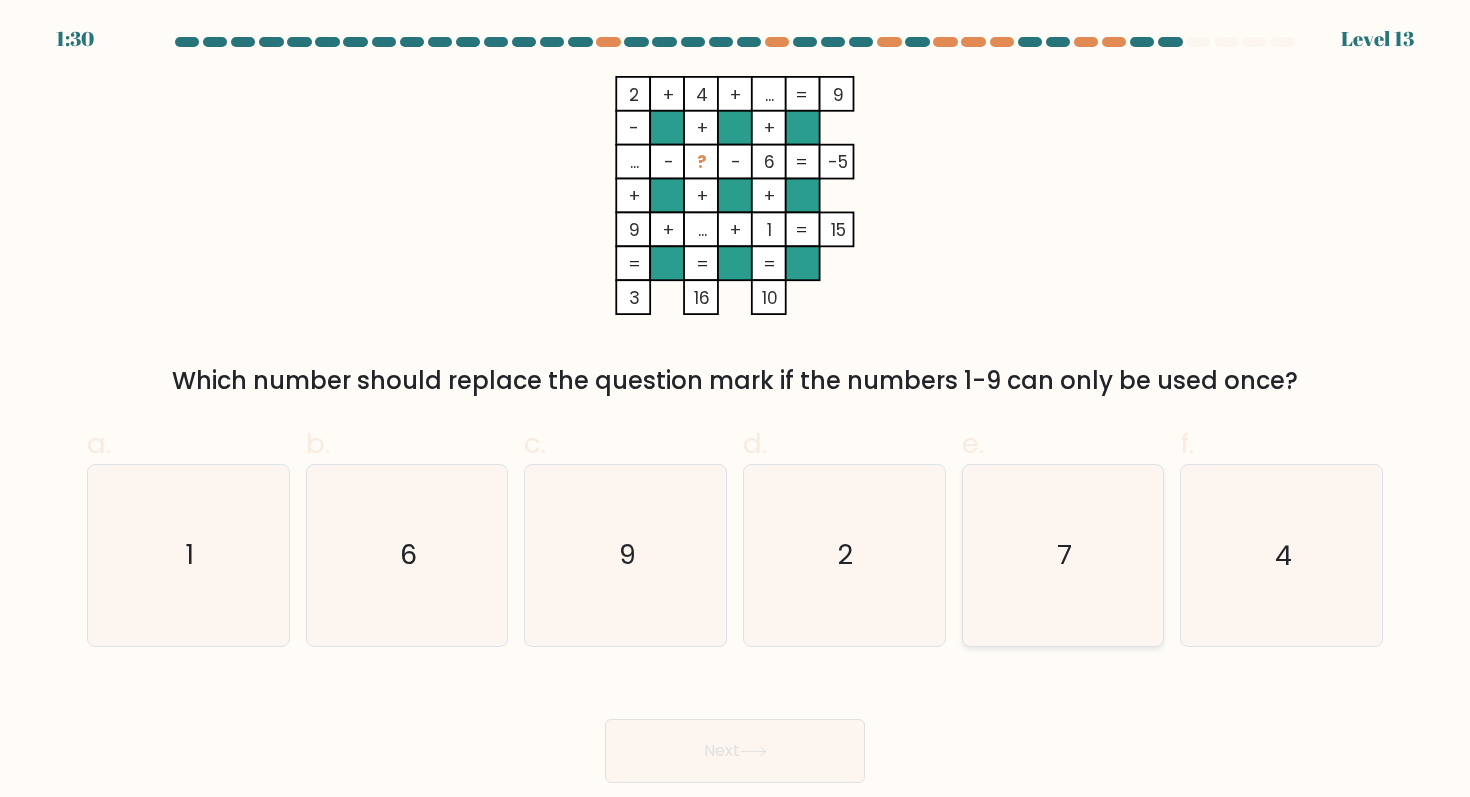 click on "7" 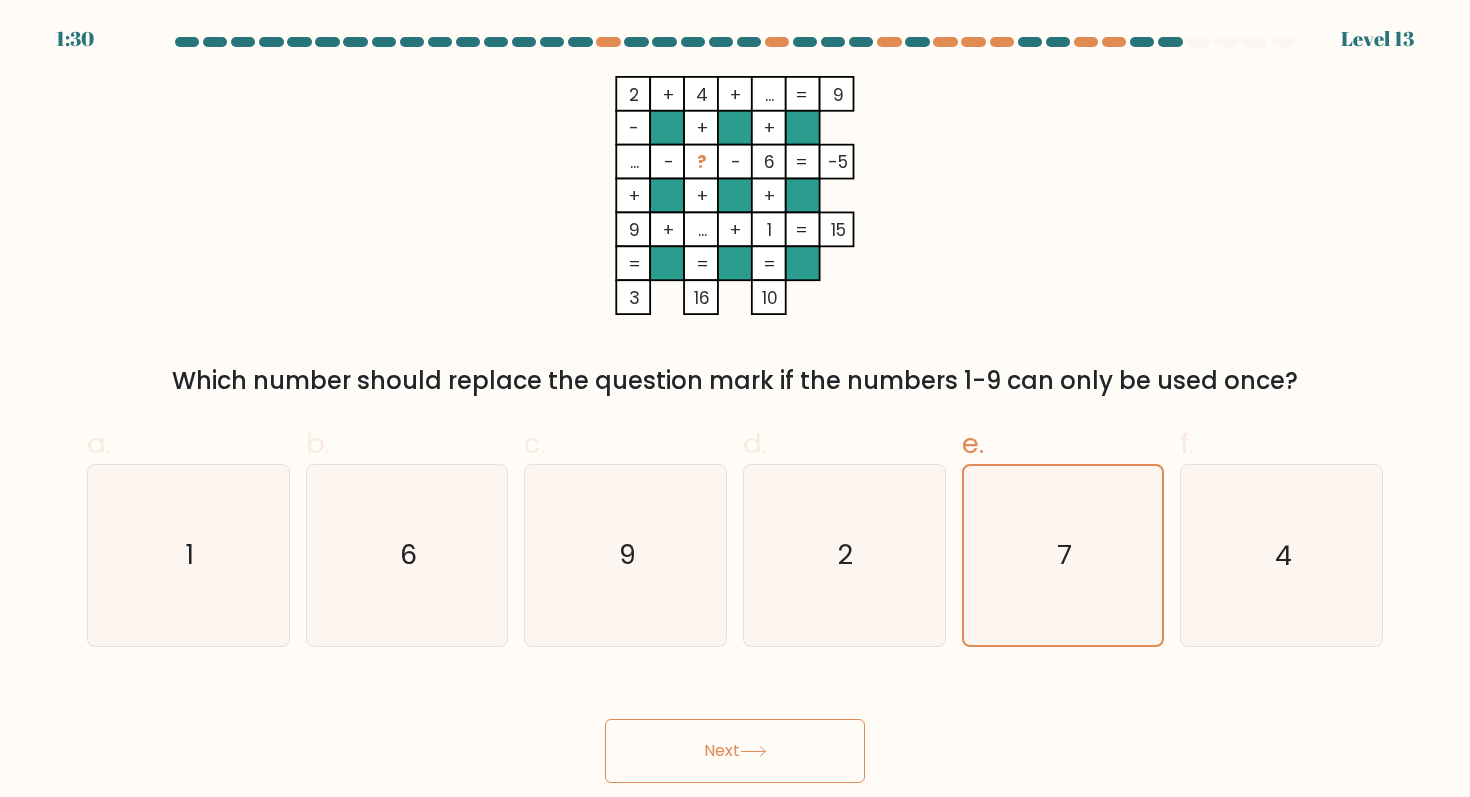 click on "Next" at bounding box center [735, 751] 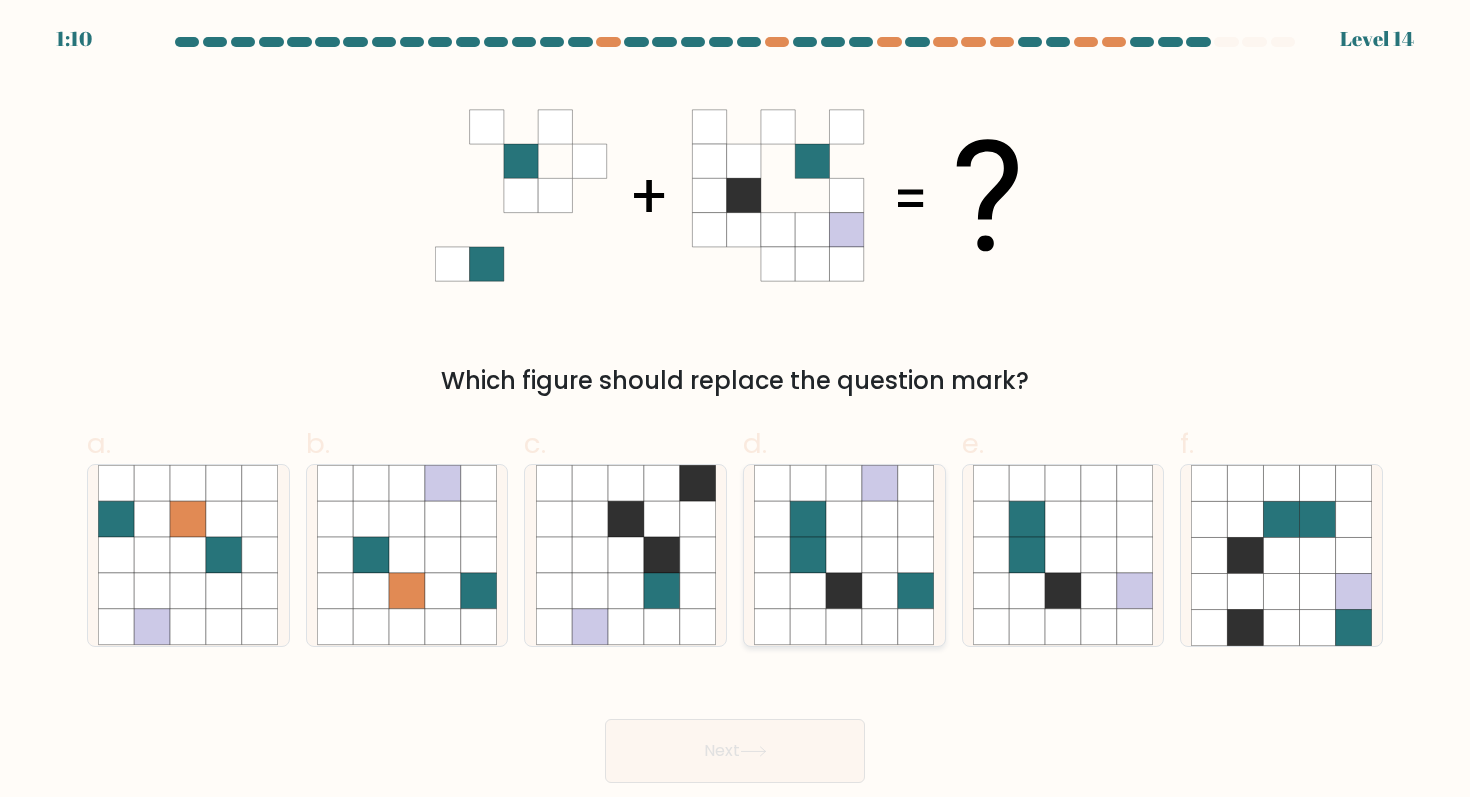 click 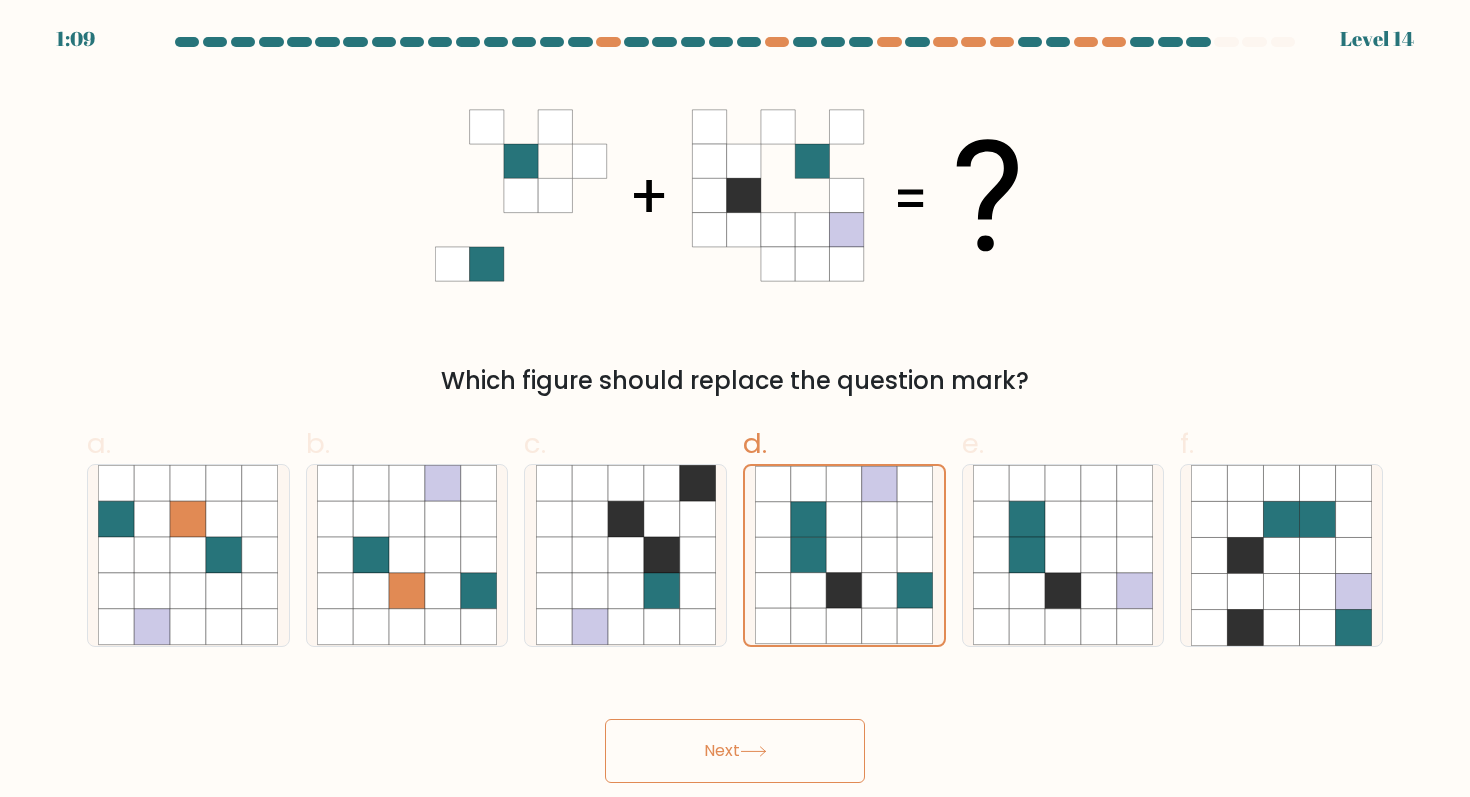 click on "Next" at bounding box center (735, 751) 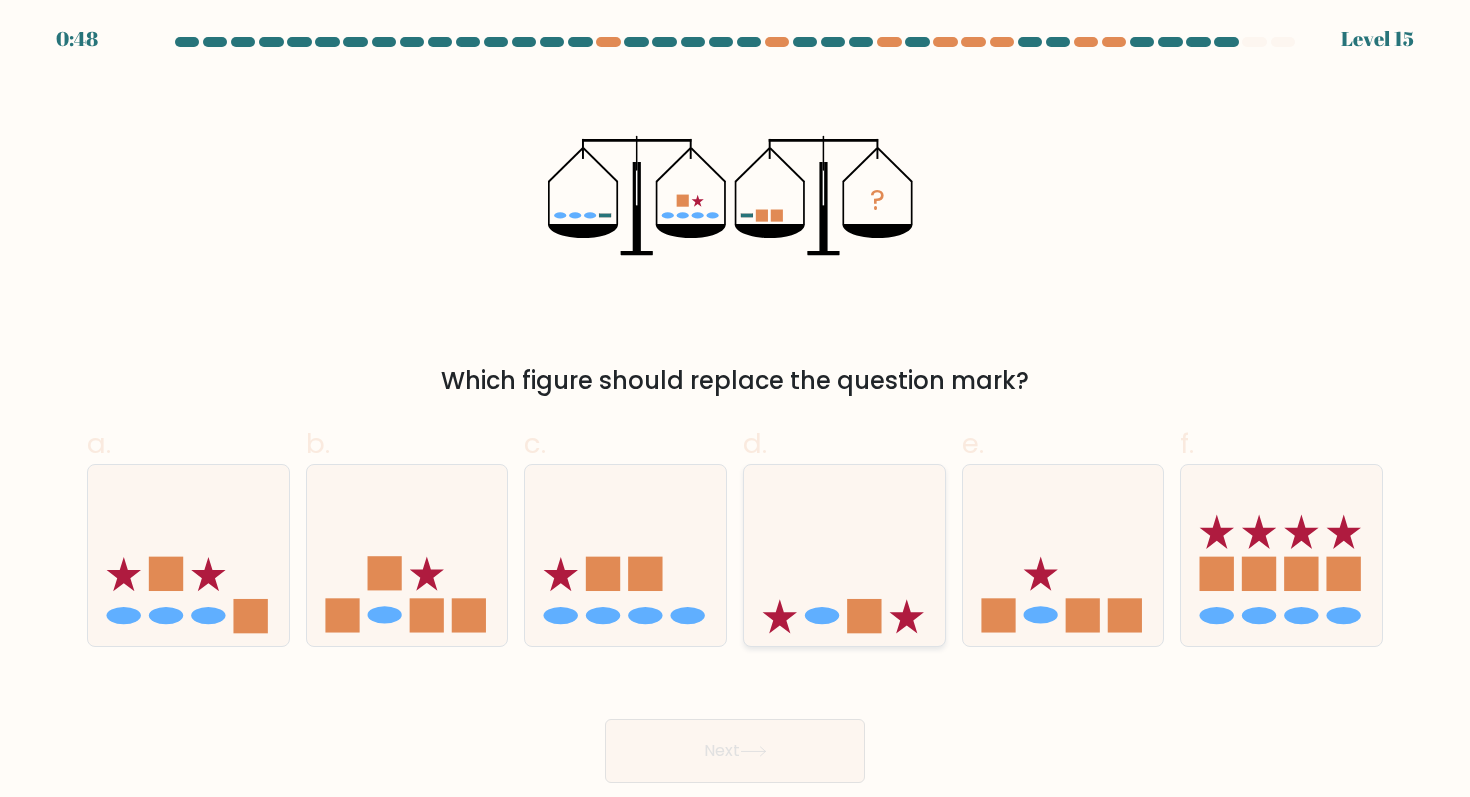click 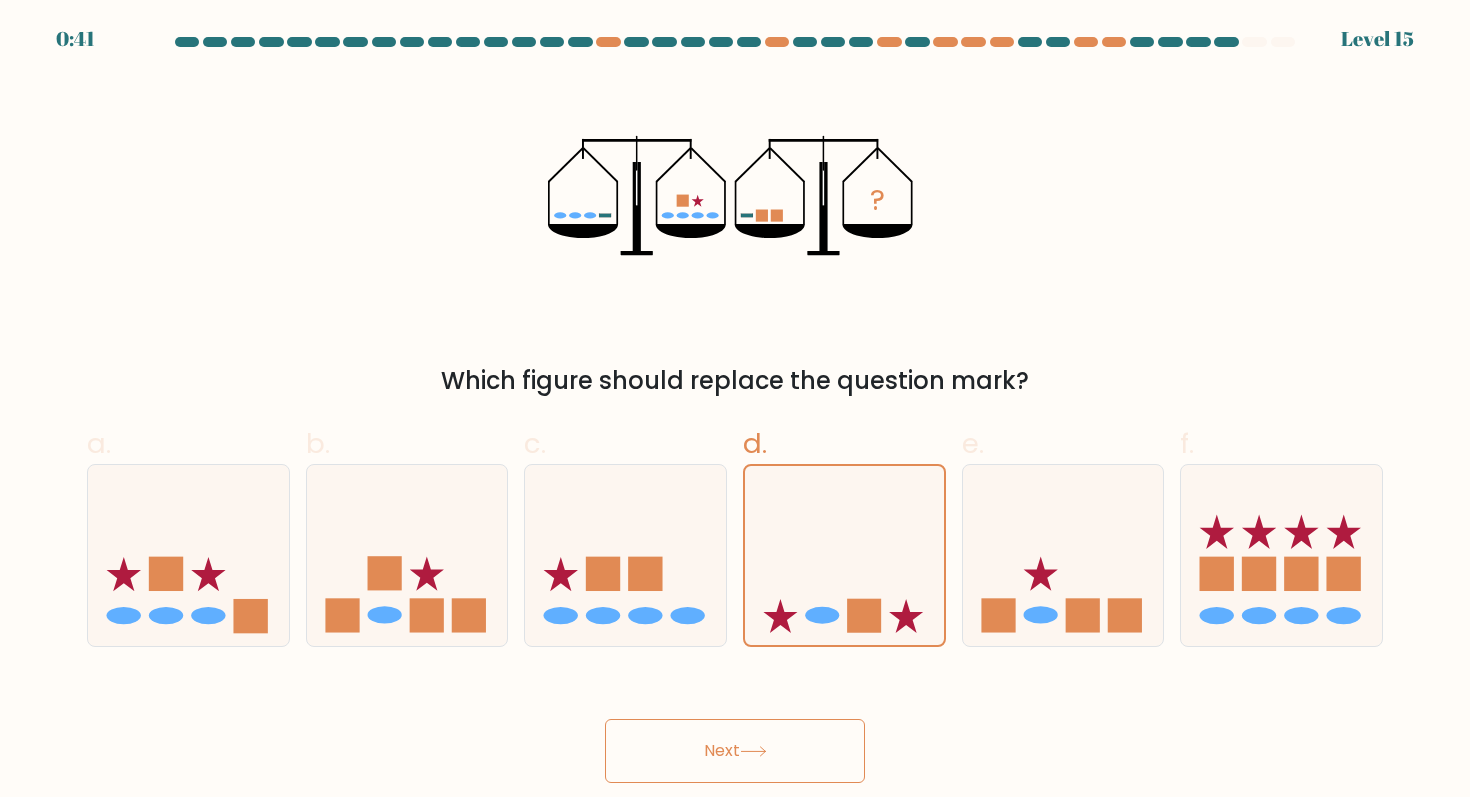 click on "Next" at bounding box center (735, 751) 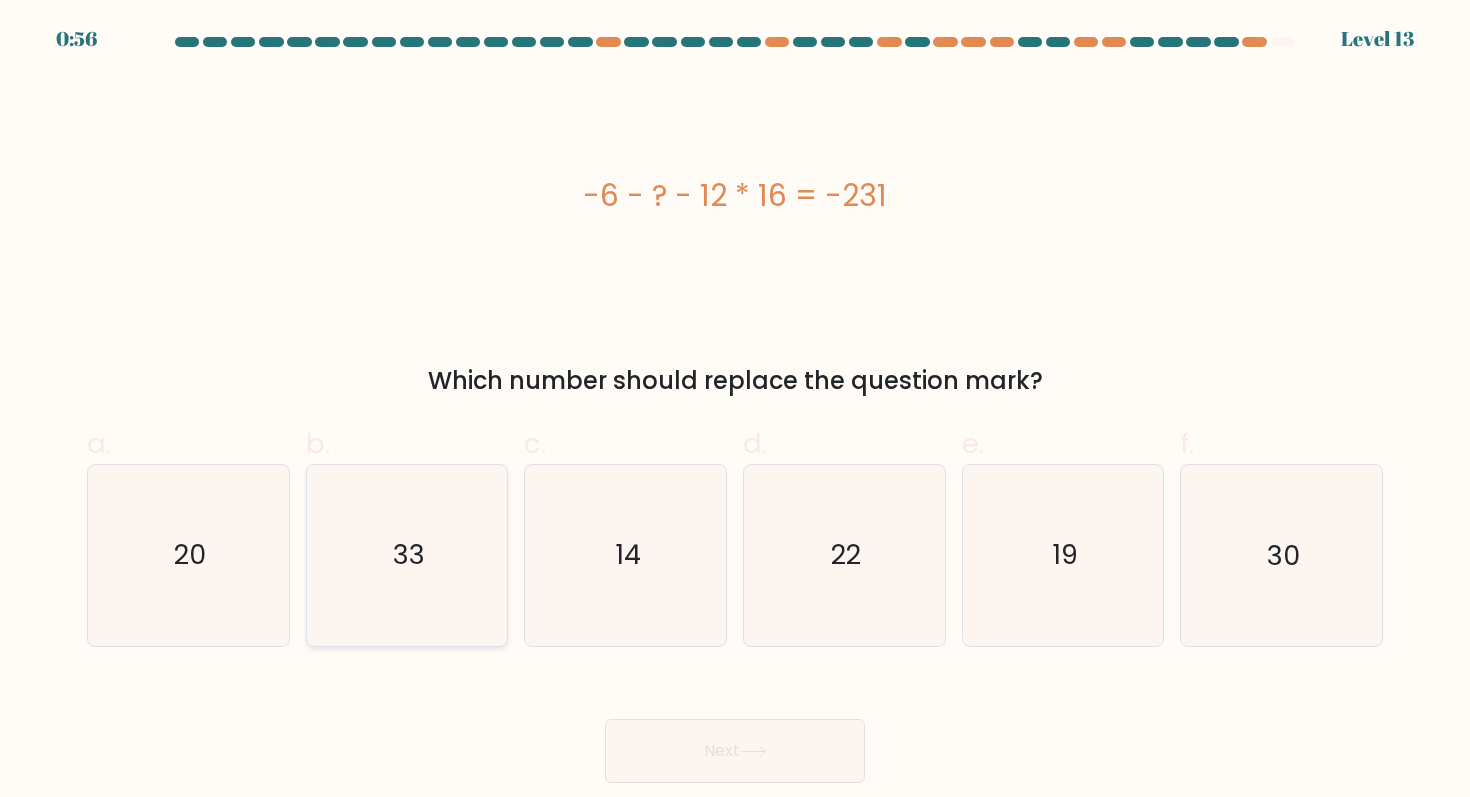 click on "33" 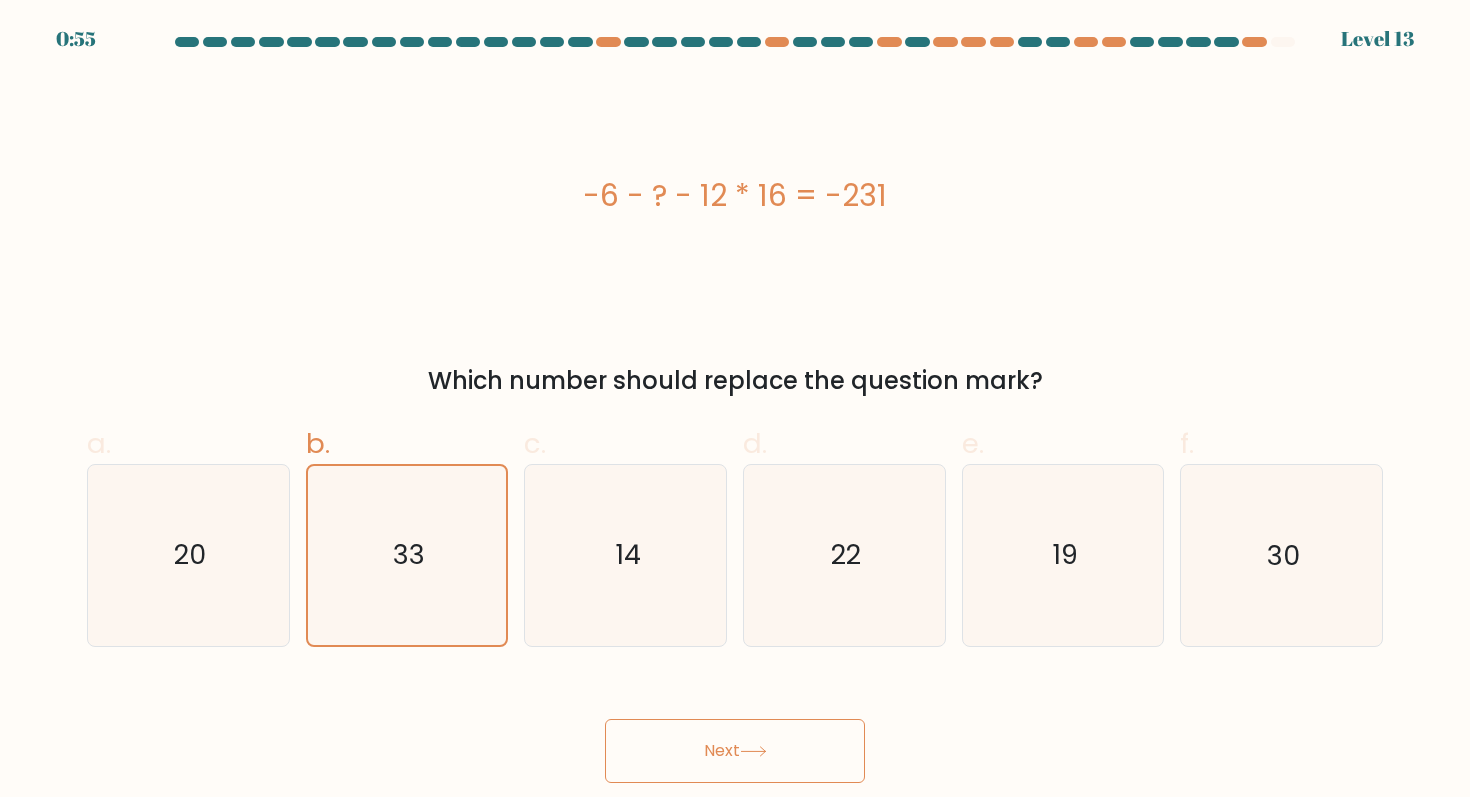 click on "Next" at bounding box center (735, 751) 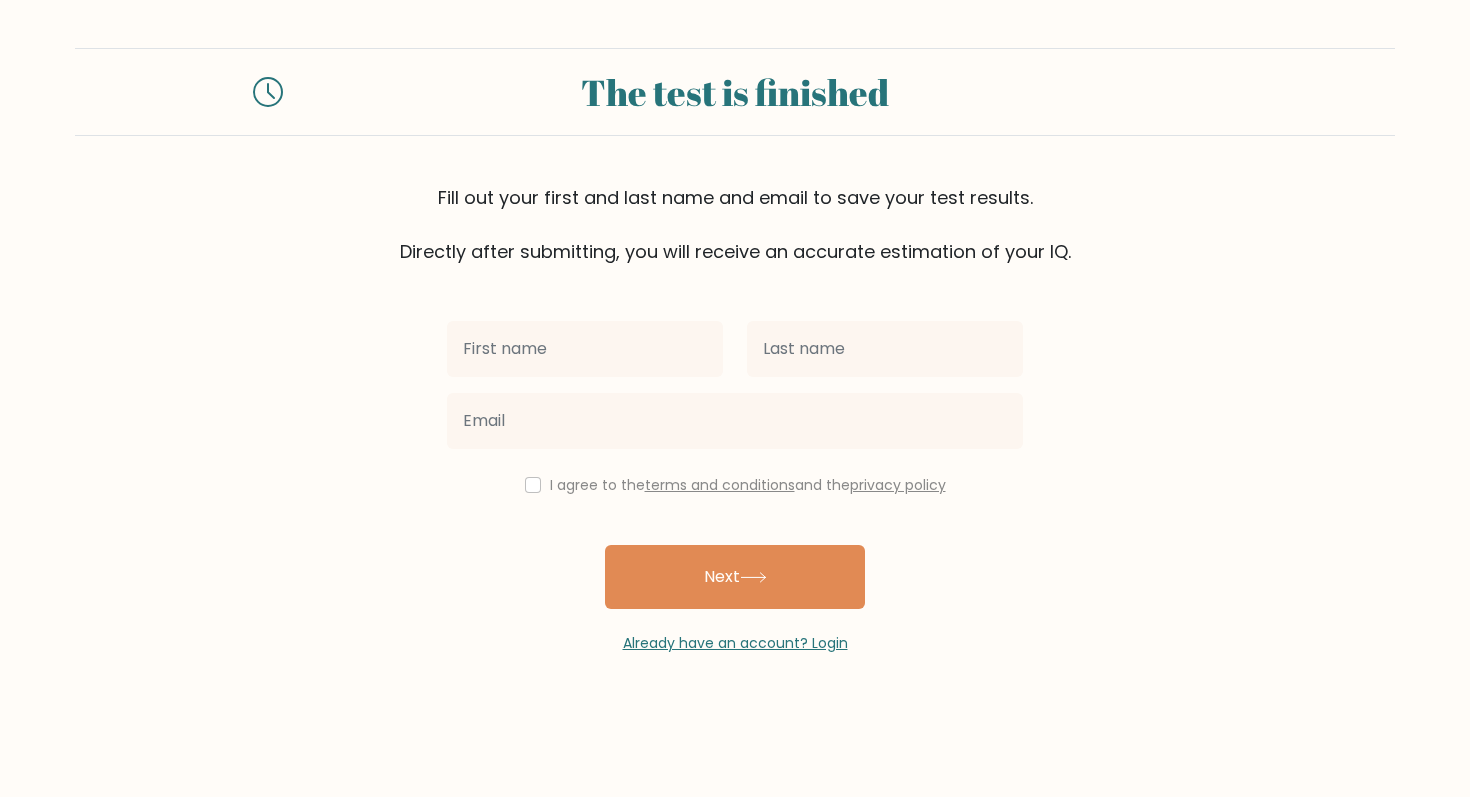 scroll, scrollTop: 0, scrollLeft: 0, axis: both 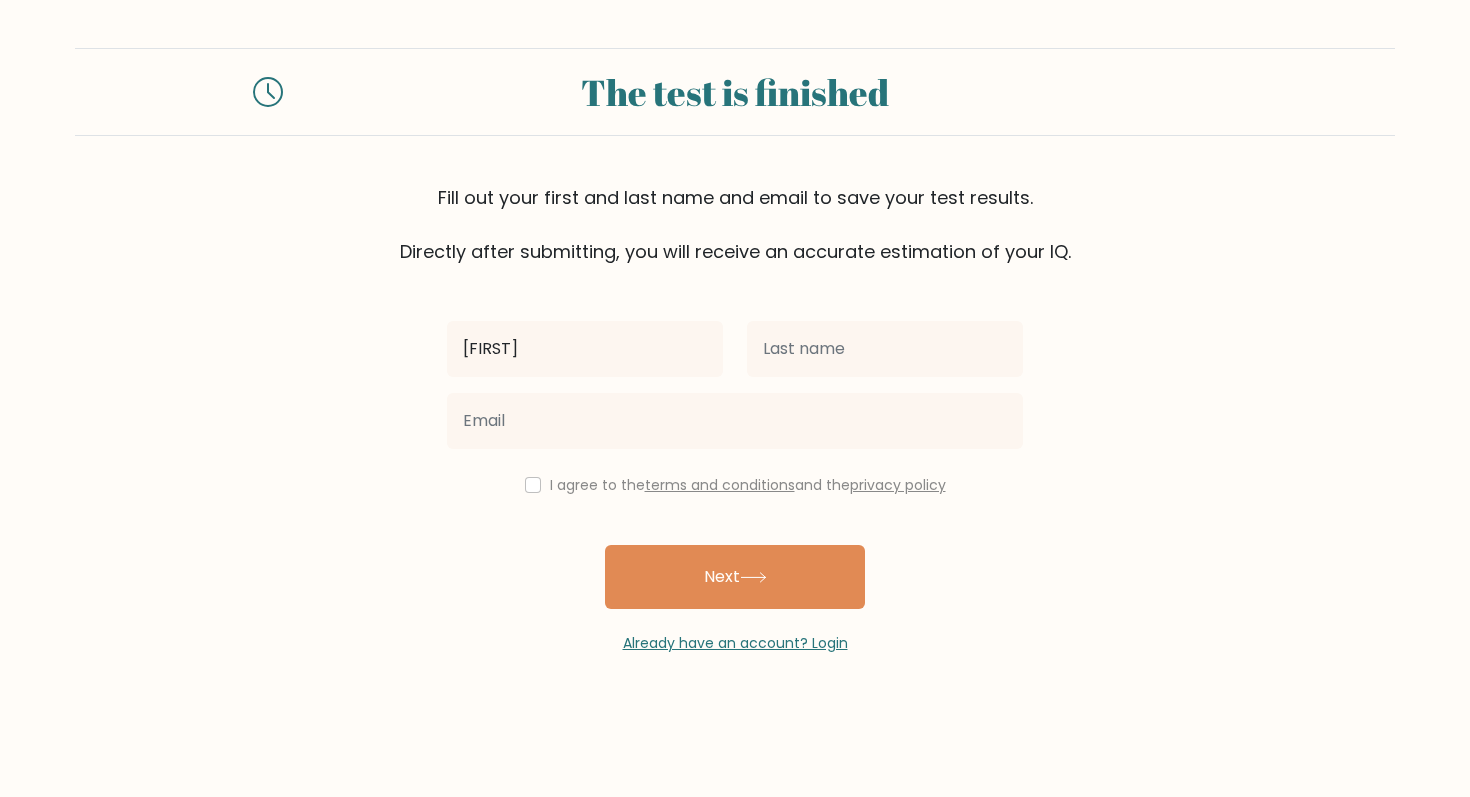 type on "[FIRST]" 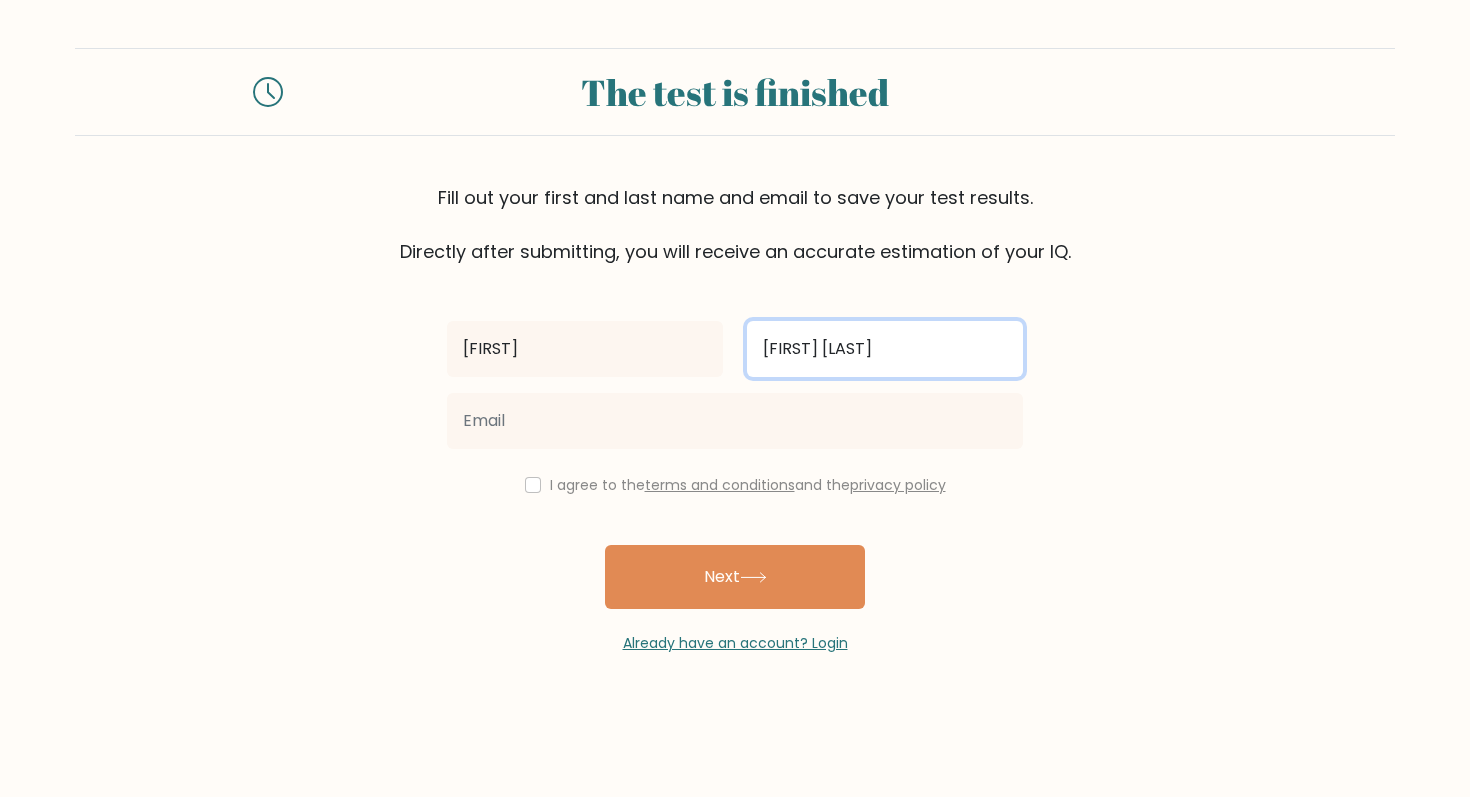 type on "[FIRST] [LAST]" 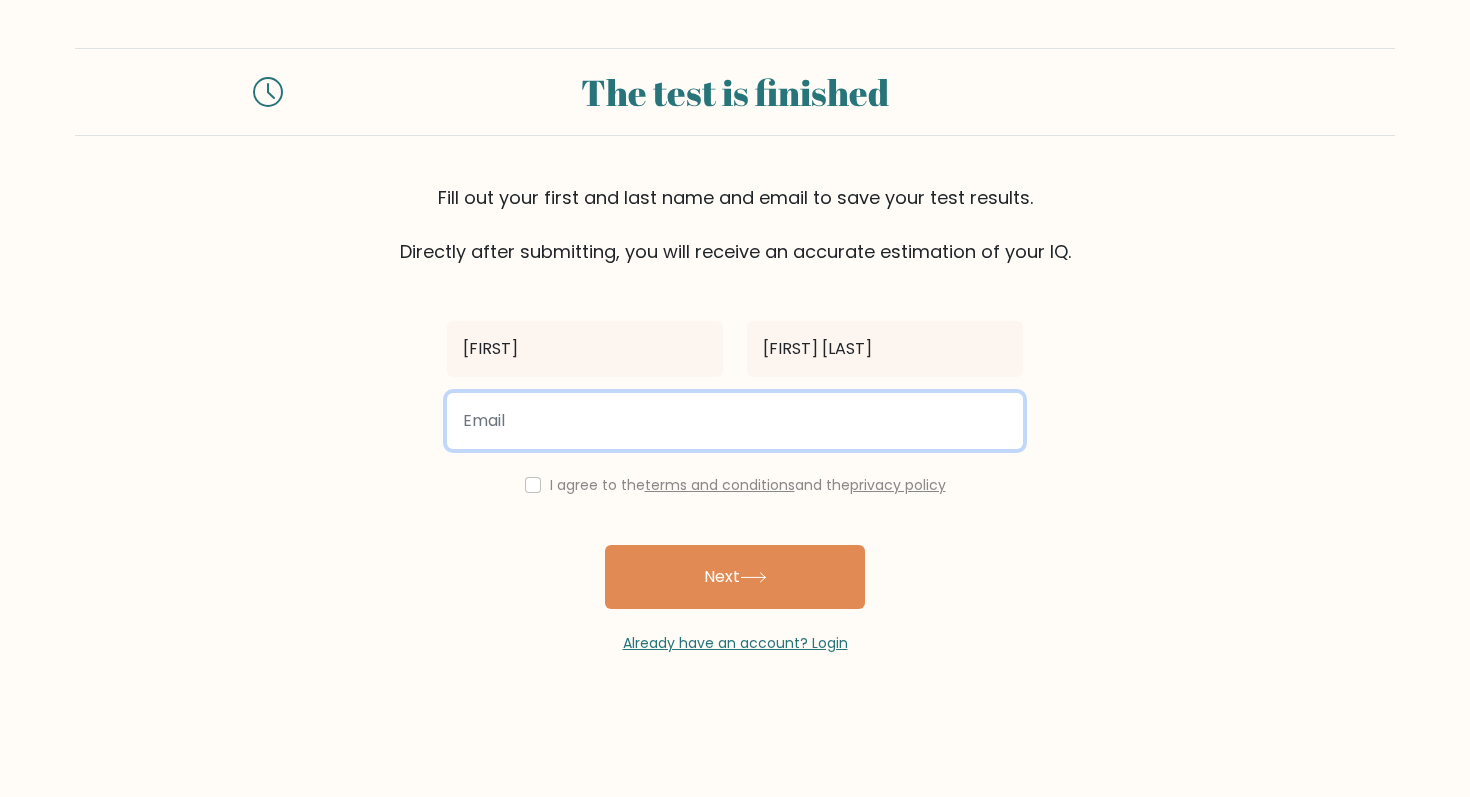 click at bounding box center [735, 421] 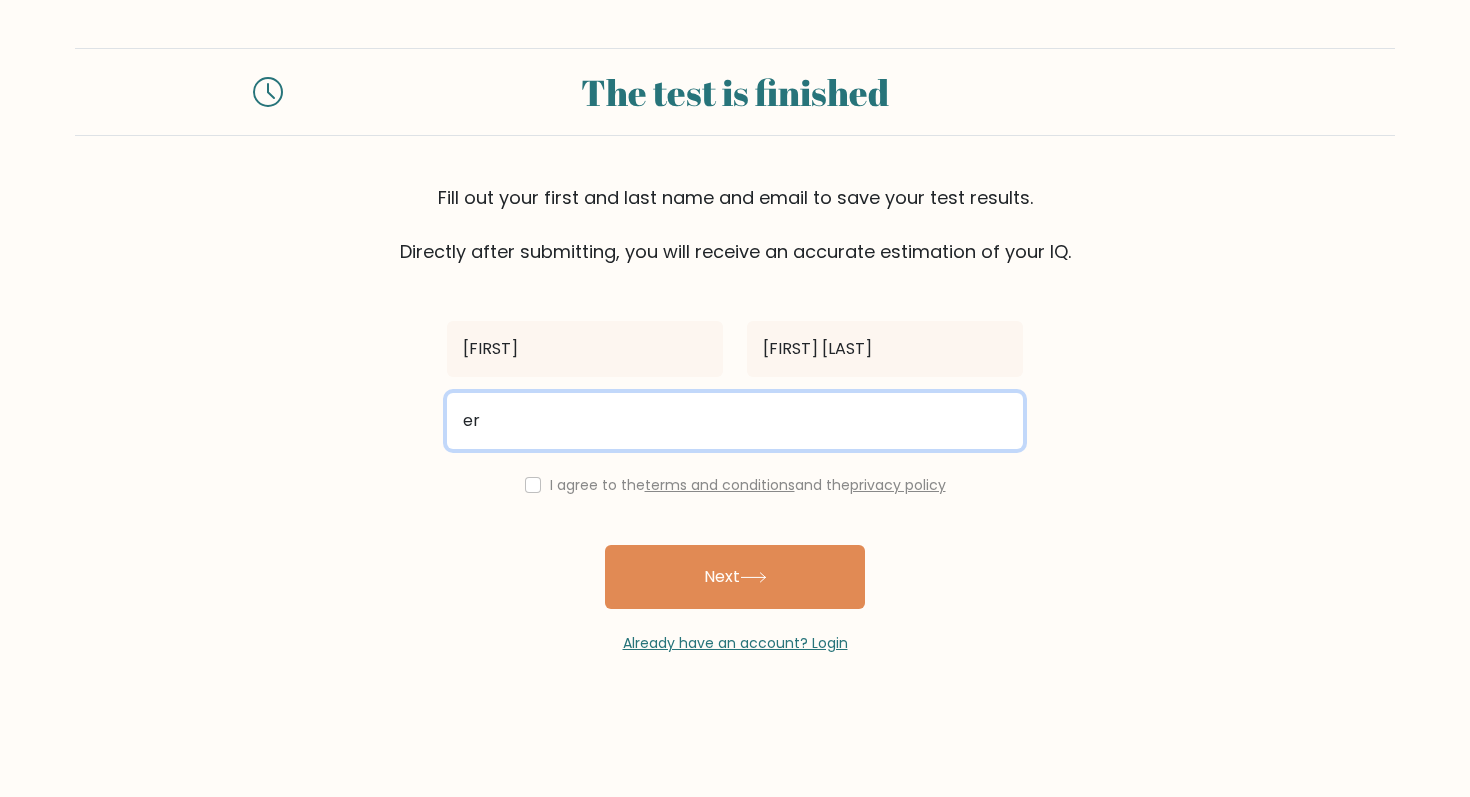 type on "e" 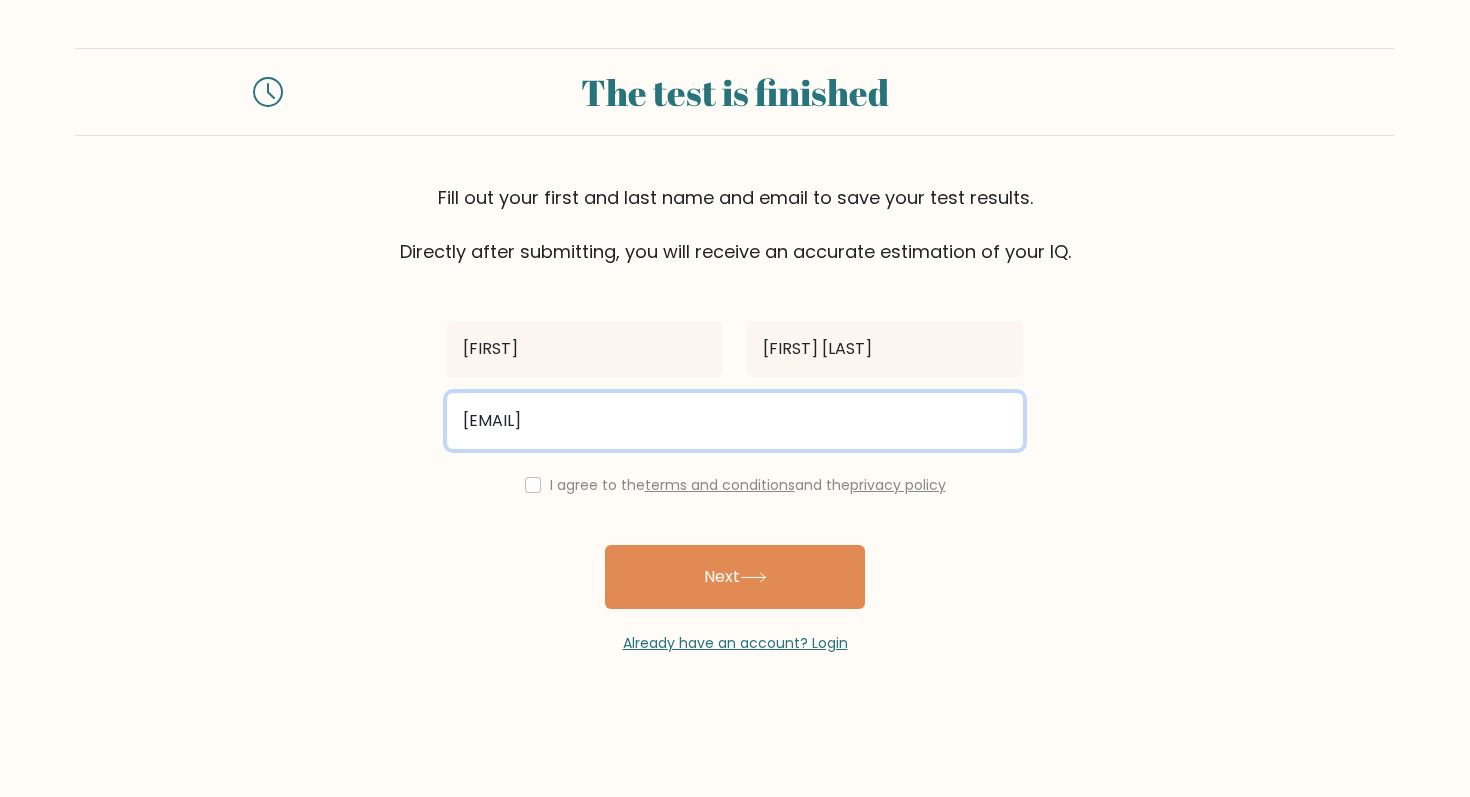 type on "[EMAIL]" 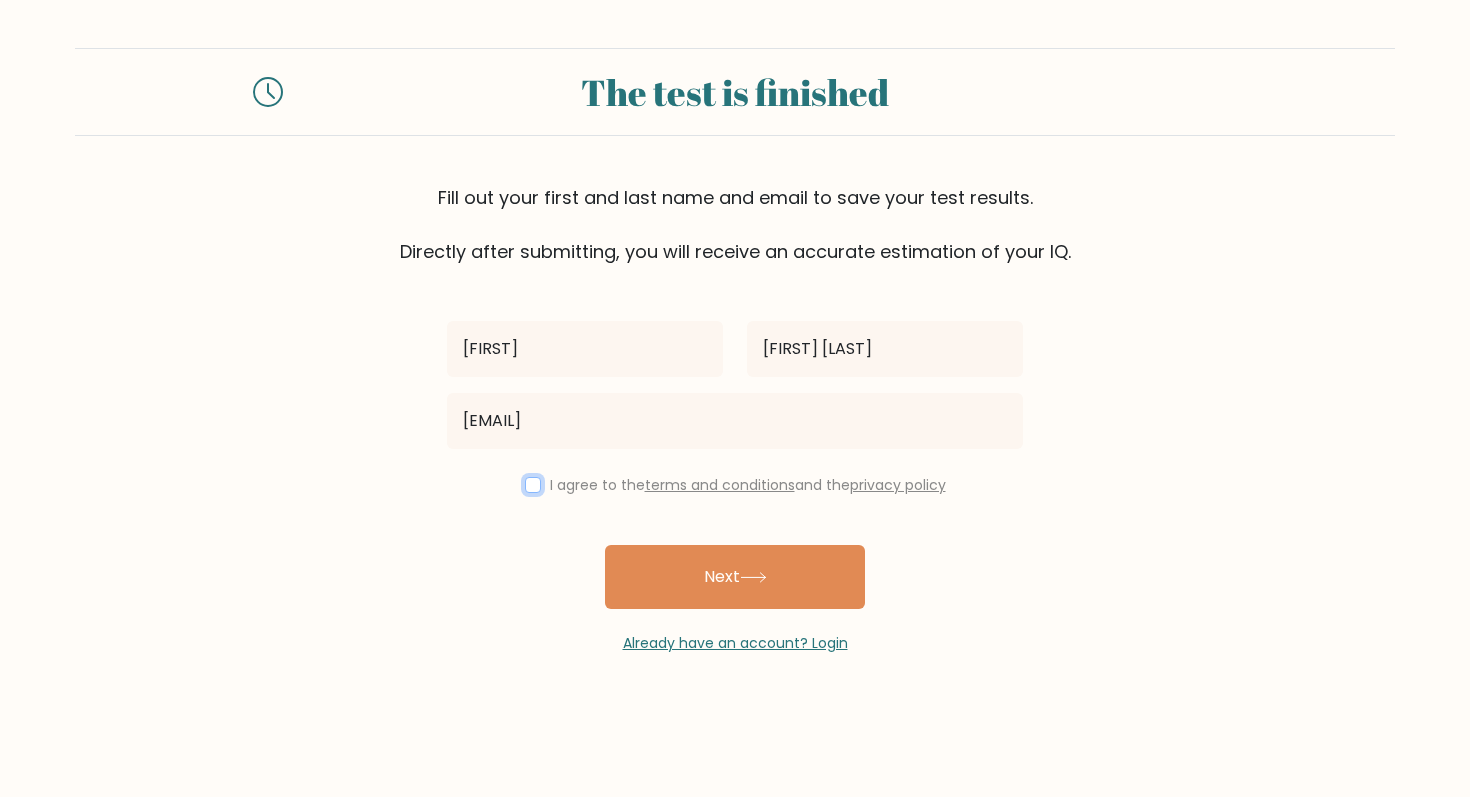 click at bounding box center (533, 485) 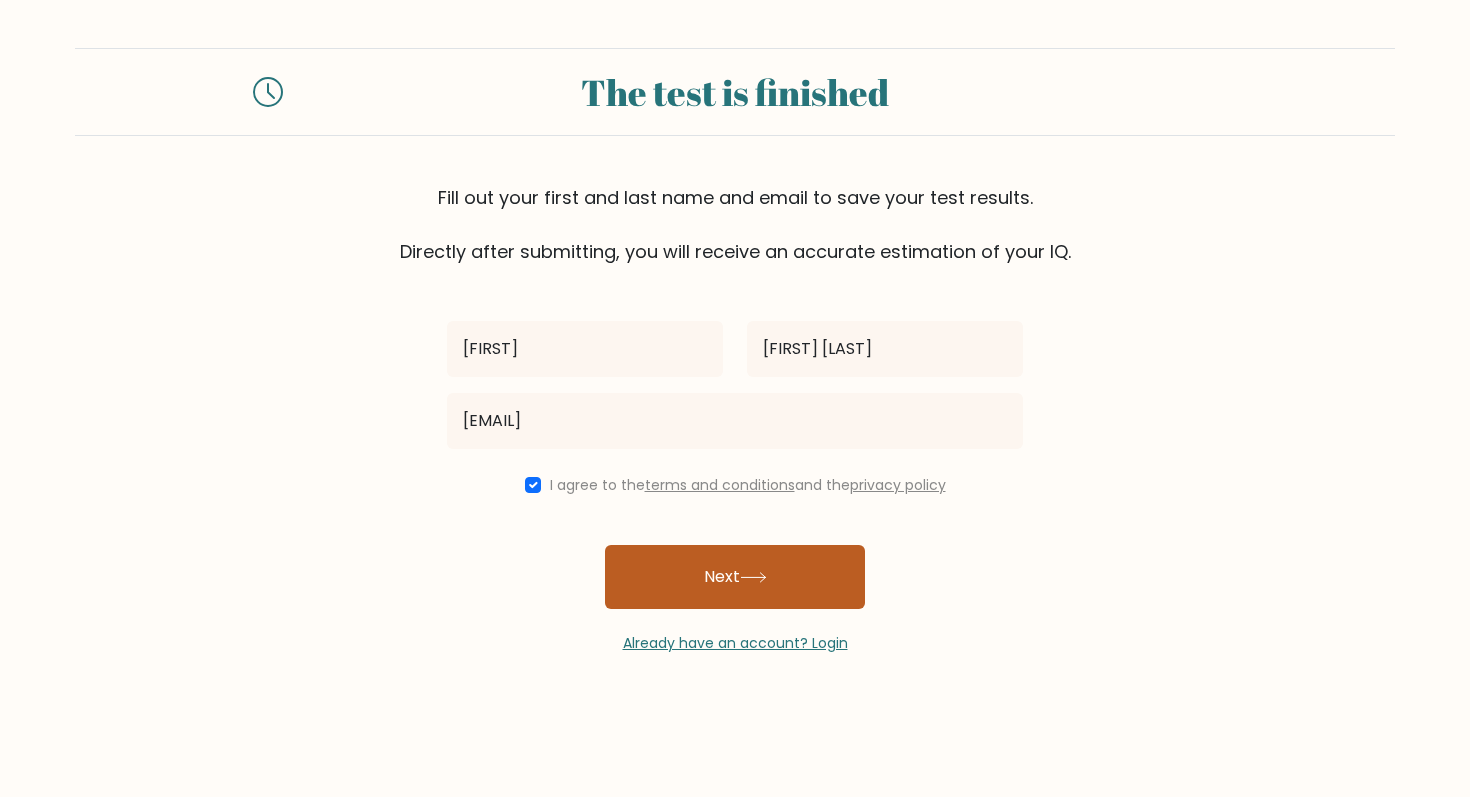 click on "Next" at bounding box center [735, 577] 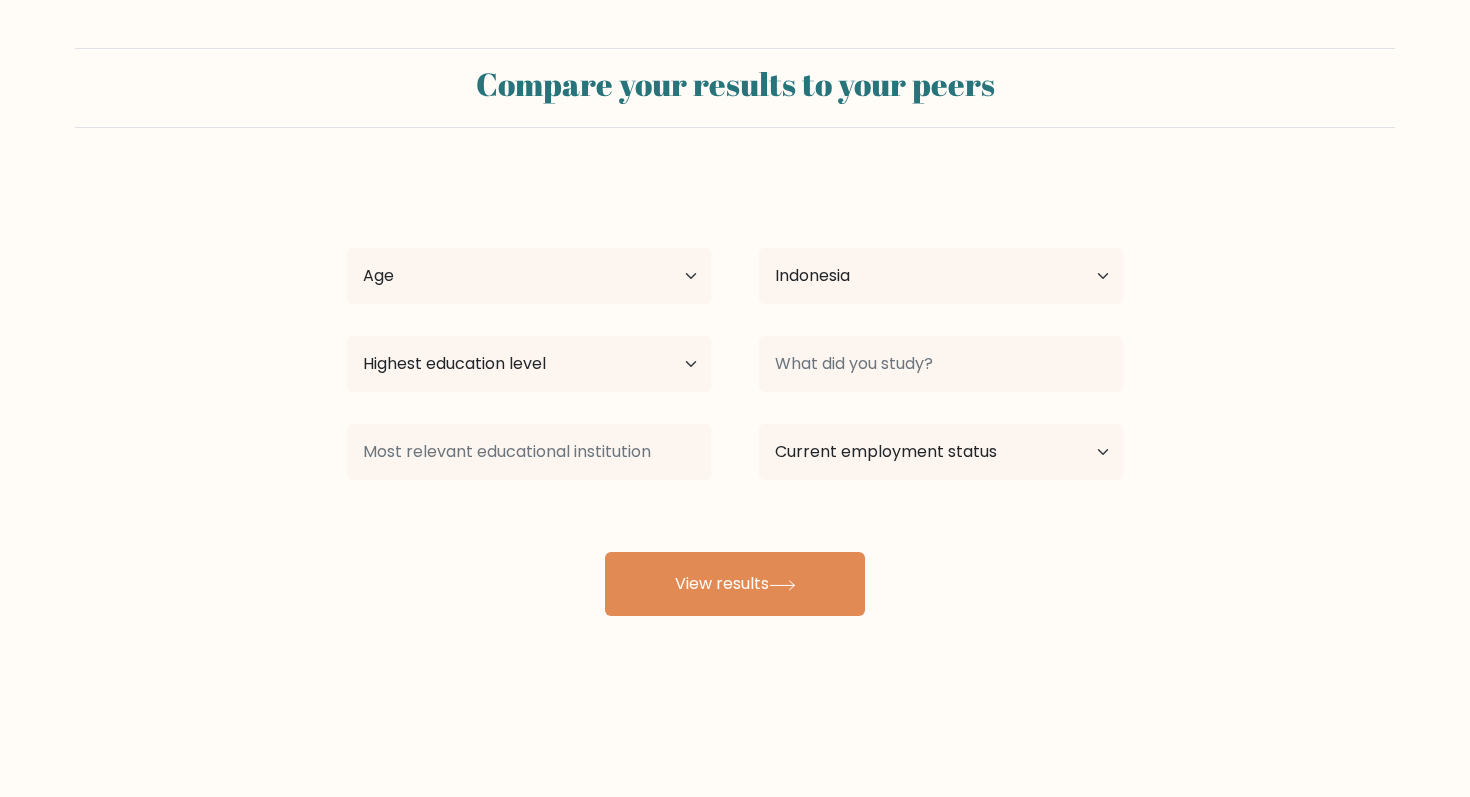 select on "ID" 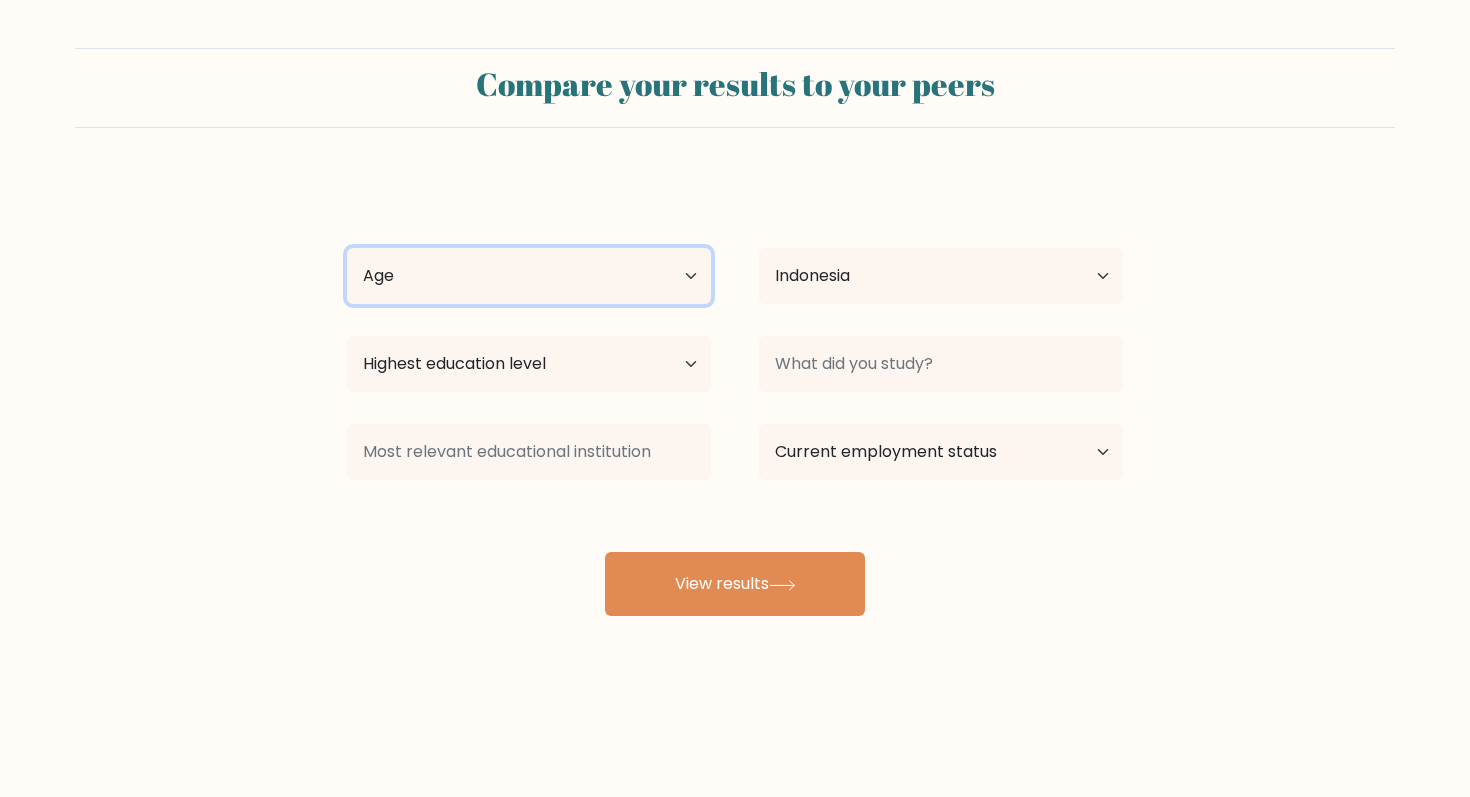 click on "Age
Under 18 years old
18-24 years old
25-34 years old
35-44 years old
45-54 years old
55-64 years old
65 years old and above" at bounding box center [529, 276] 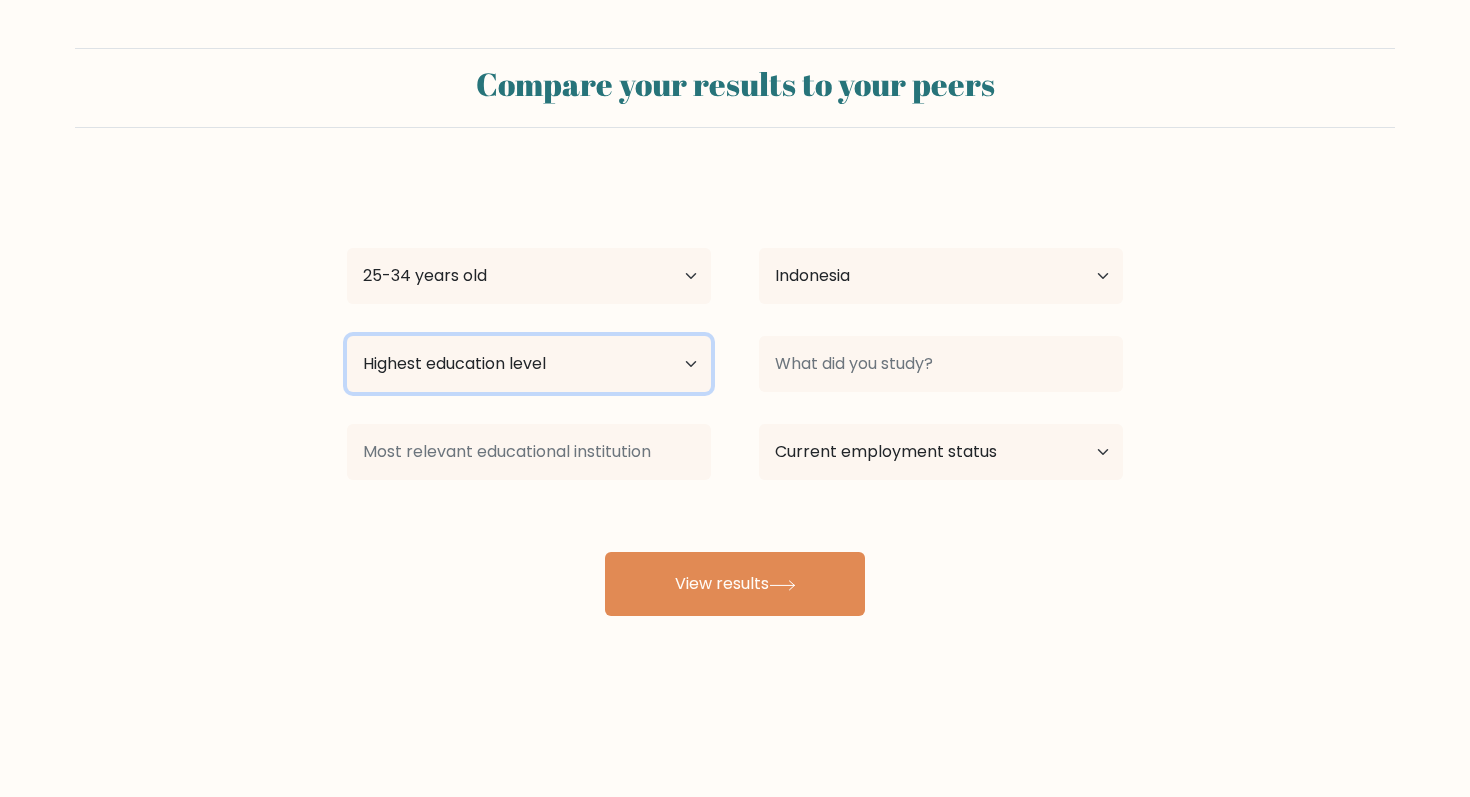click on "Highest education level
No schooling
Primary
Lower Secondary
Upper Secondary
Occupation Specific
Bachelor's degree
Master's degree
Doctoral degree" at bounding box center (529, 364) 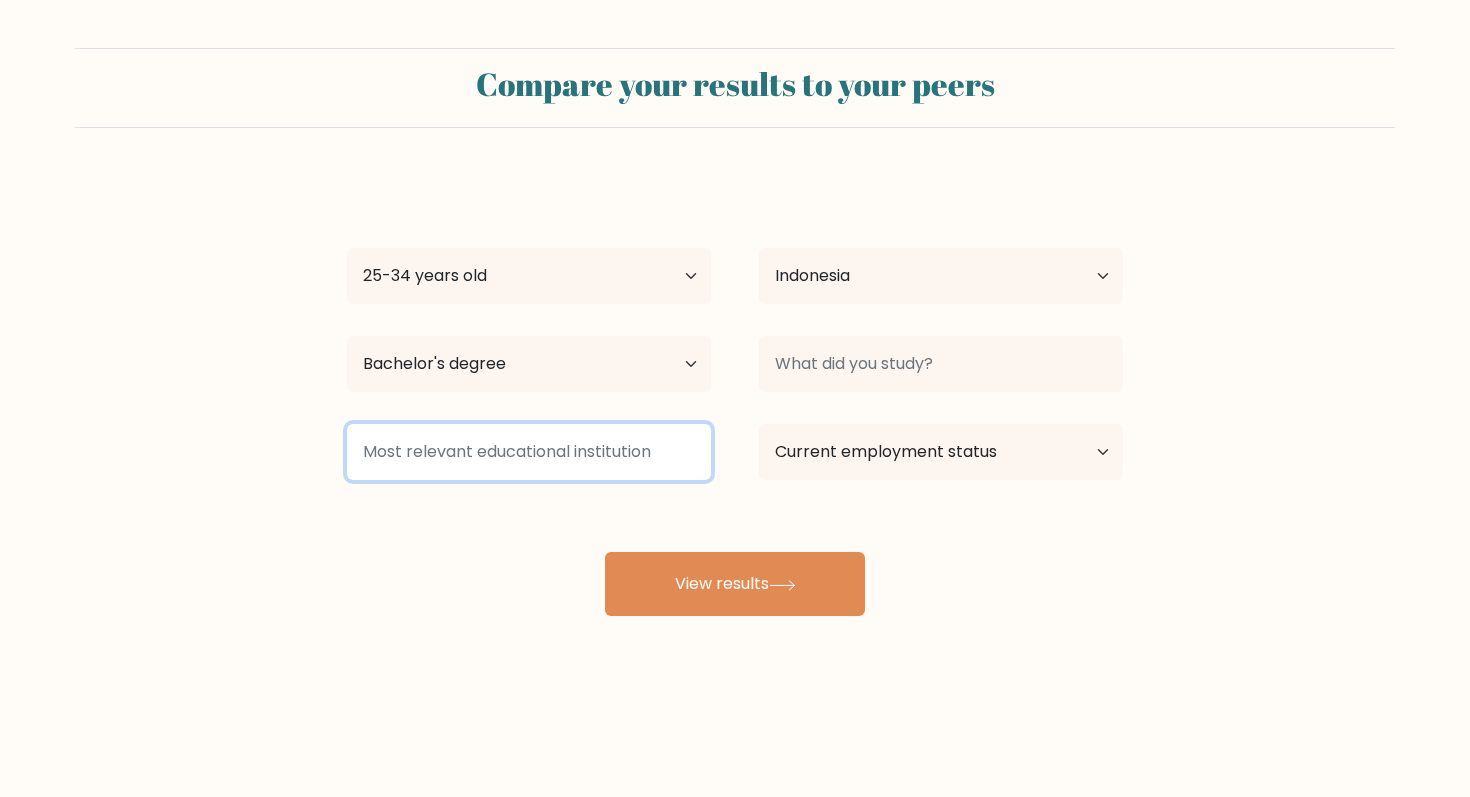 click at bounding box center (529, 452) 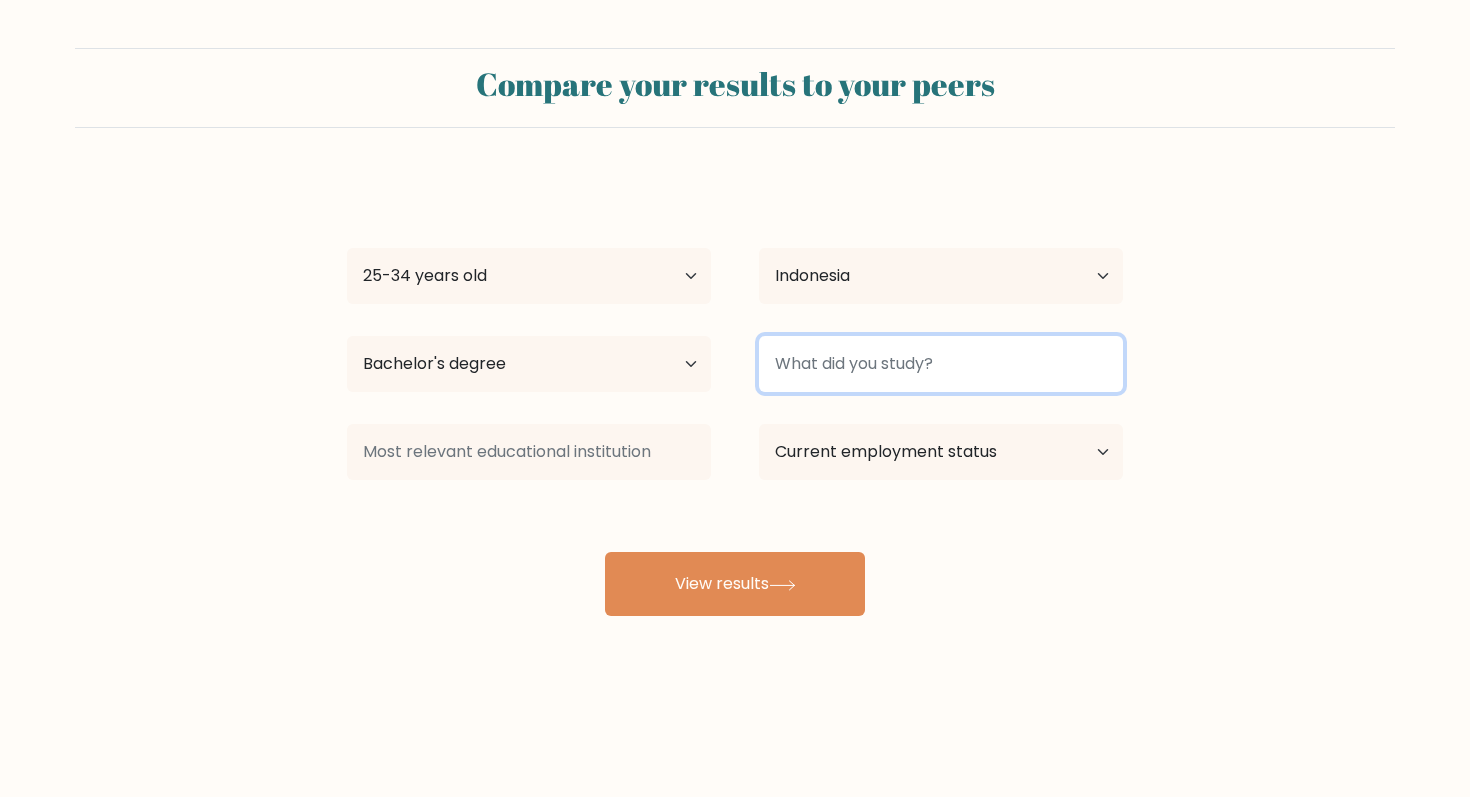 click at bounding box center [941, 364] 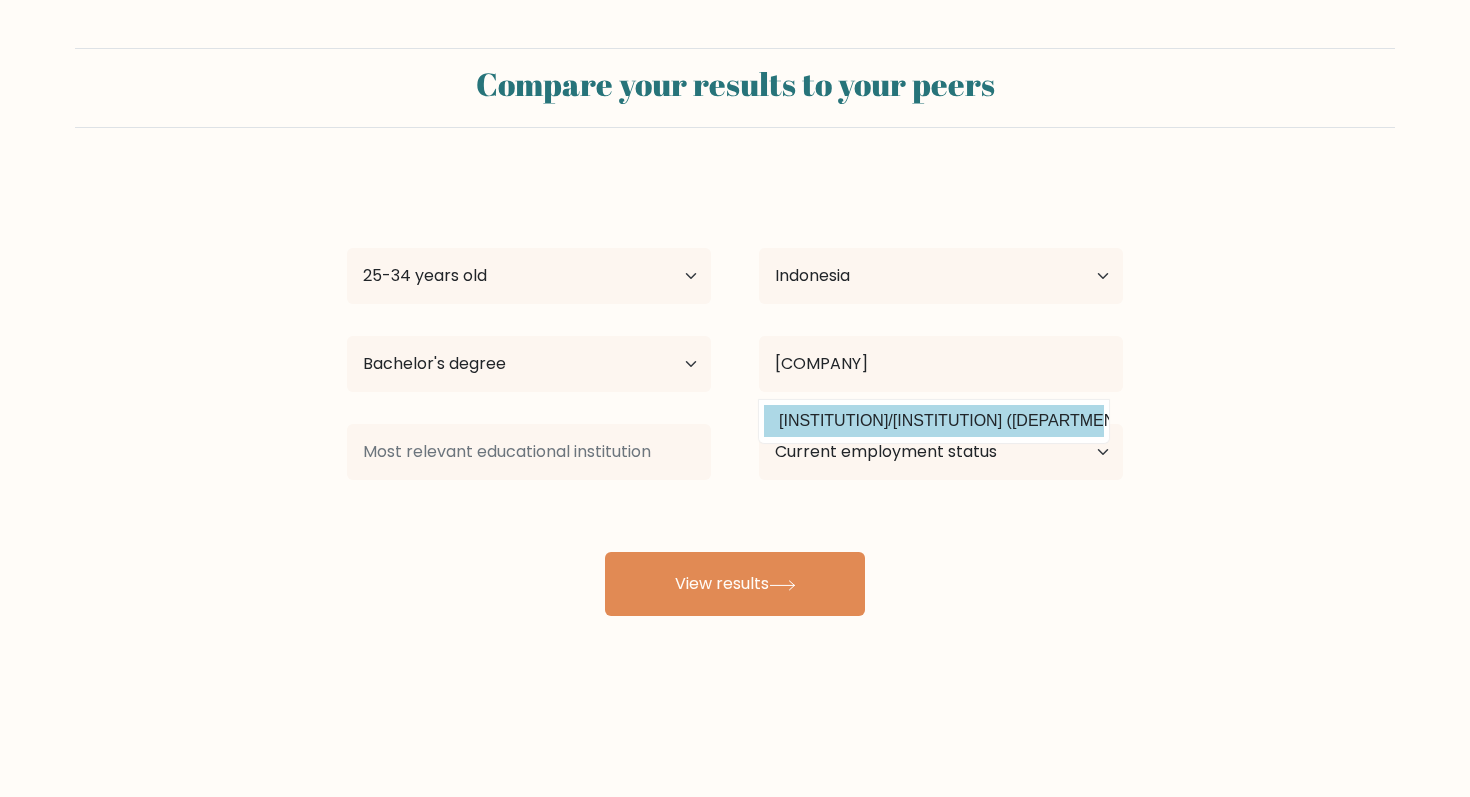click on "[INSTITUTION]/[INSTITUTION] ([DEPARTMENT])" at bounding box center [934, 421] 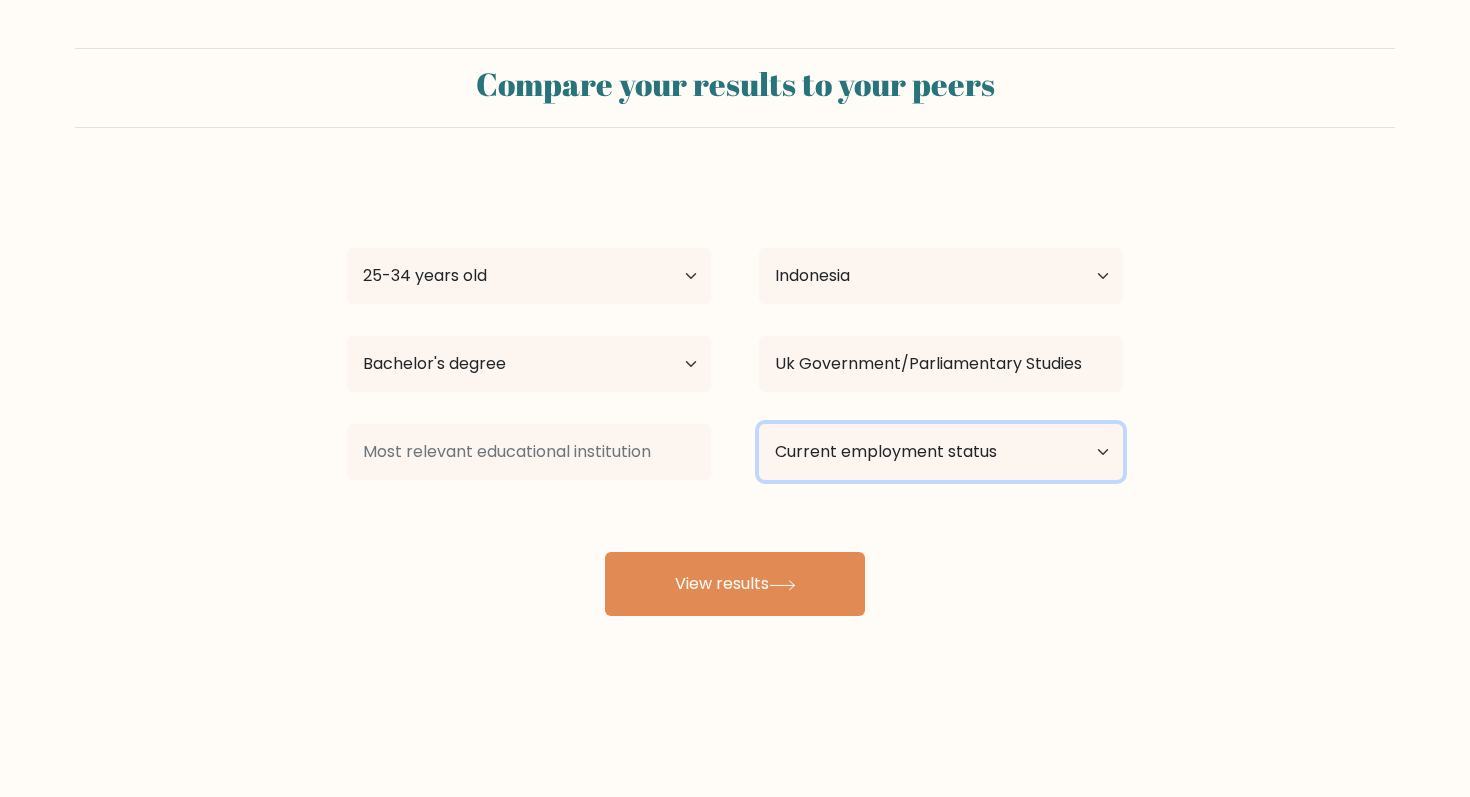 click on "Current employment status
Employed
Student
Retired
Other / prefer not to answer" at bounding box center (941, 452) 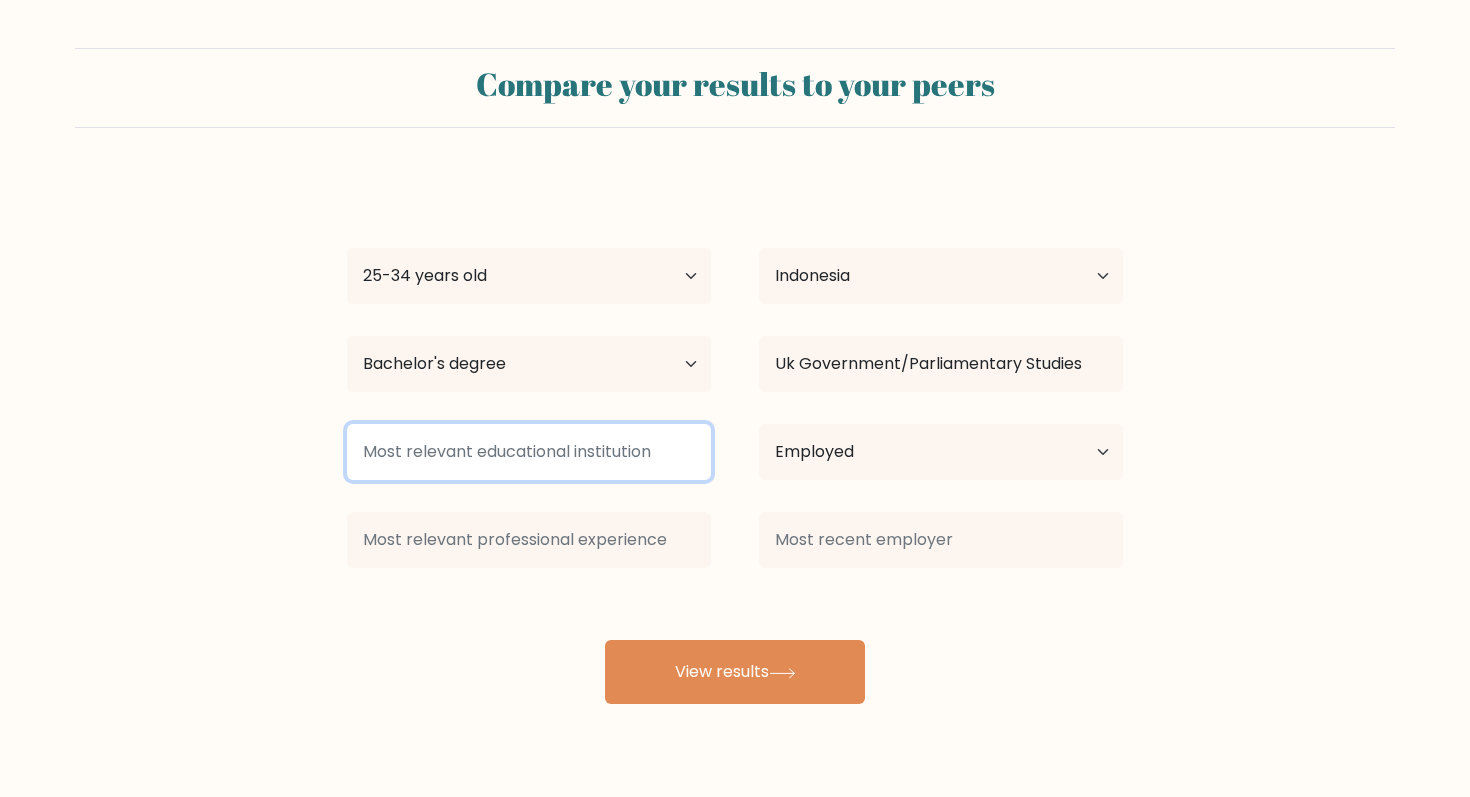 click at bounding box center [529, 452] 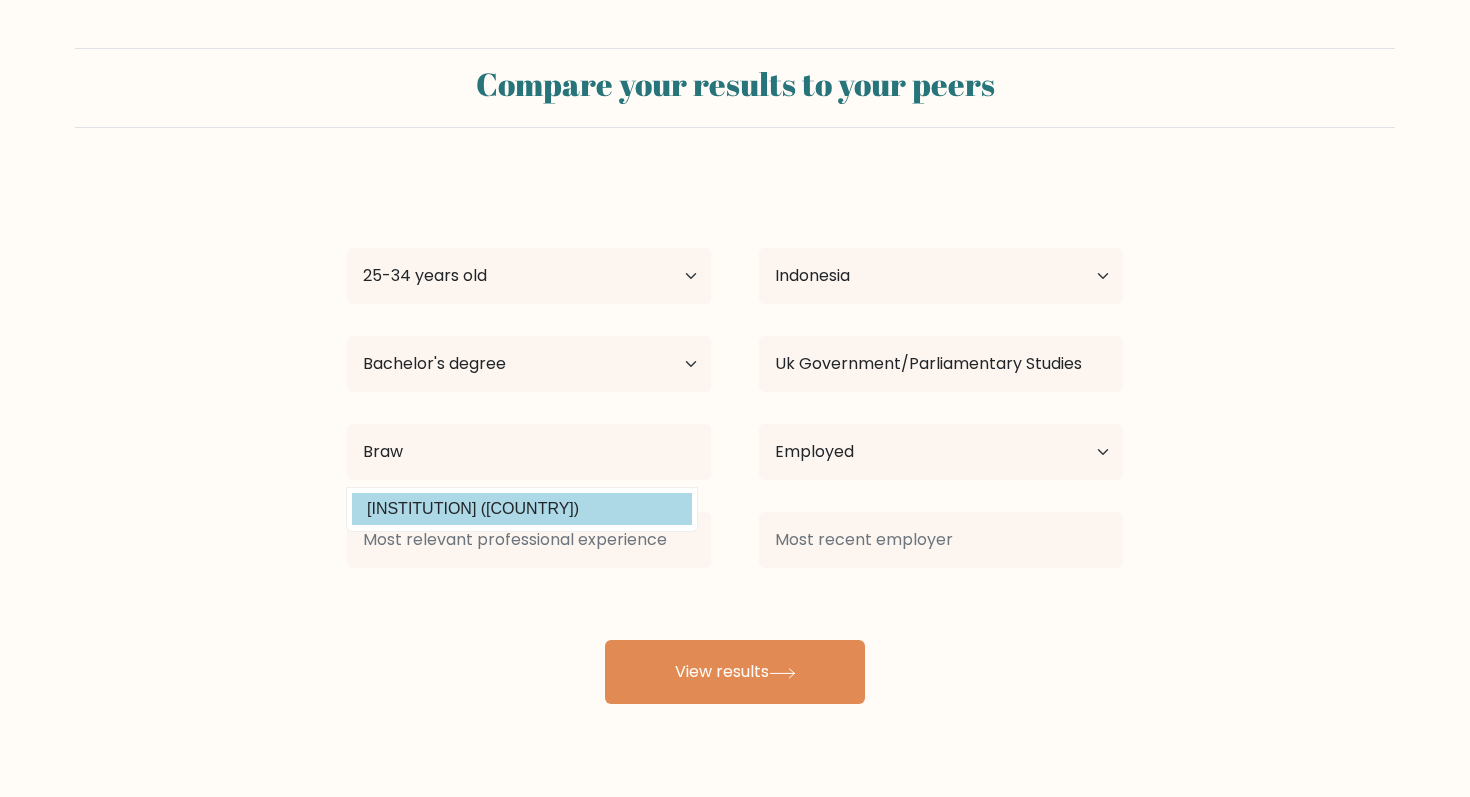 click on "[INSTITUTION] ([COUNTRY])" at bounding box center [522, 509] 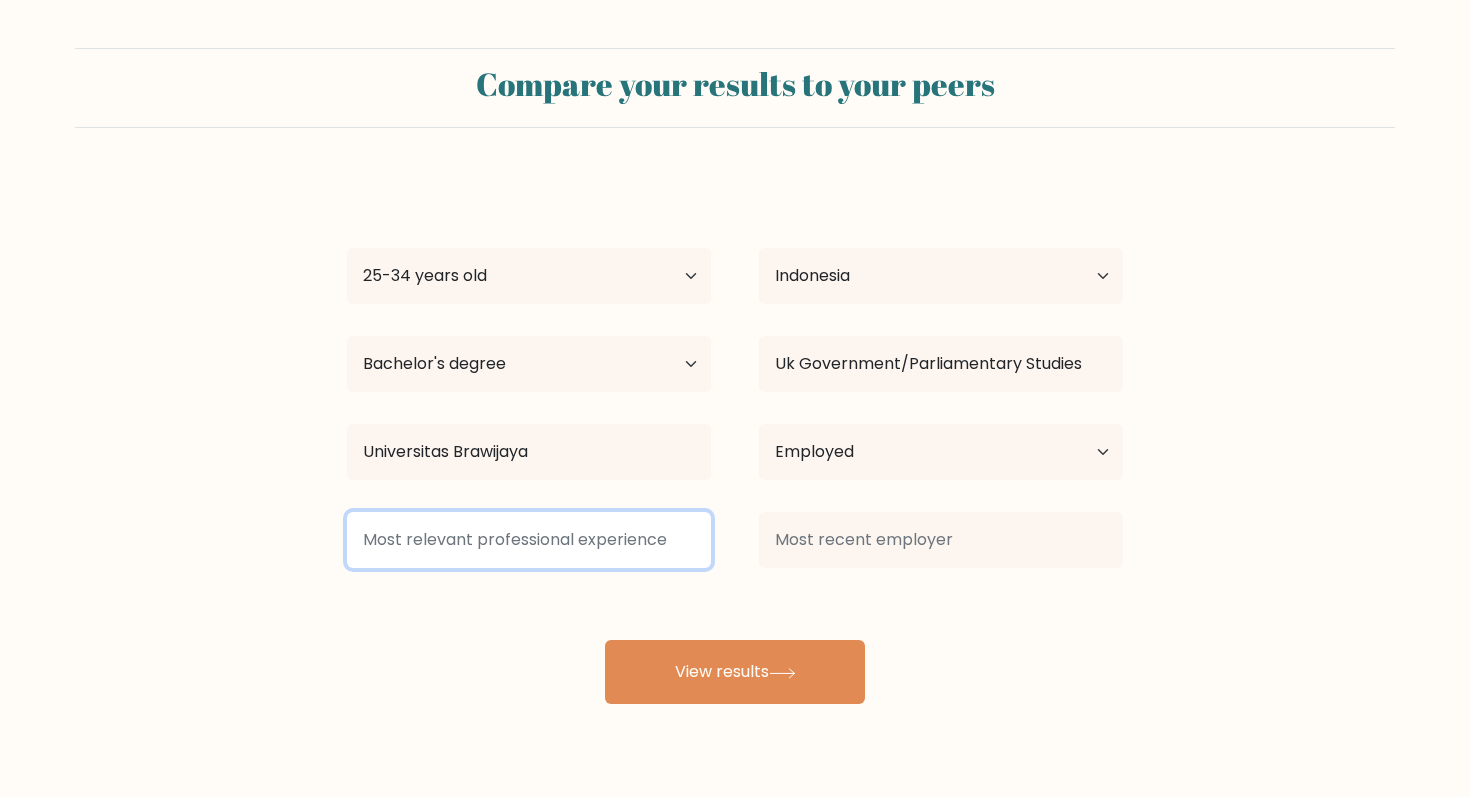 click at bounding box center [529, 540] 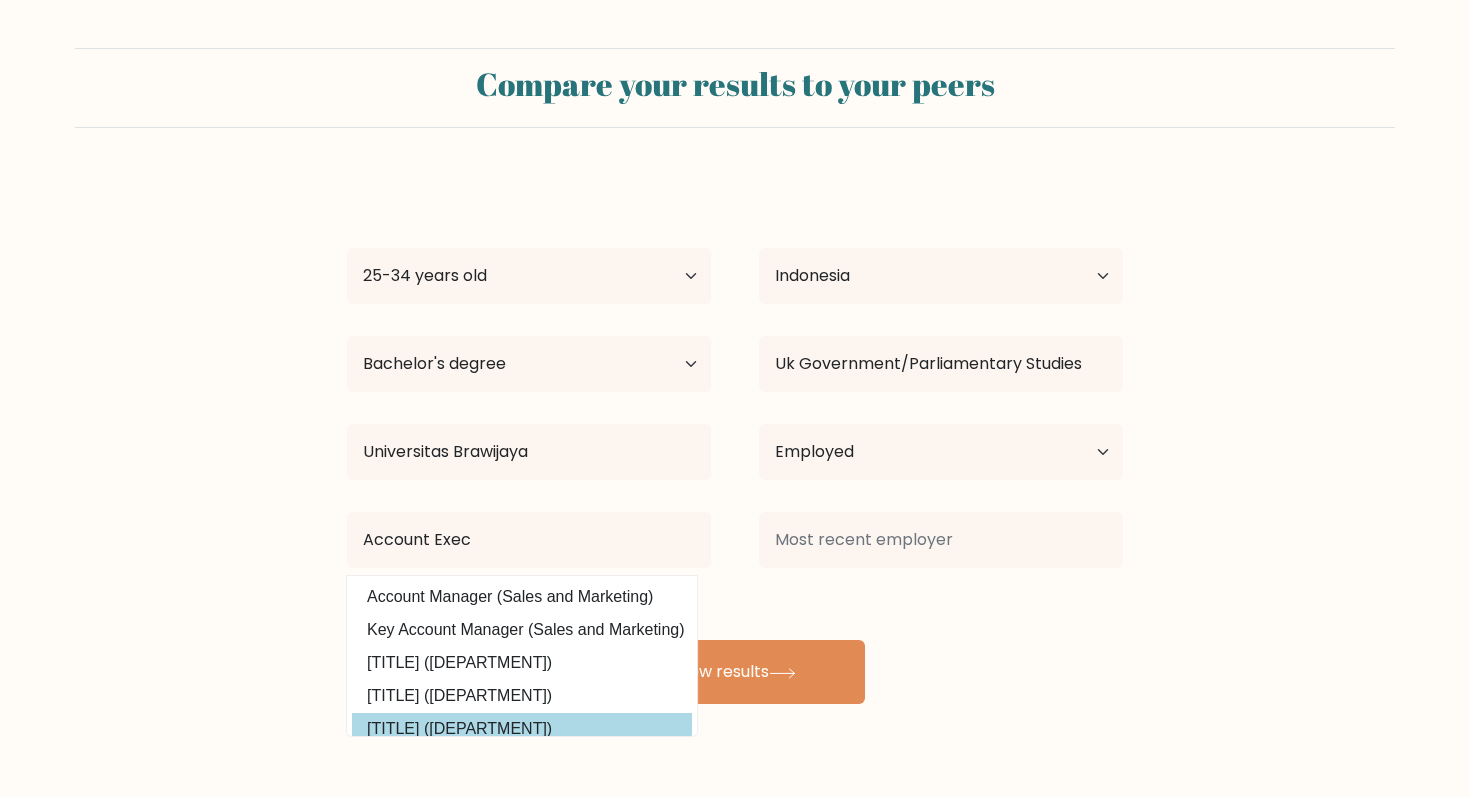 click on "[TITLE] ([DEPARTMENT])" at bounding box center [522, 729] 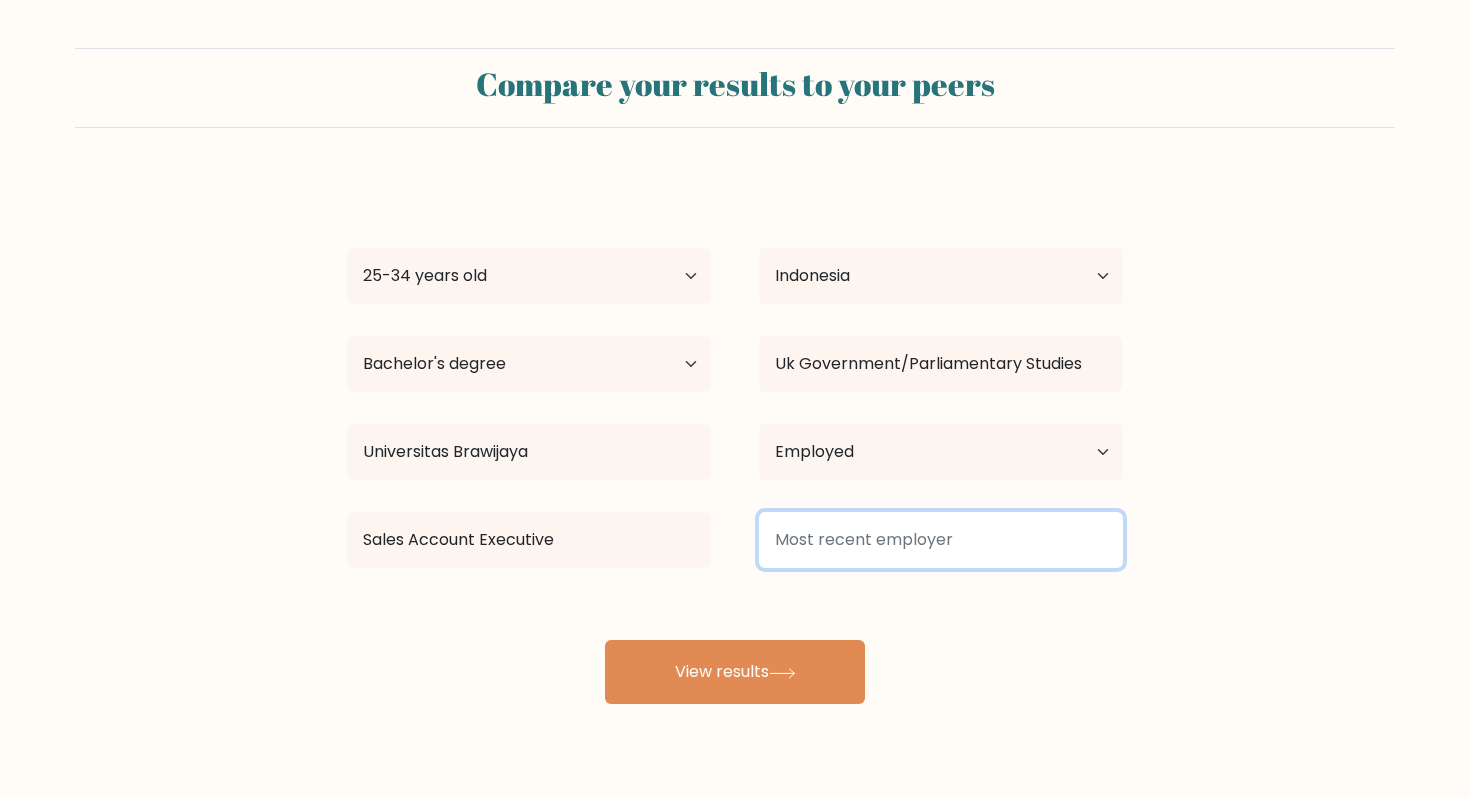 click at bounding box center (941, 540) 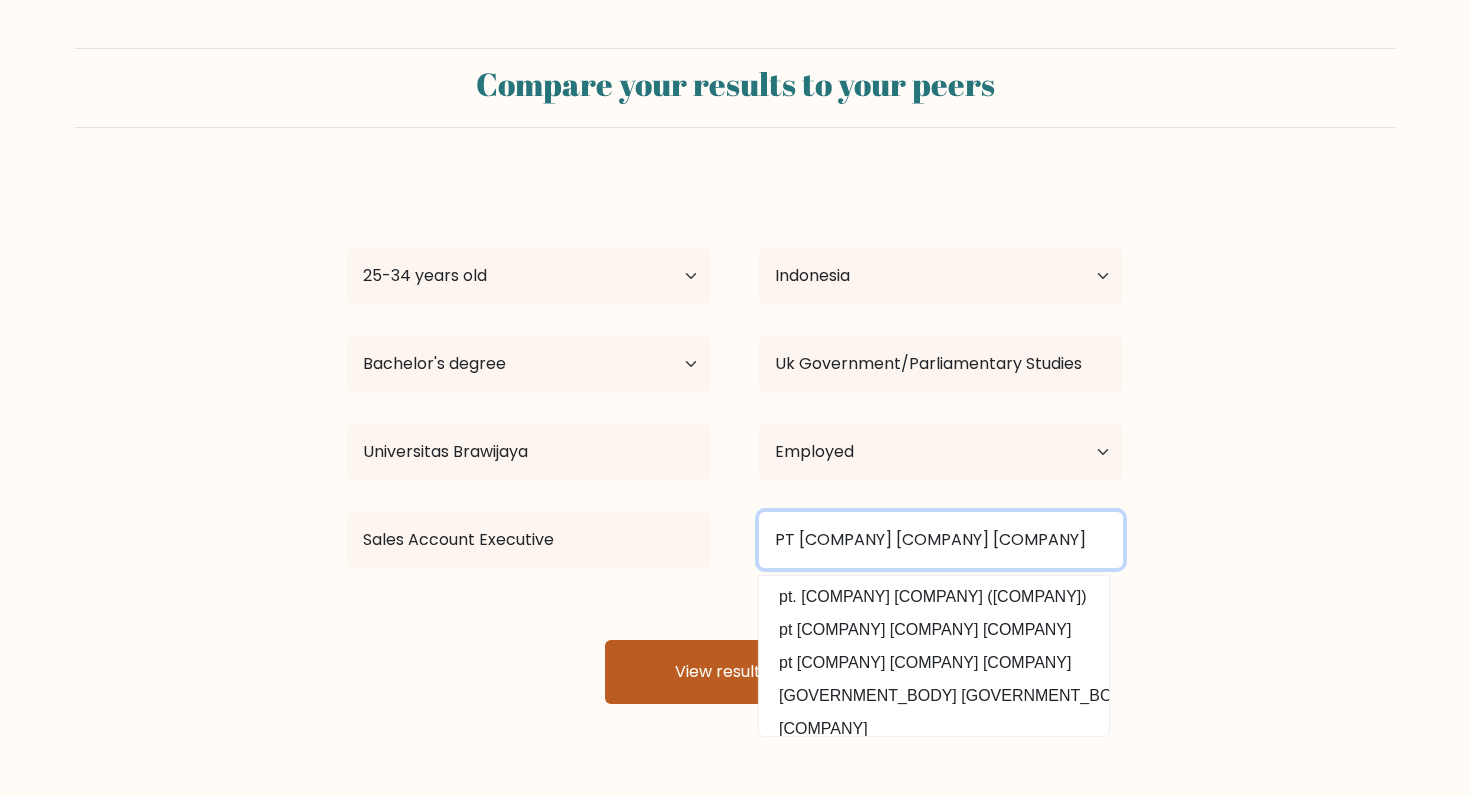 type on "PT [COMPANY] [COMPANY] [COMPANY]" 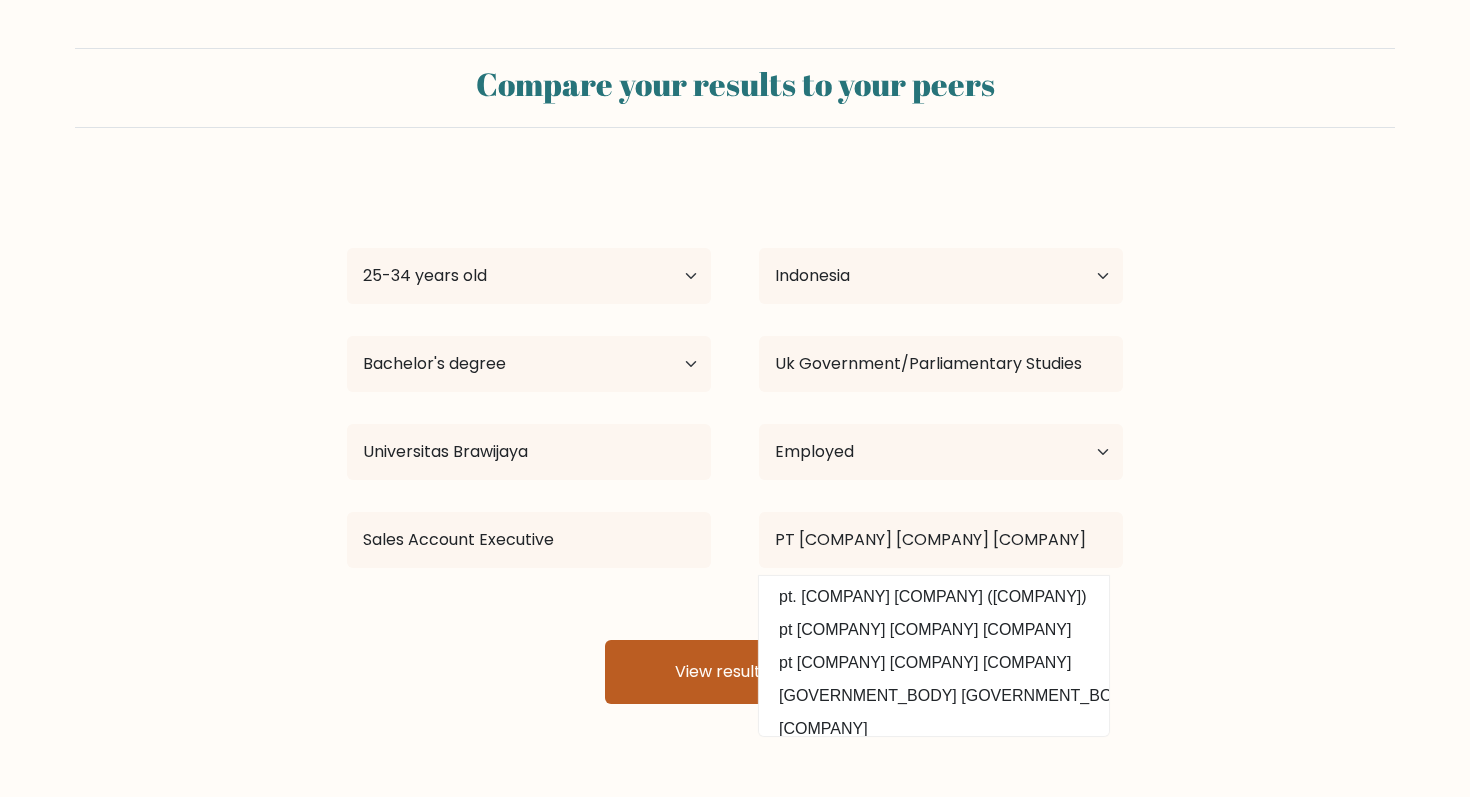 click on "View results" at bounding box center [735, 672] 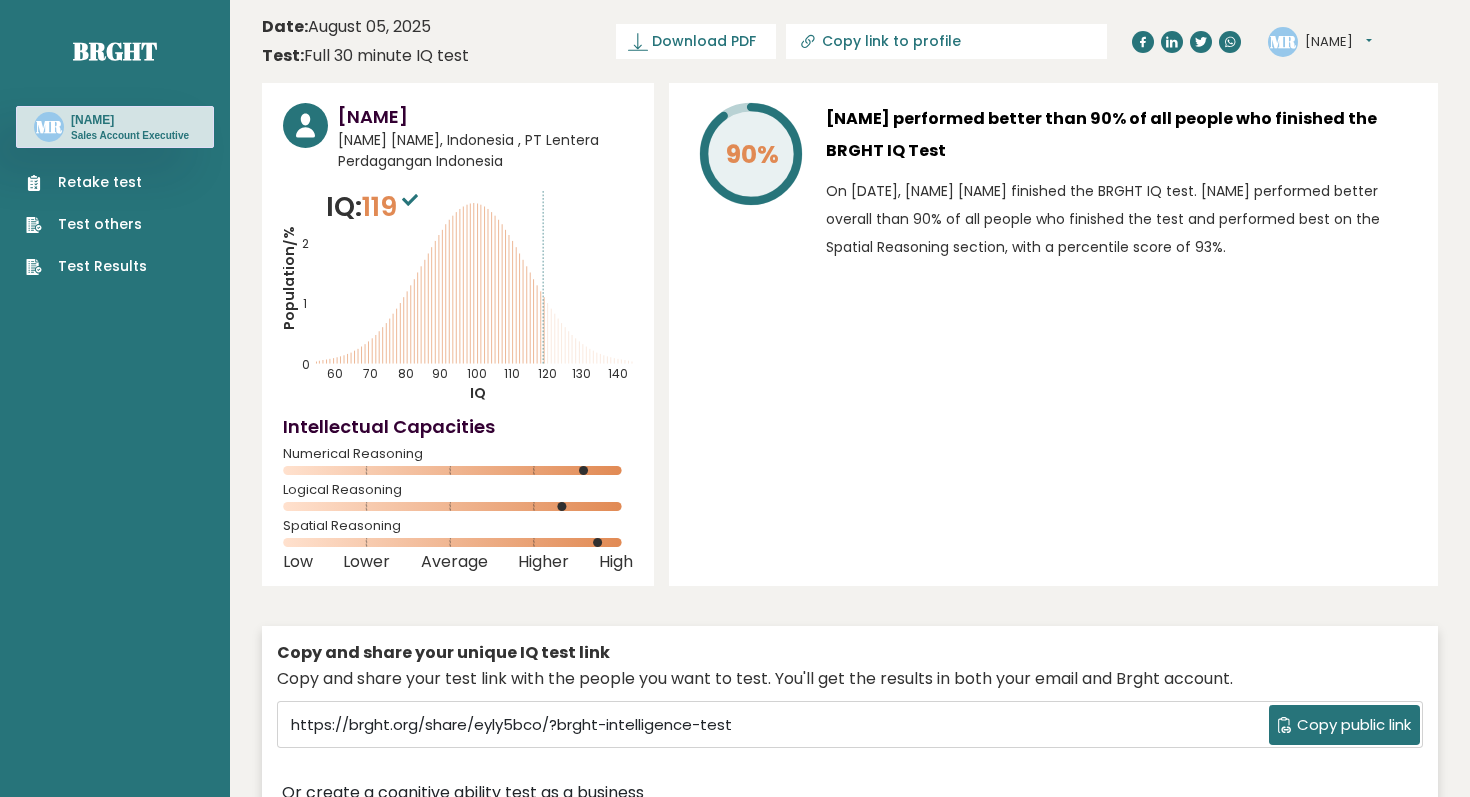 scroll, scrollTop: 0, scrollLeft: 0, axis: both 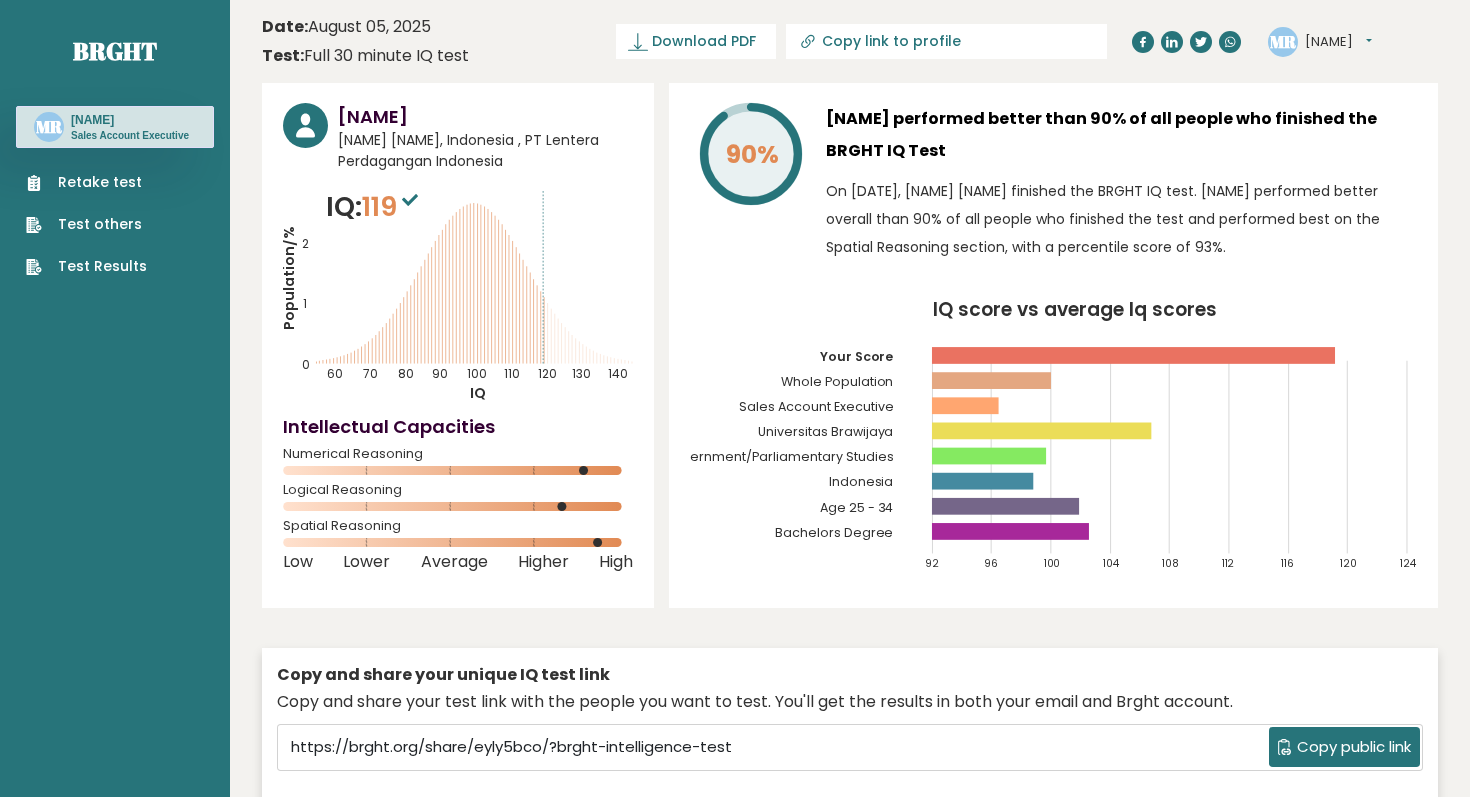 click 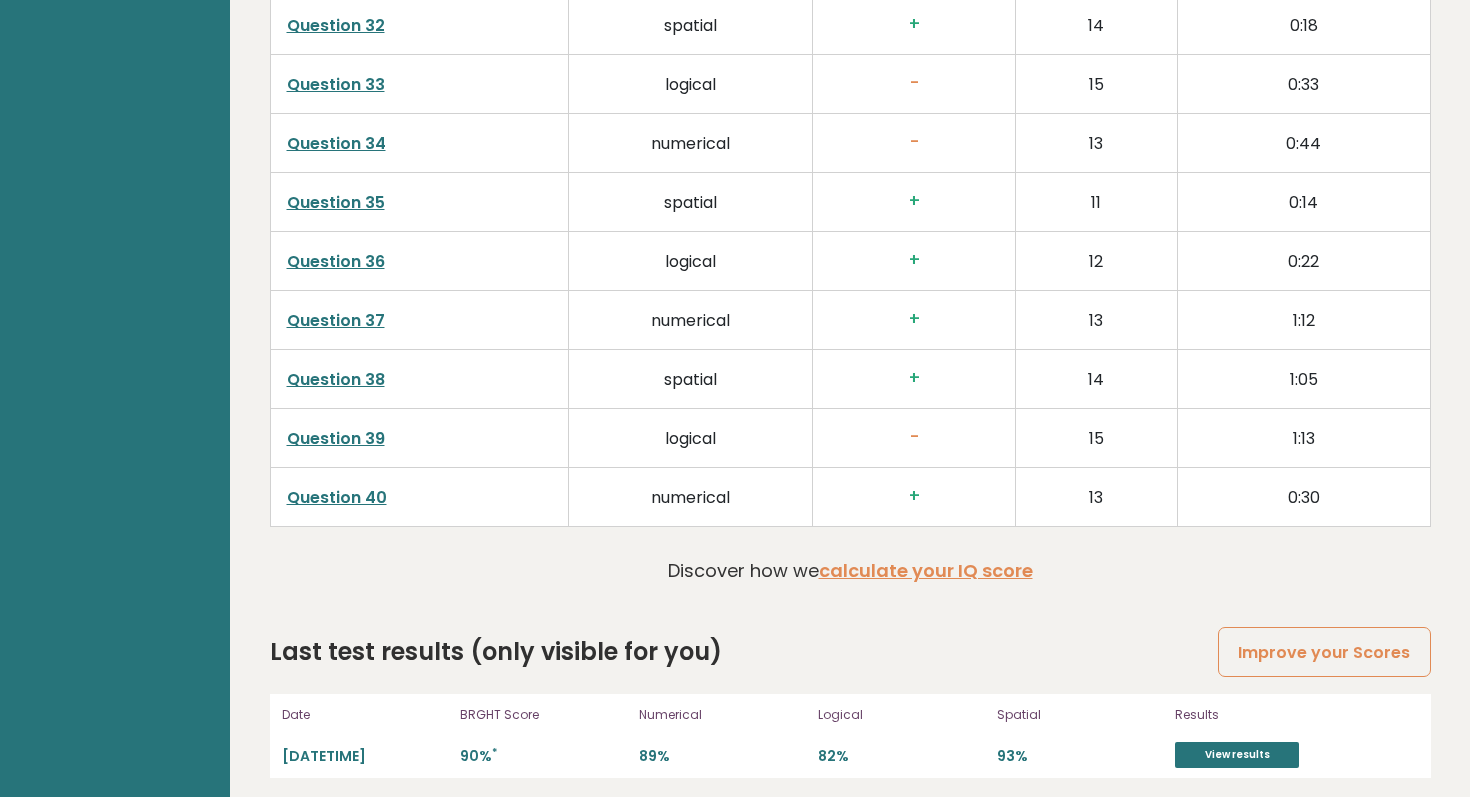 scroll, scrollTop: 5154, scrollLeft: 0, axis: vertical 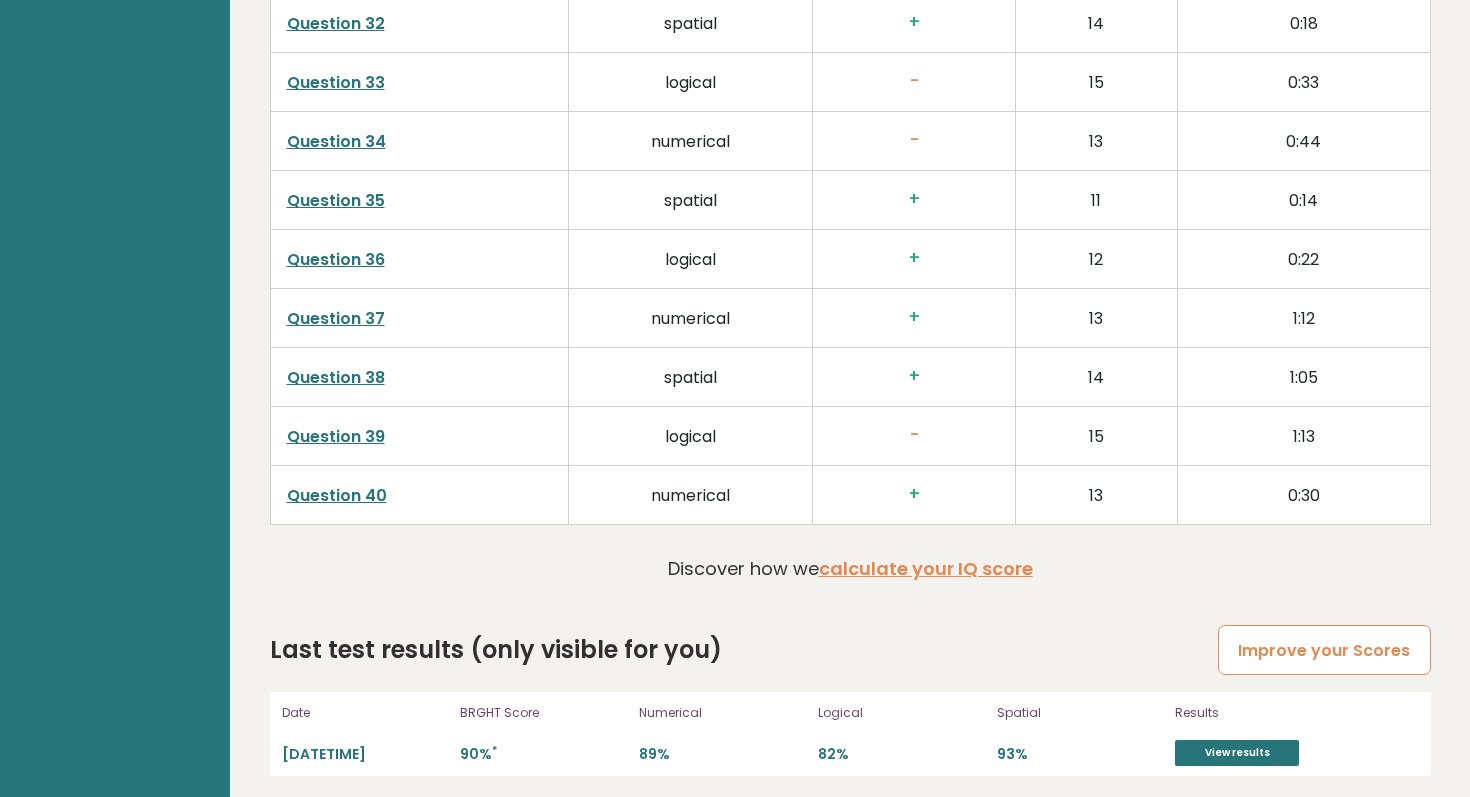 click on "Improve your Scores" at bounding box center (1324, 650) 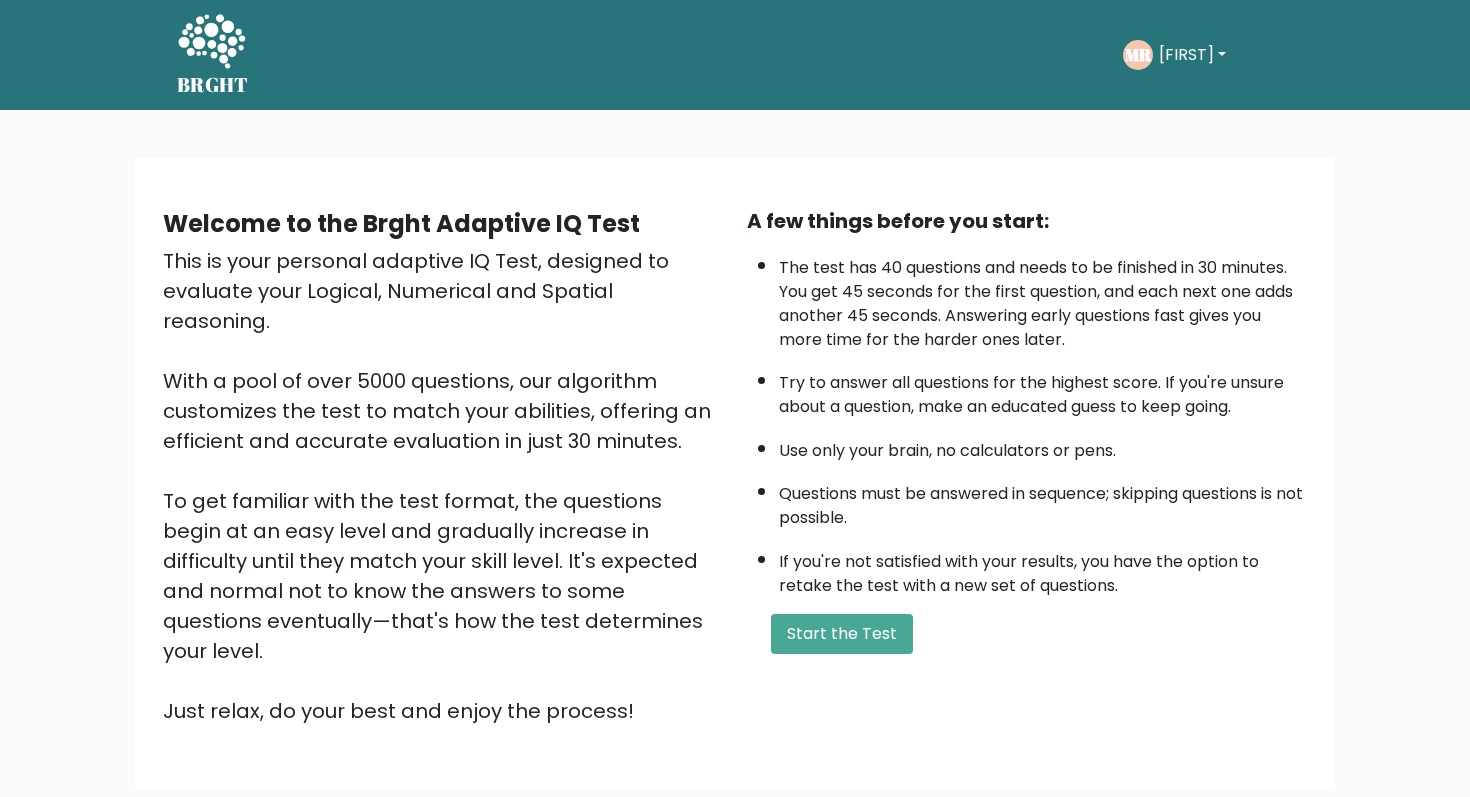 scroll, scrollTop: 49, scrollLeft: 0, axis: vertical 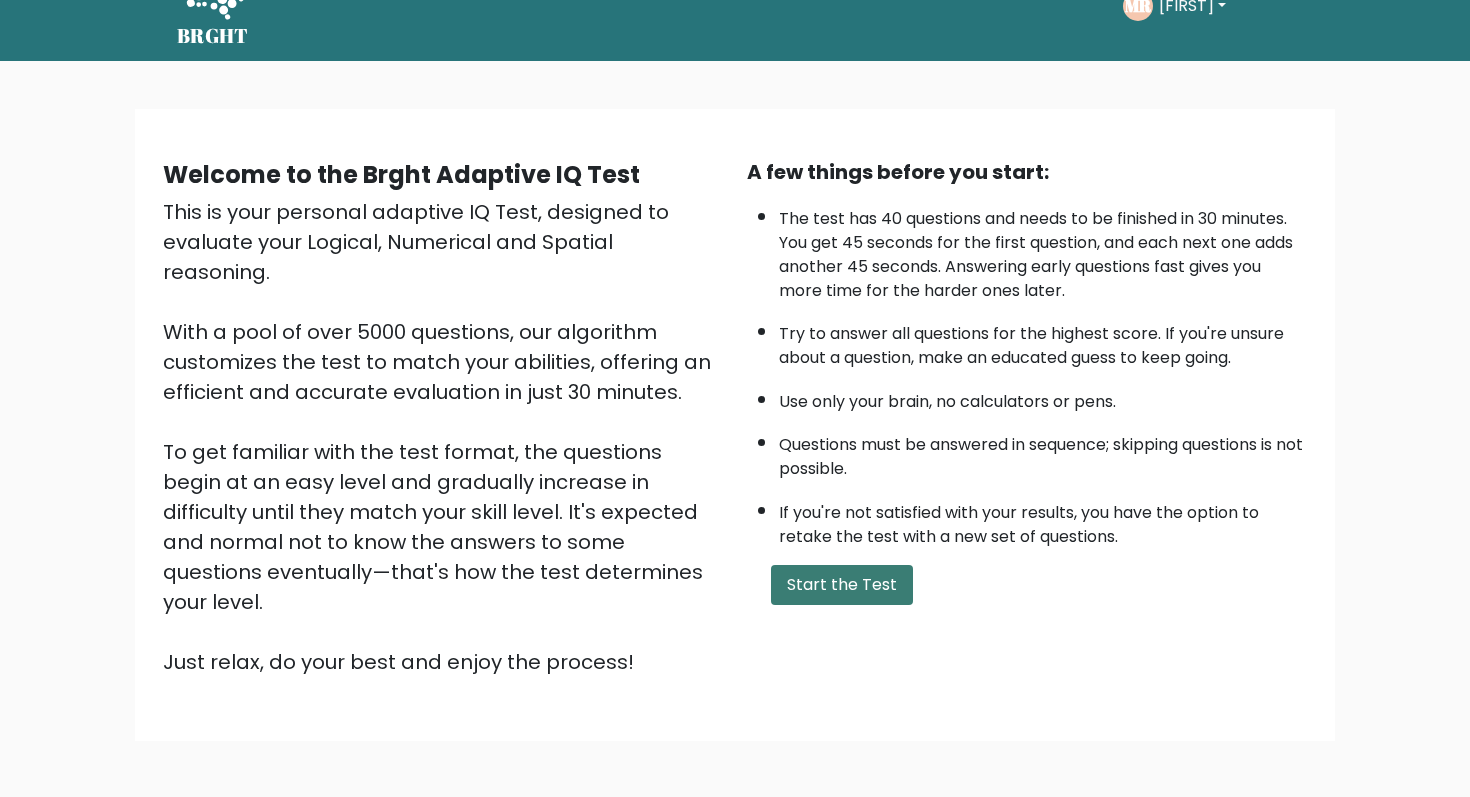 click on "Start the Test" at bounding box center [842, 585] 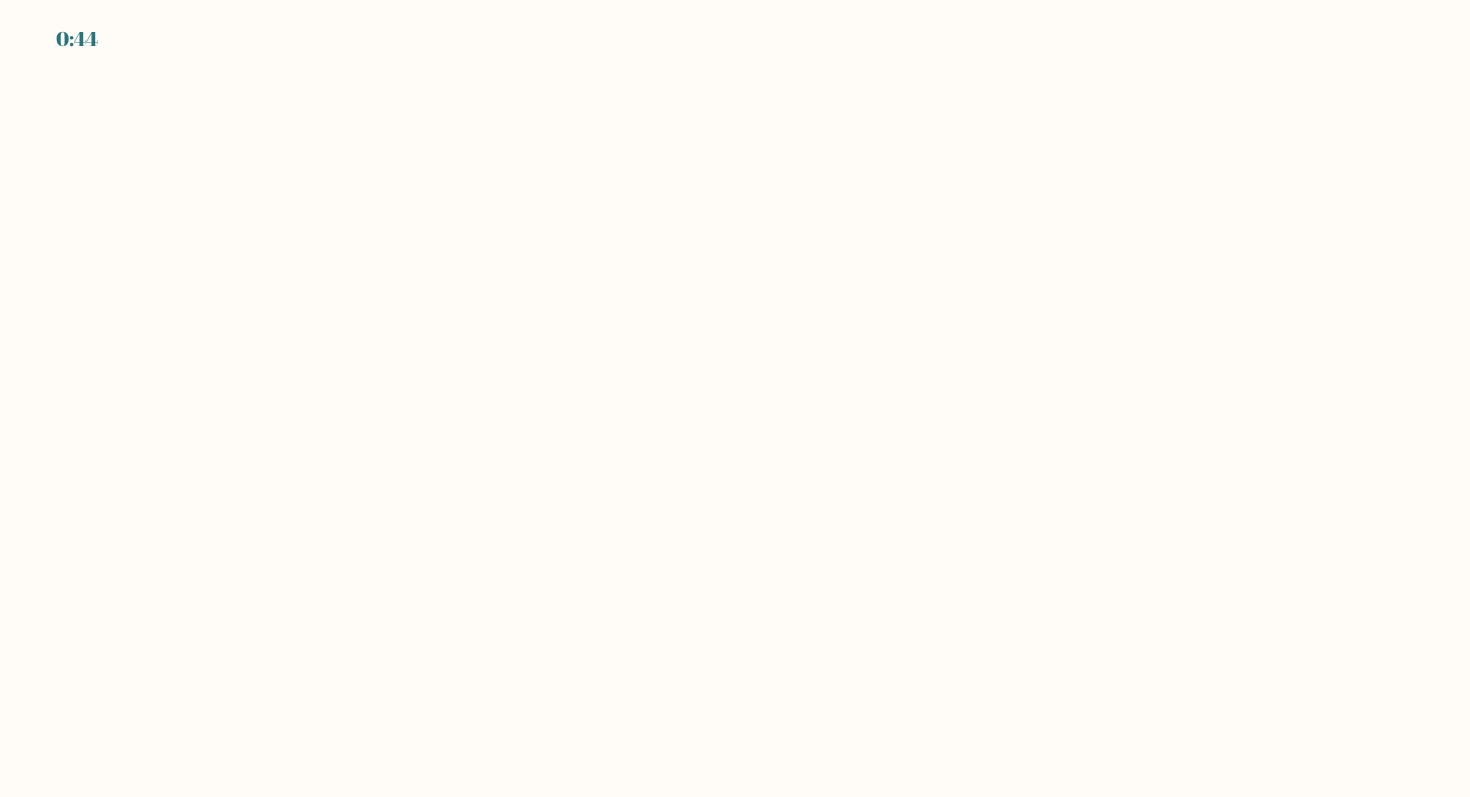 scroll, scrollTop: 0, scrollLeft: 0, axis: both 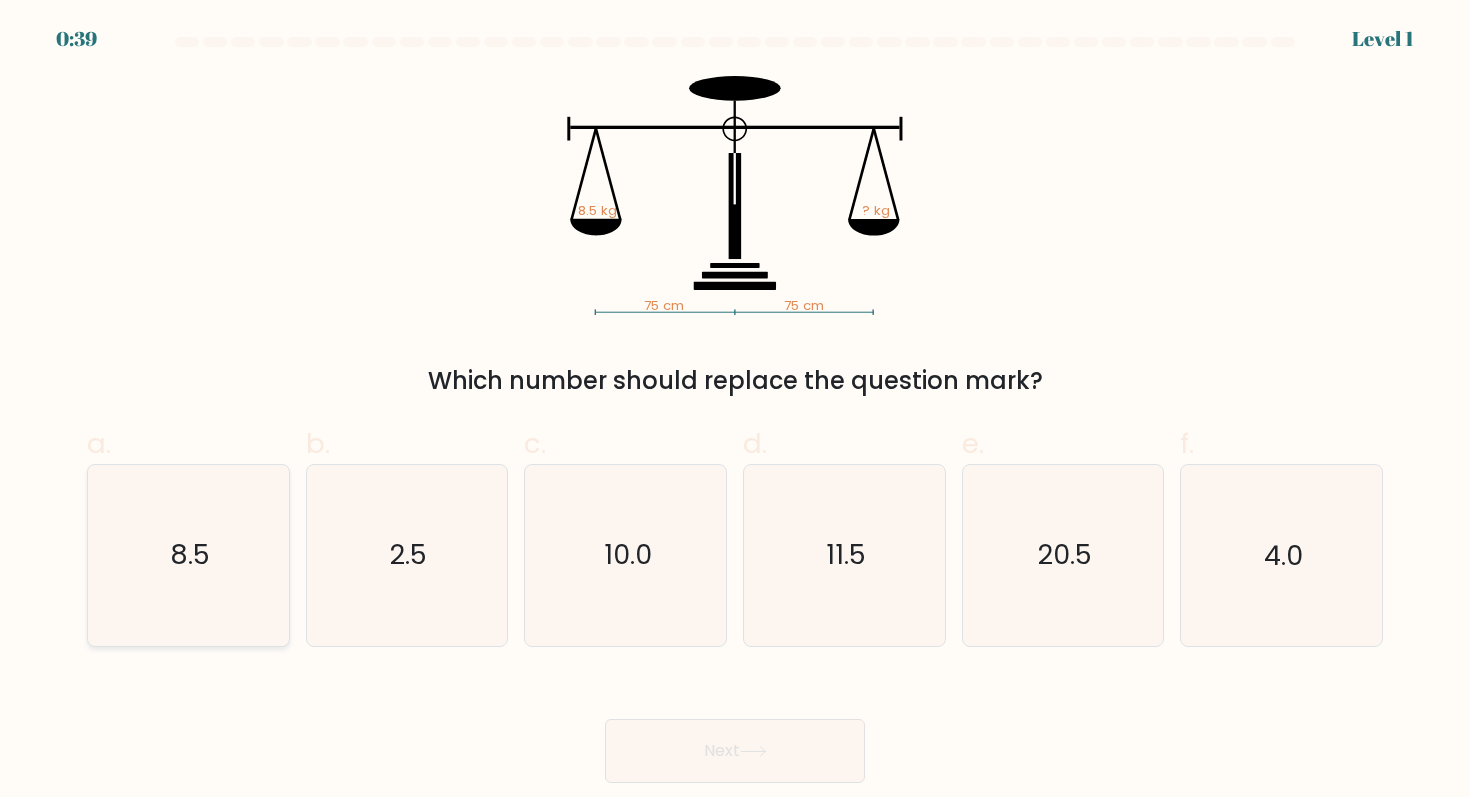 click on "8.5" at bounding box center [188, 555] 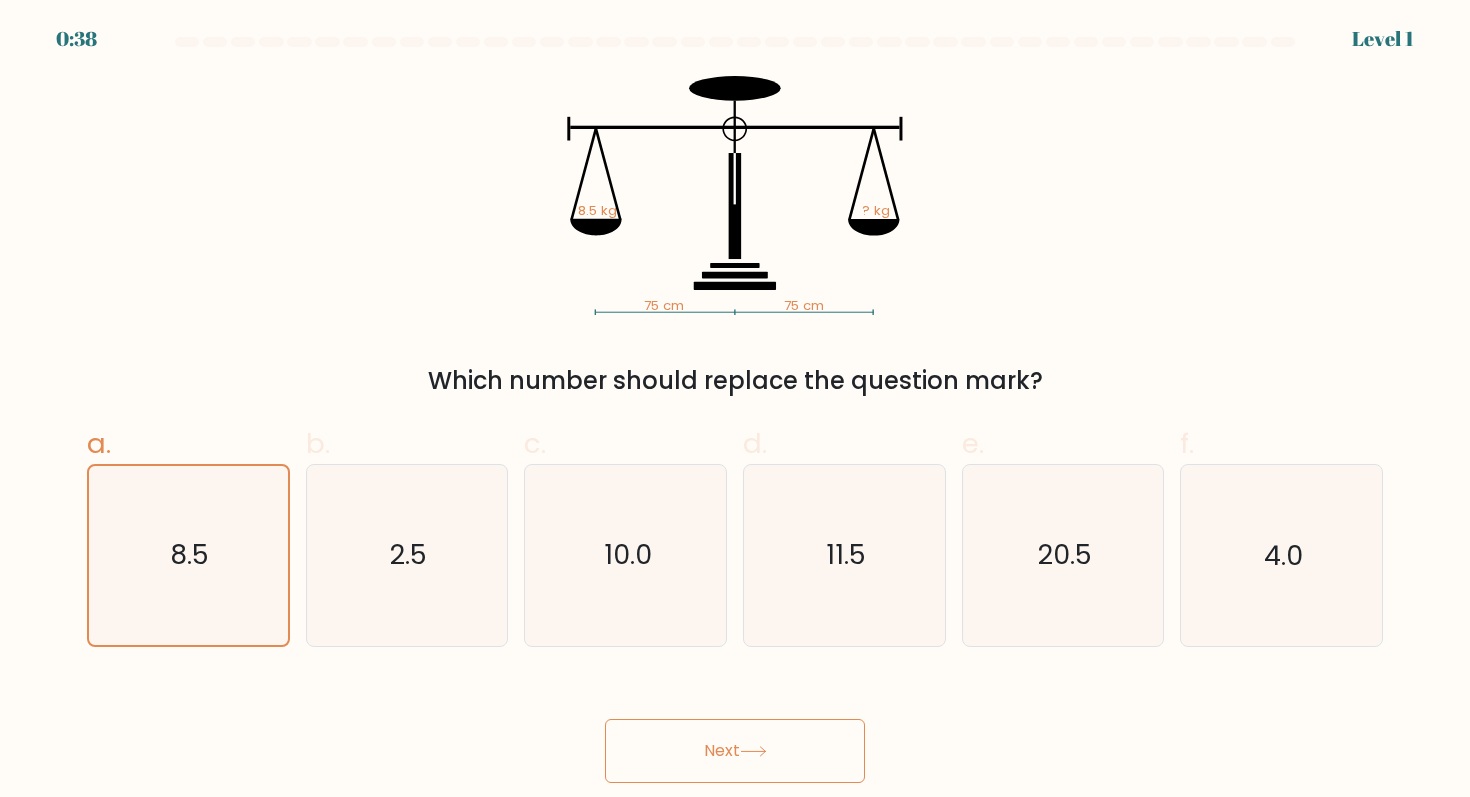 click on "Next" at bounding box center [735, 751] 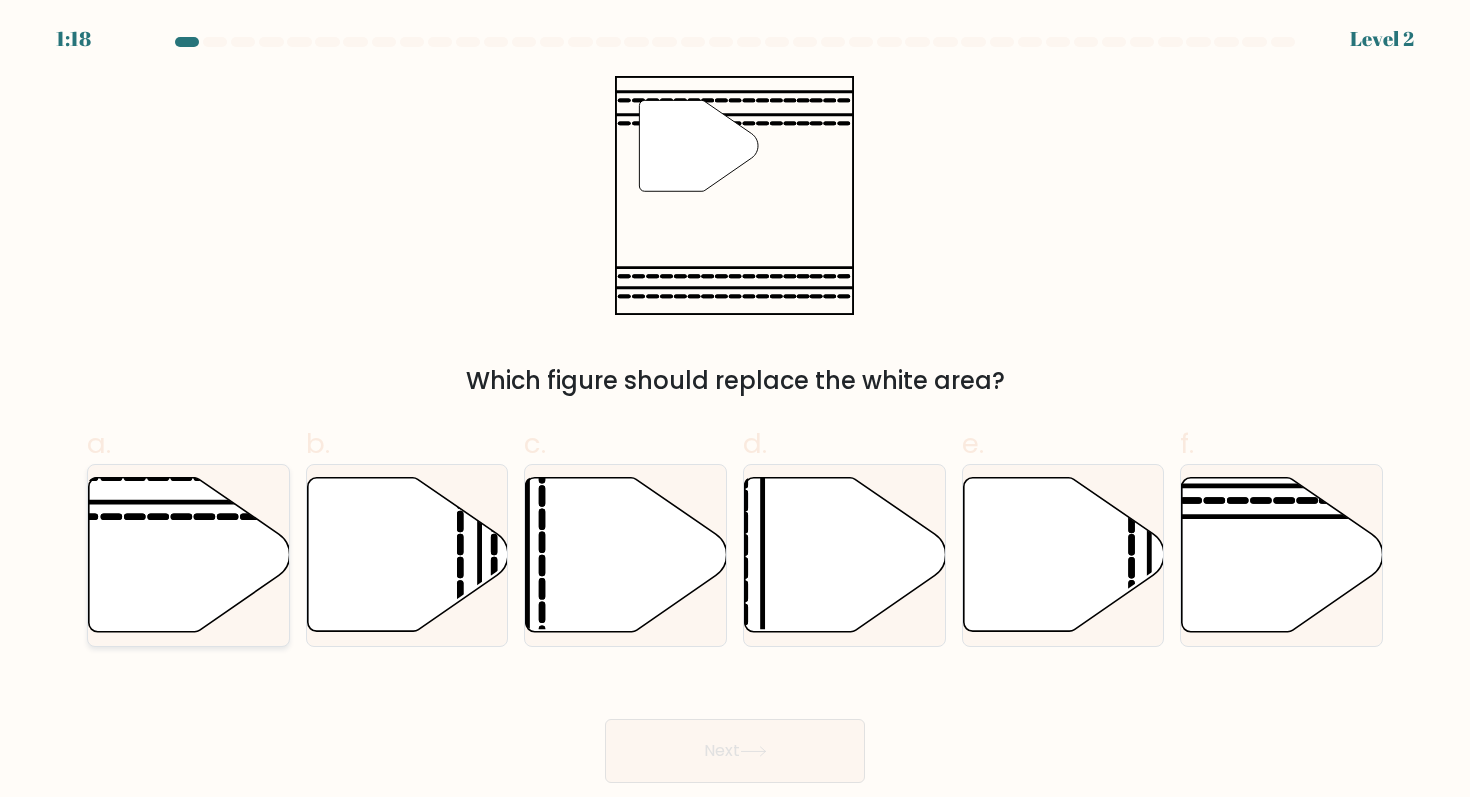 click 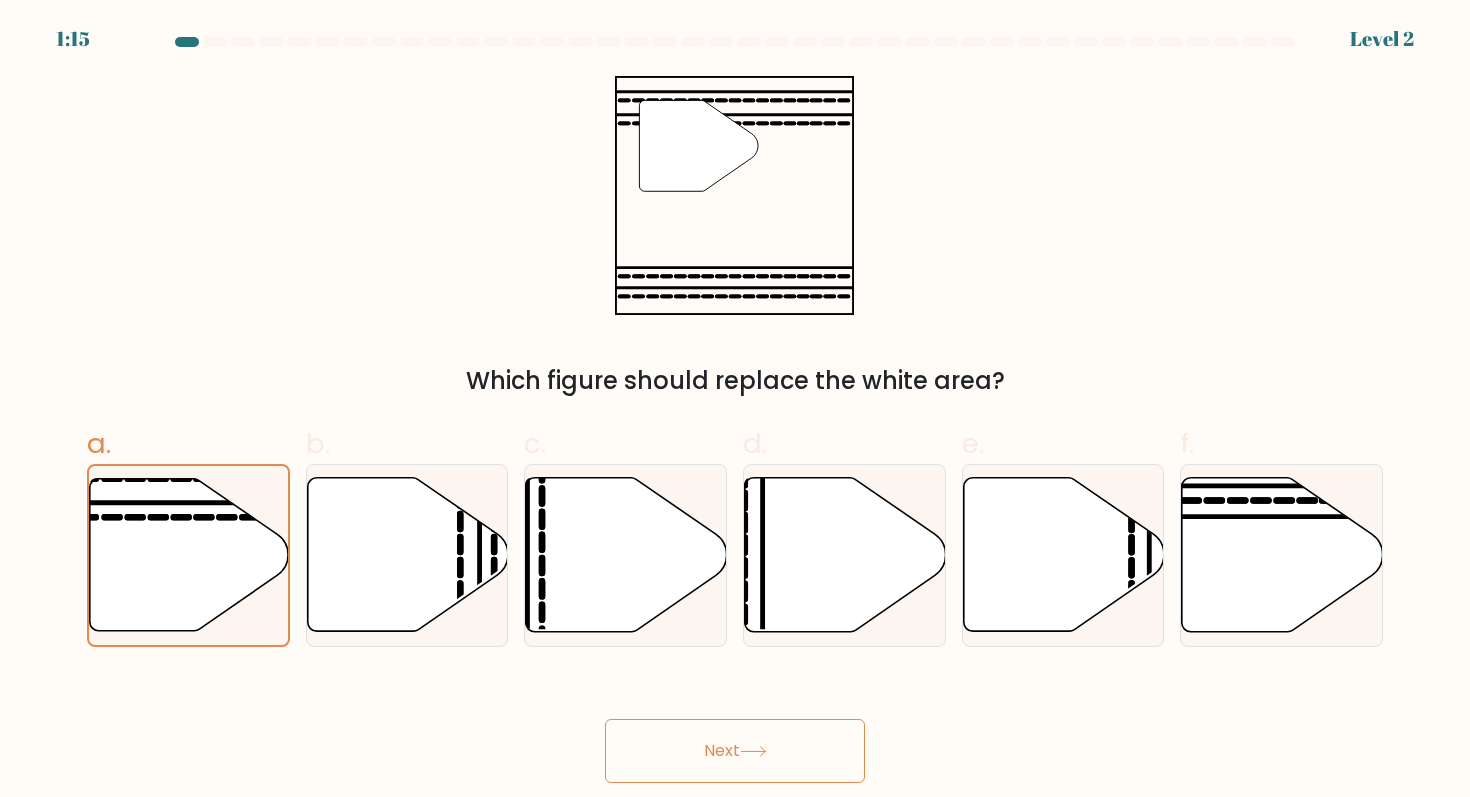 click on "Next" at bounding box center [735, 751] 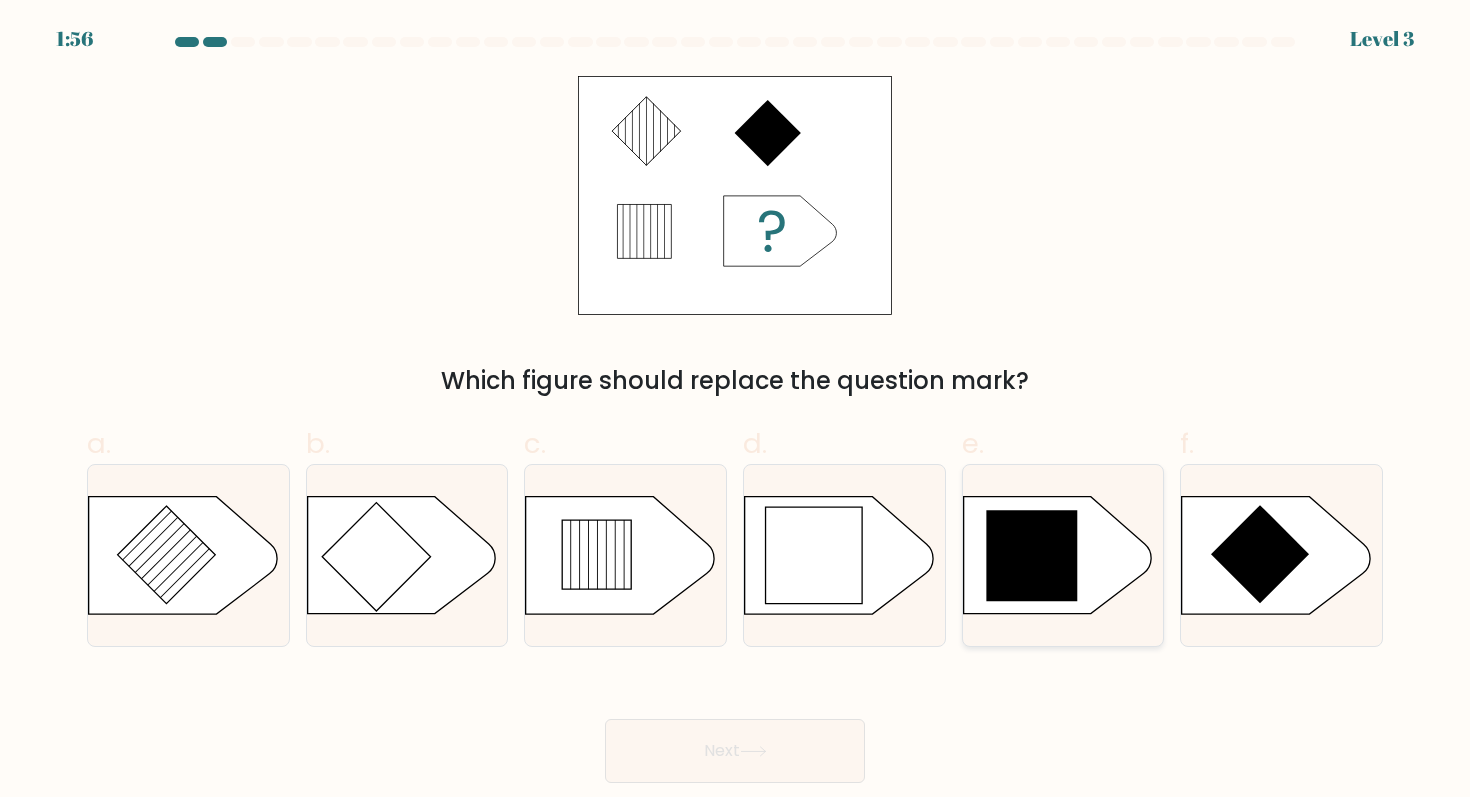 click 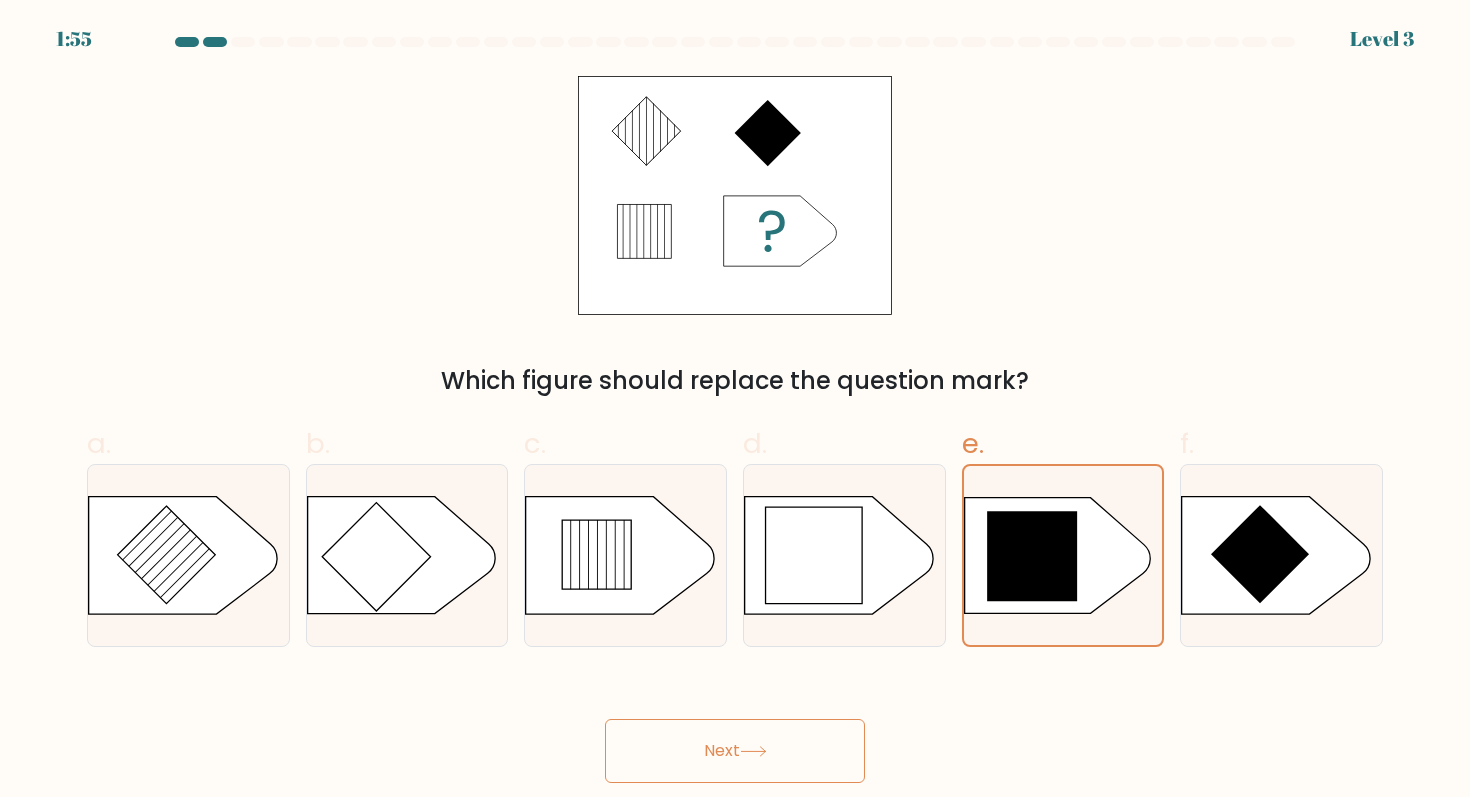 click on "Next" at bounding box center [735, 751] 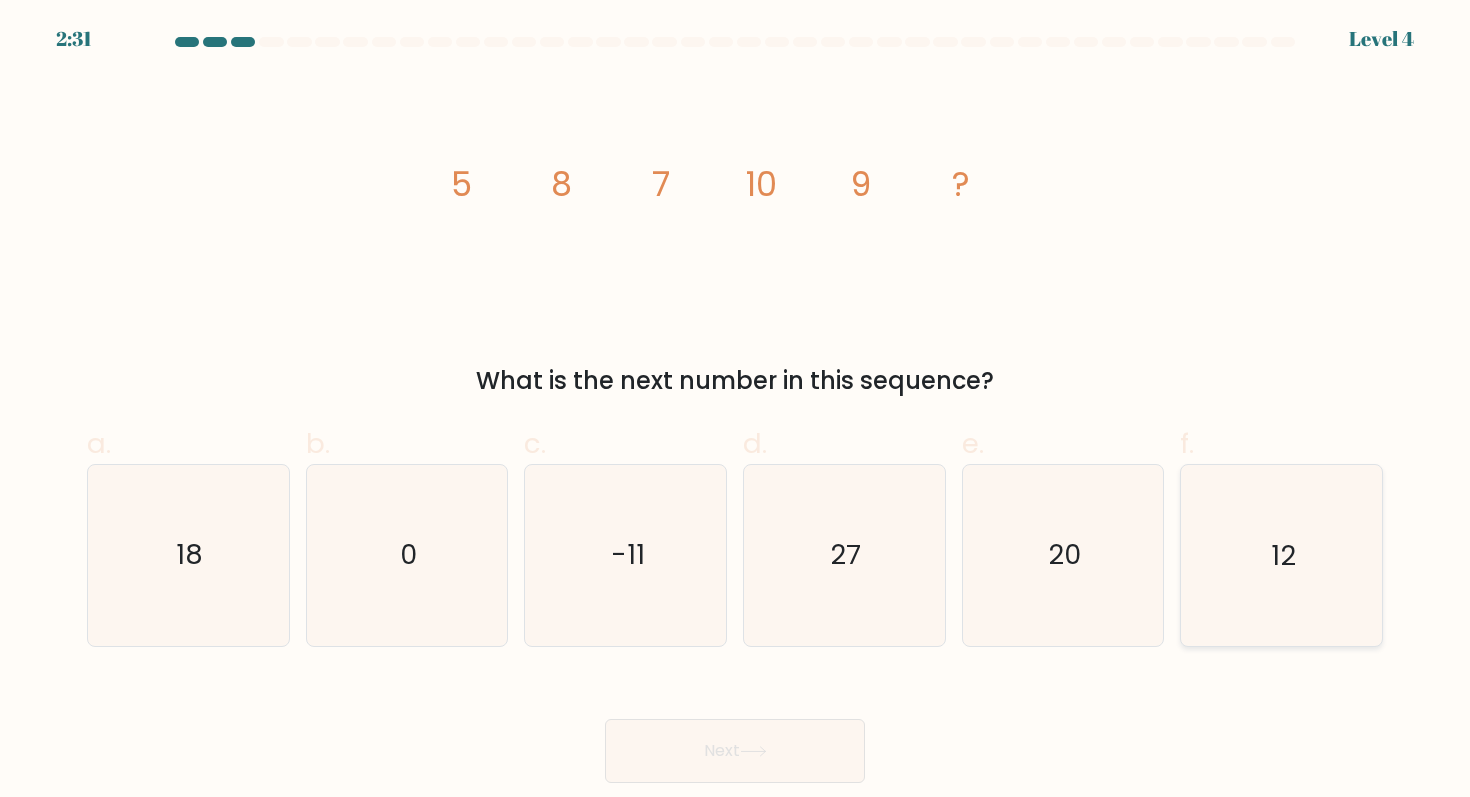 click on "12" 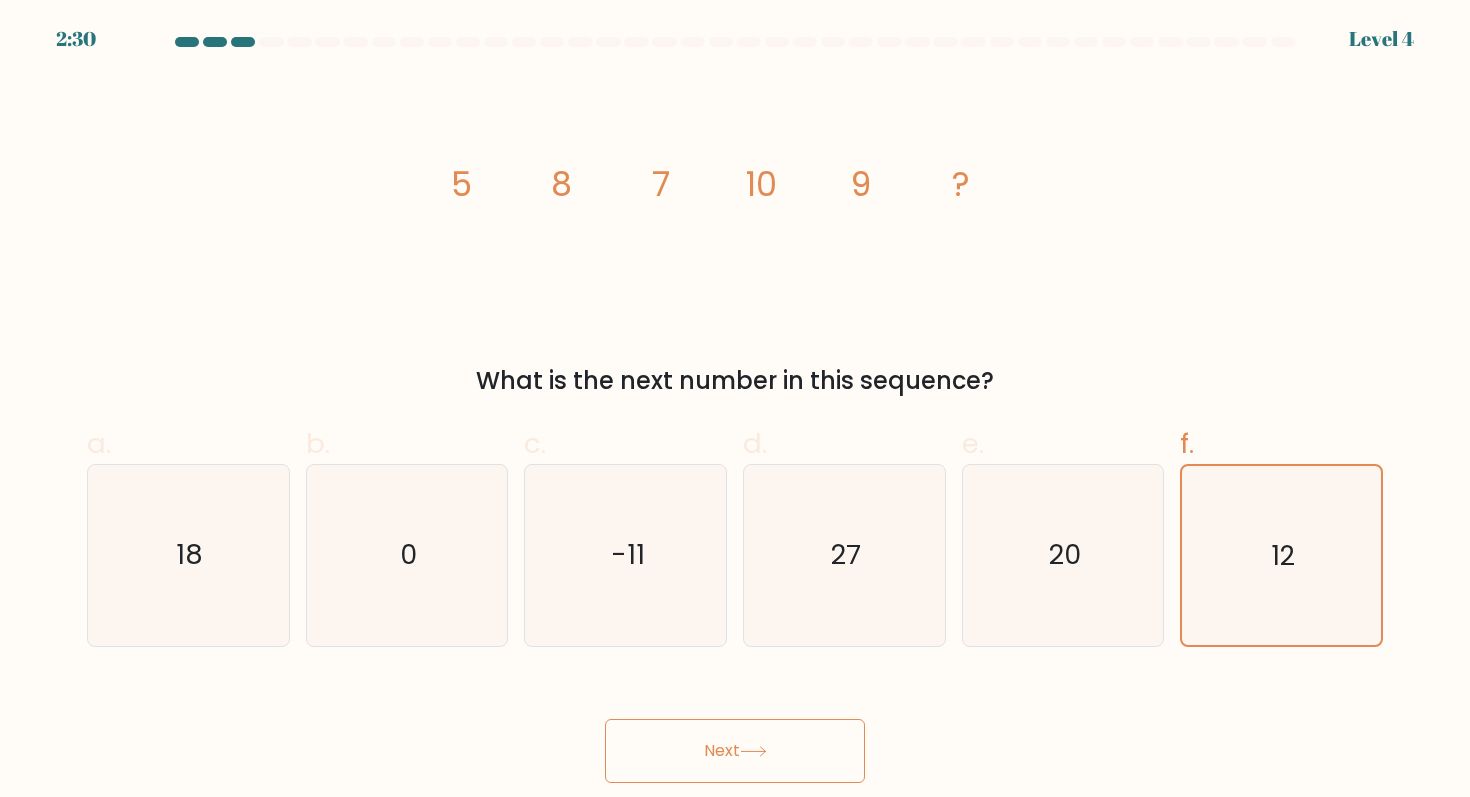 click on "Next" at bounding box center (735, 751) 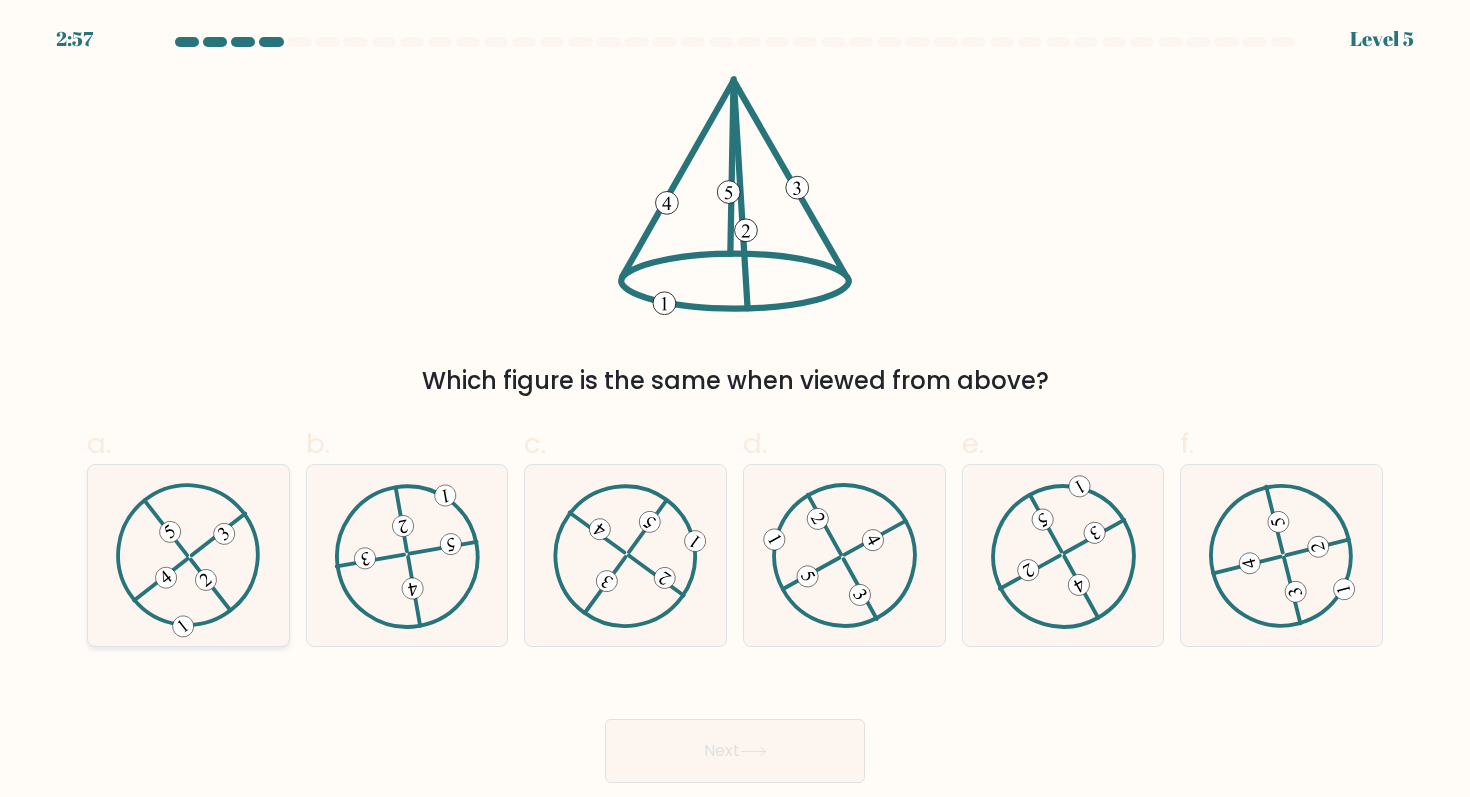 click 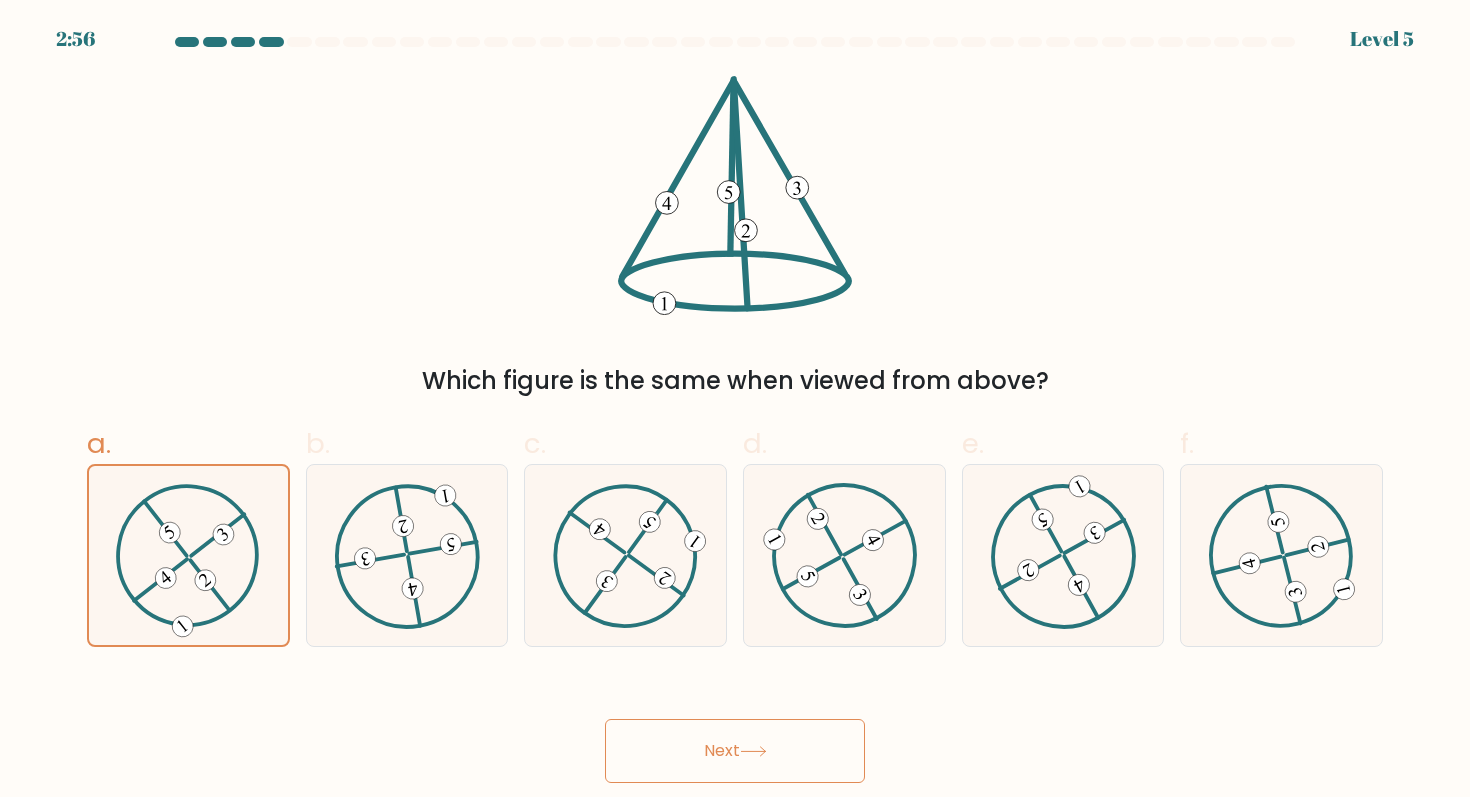click on "Next" at bounding box center (735, 751) 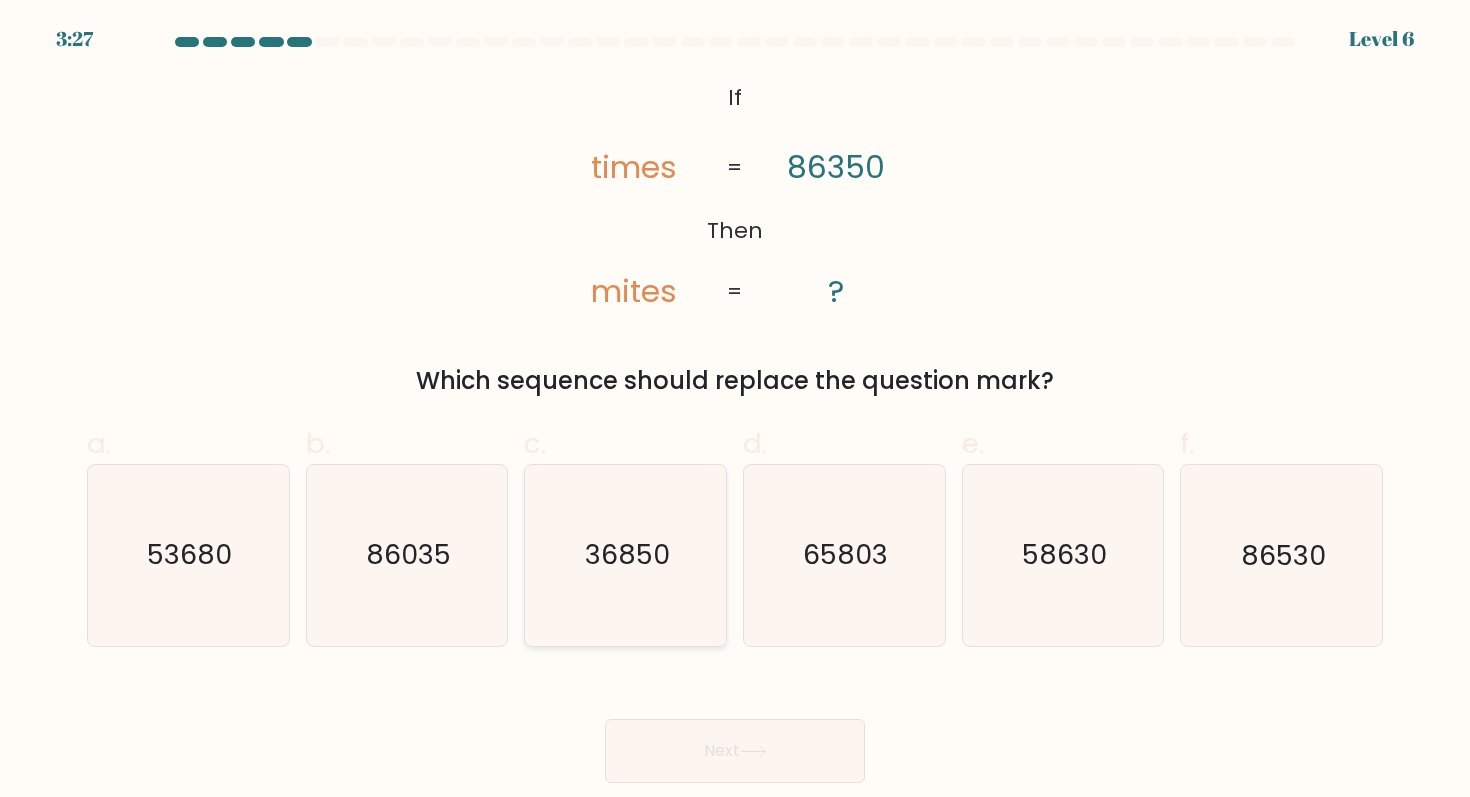 click on "36850" 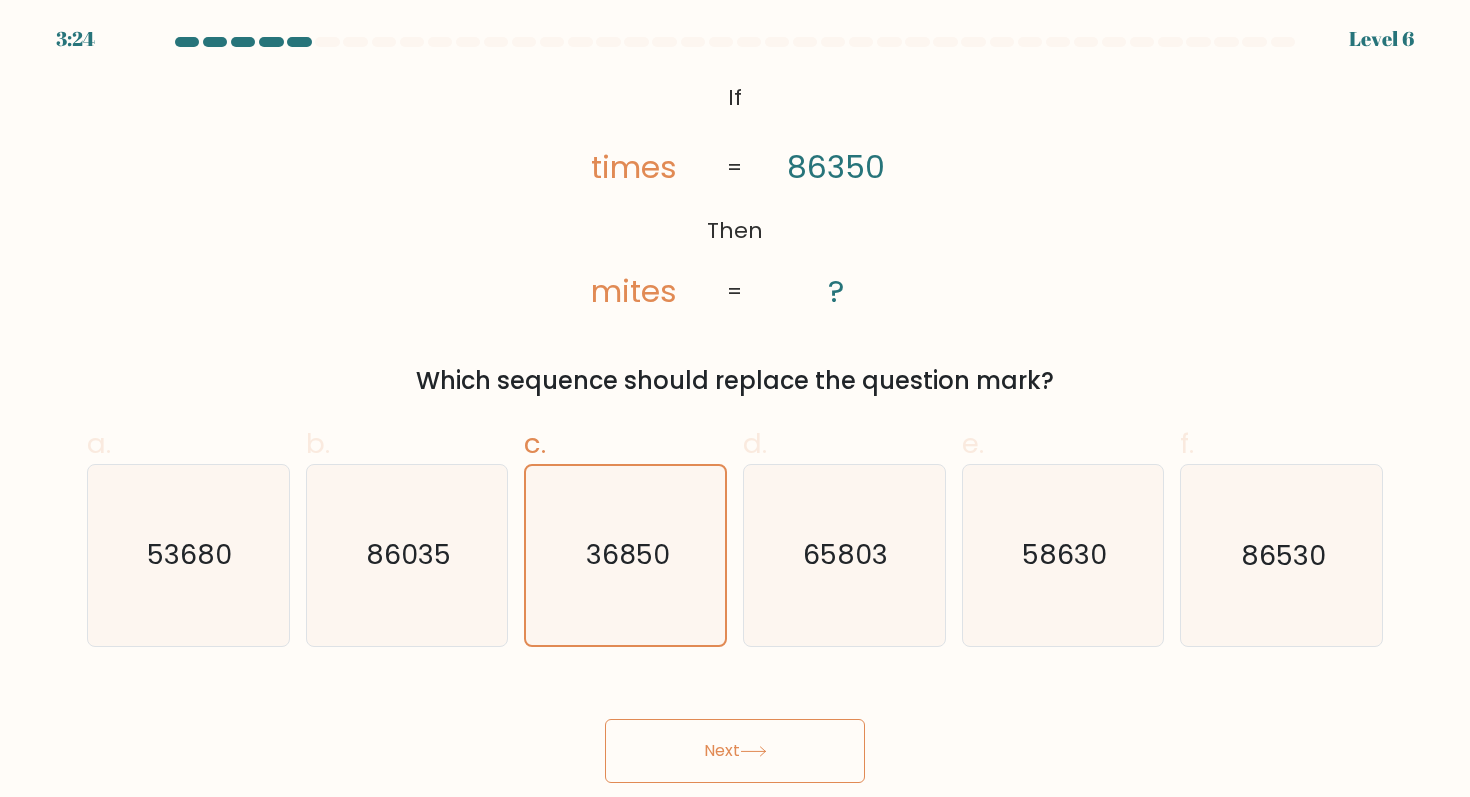 click on "Next" at bounding box center [735, 751] 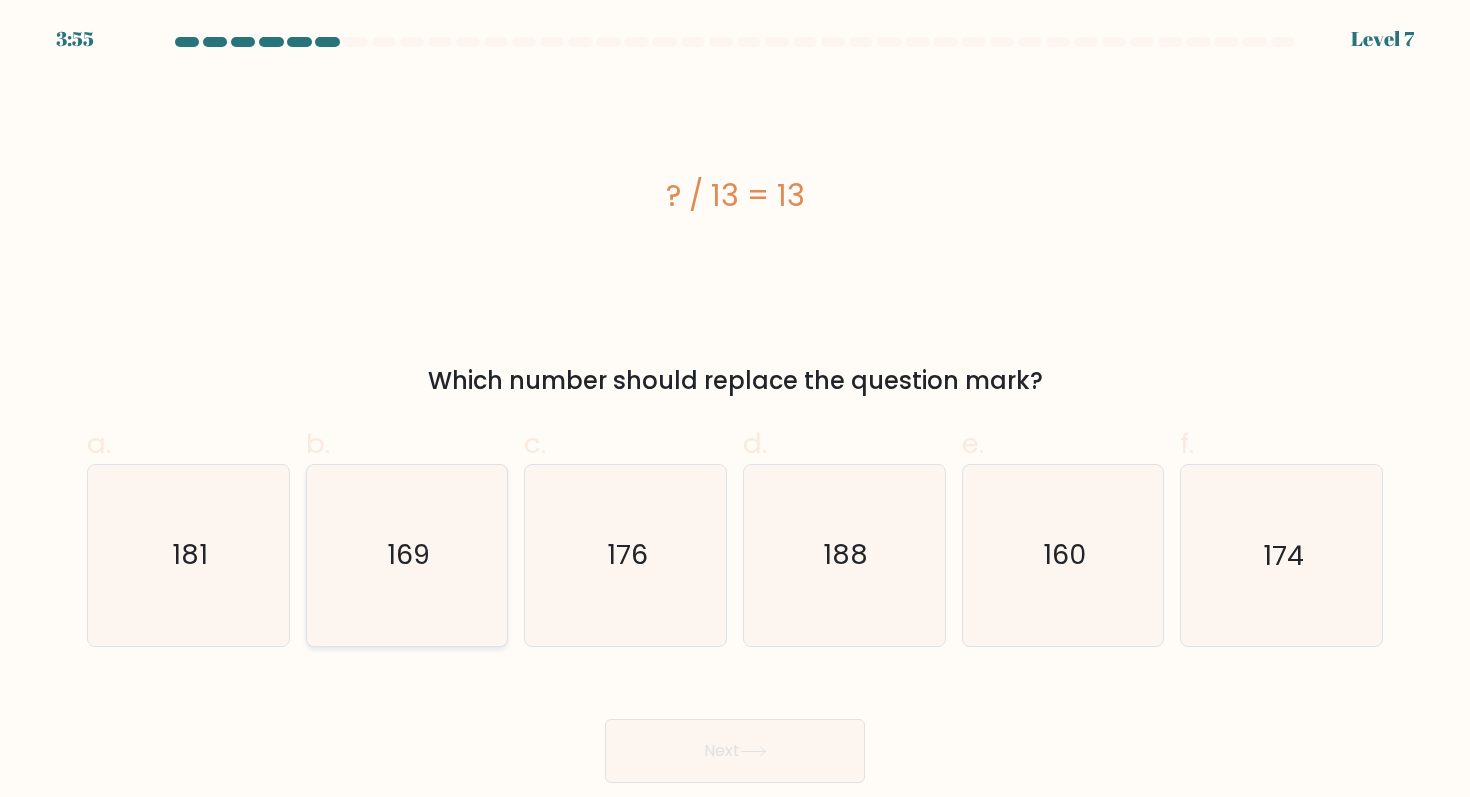 click on "169" 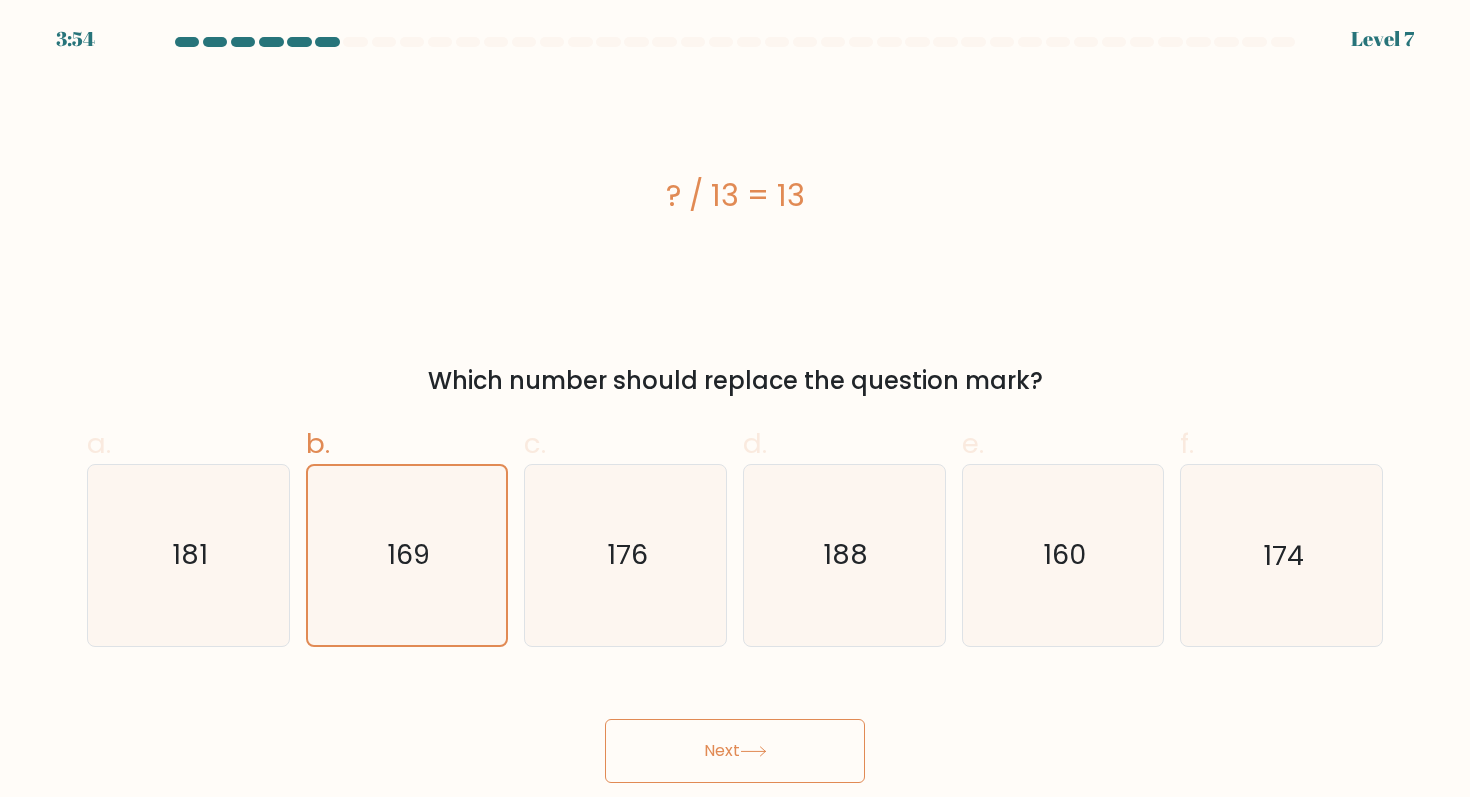 click on "Next" at bounding box center [735, 751] 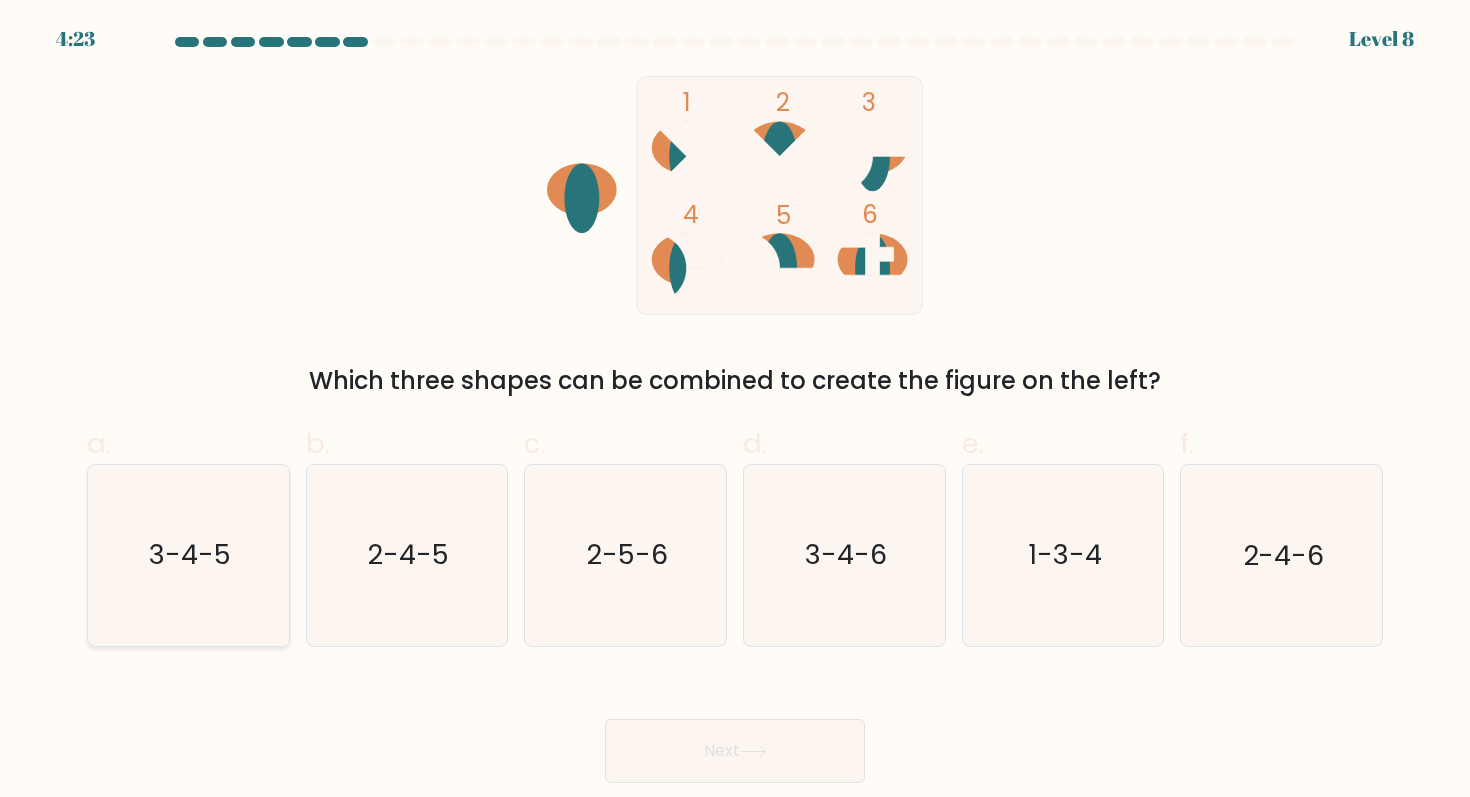 click on "3-4-5" 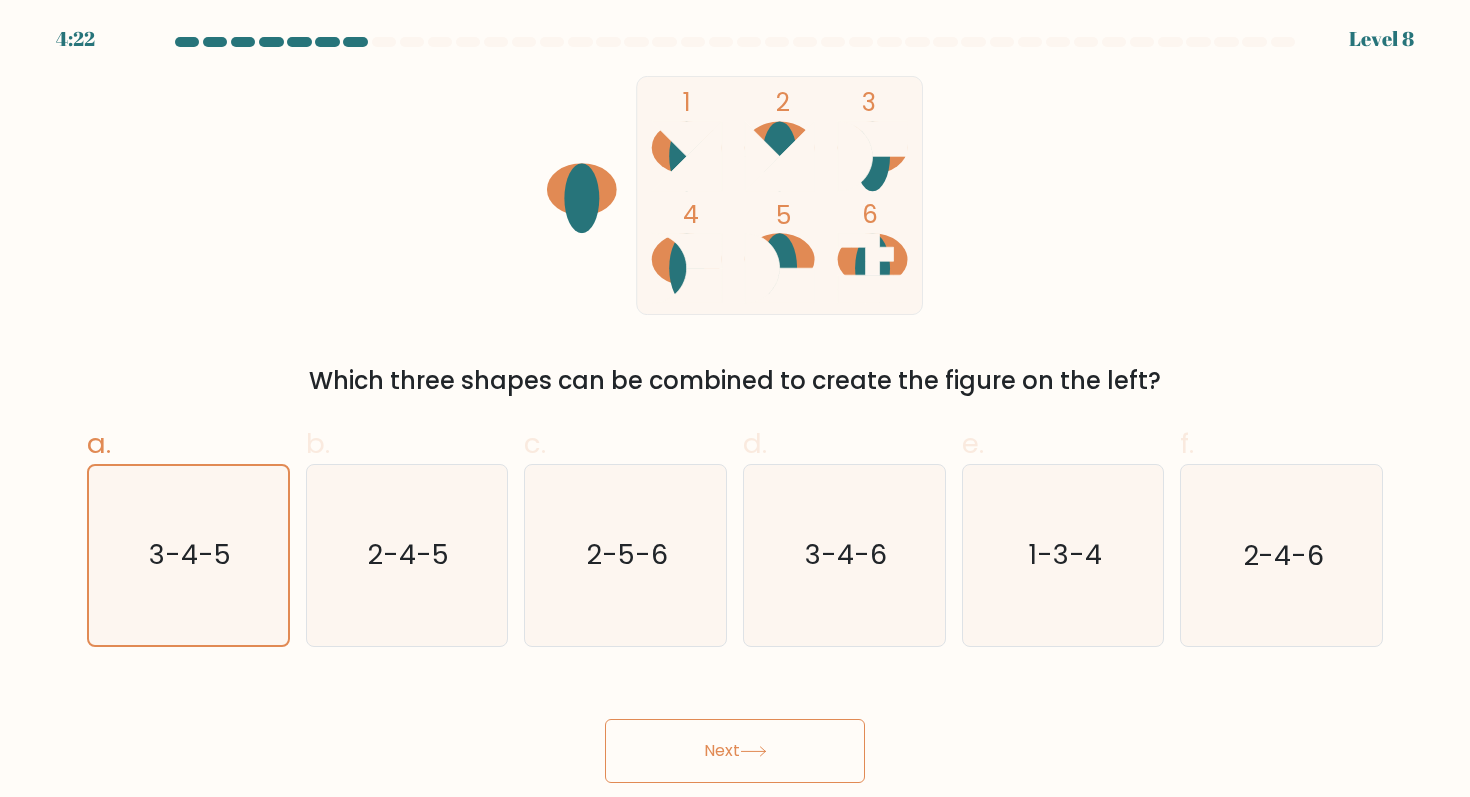 click on "Next" at bounding box center [735, 751] 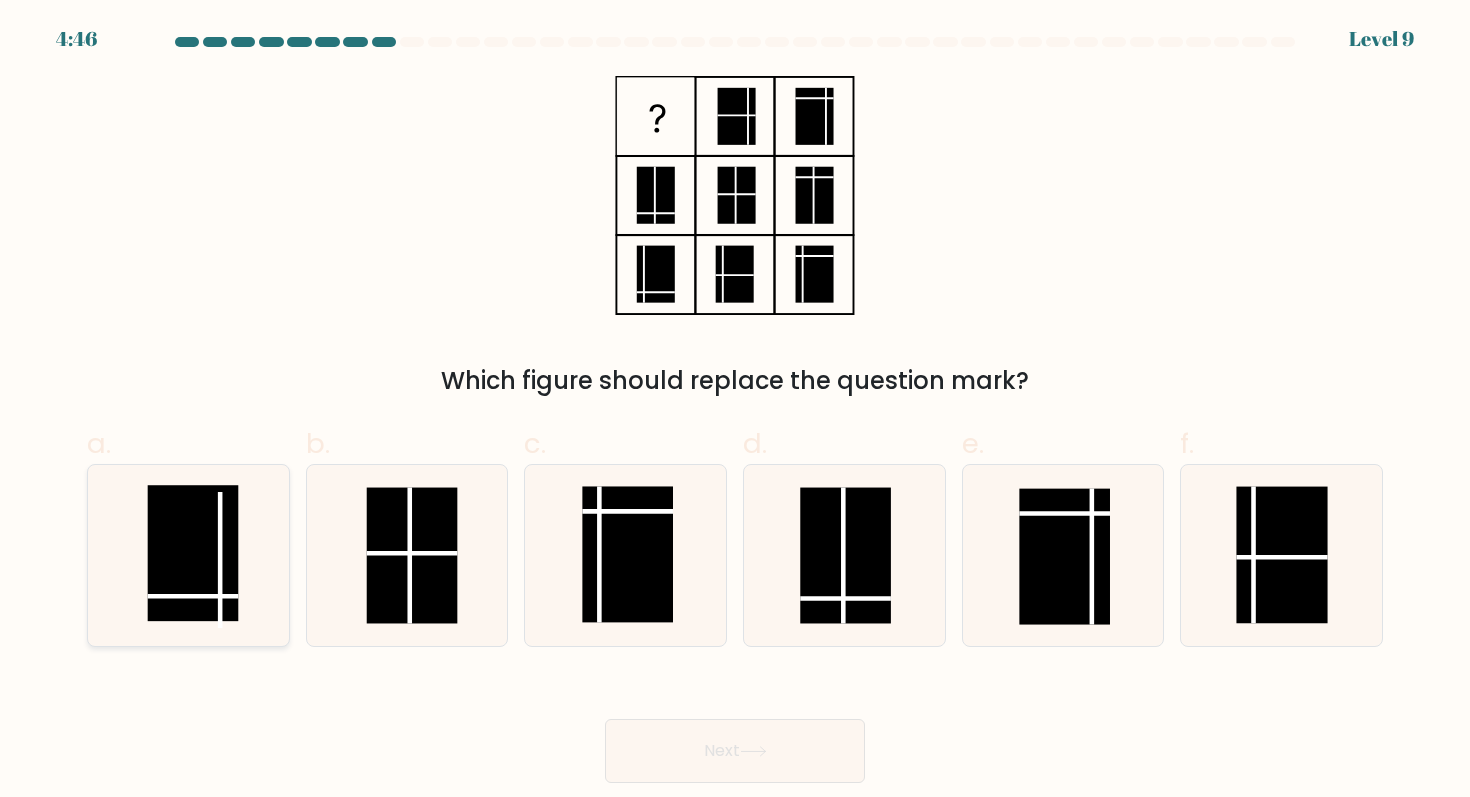click 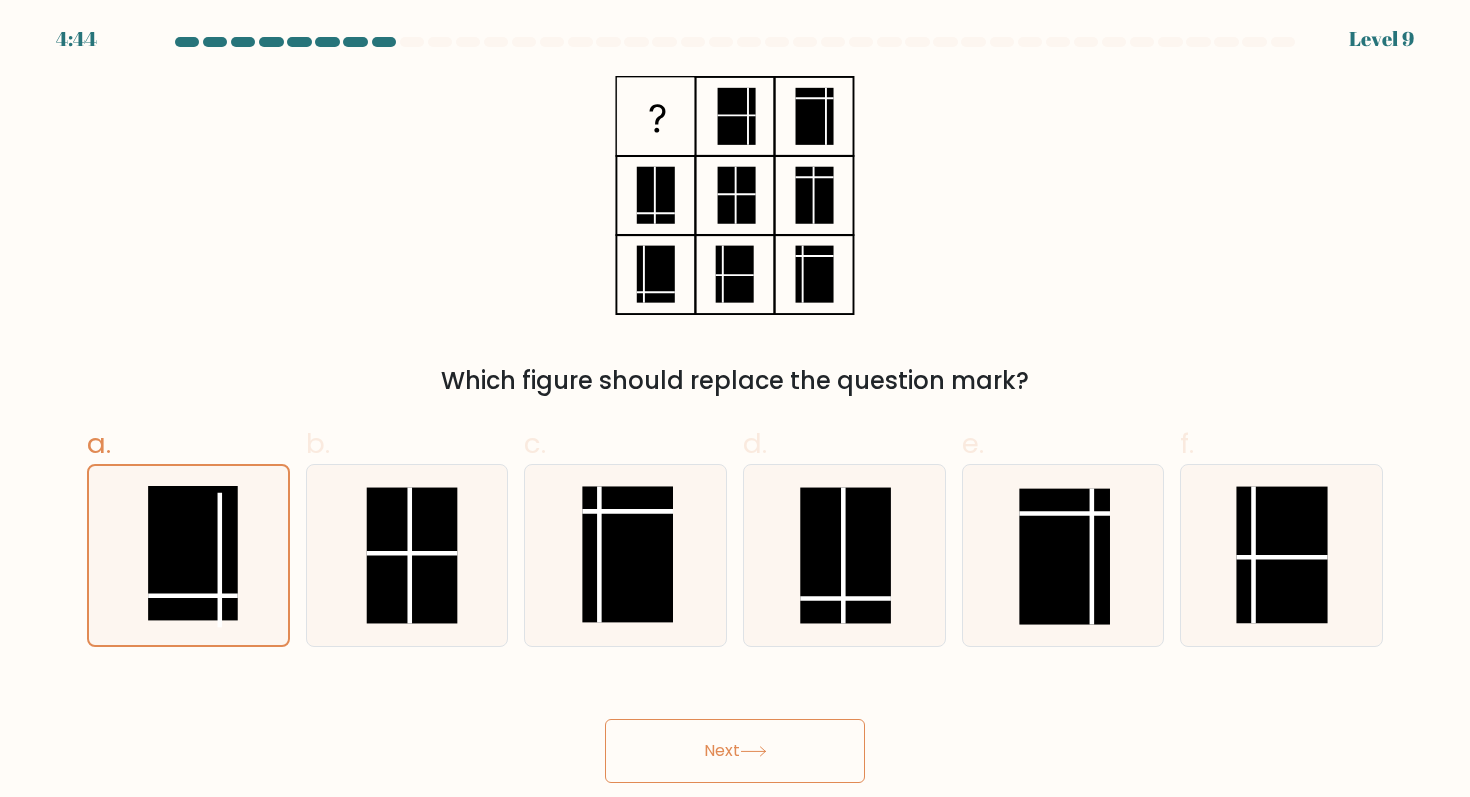 click on "Next" at bounding box center (735, 751) 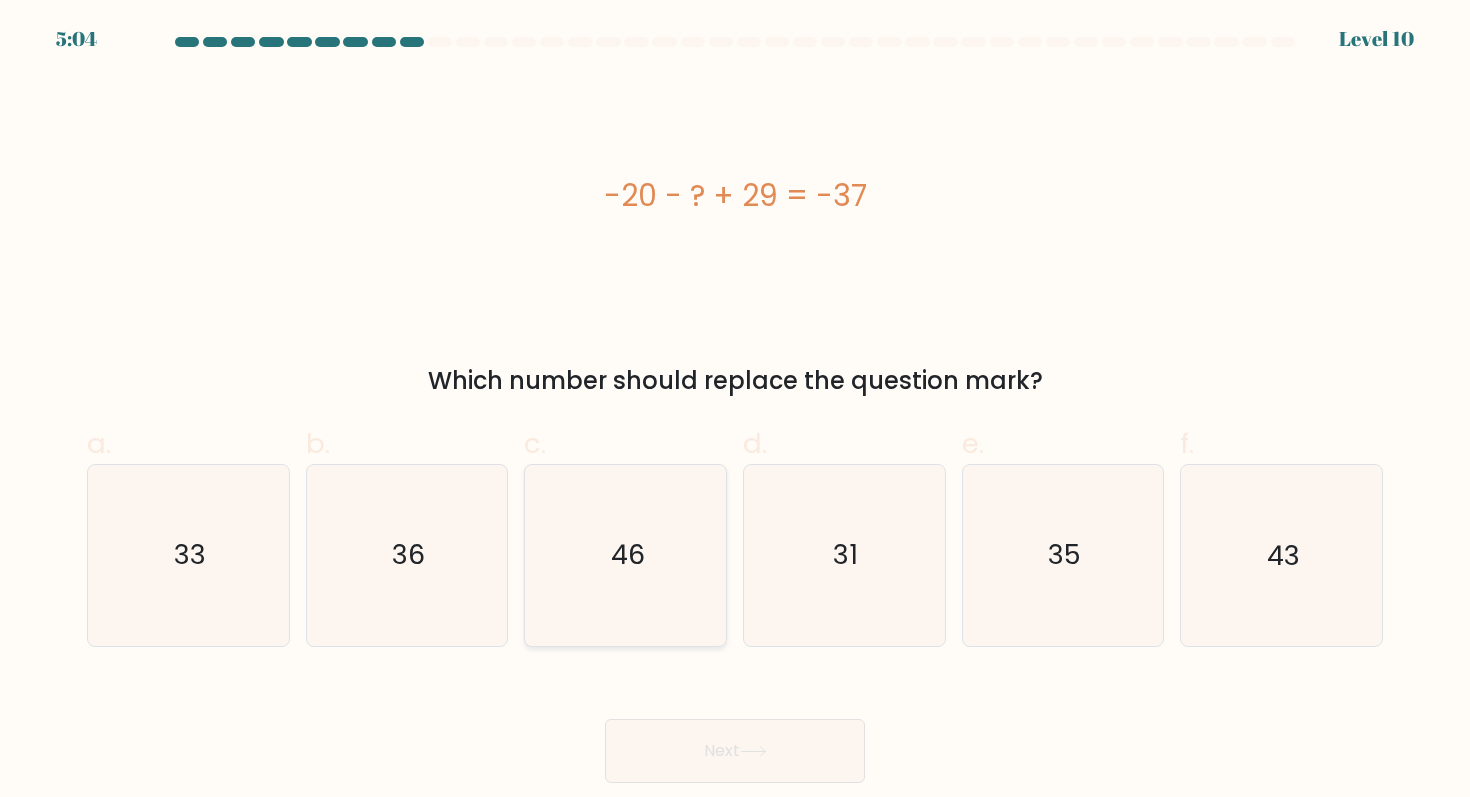 click on "46" 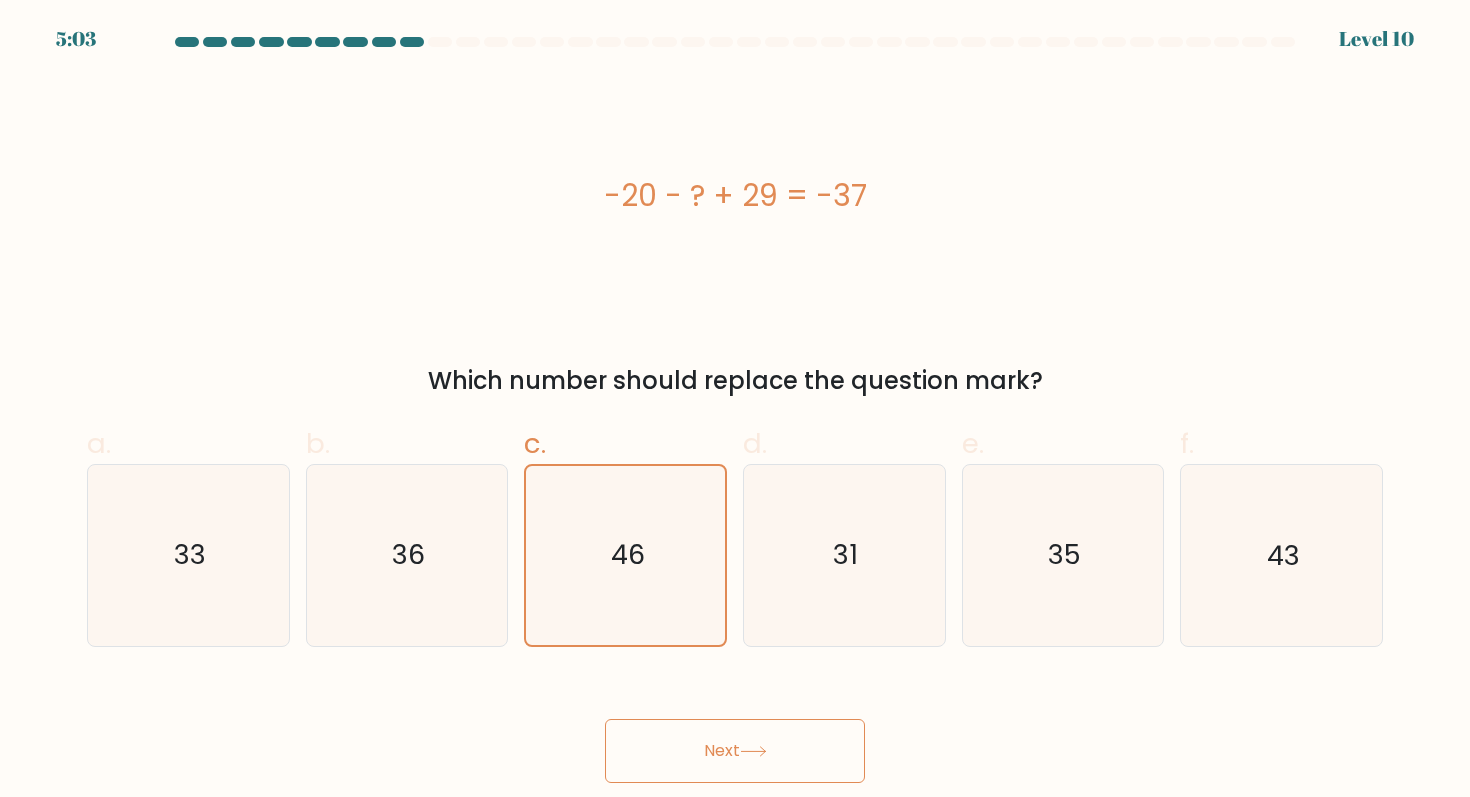 click on "Next" at bounding box center [735, 751] 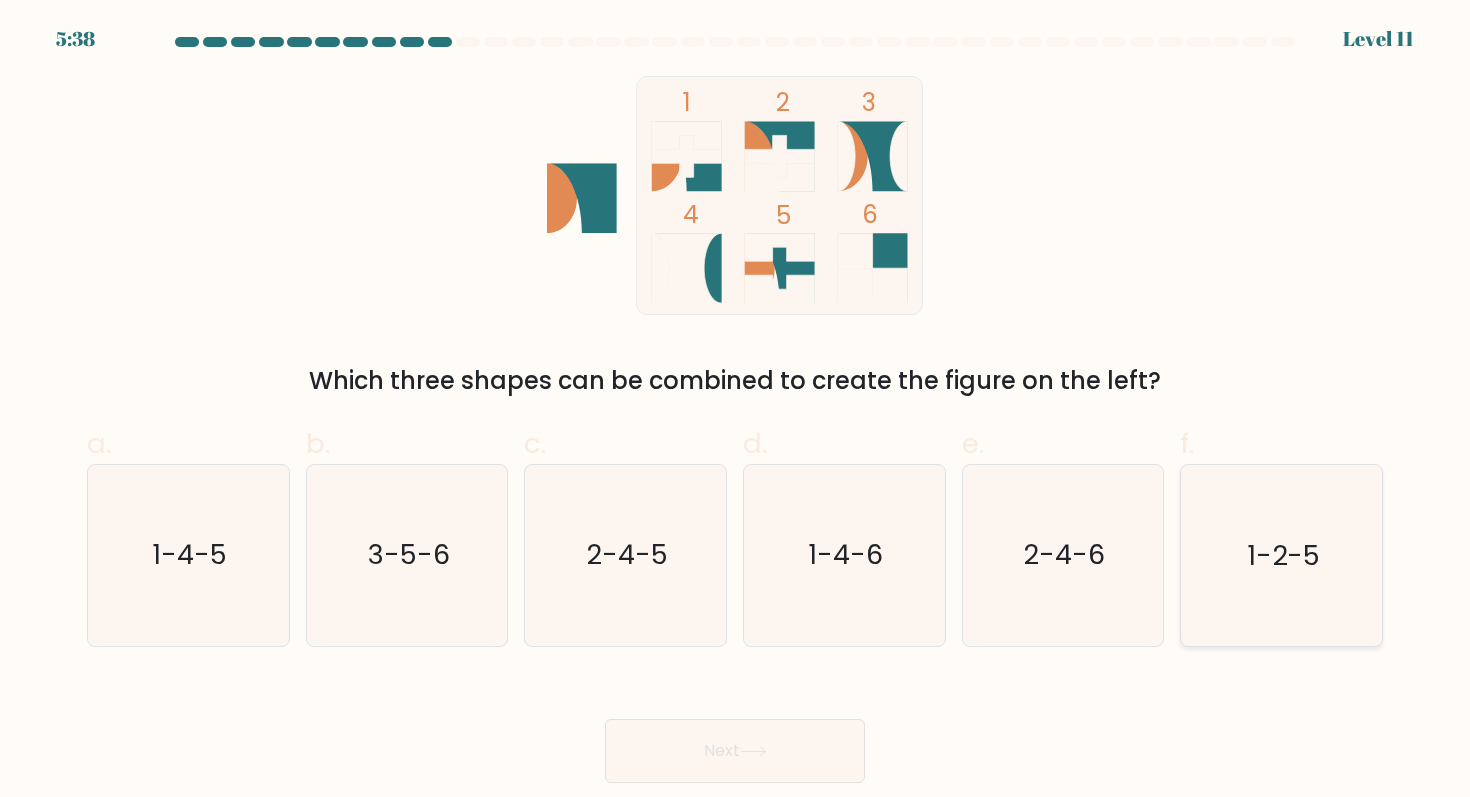 click on "1-2-5" 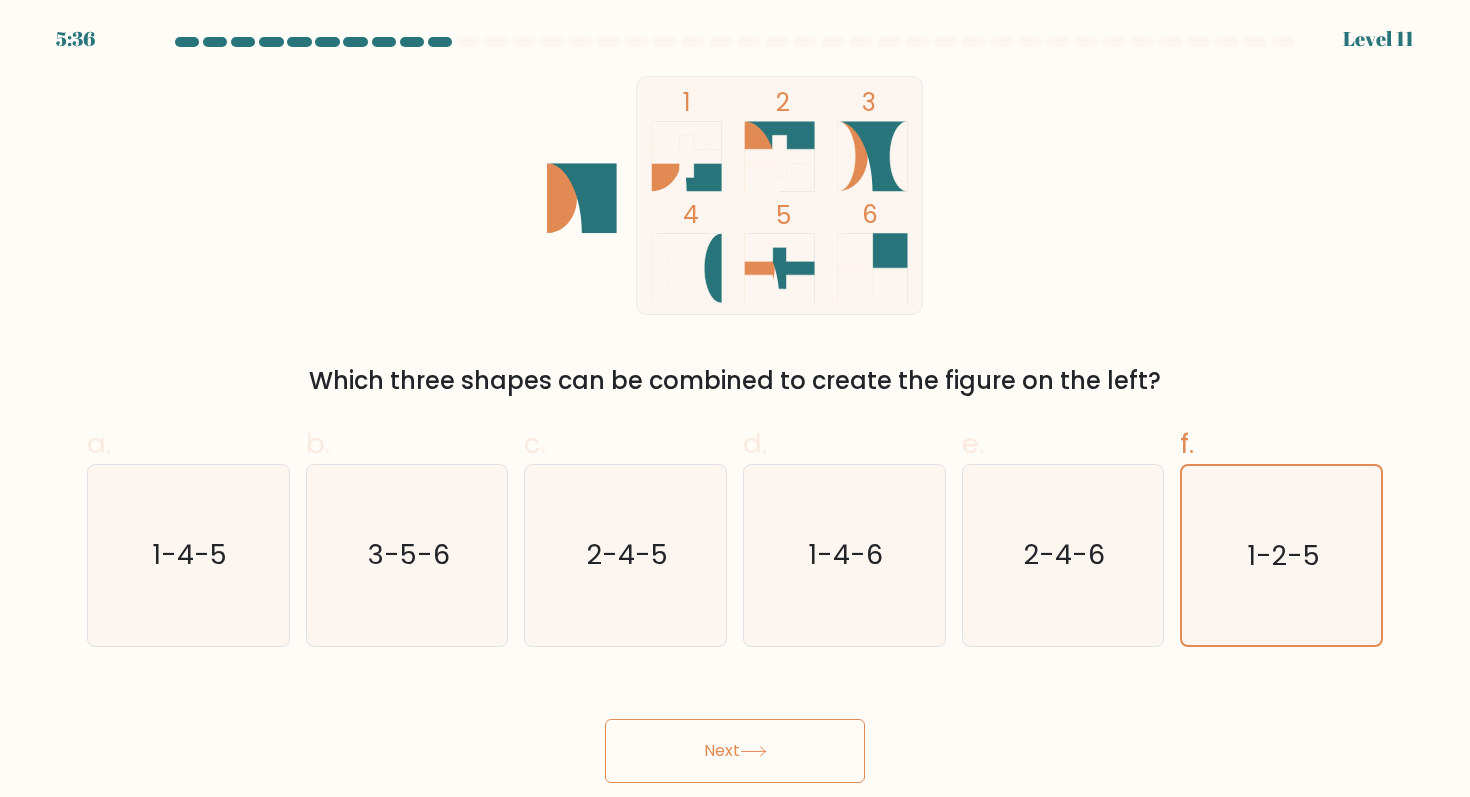 click on "Next" at bounding box center (735, 751) 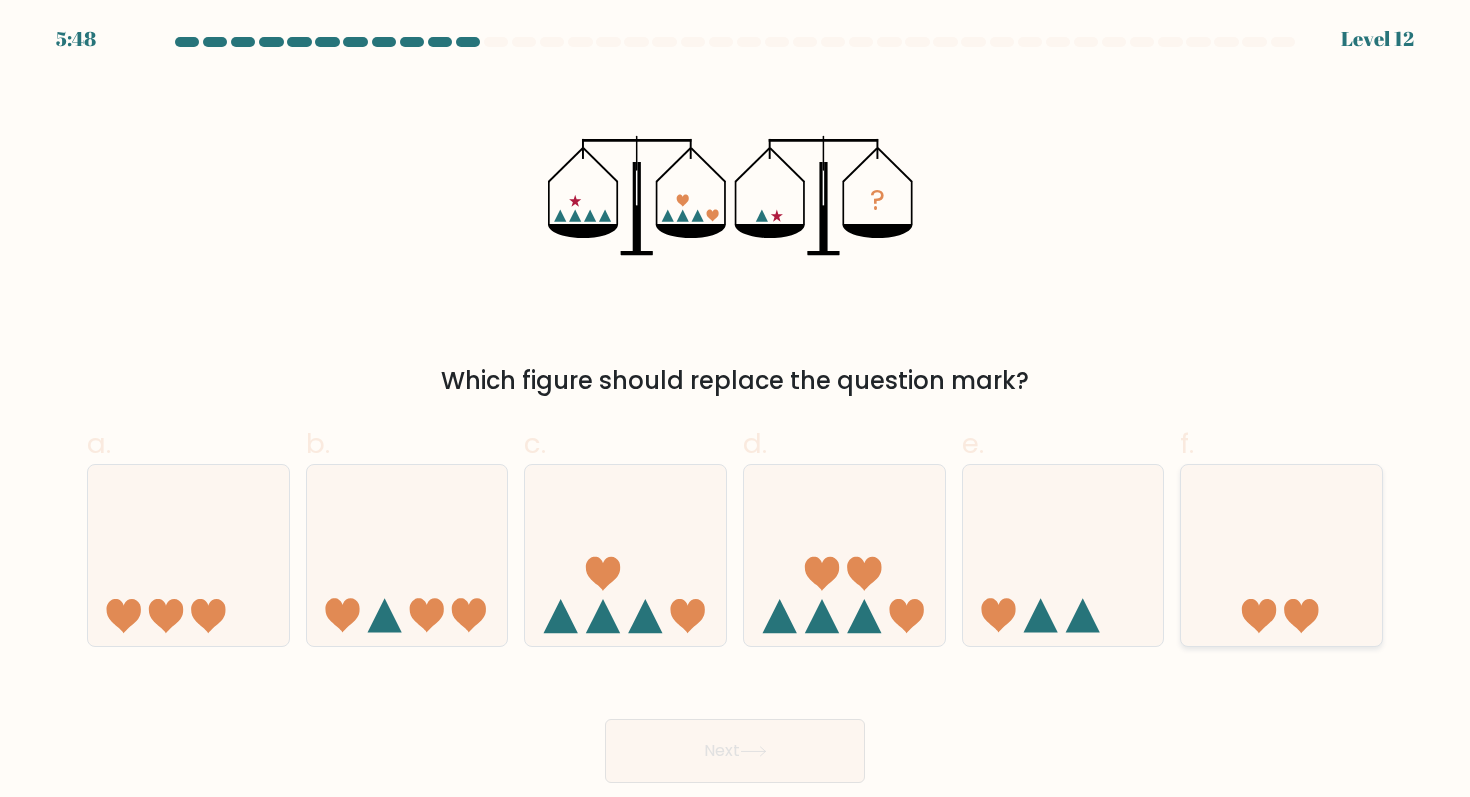 click 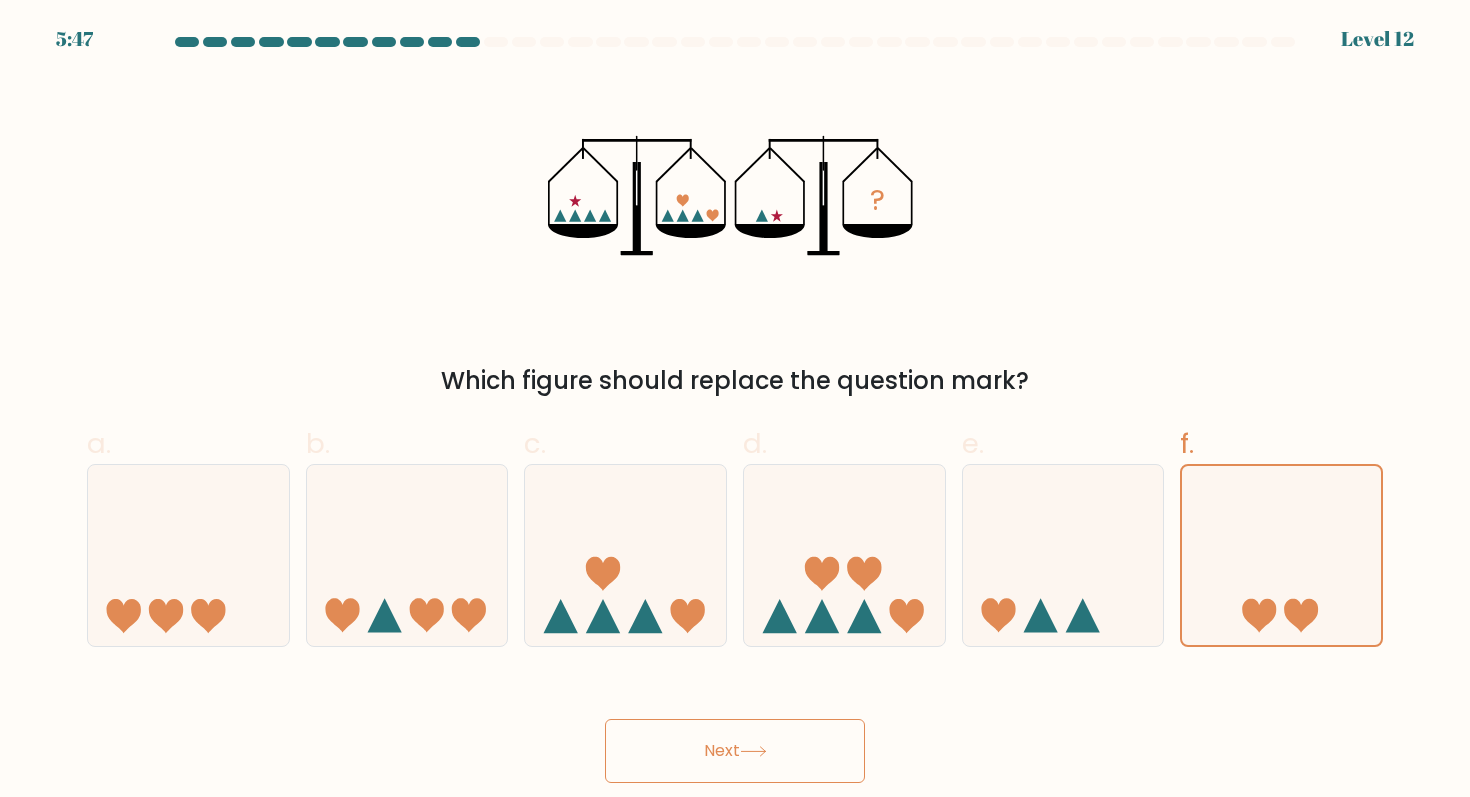 click on "Next" at bounding box center (735, 751) 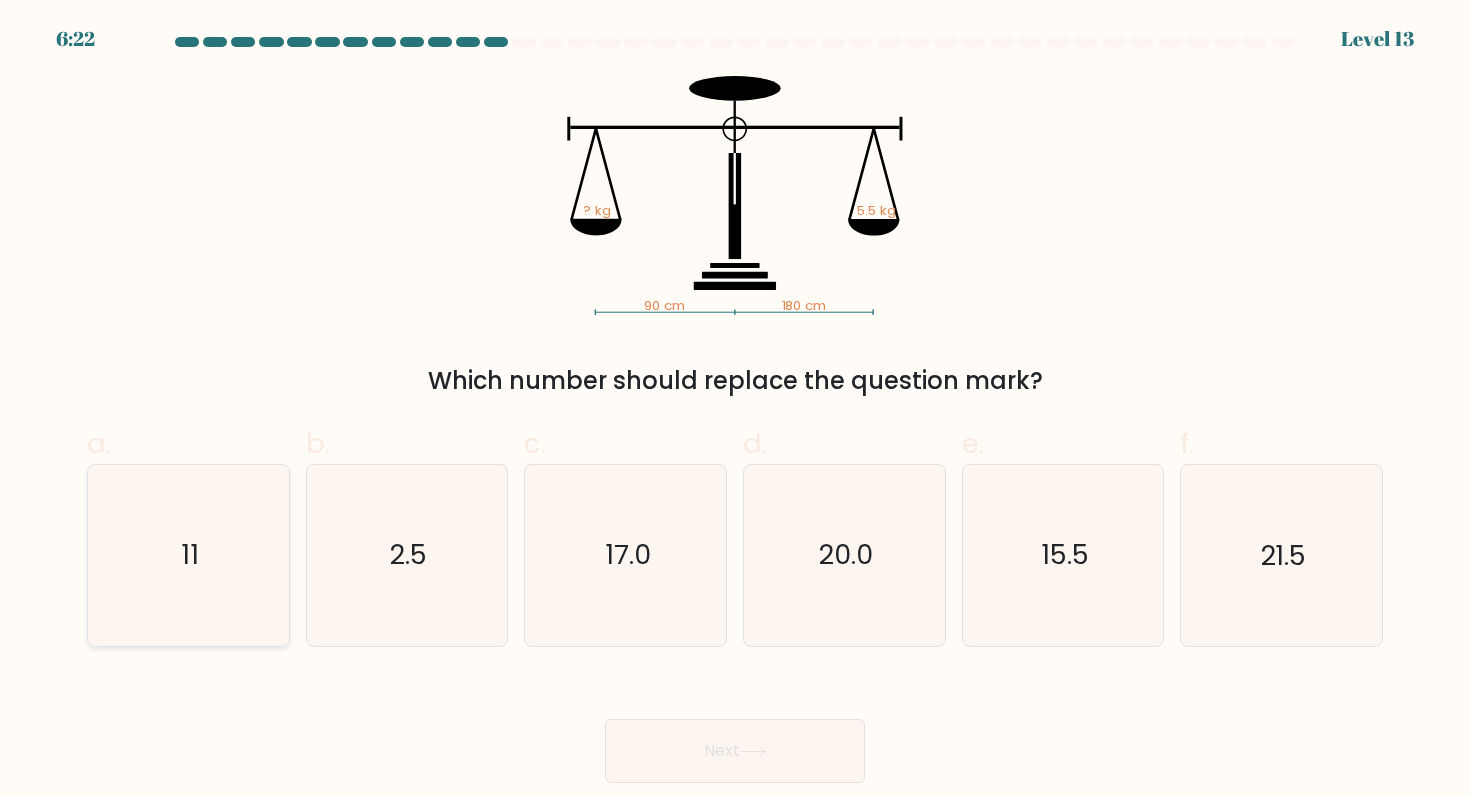 click on "11" 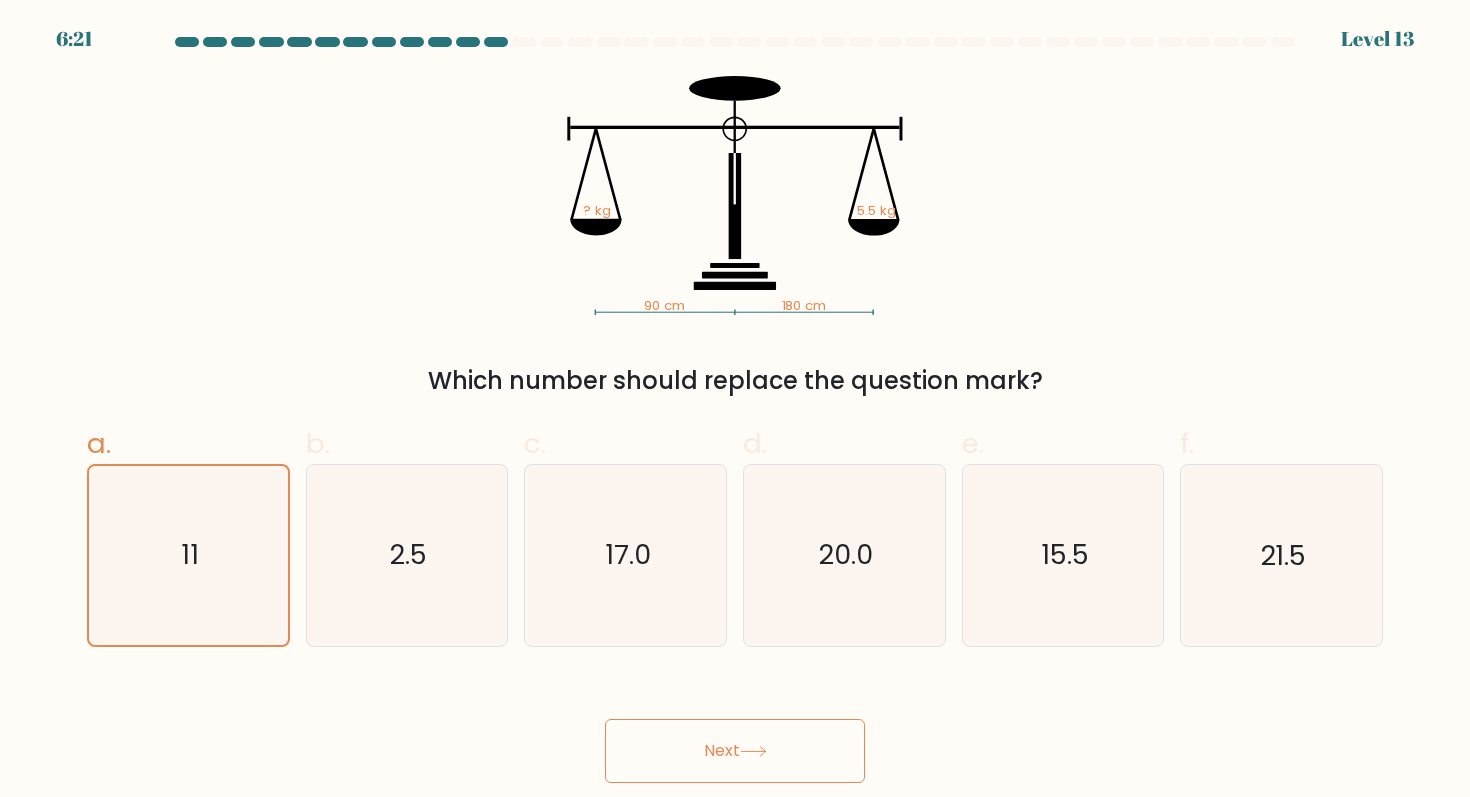 click on "Next" at bounding box center (735, 751) 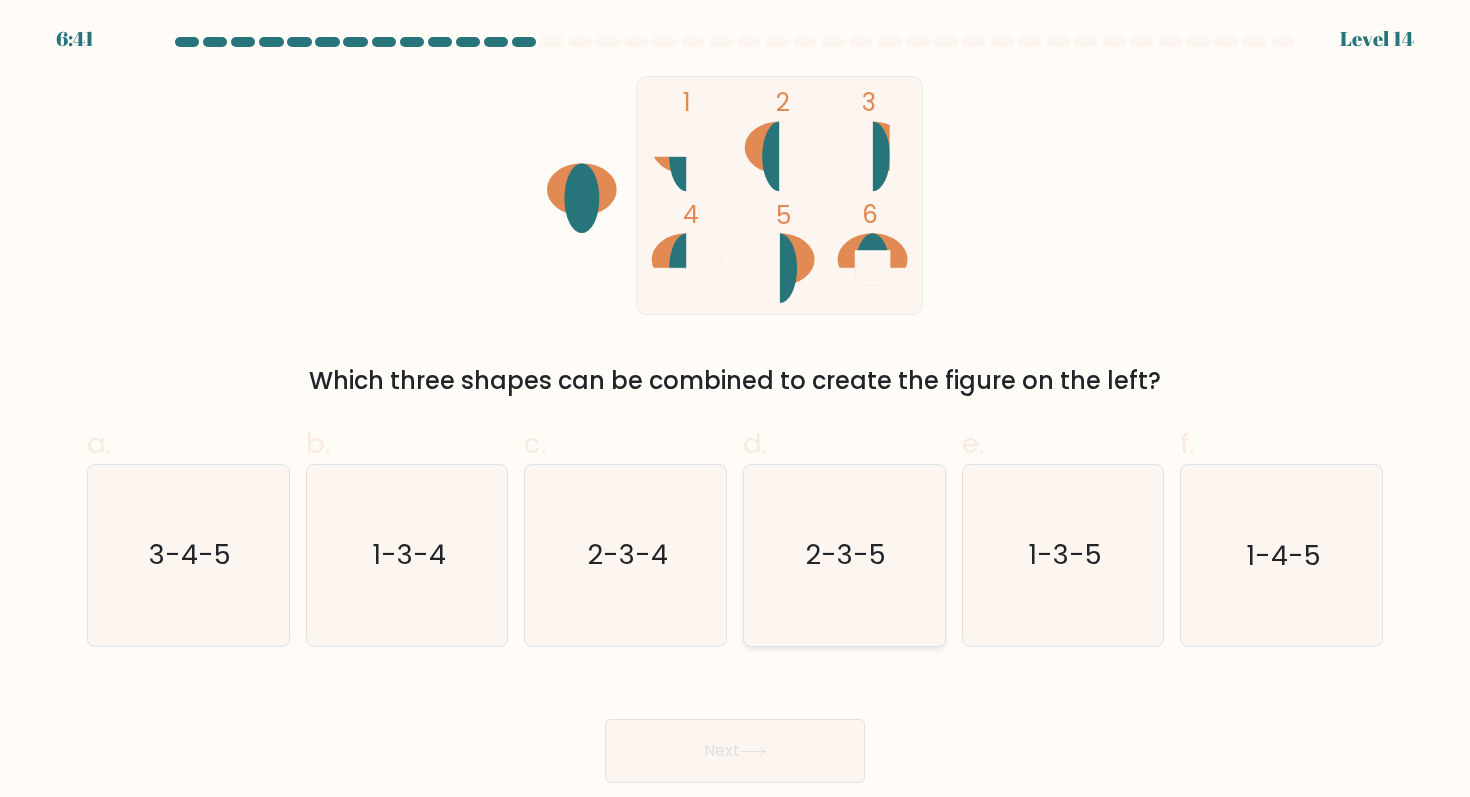 click on "2-3-5" 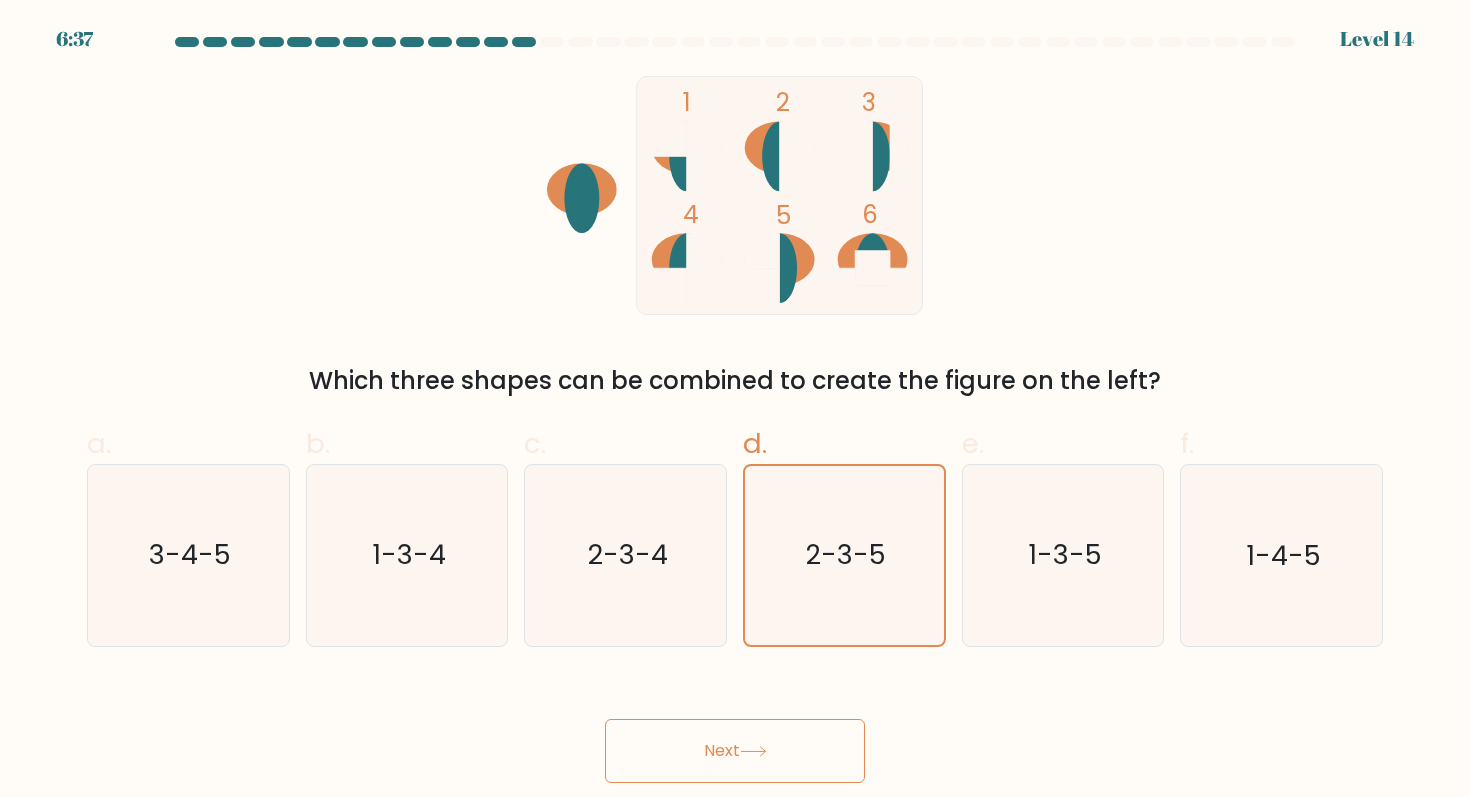 click on "Next" at bounding box center [735, 751] 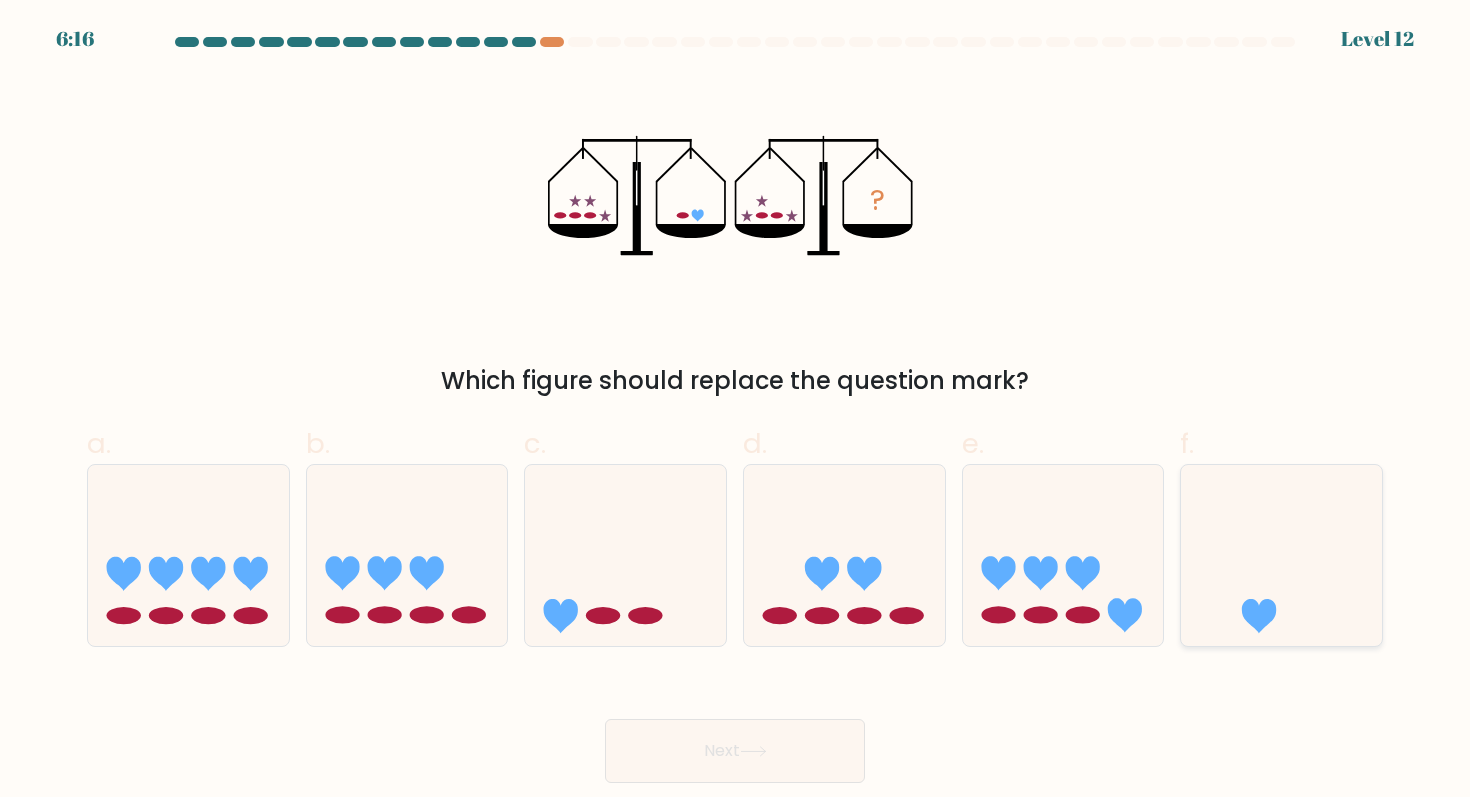 click 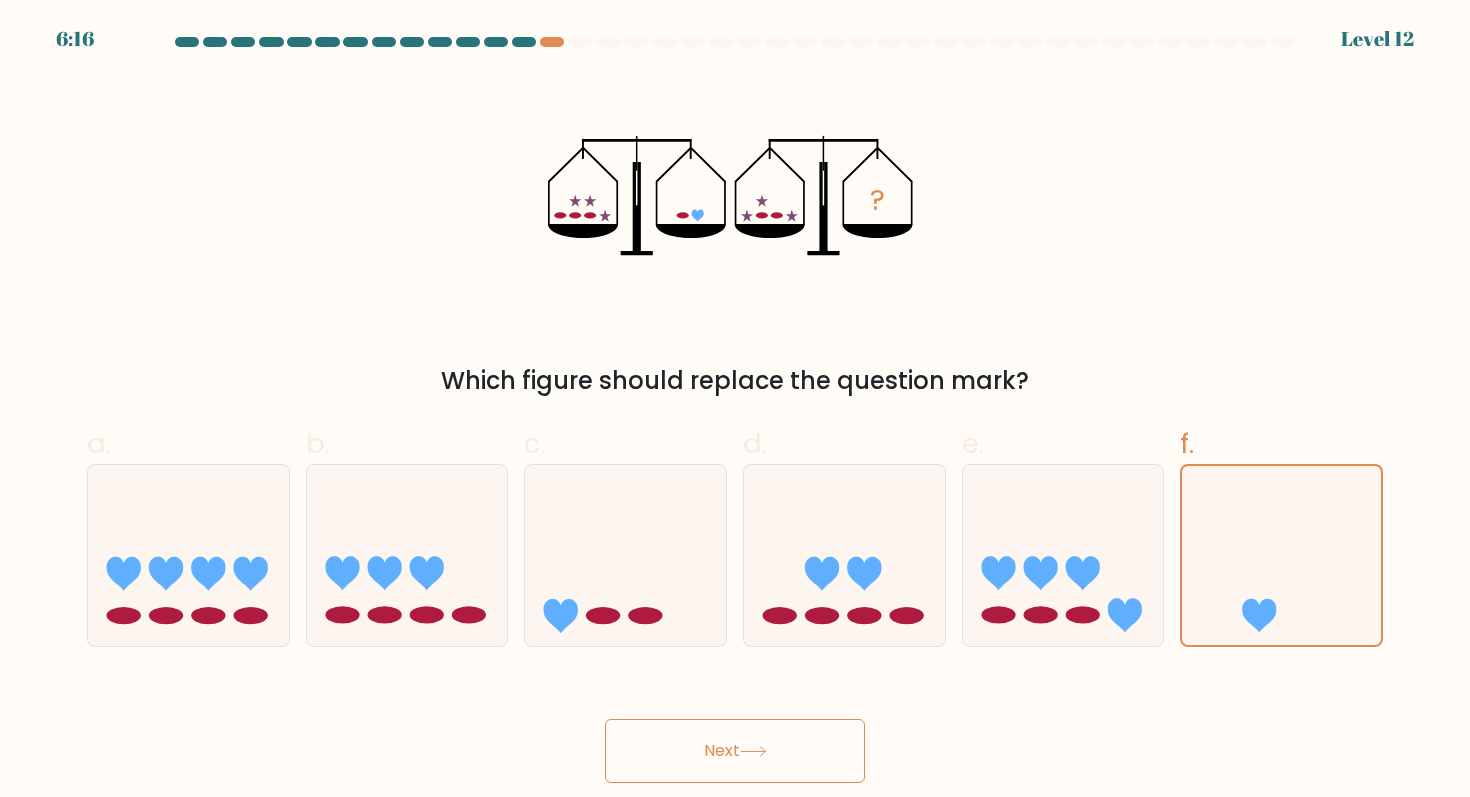 click 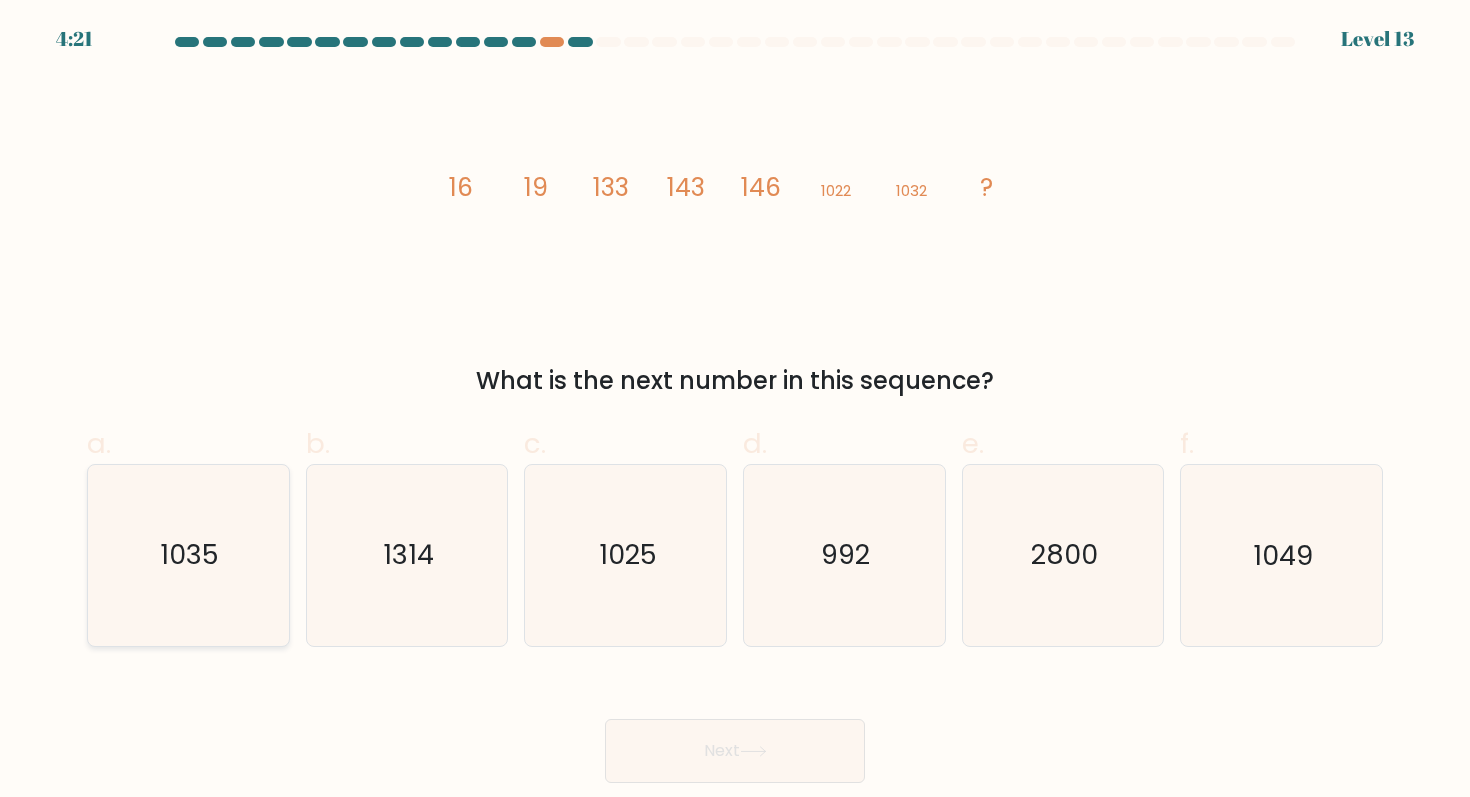 click on "1035" 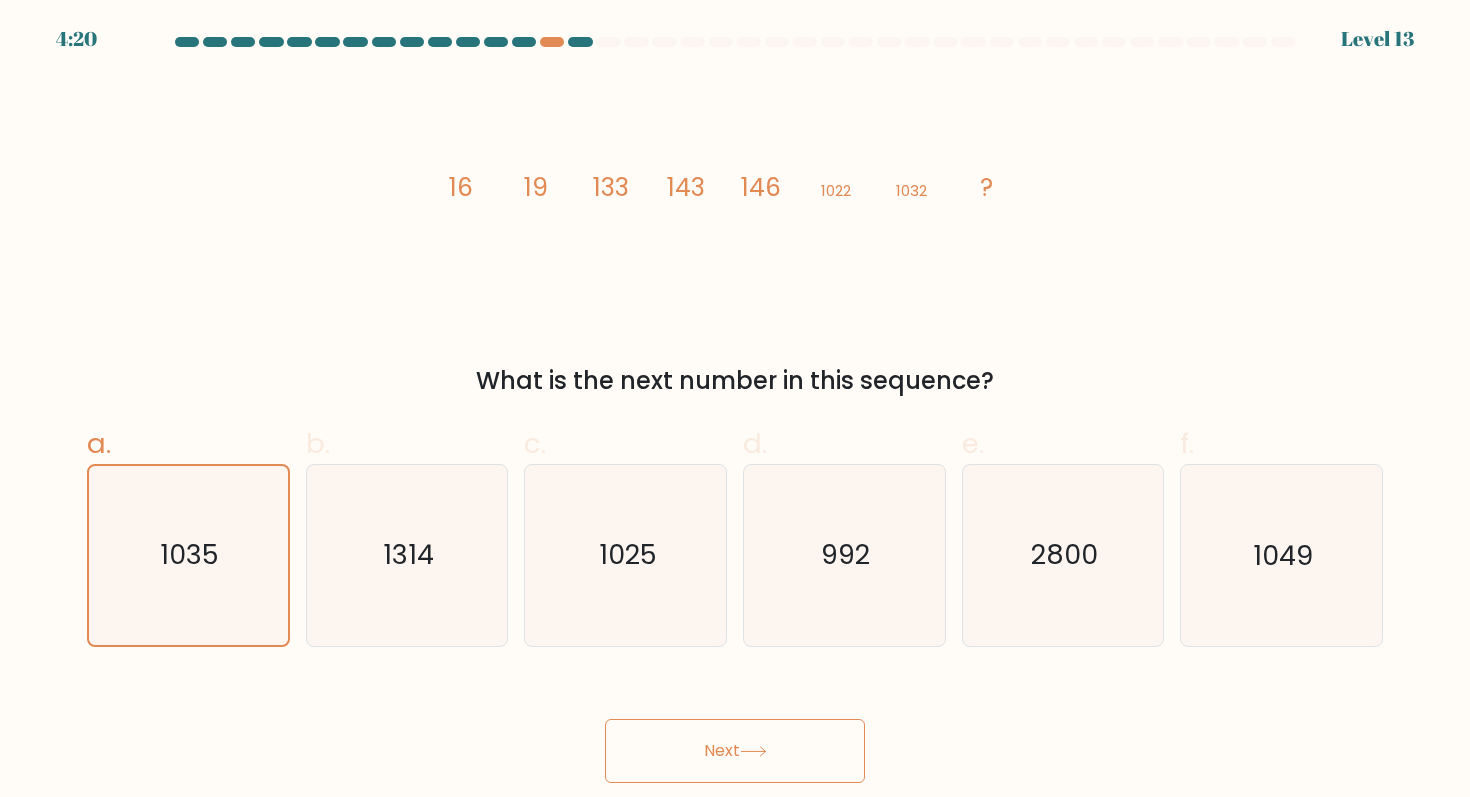 click on "Next" at bounding box center [735, 751] 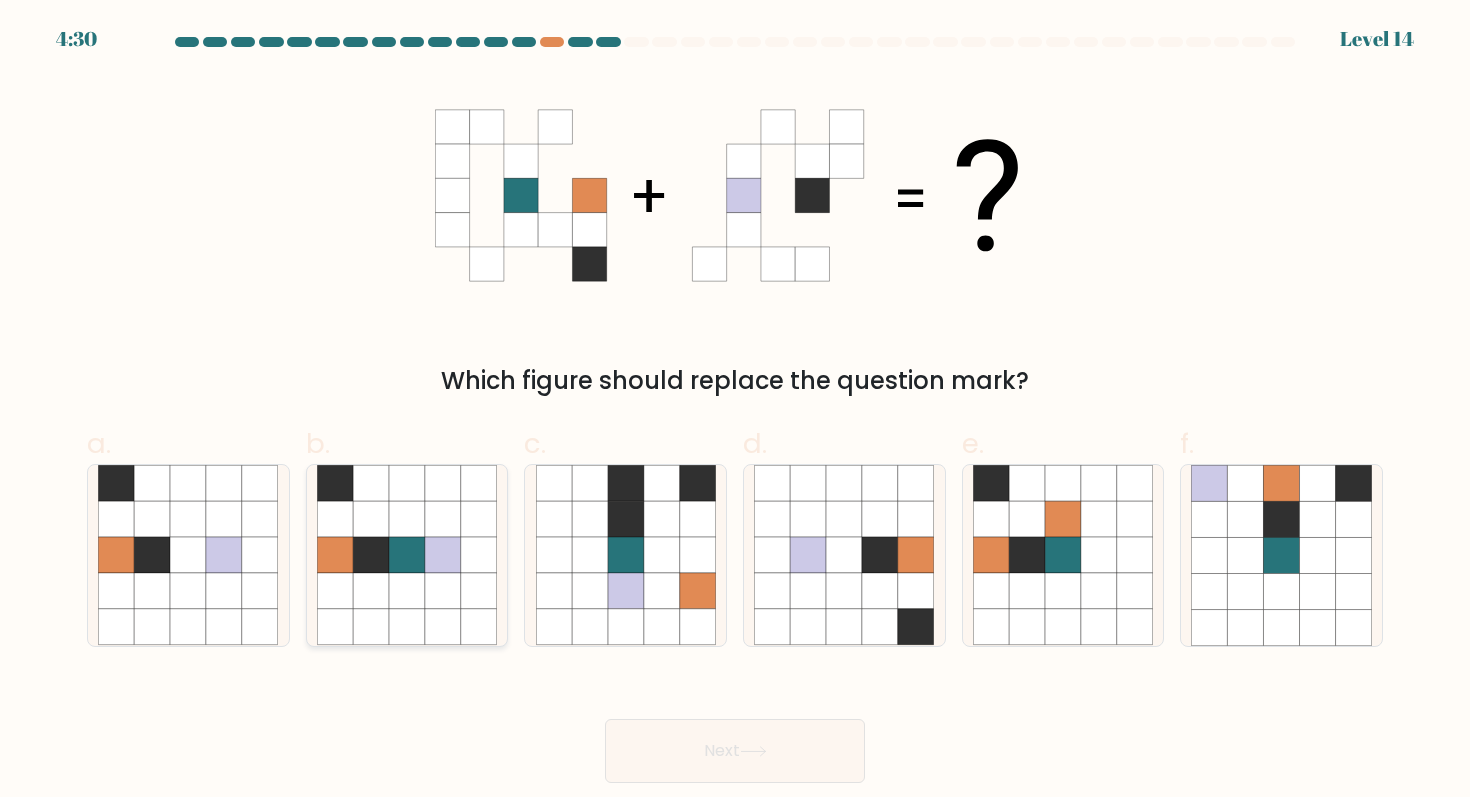 click 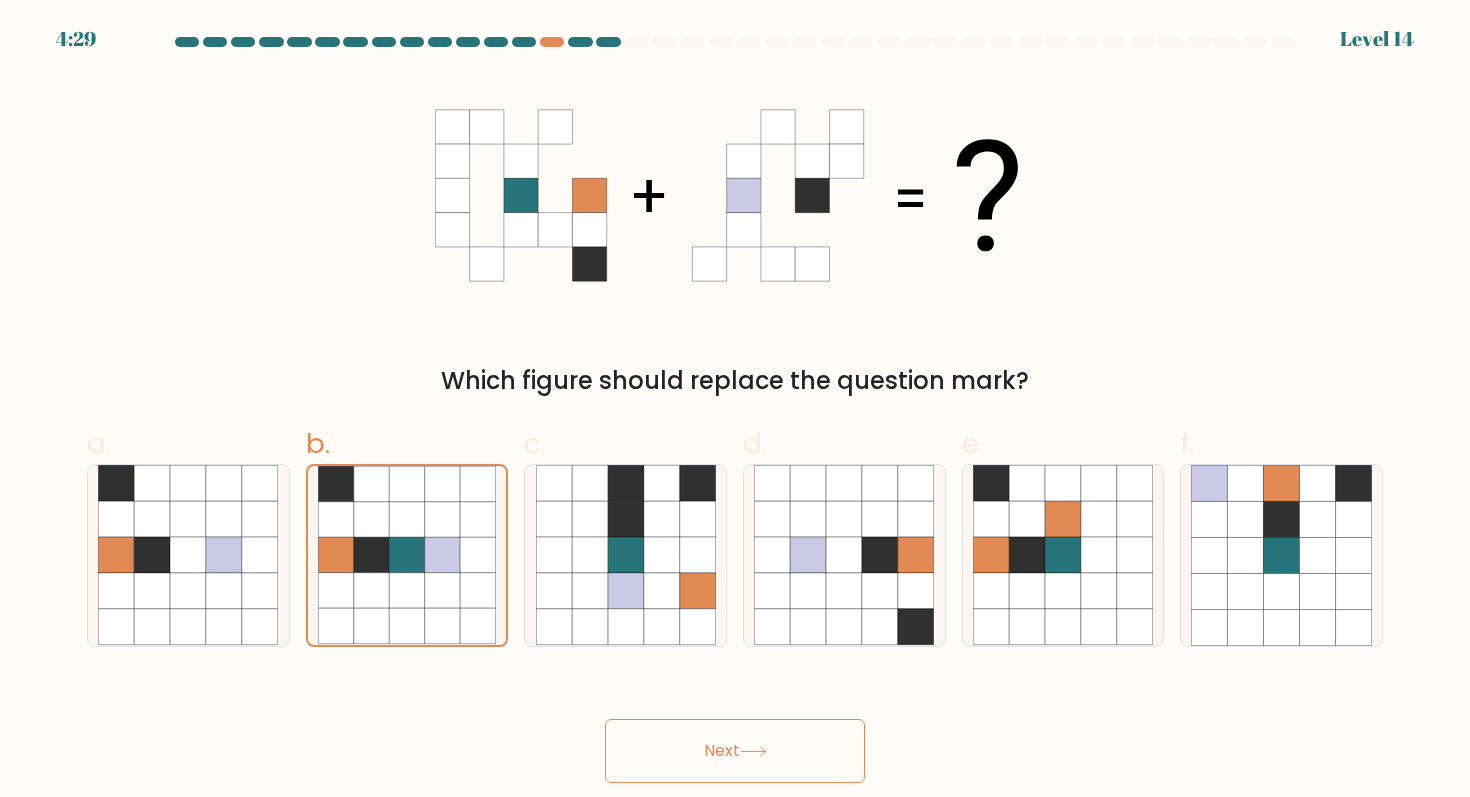 click on "Next" at bounding box center (735, 751) 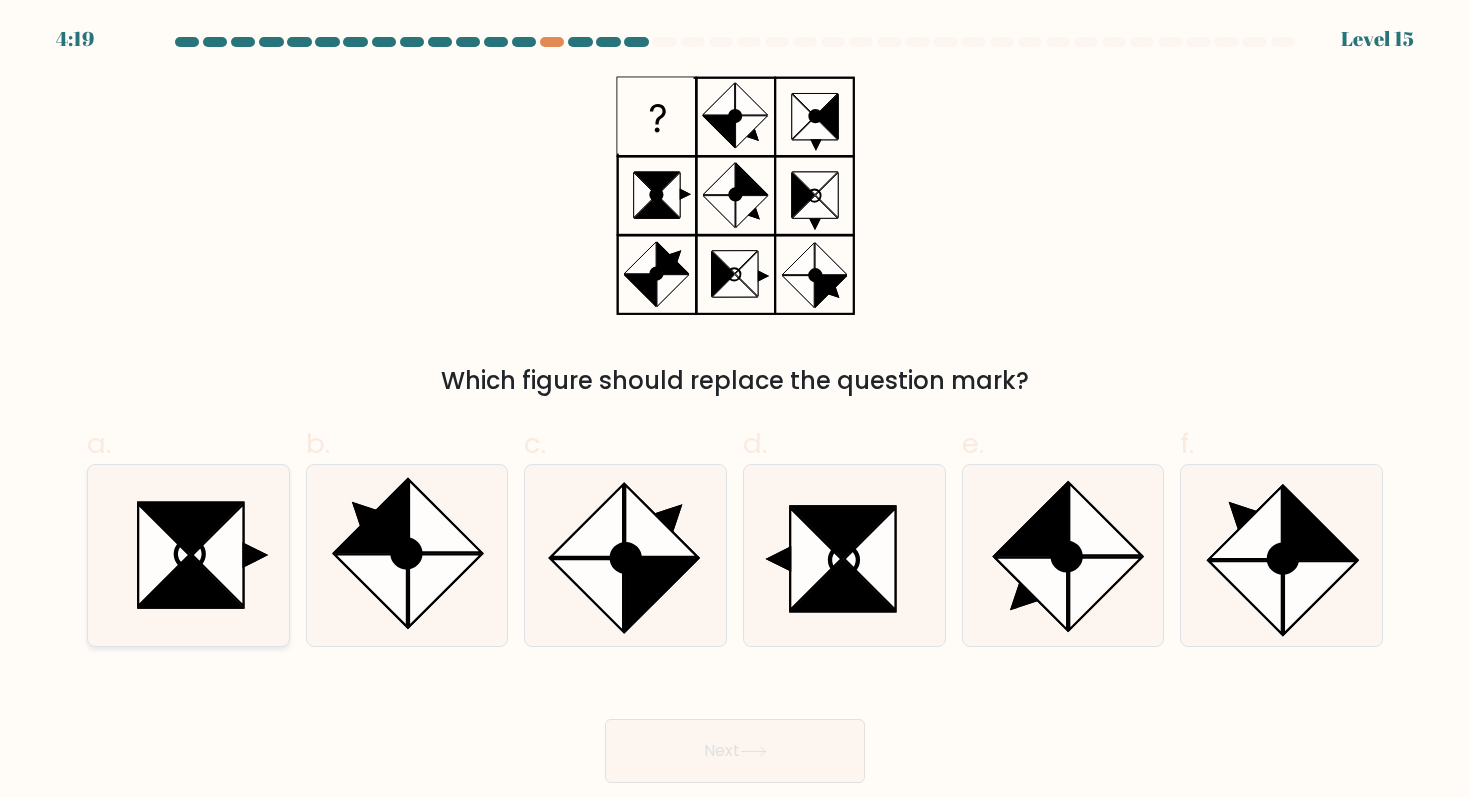 click 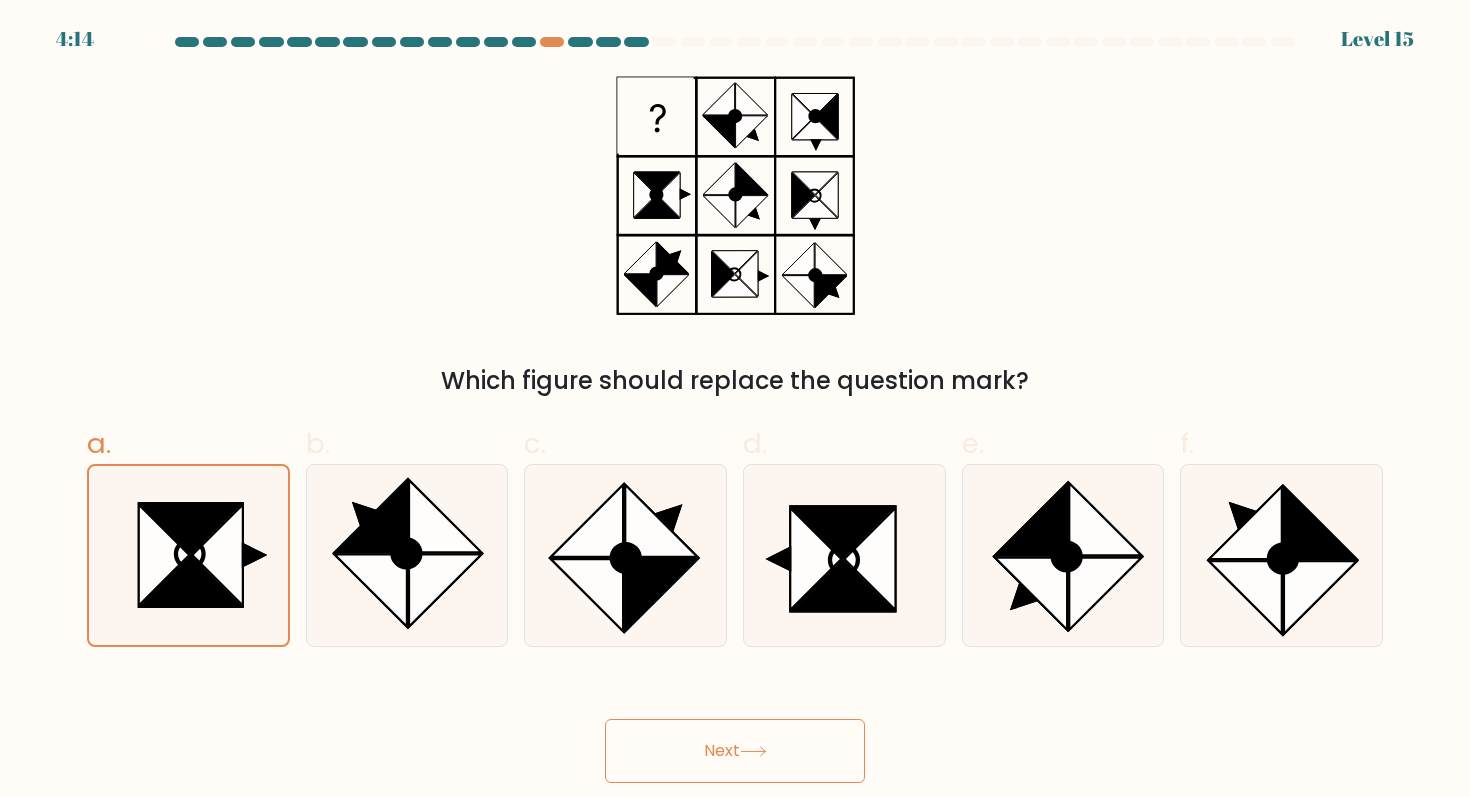 click on "Next" at bounding box center [735, 751] 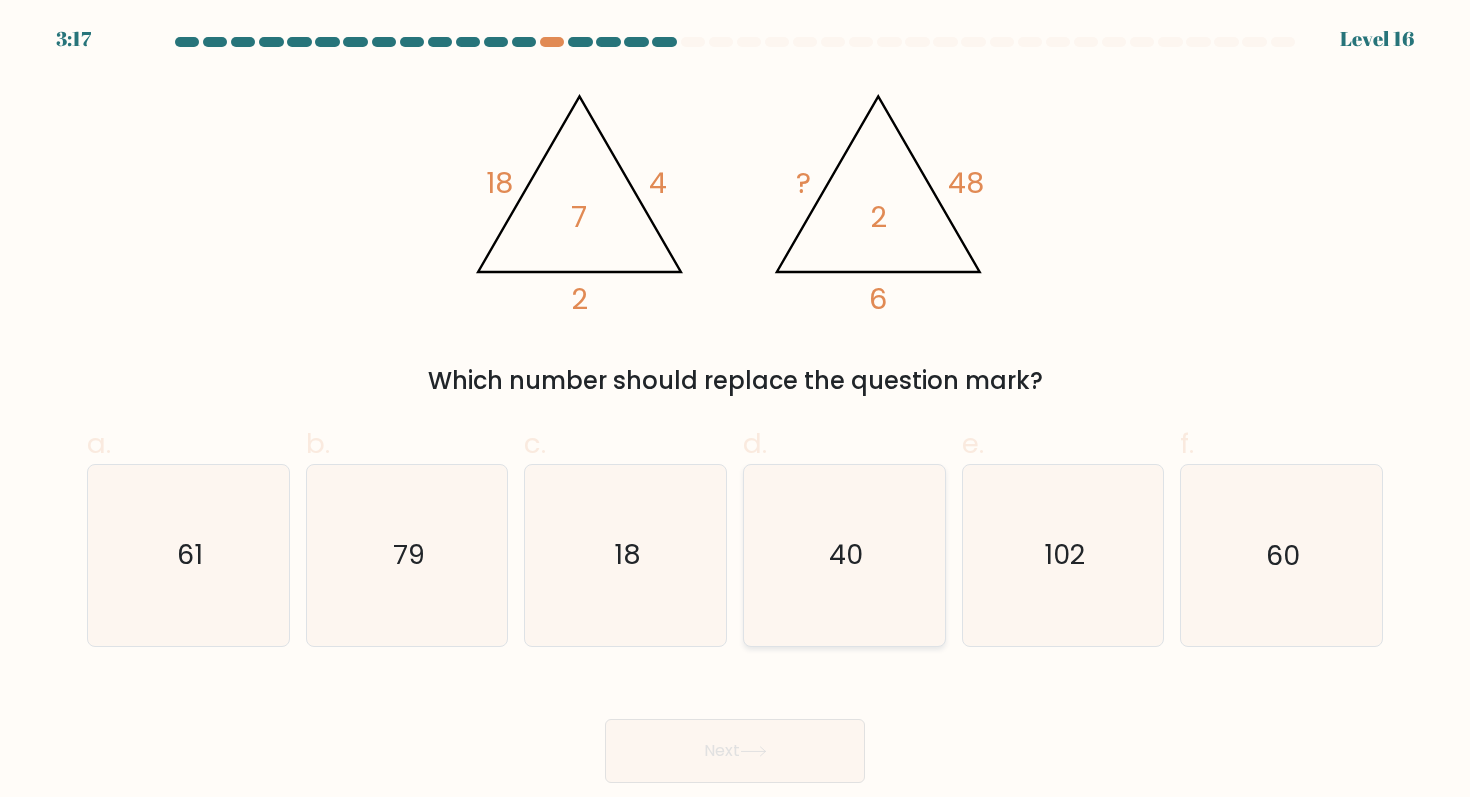 click on "40" 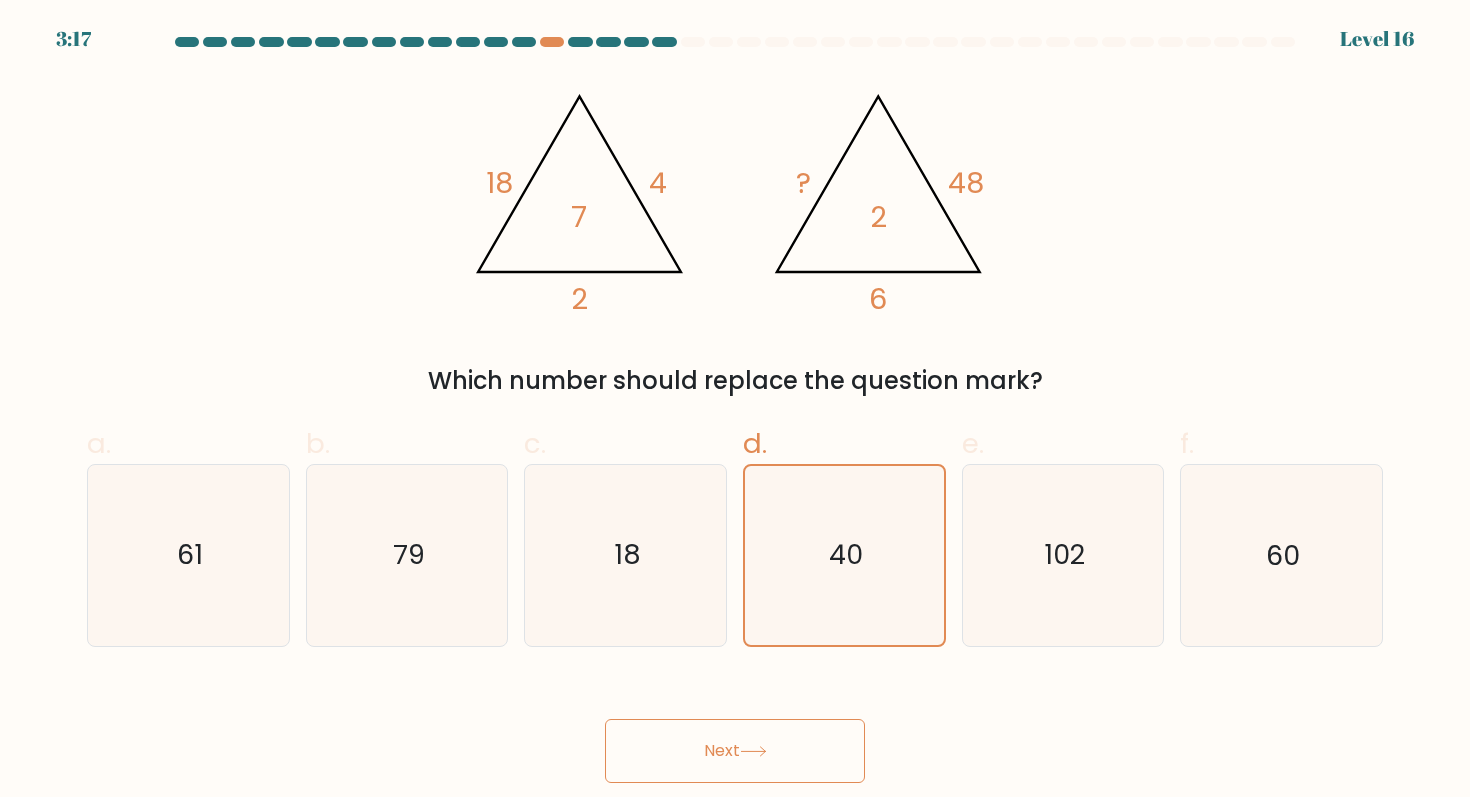 click on "Next" at bounding box center (735, 751) 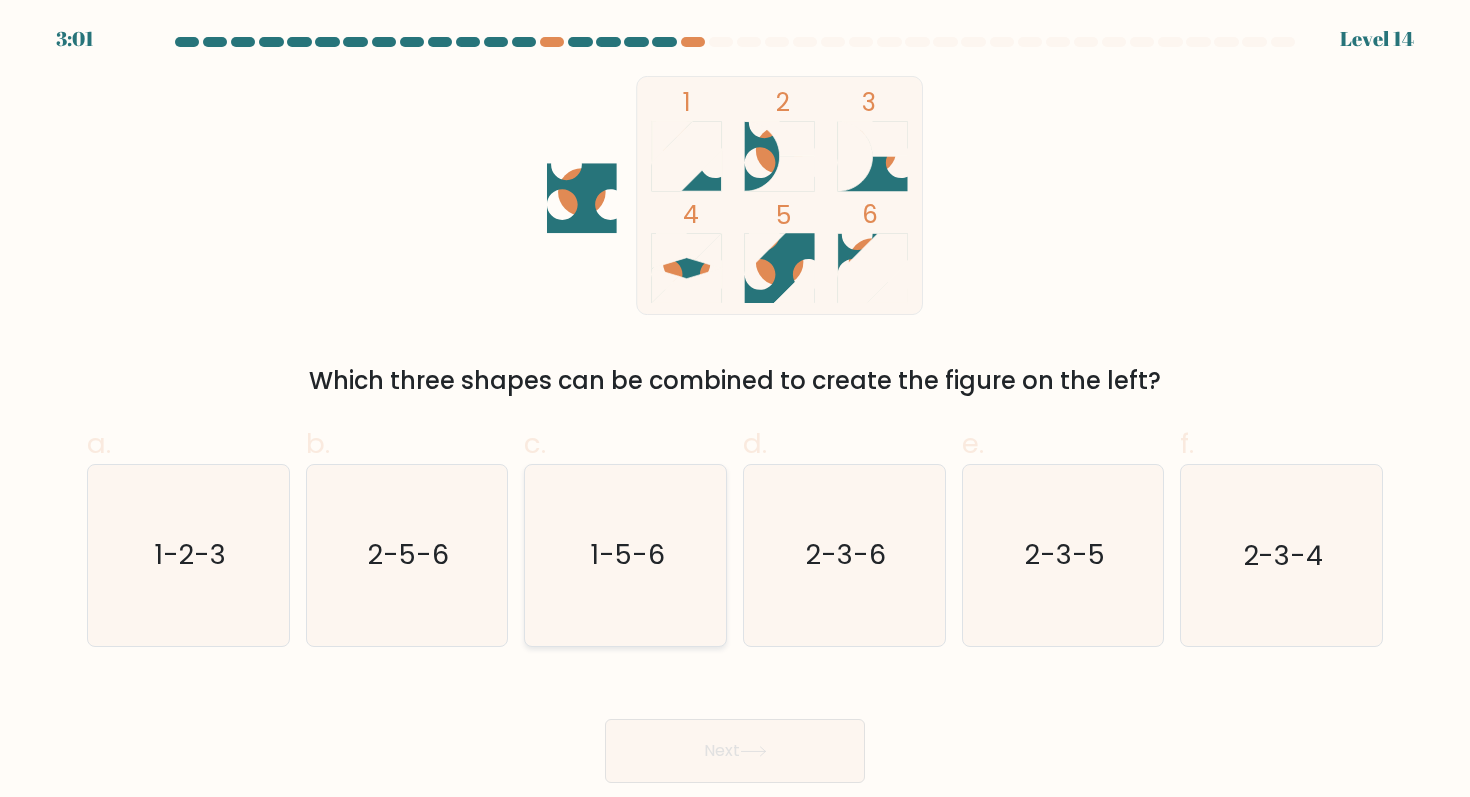 click on "1-5-6" 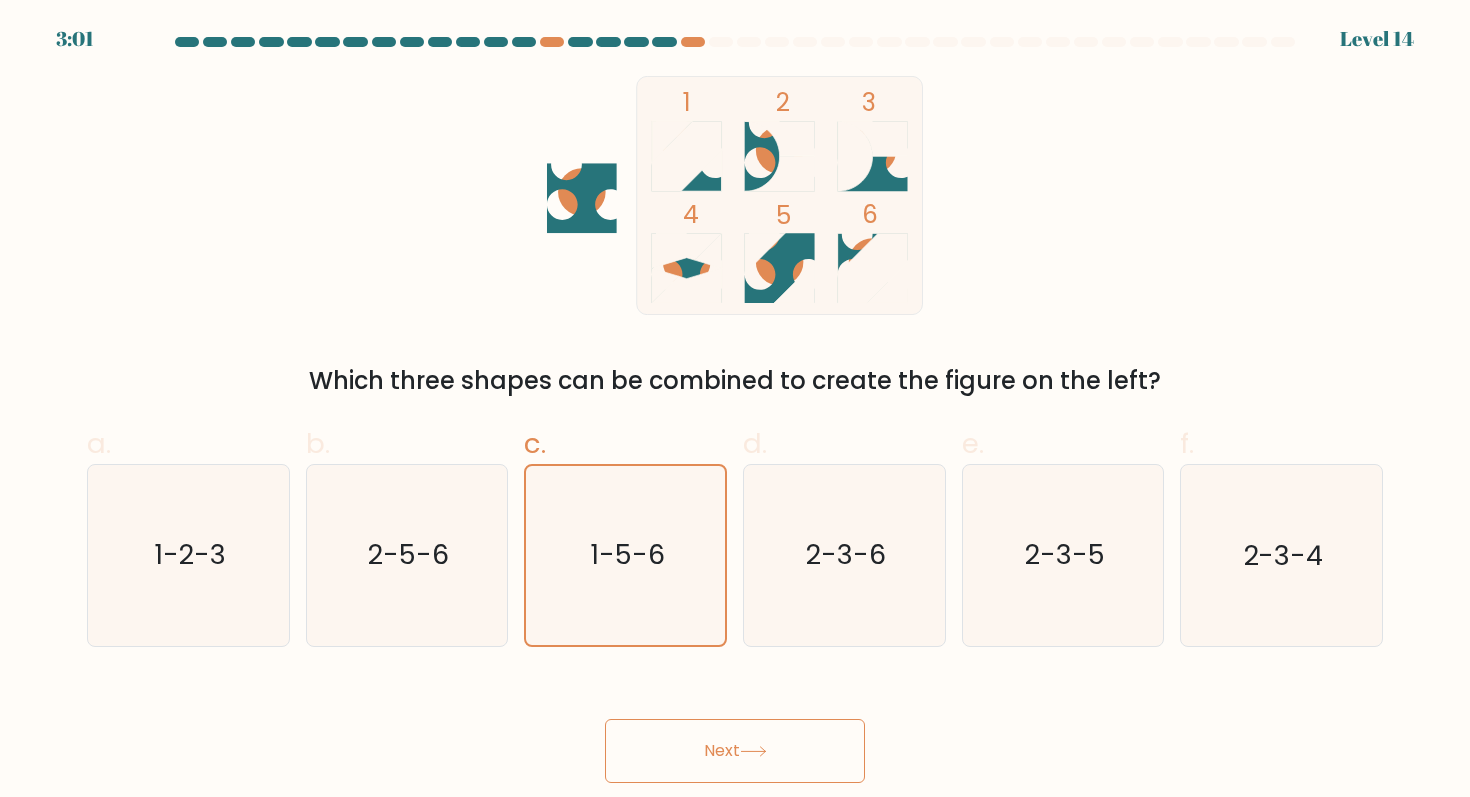 click on "Next" at bounding box center [735, 751] 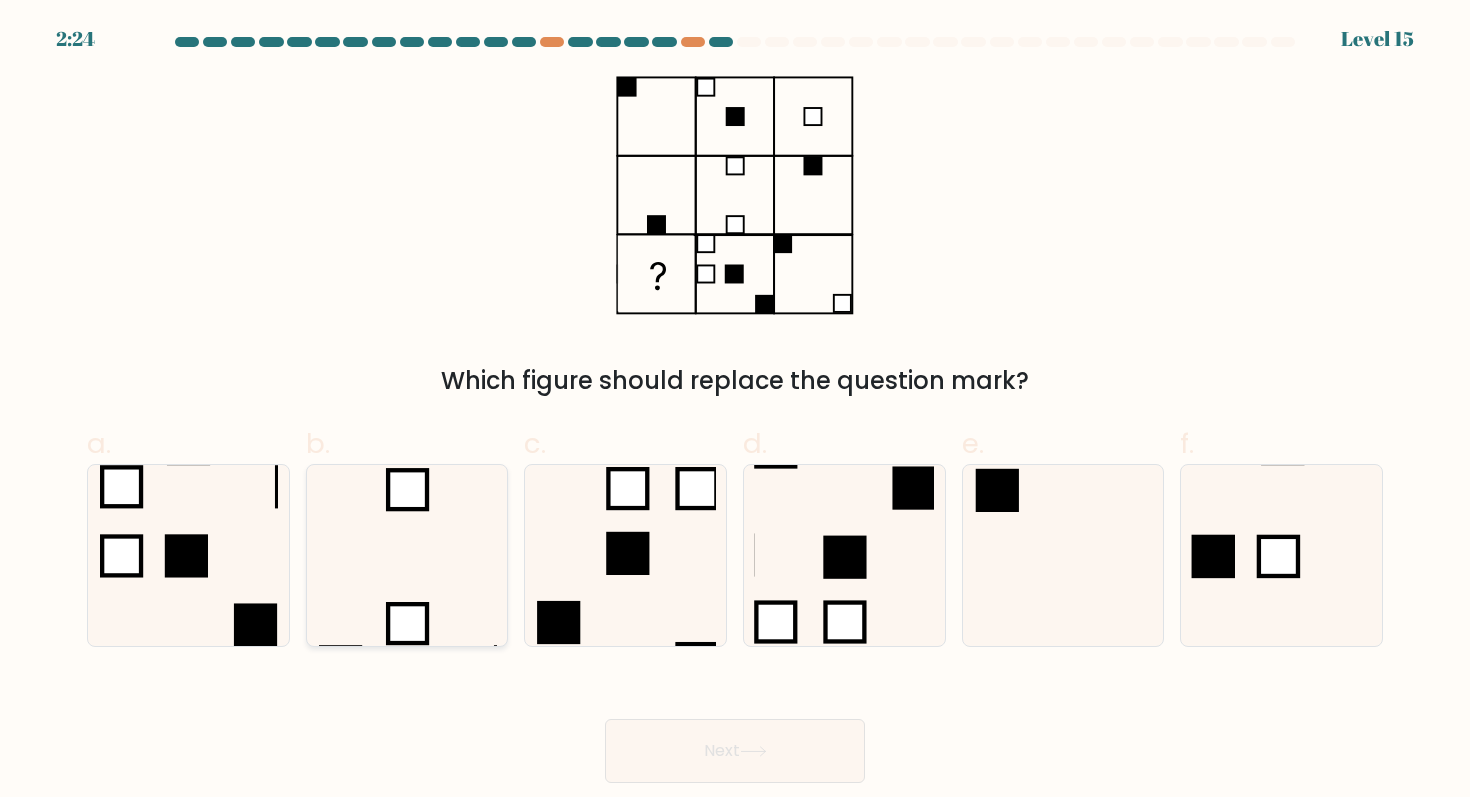 click 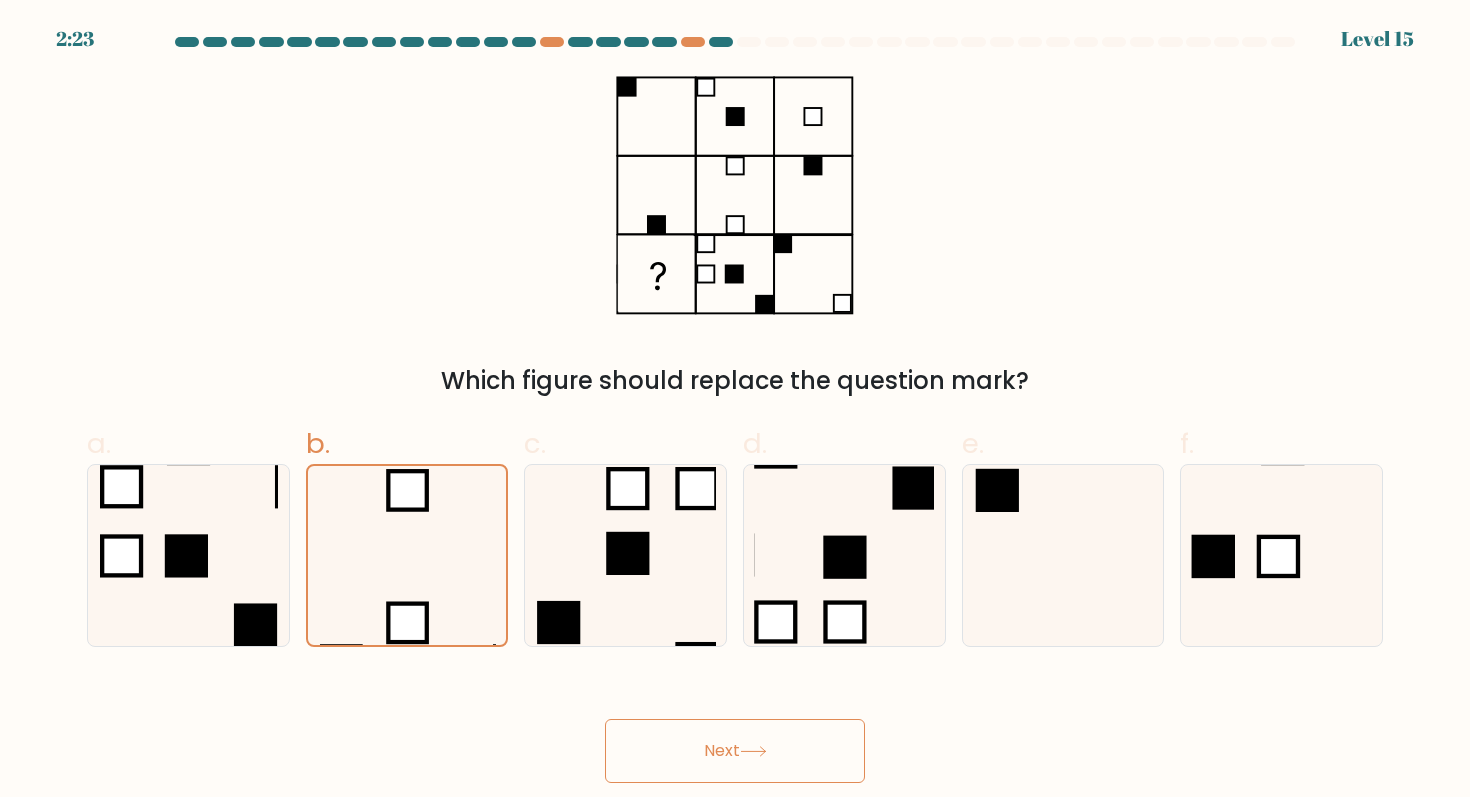 click on "Next" at bounding box center [735, 751] 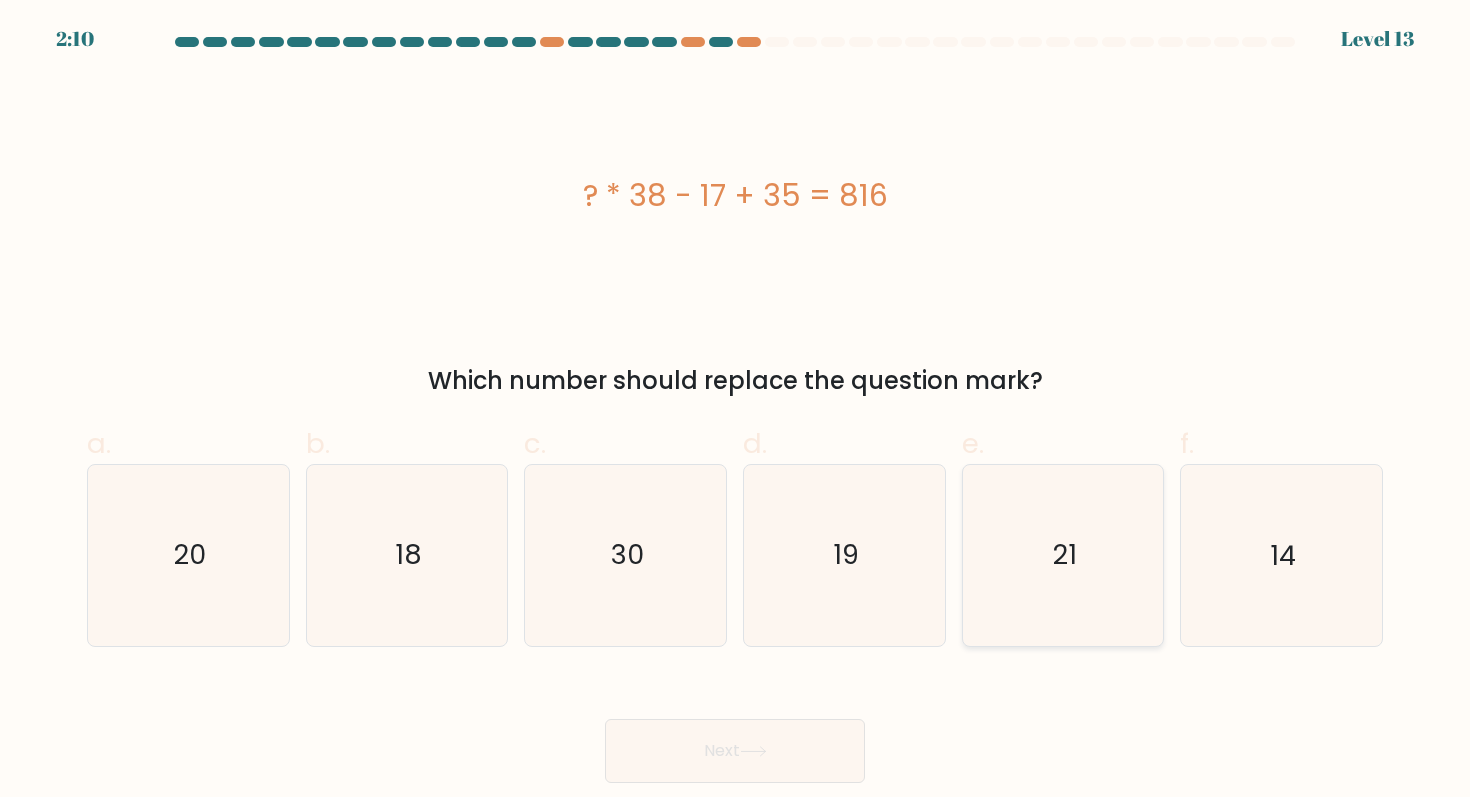 click on "21" 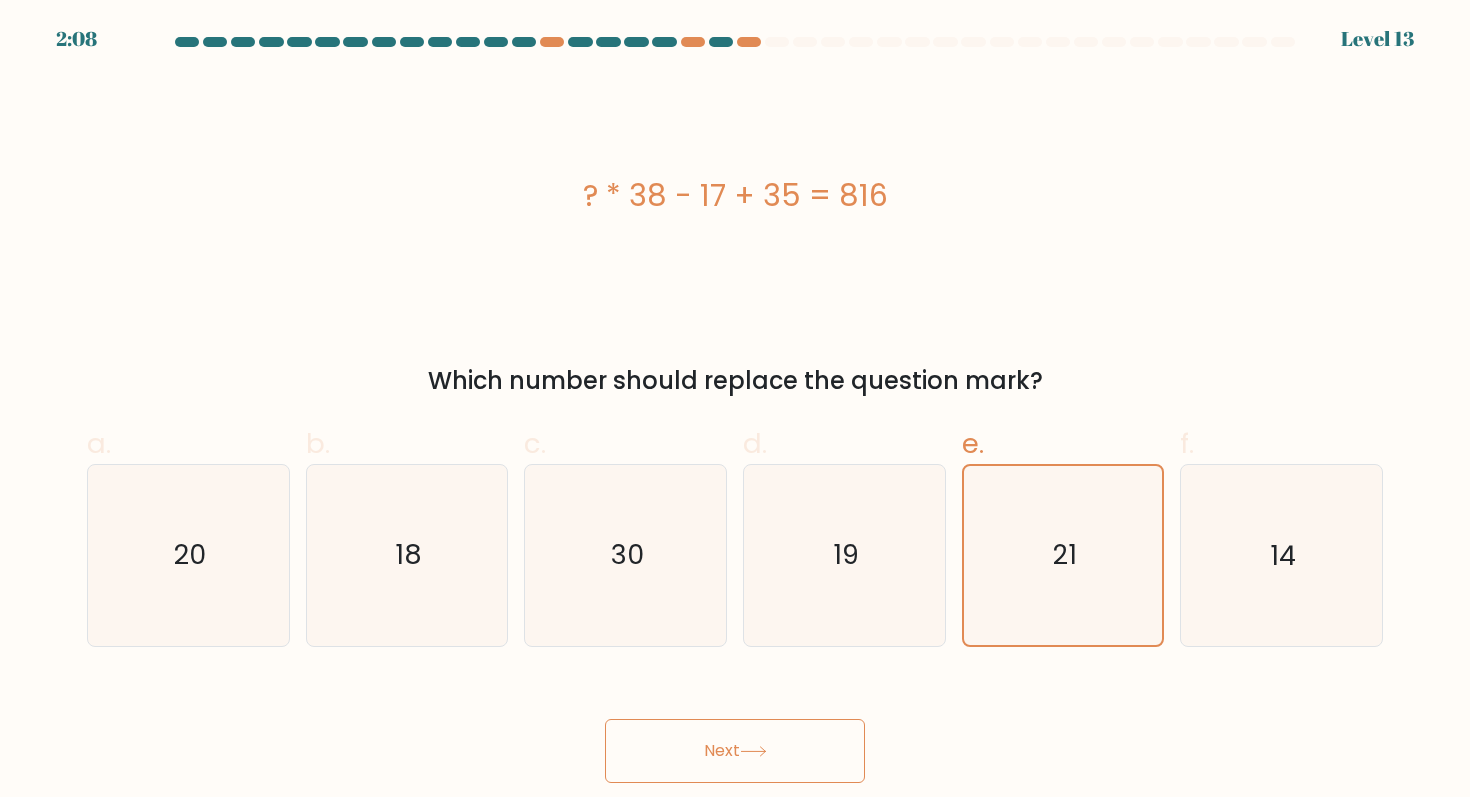click on "Next" at bounding box center [735, 751] 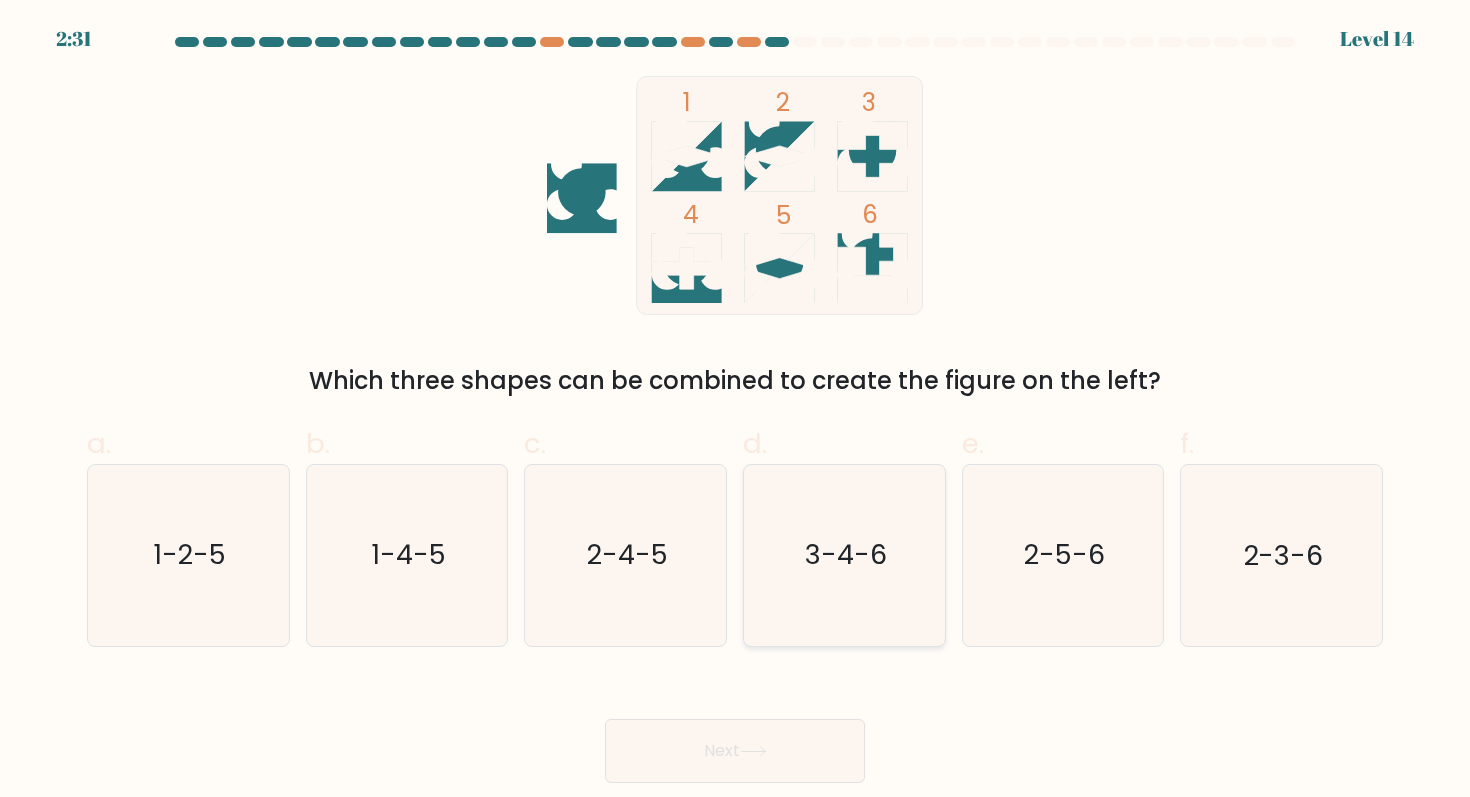 click on "3-4-6" 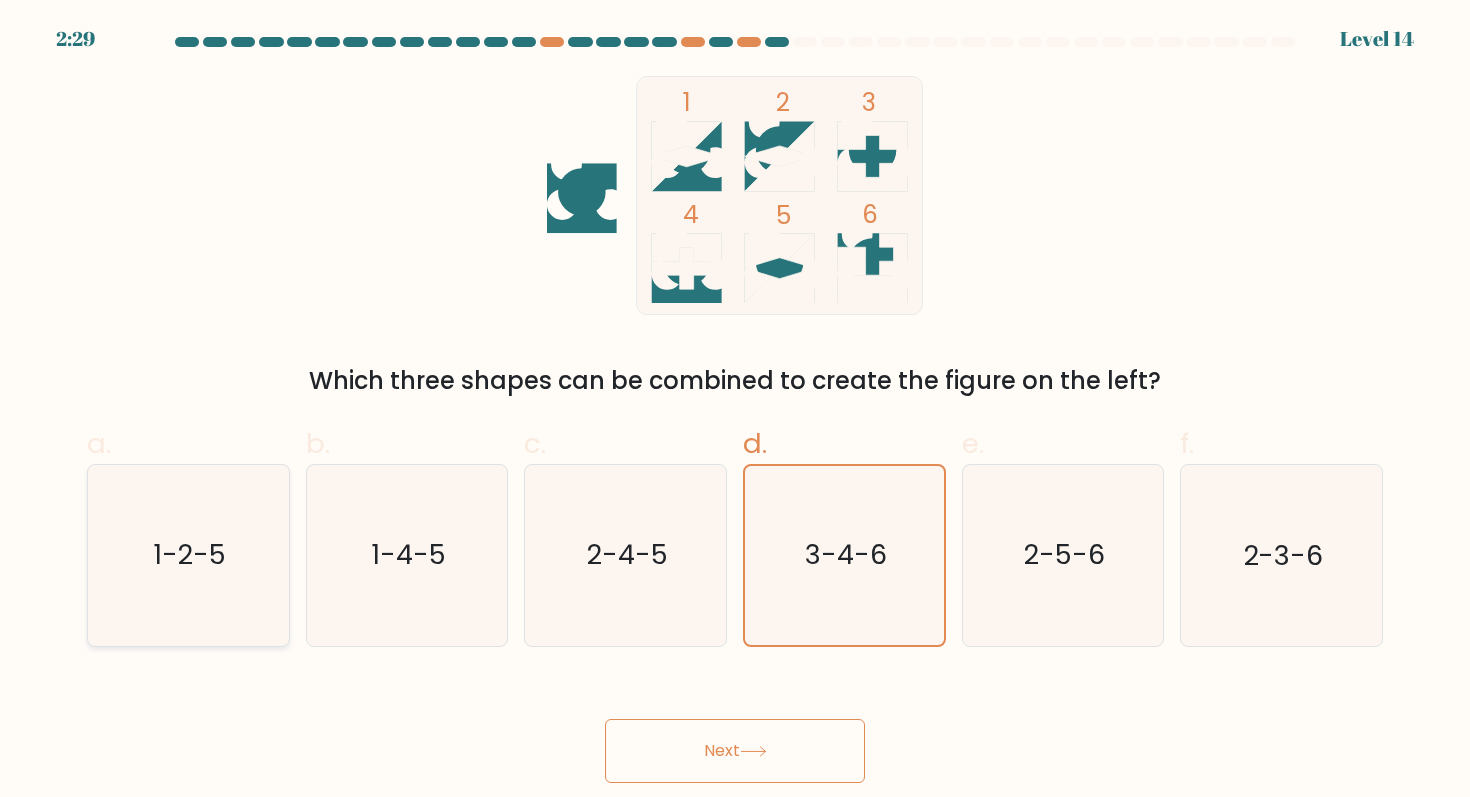 click on "1-2-5" 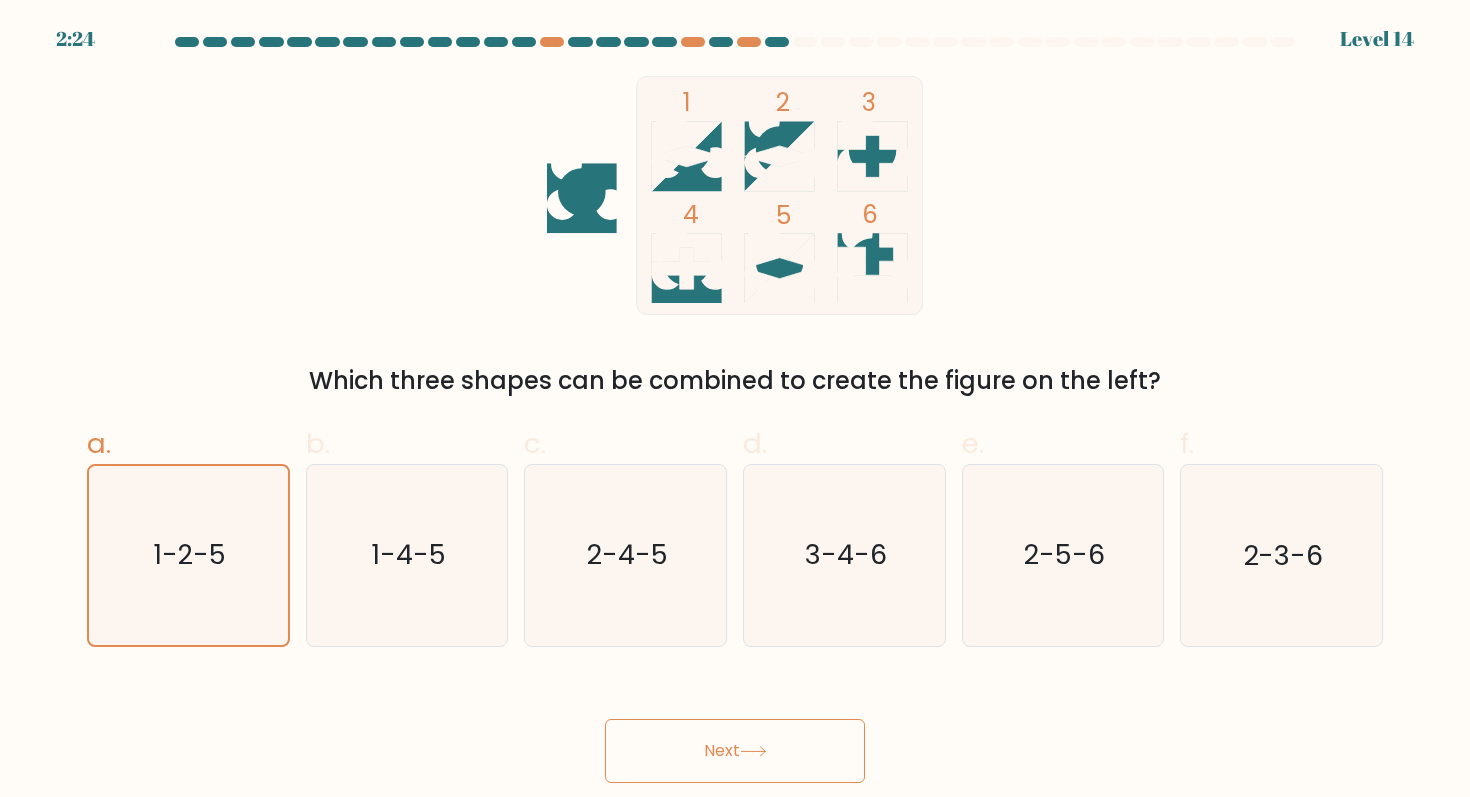 click on "Next" at bounding box center (735, 751) 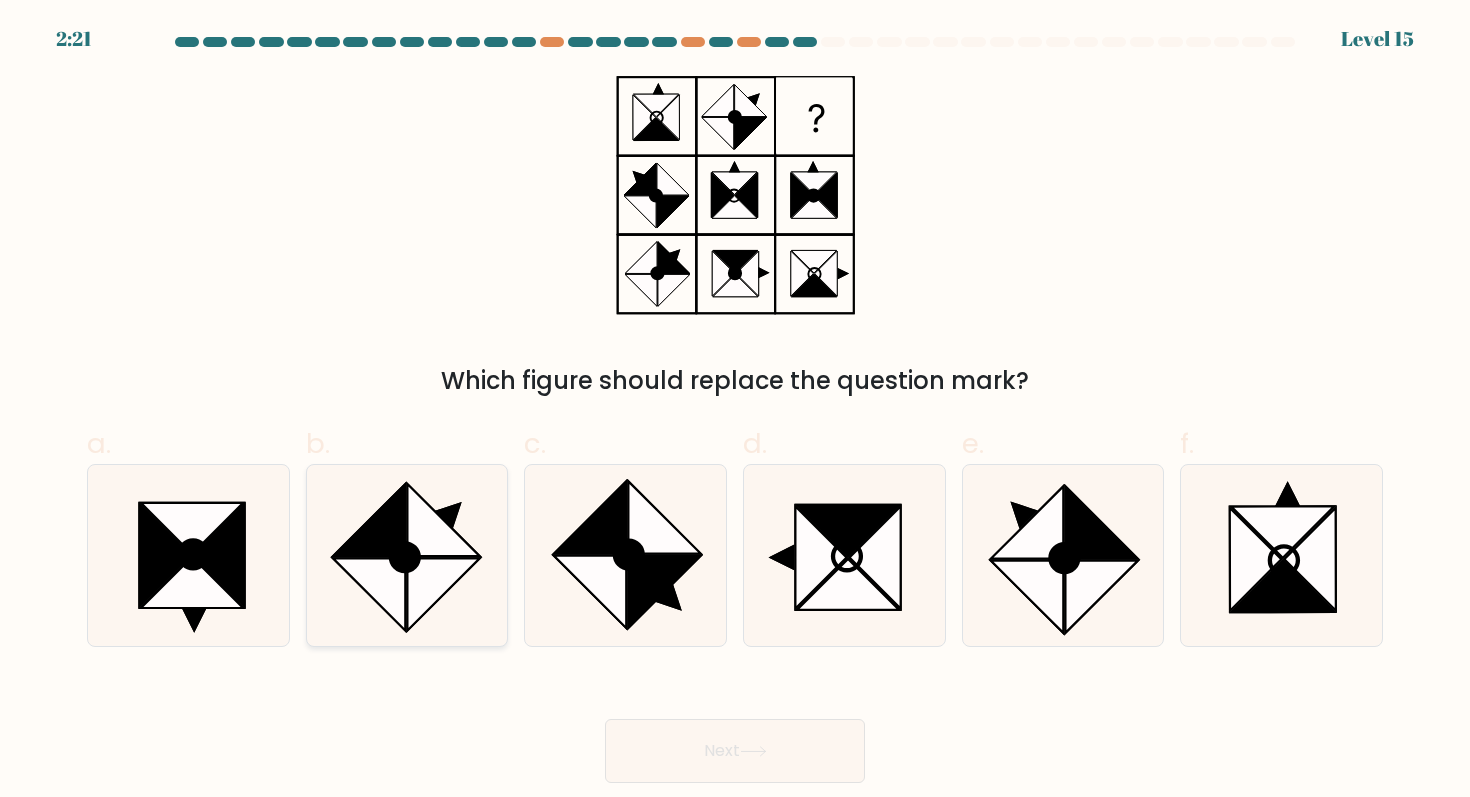 click 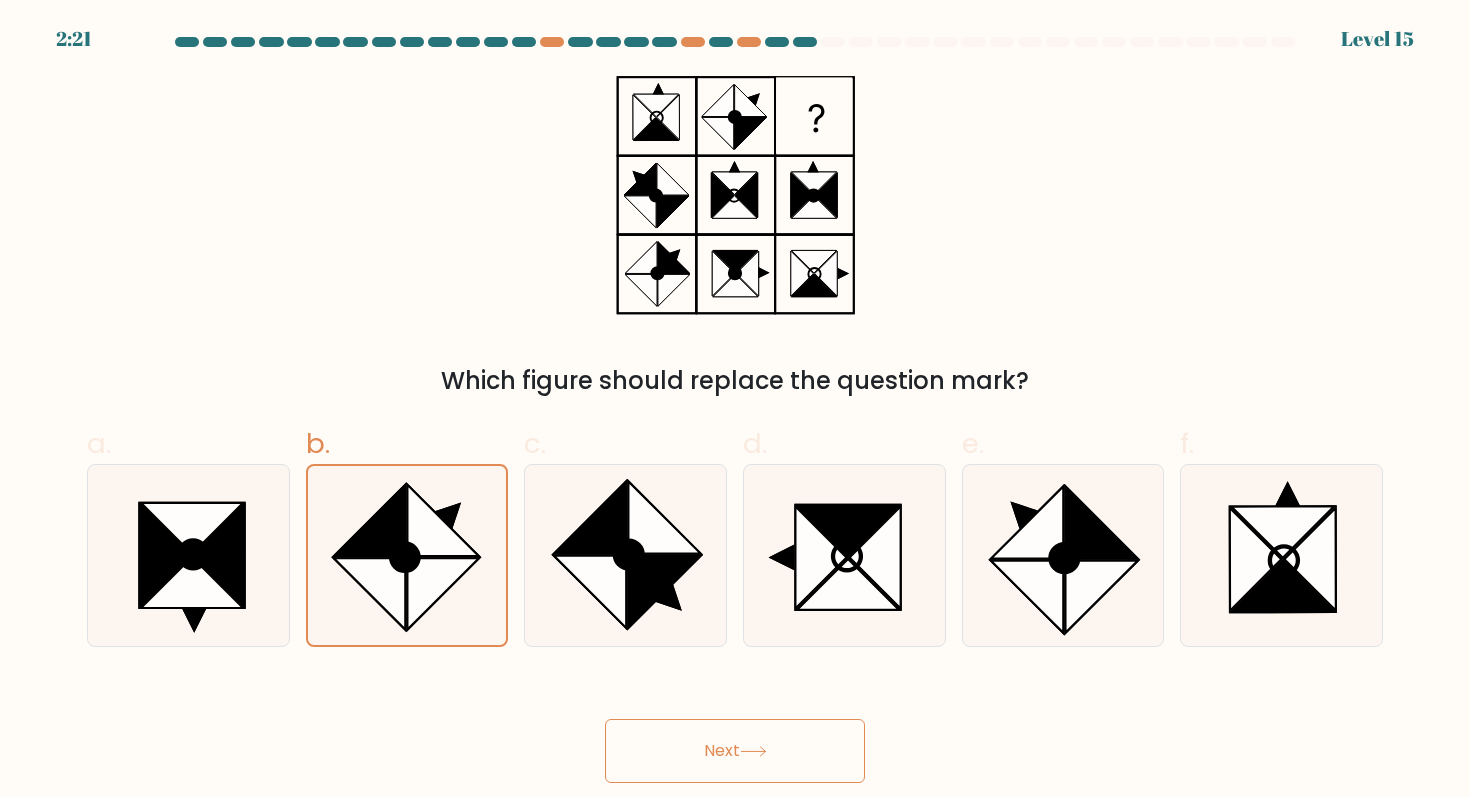 click on "Next" at bounding box center [735, 751] 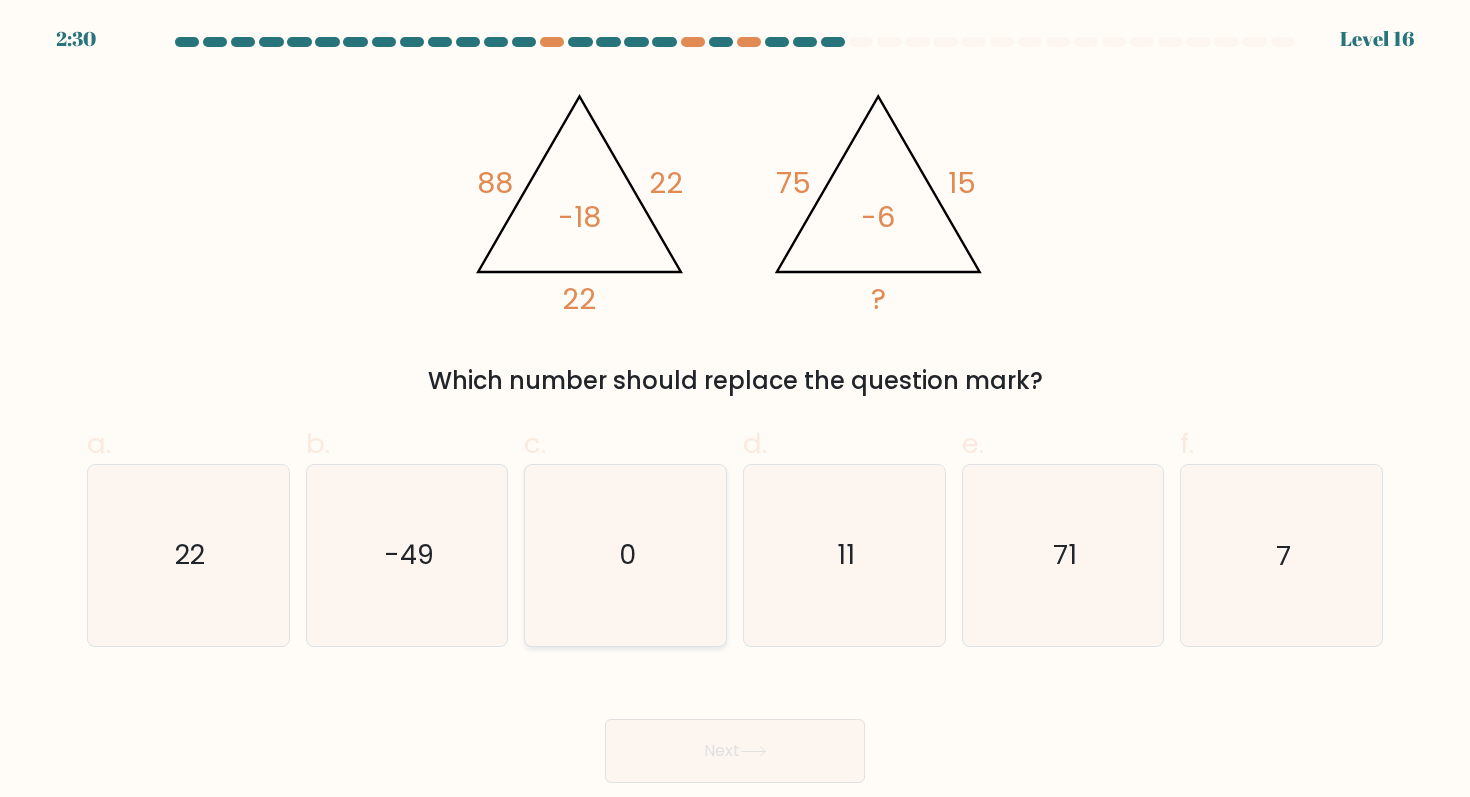 click on "0" 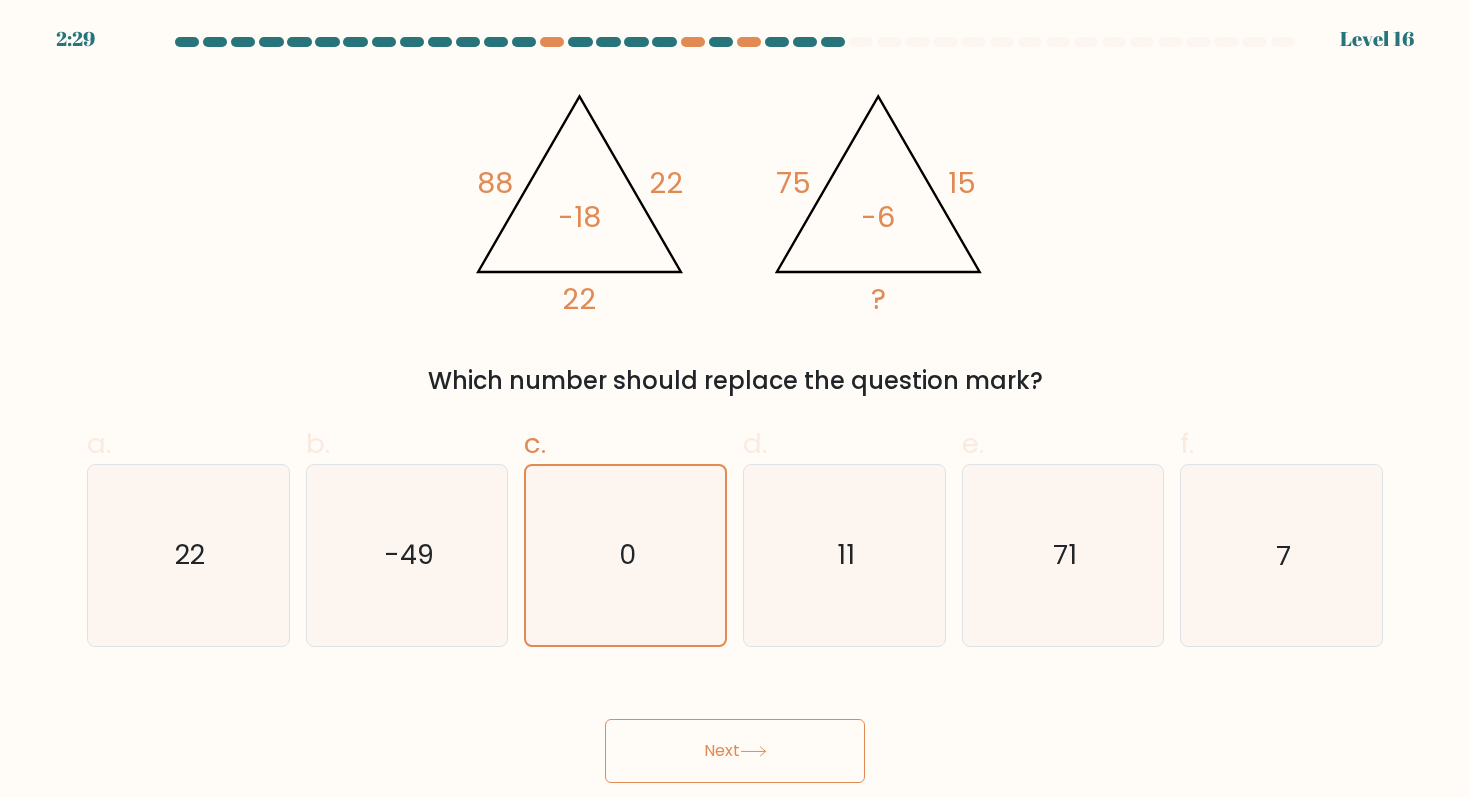 click on "Next" at bounding box center (735, 727) 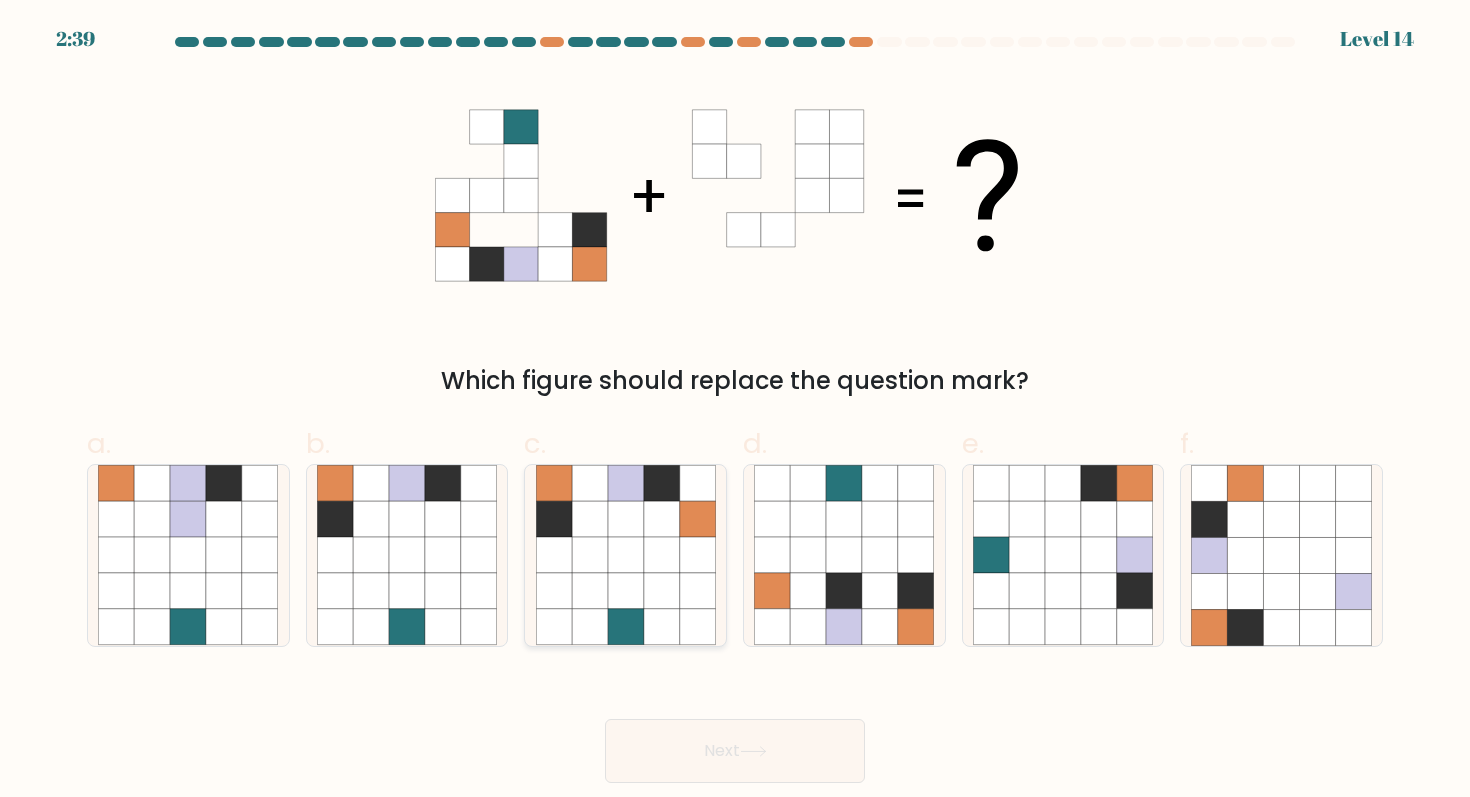 click 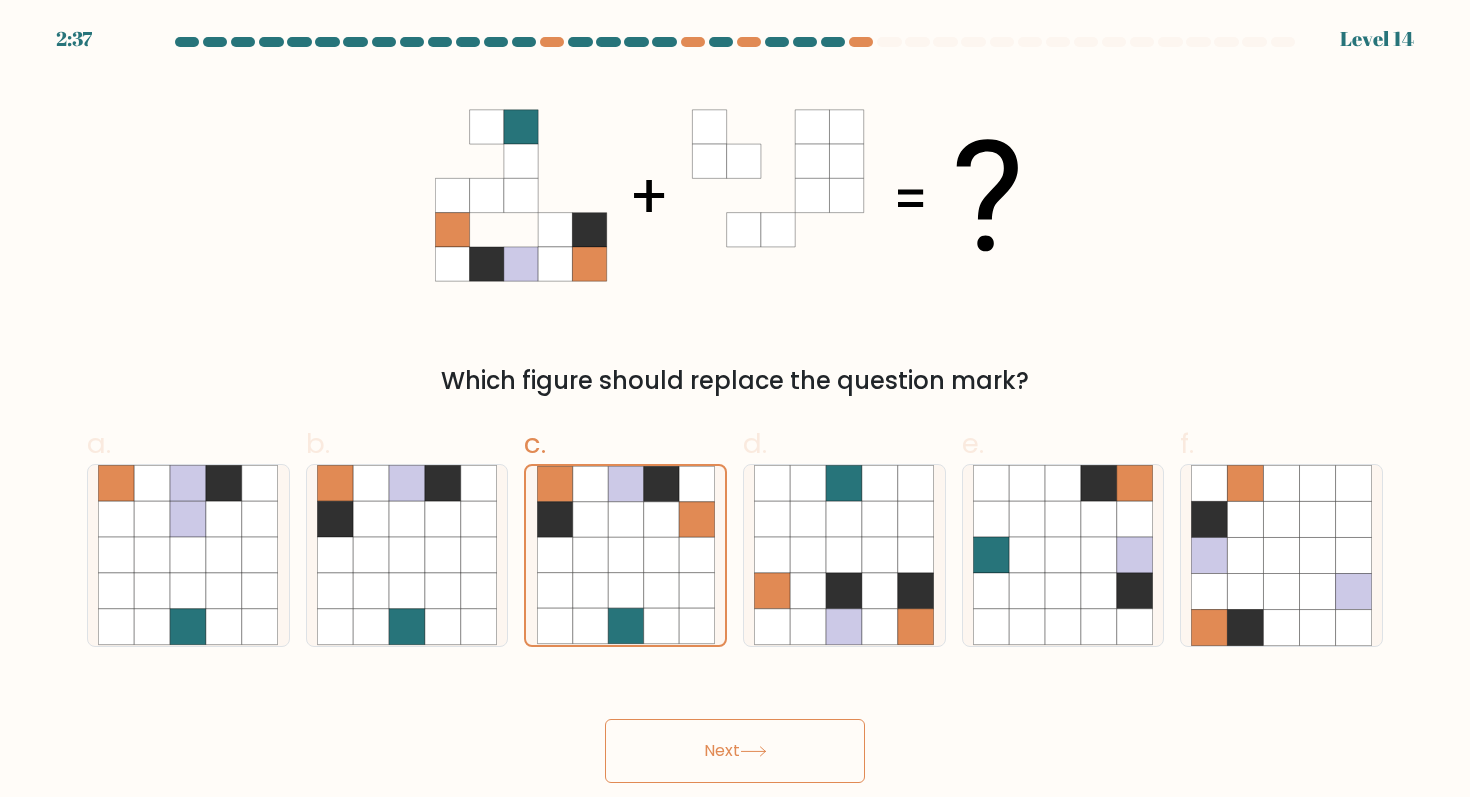 click on "Next" at bounding box center [735, 751] 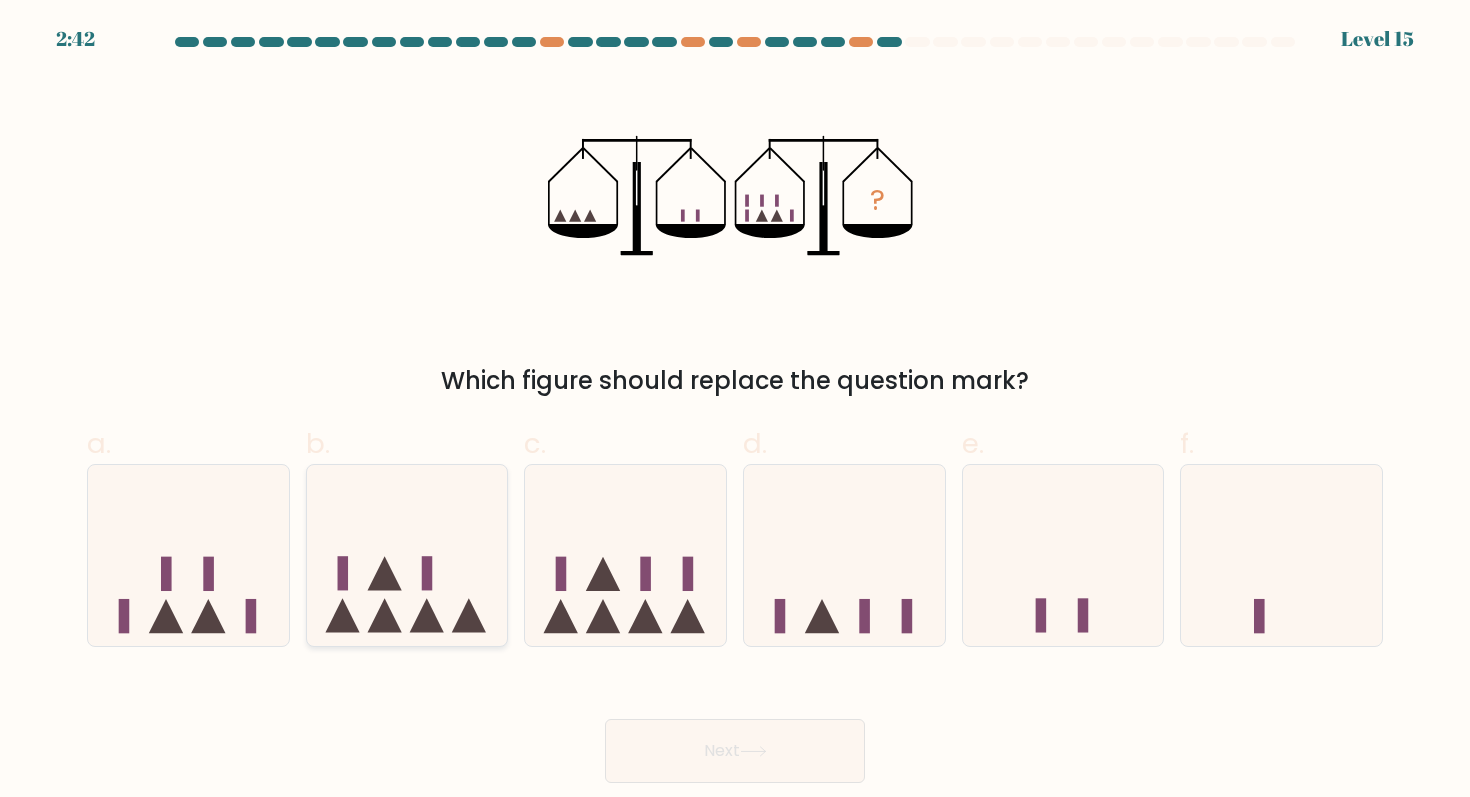 click 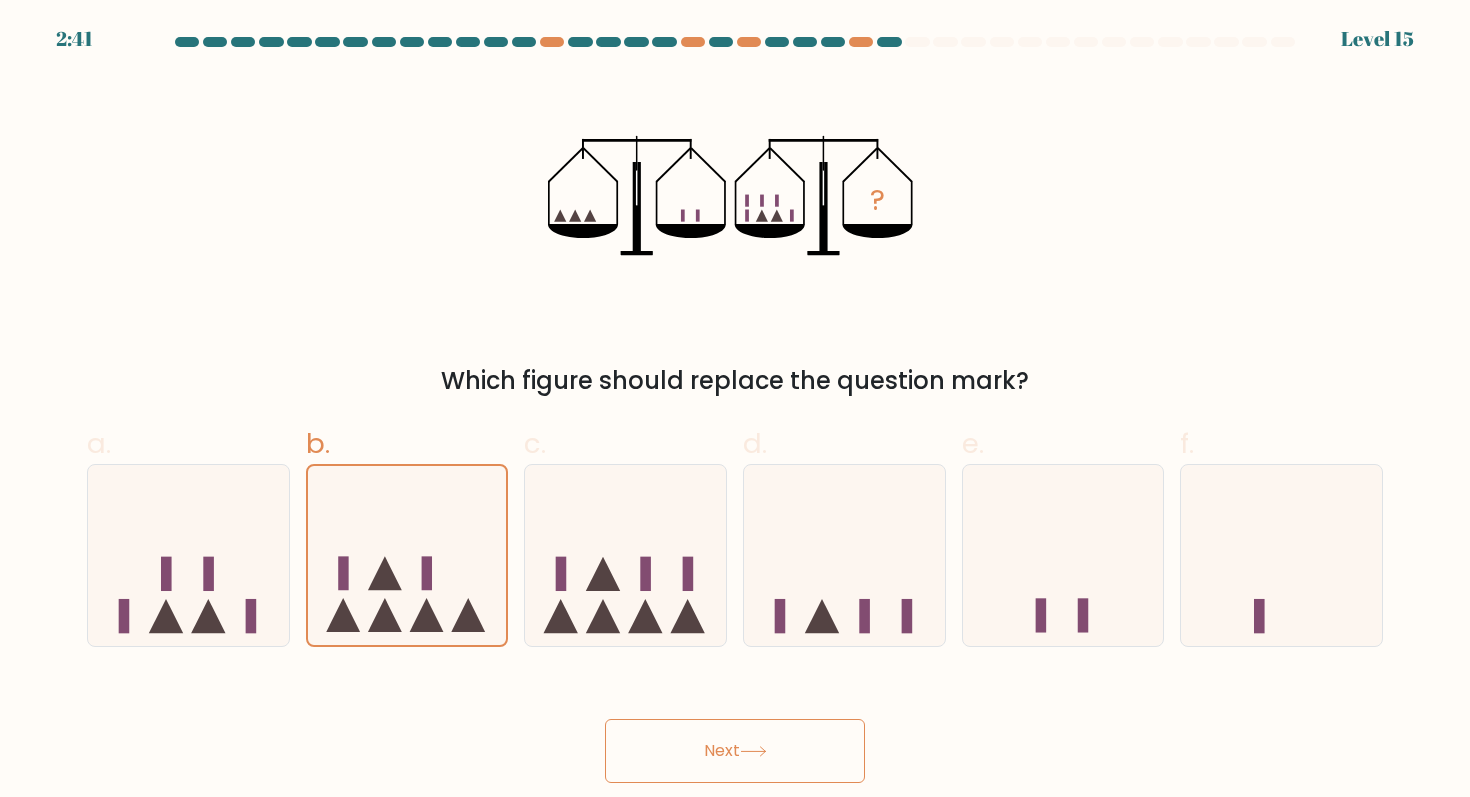 click on "Next" at bounding box center (735, 751) 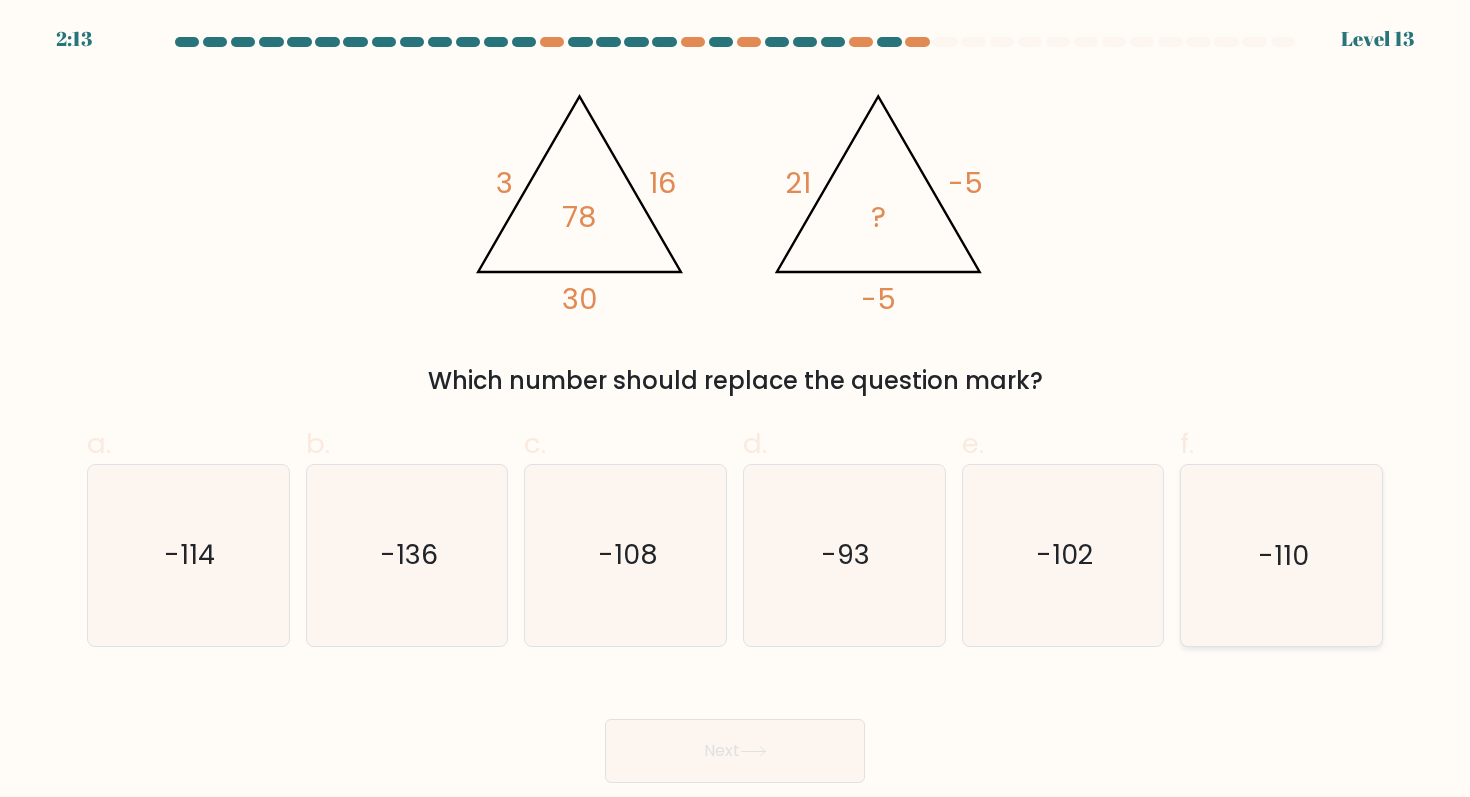 click on "-110" at bounding box center (1281, 555) 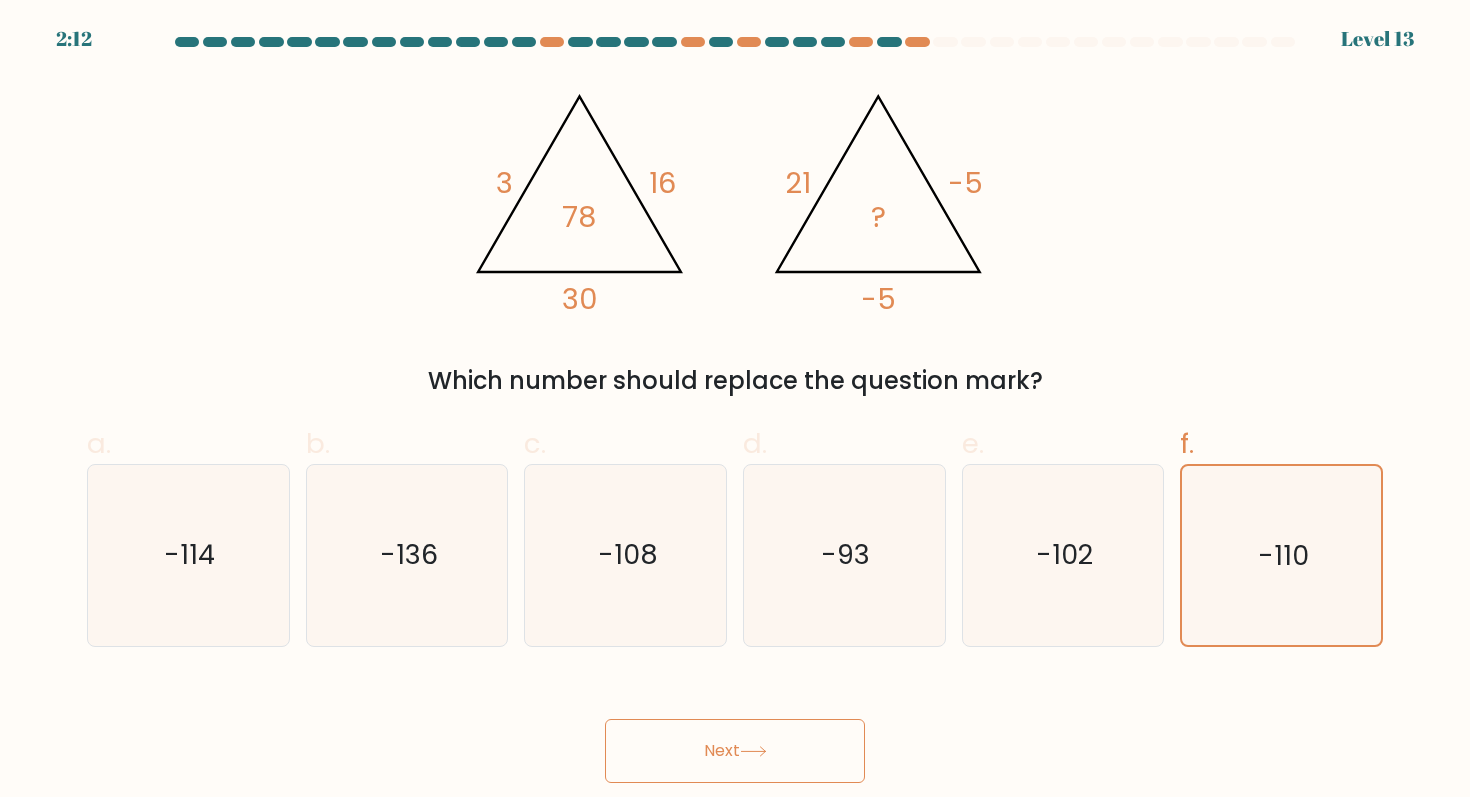 click on "Next" at bounding box center (735, 751) 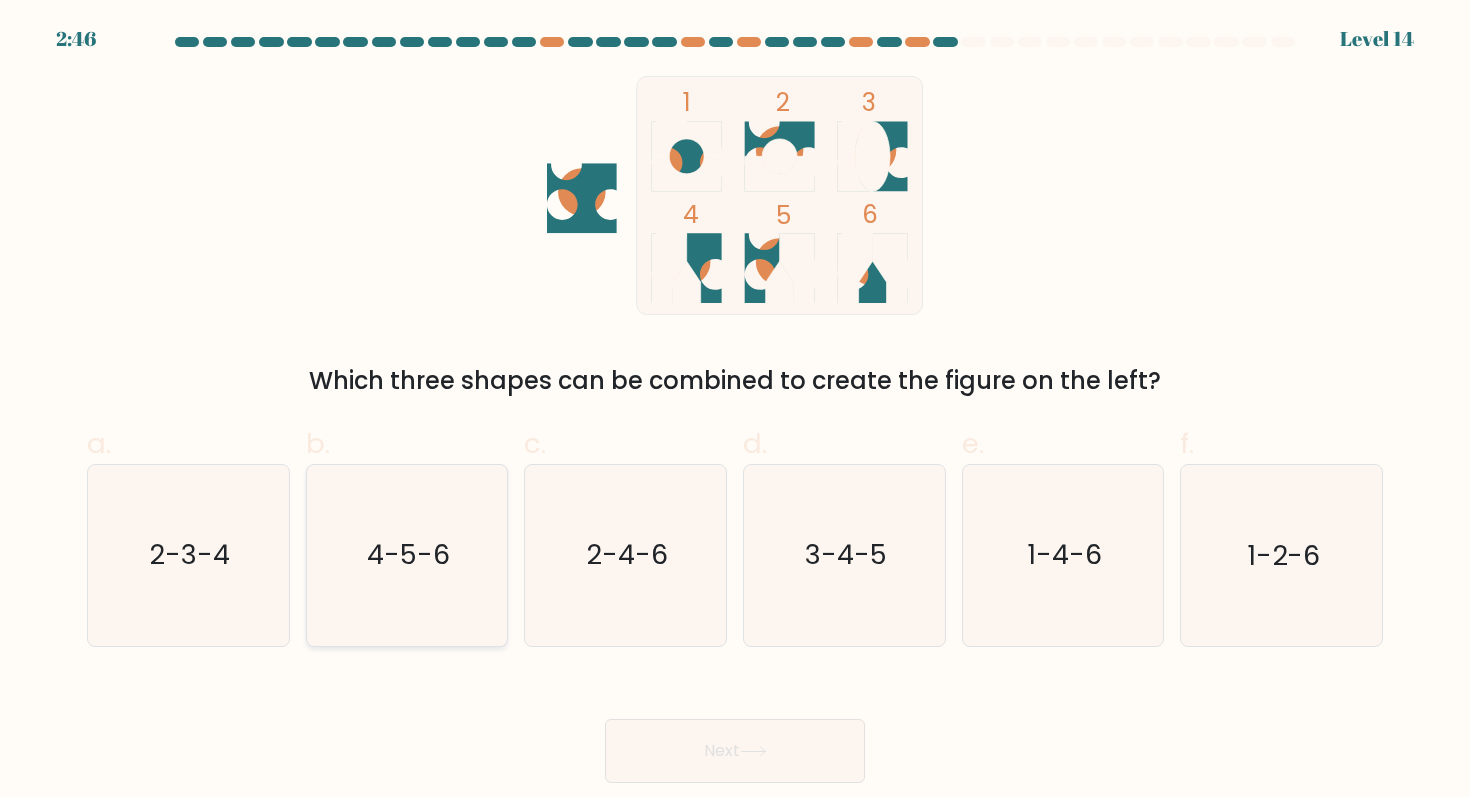 click on "4-5-6" 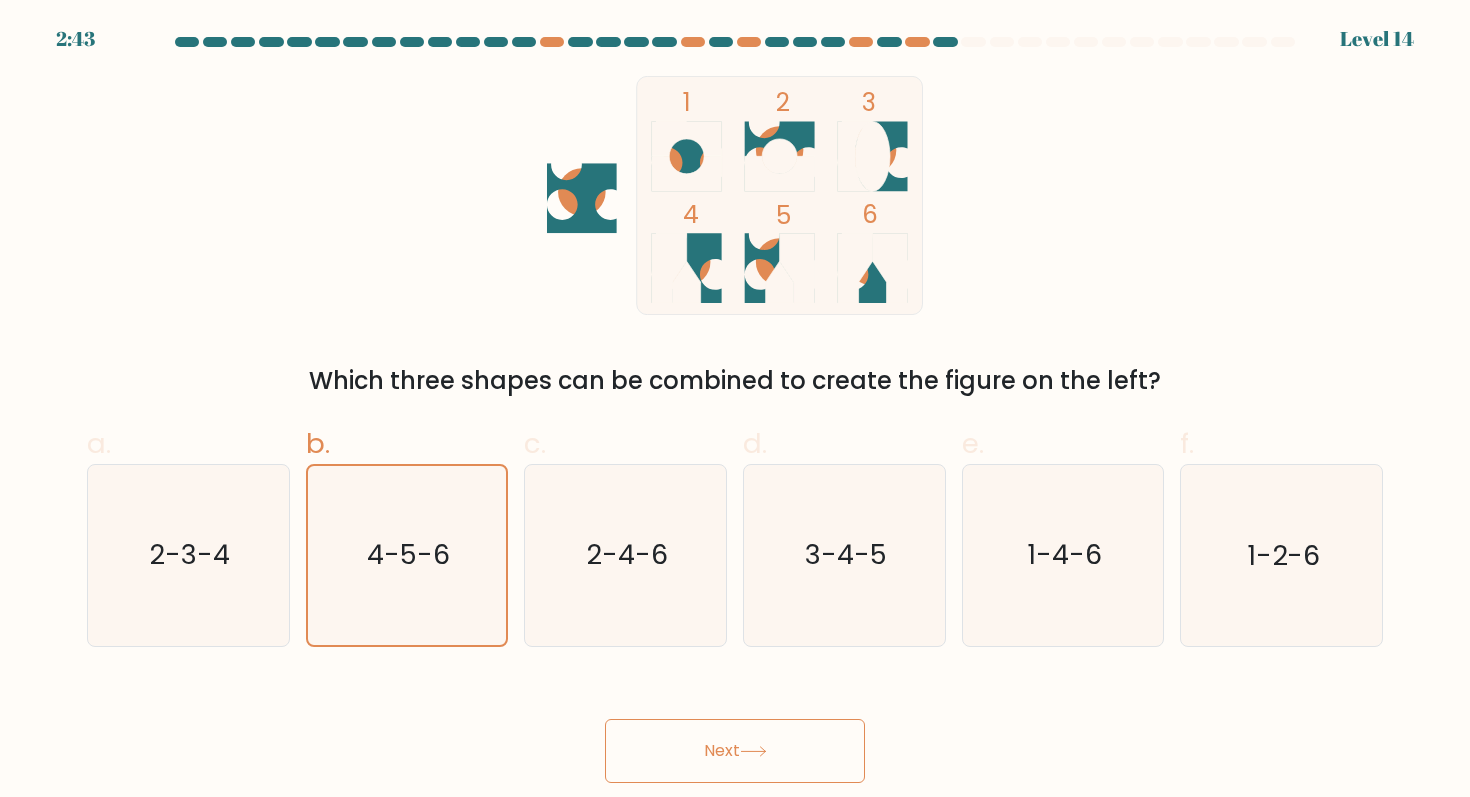 click on "Next" at bounding box center [735, 751] 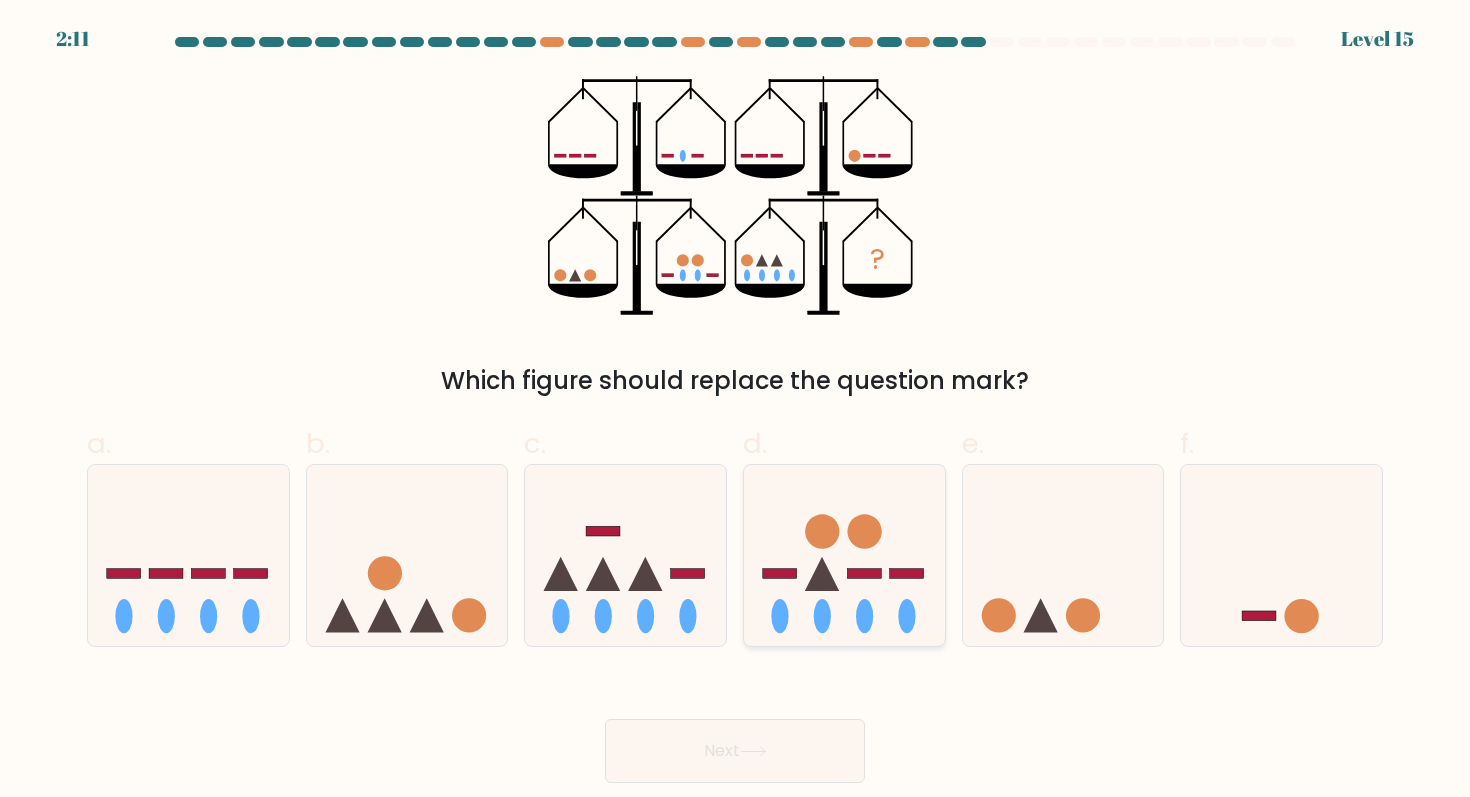 click 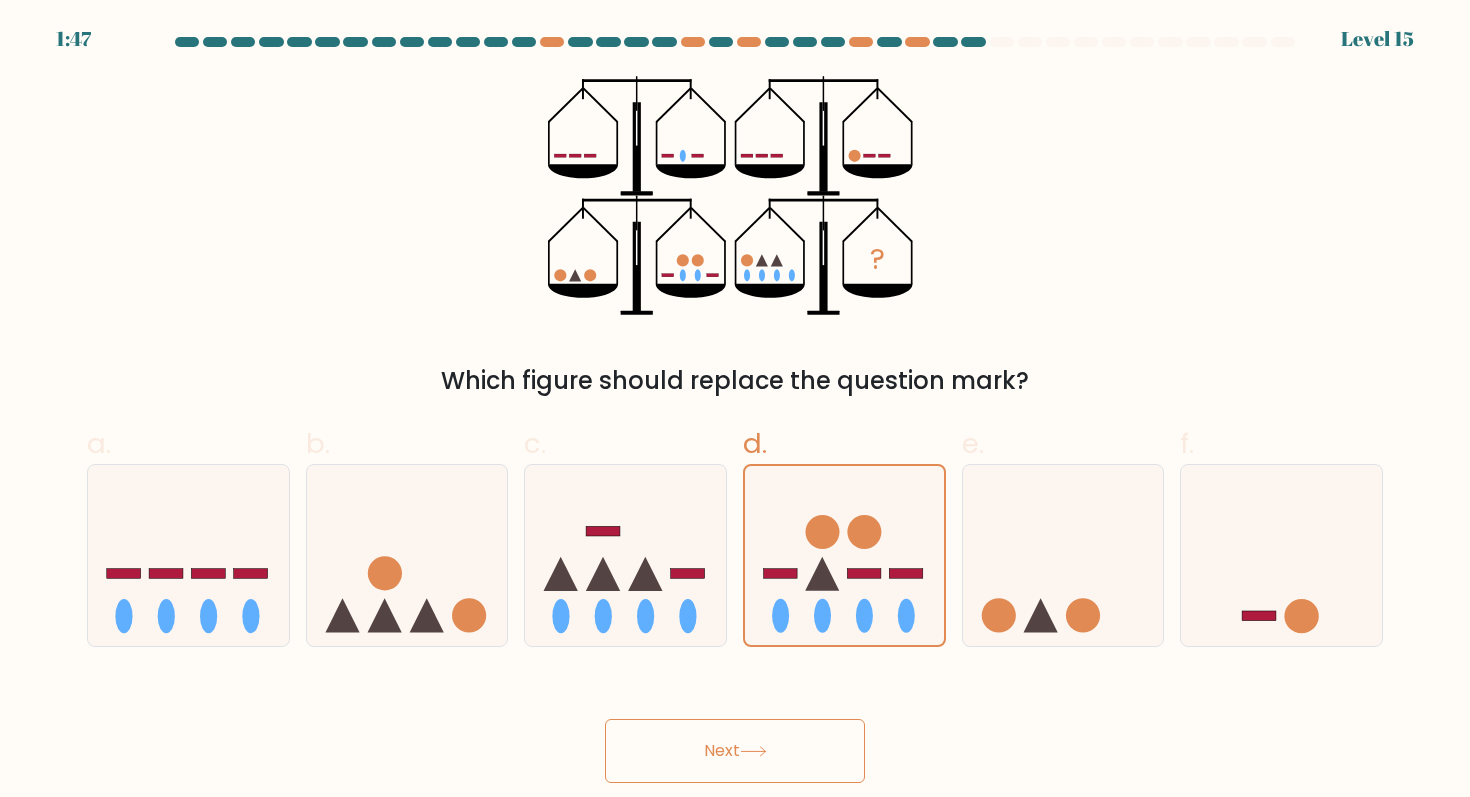click on "Next" at bounding box center (735, 751) 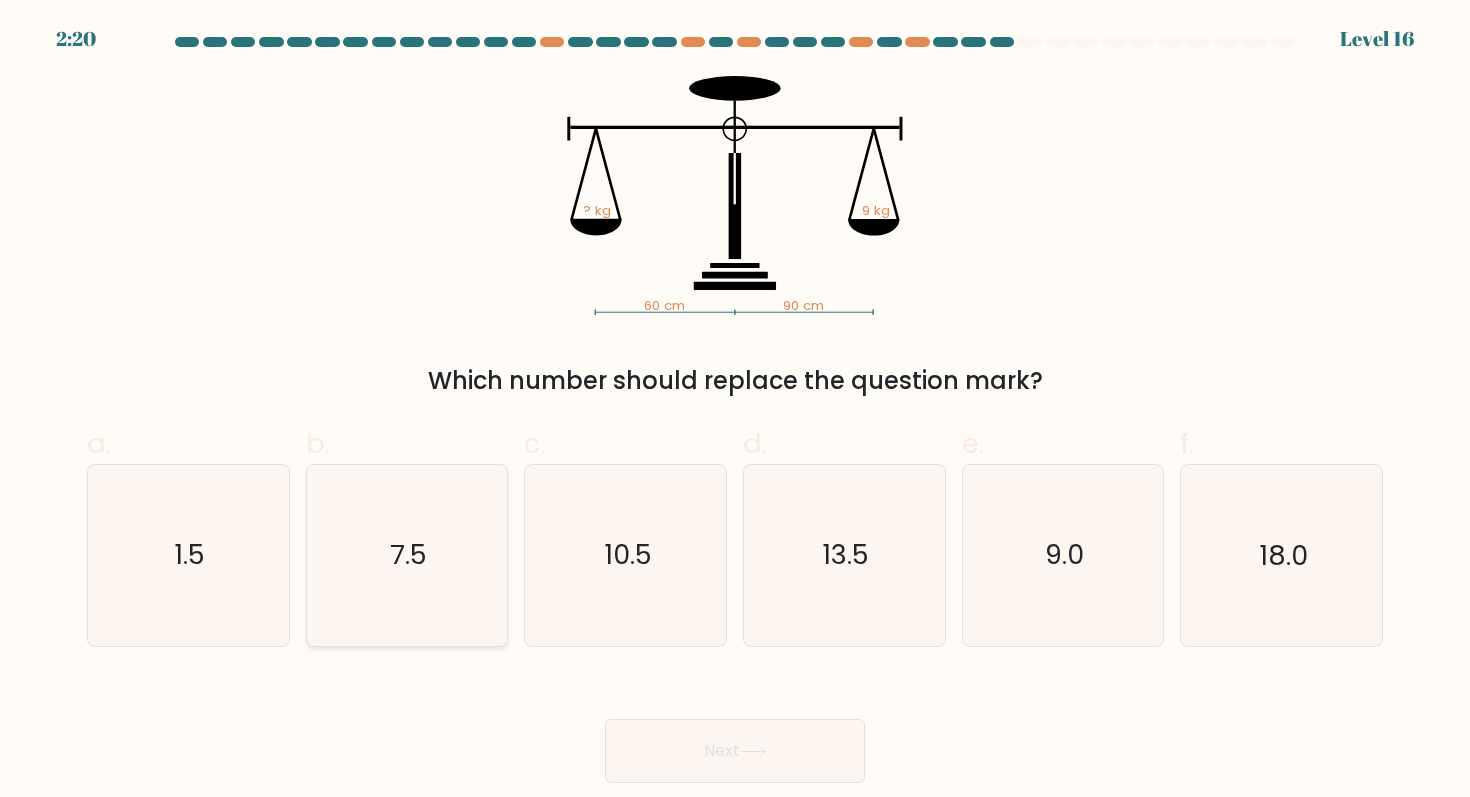 click on "7.5" 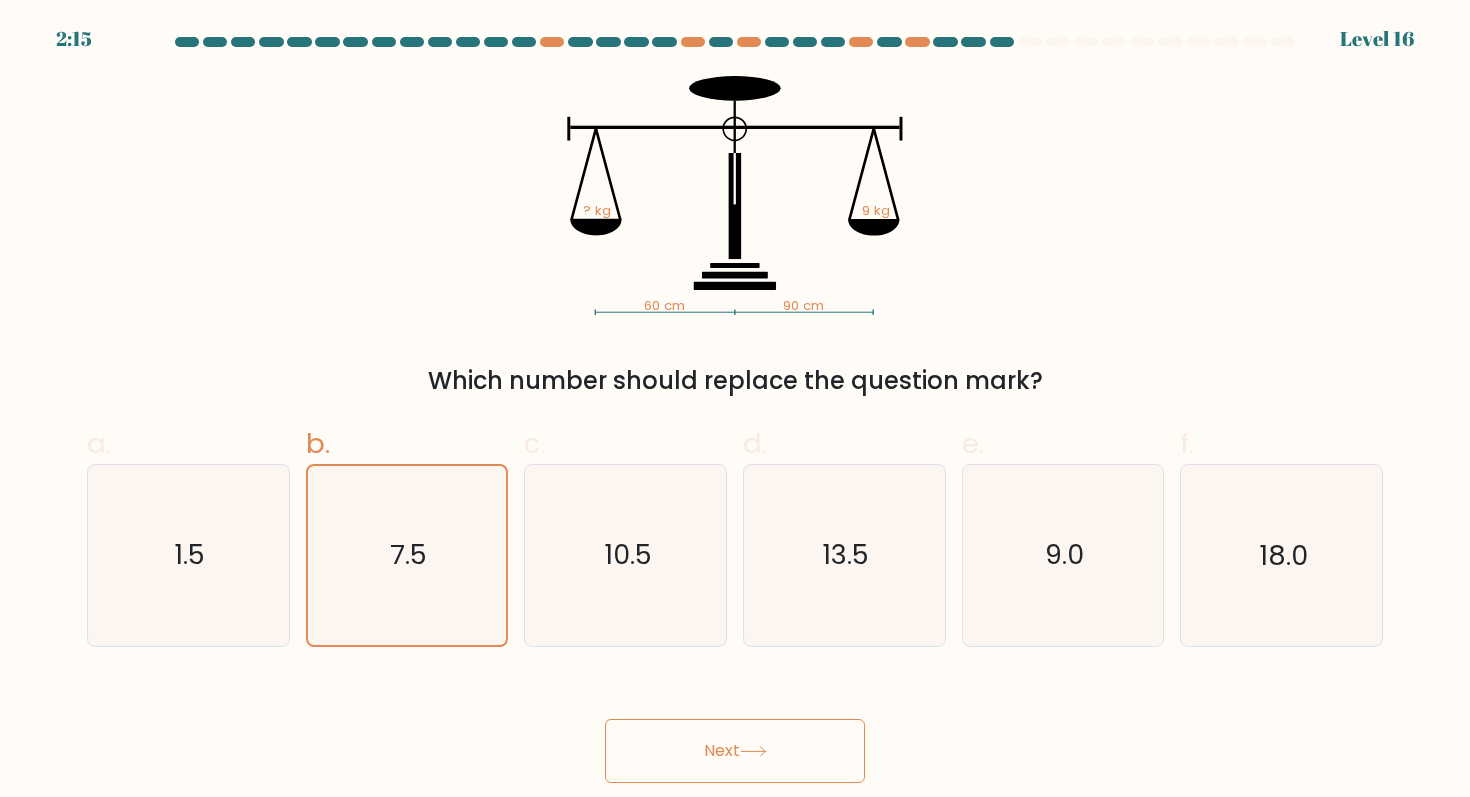 click on "Next" at bounding box center [735, 727] 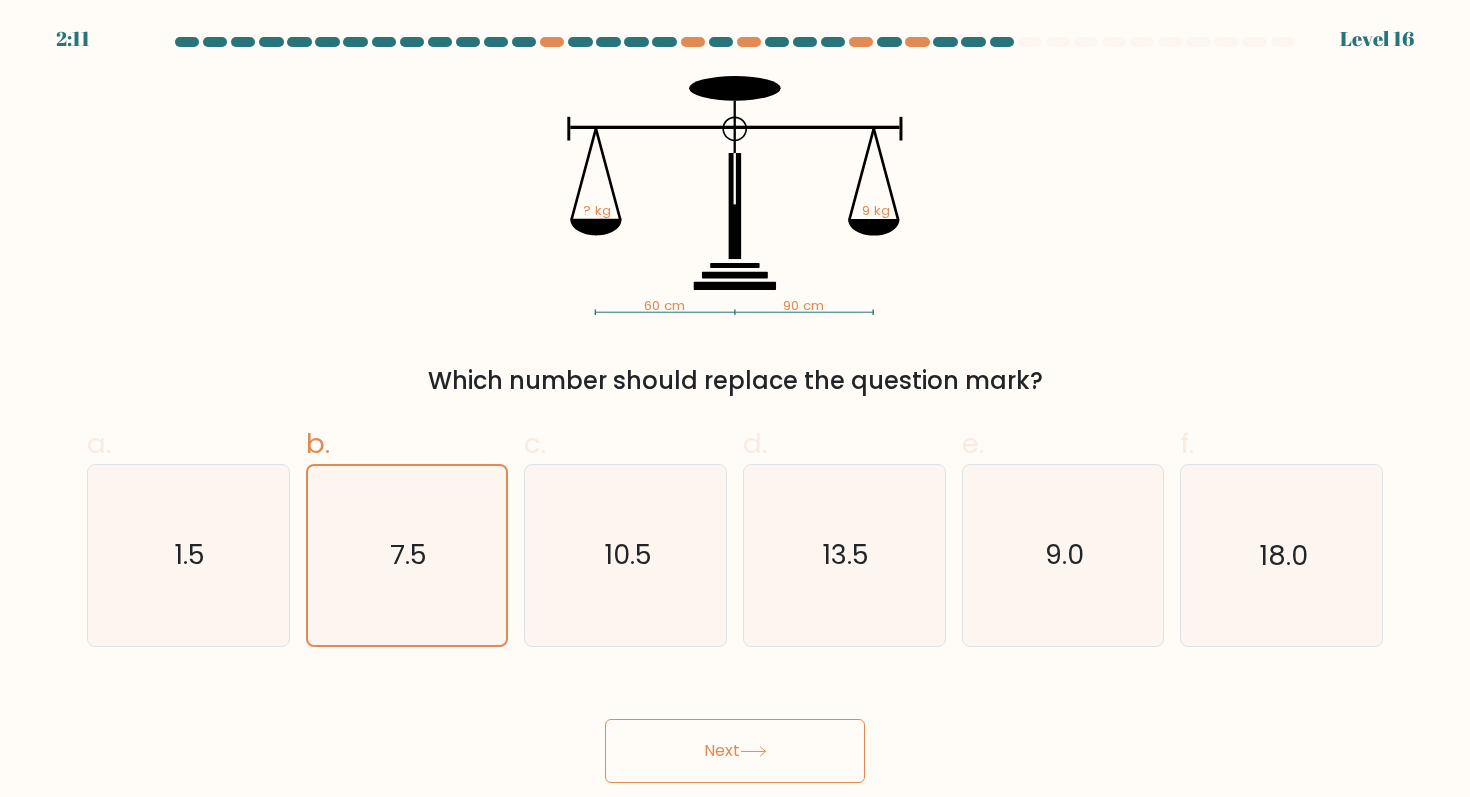 click on "Next" at bounding box center [735, 727] 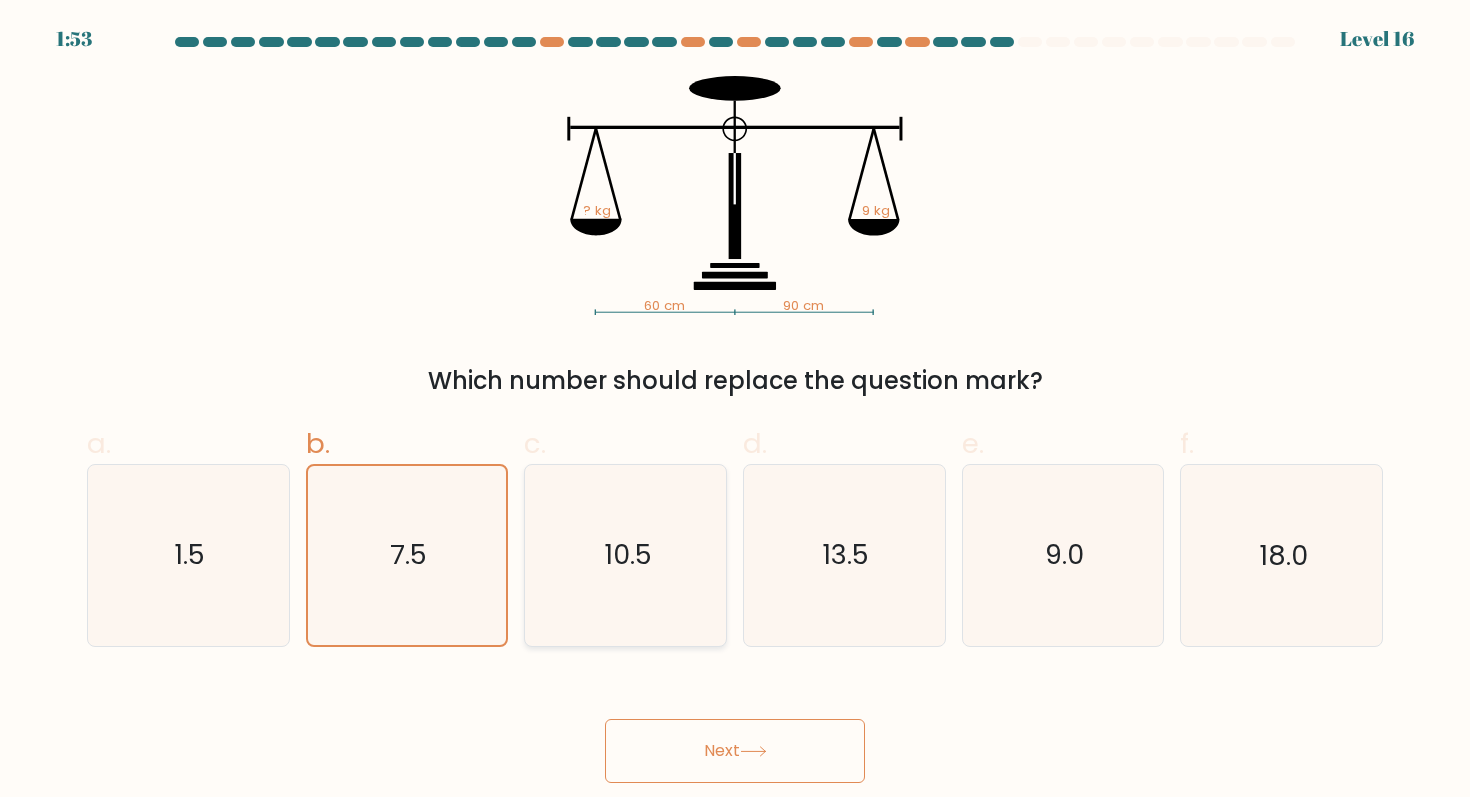 click on "10.5" 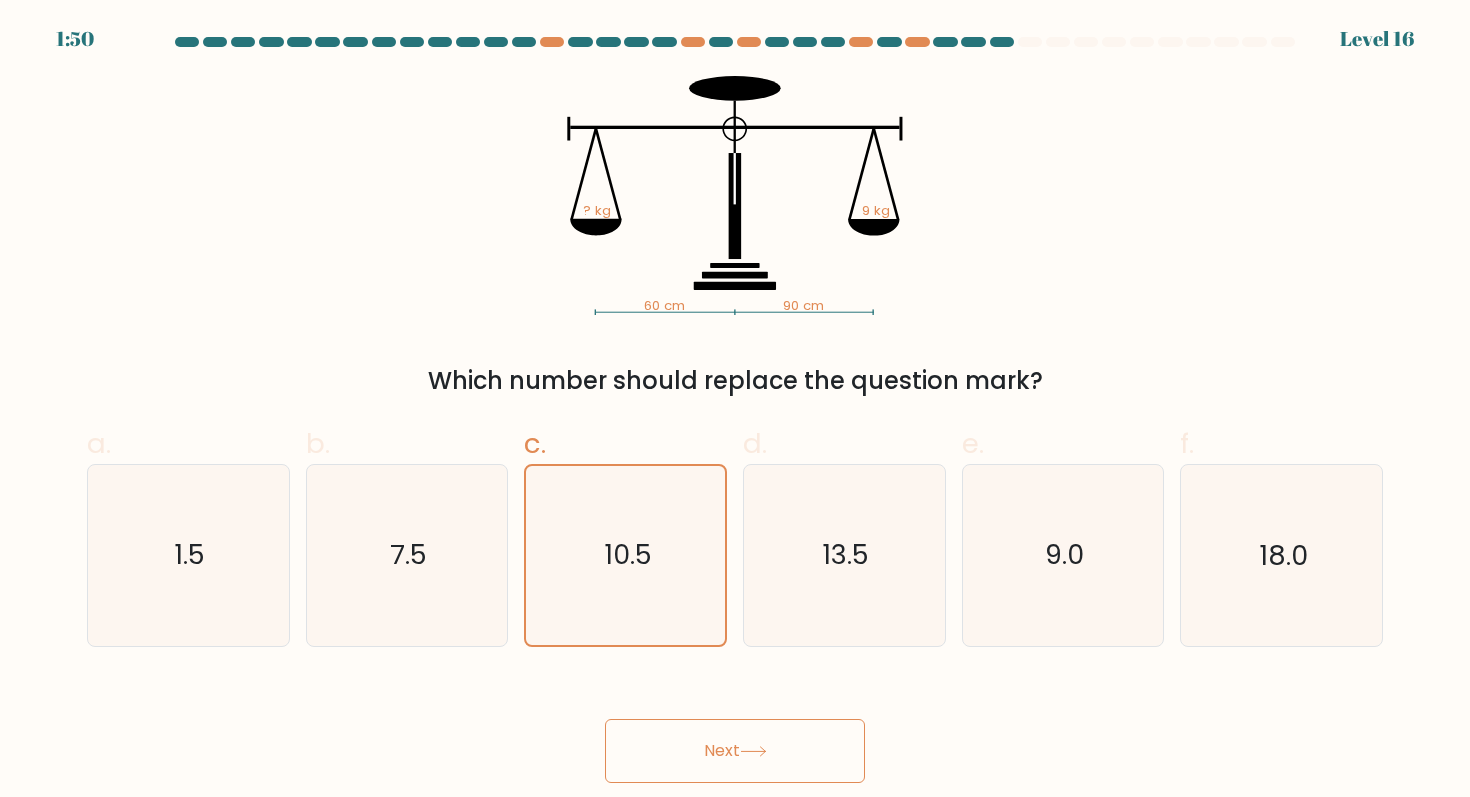 click on "Next" at bounding box center (735, 751) 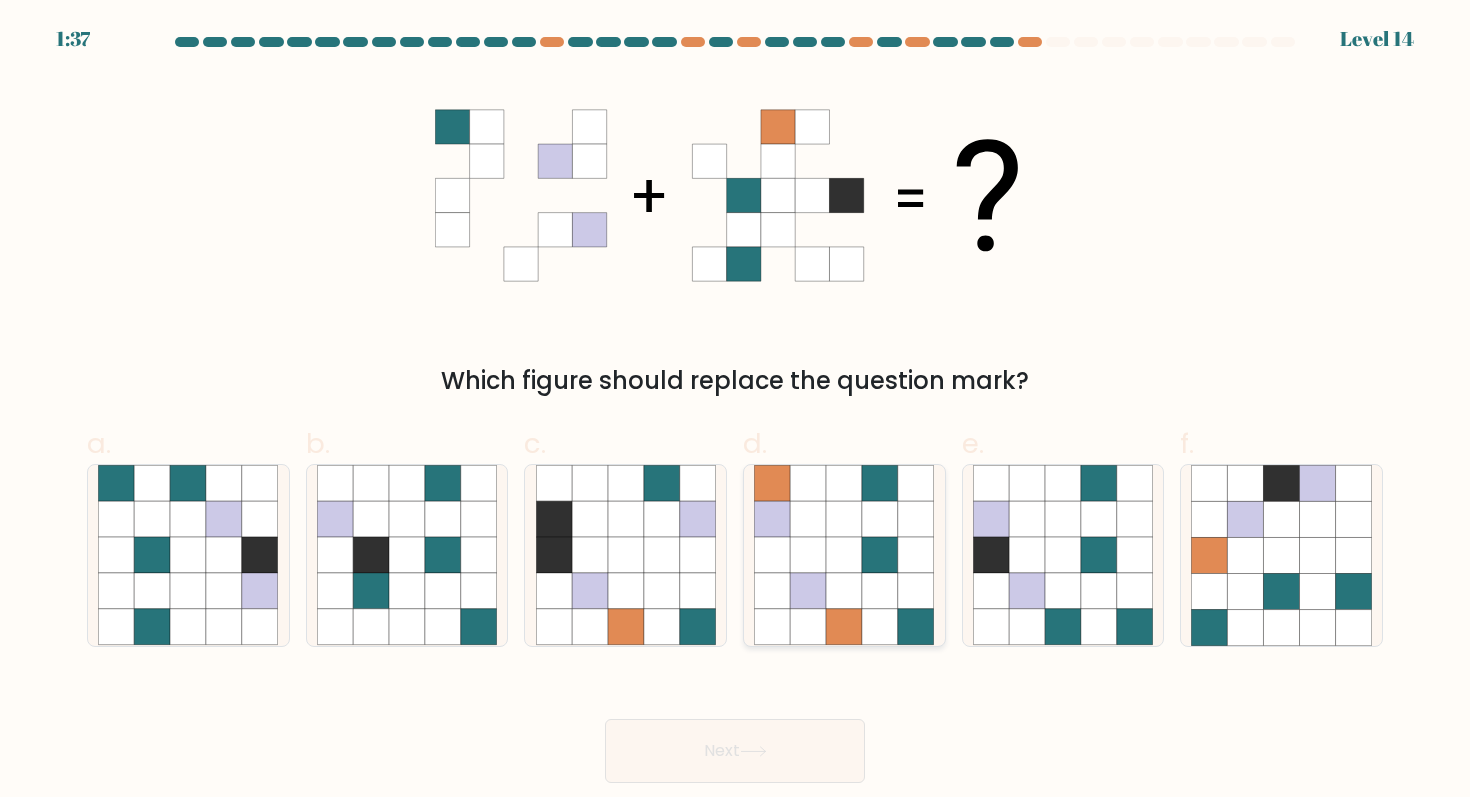 click 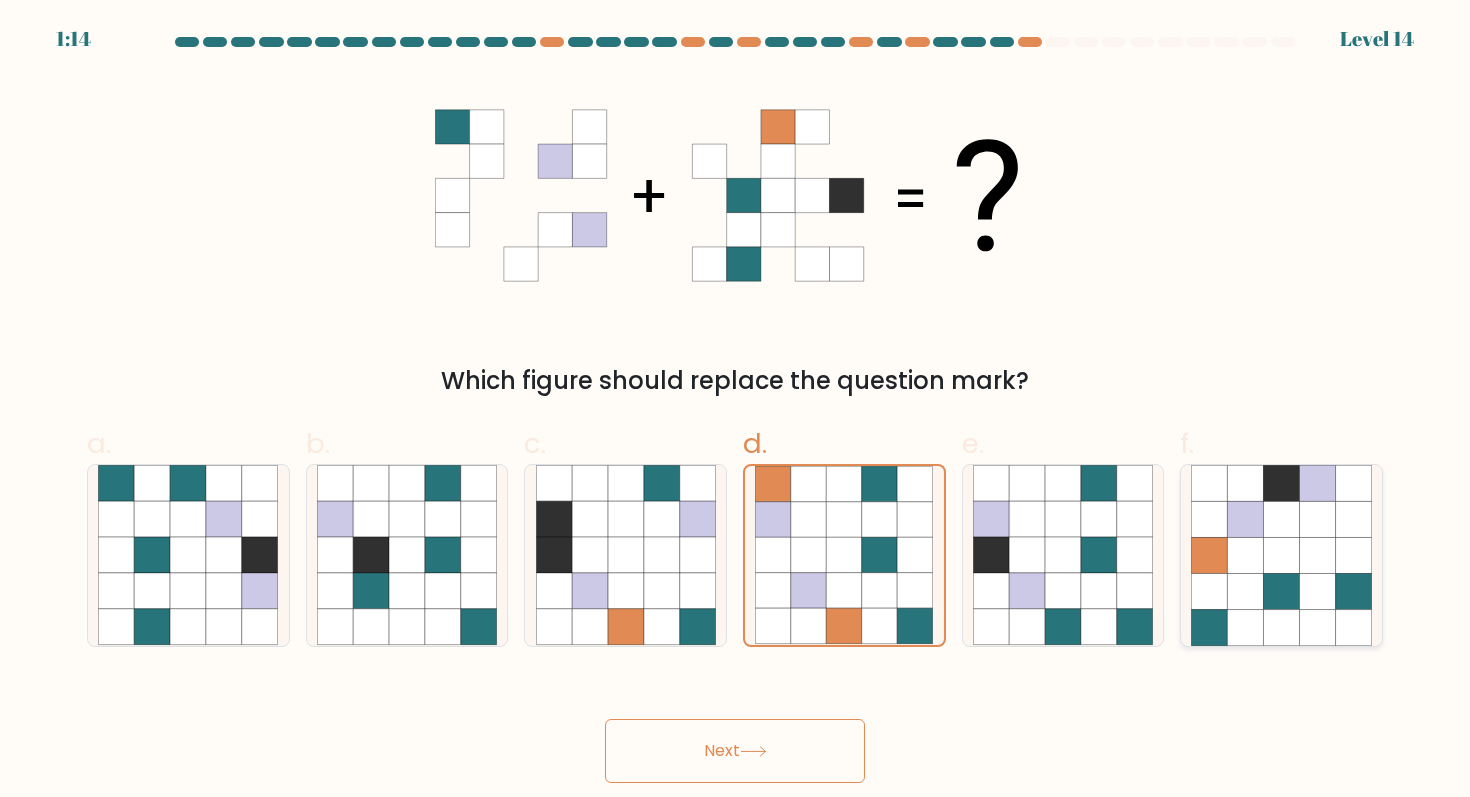 click 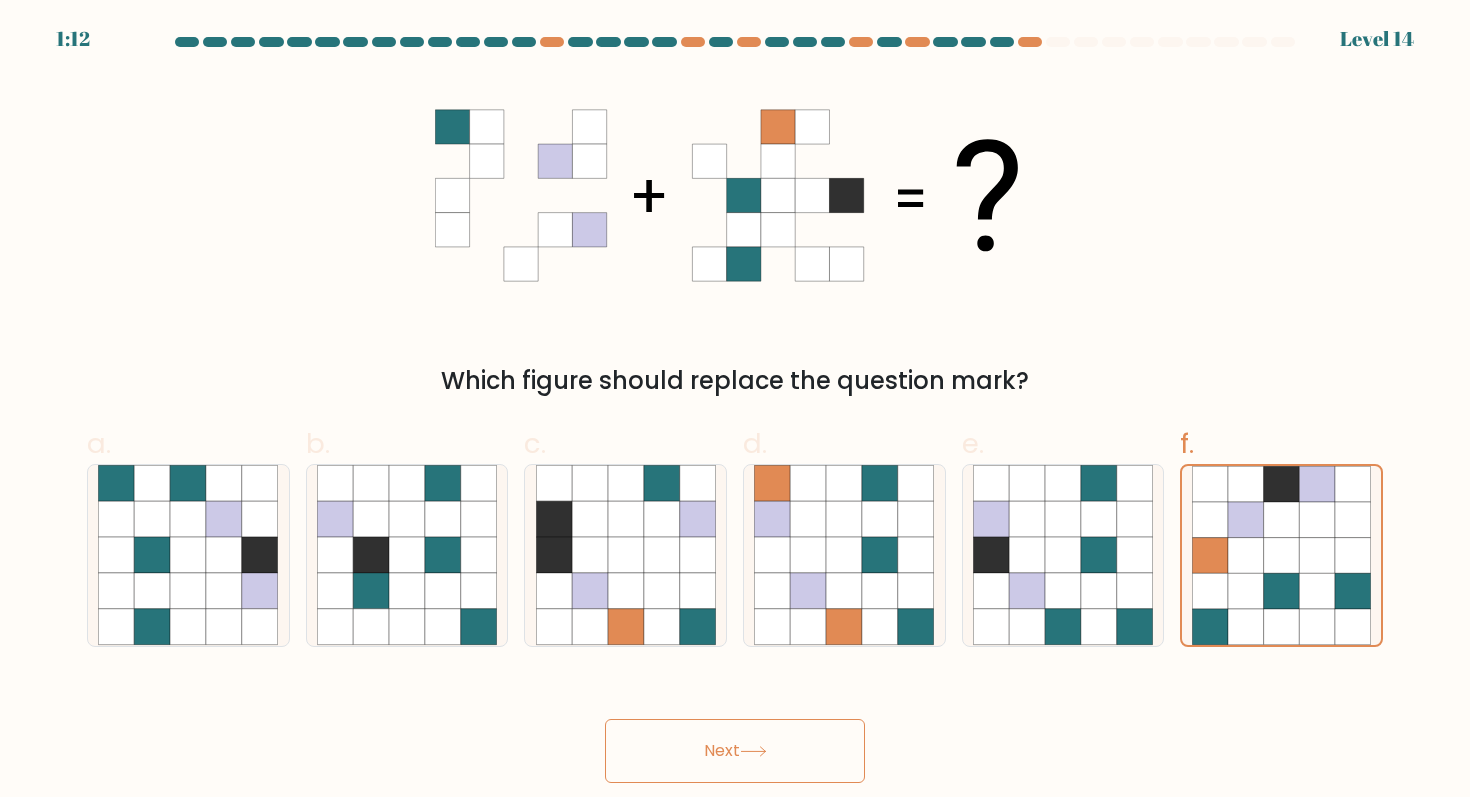 click 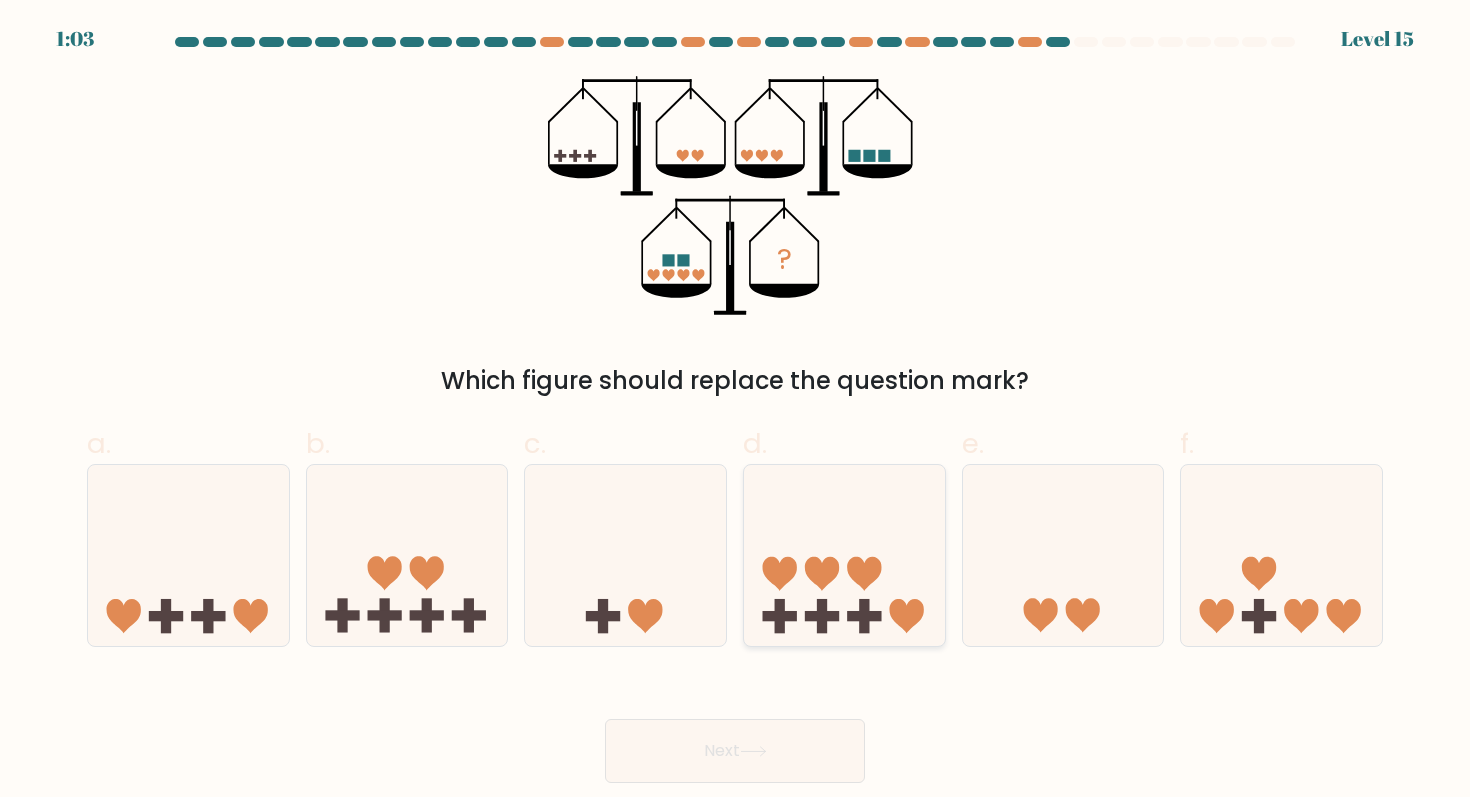 click 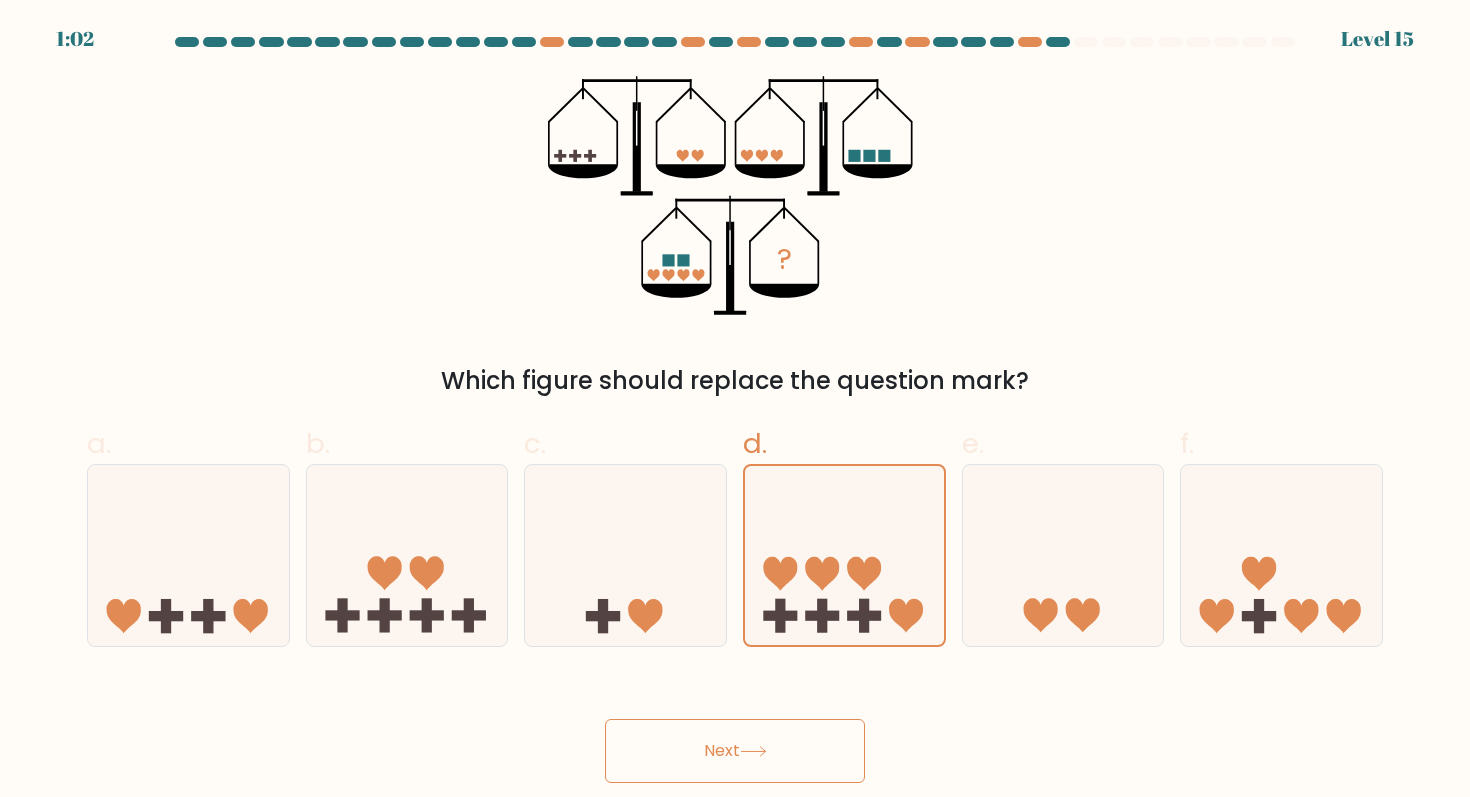 click on "Next" at bounding box center [735, 751] 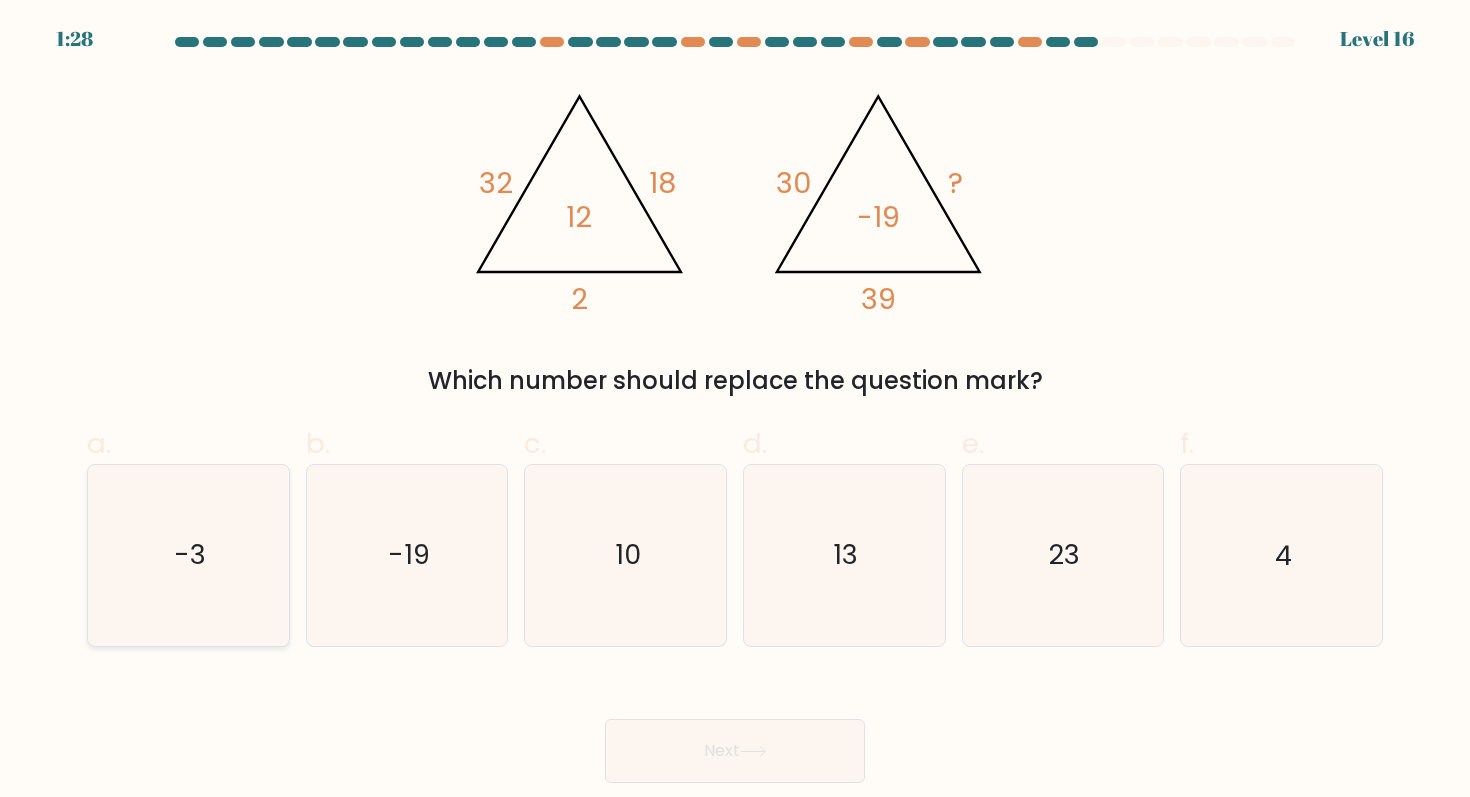 click on "-3" 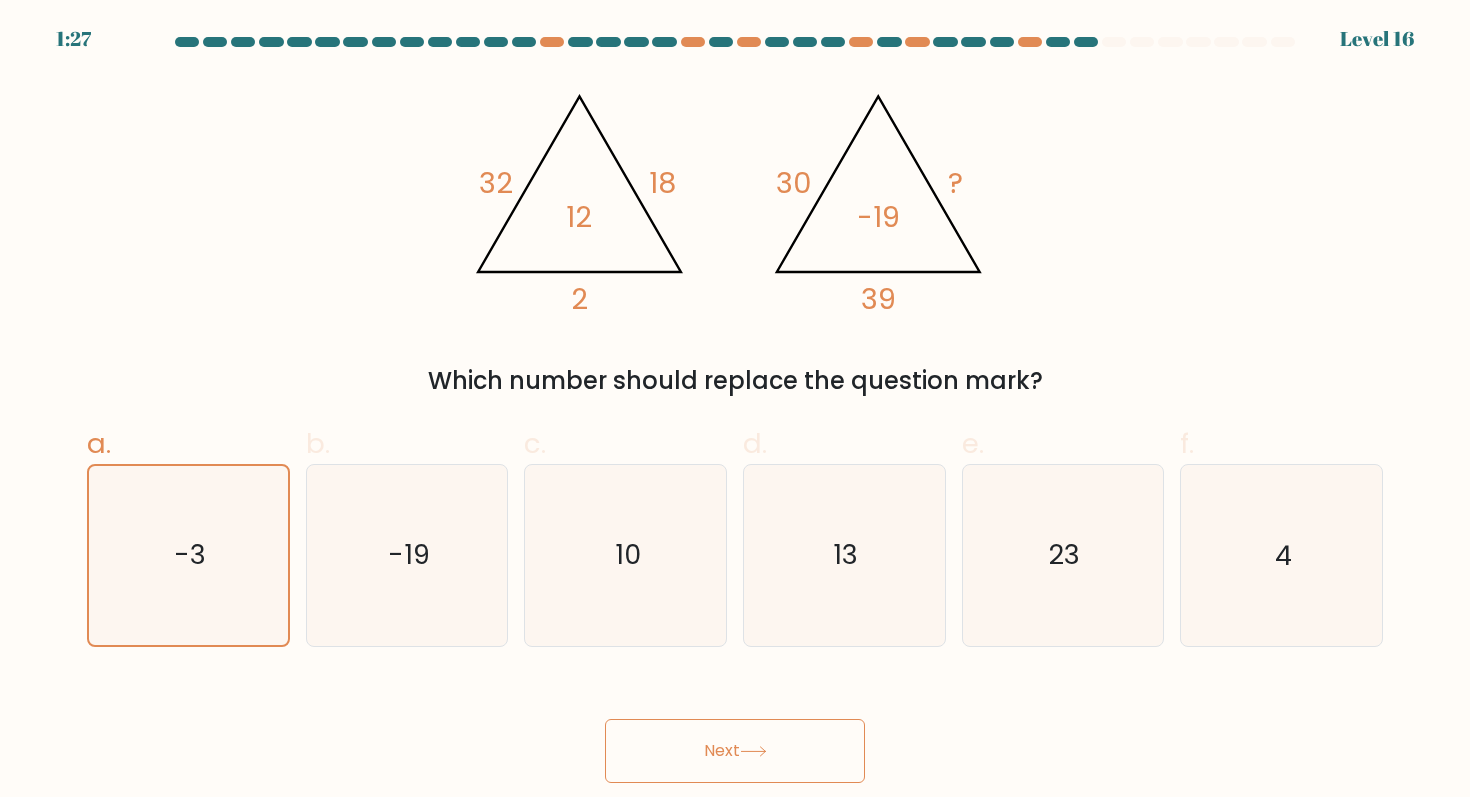 click on "Next" at bounding box center [735, 751] 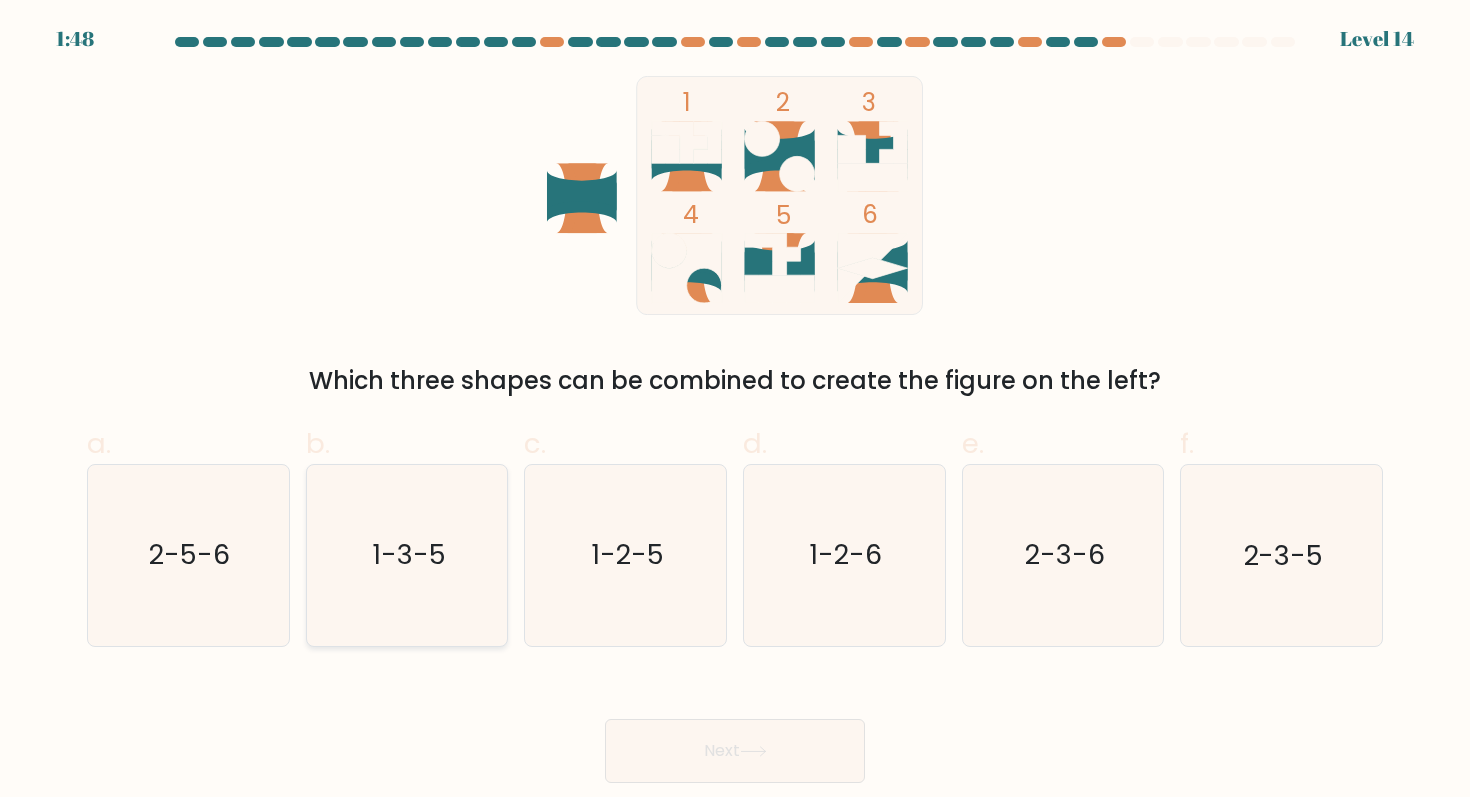 click on "1-3-5" 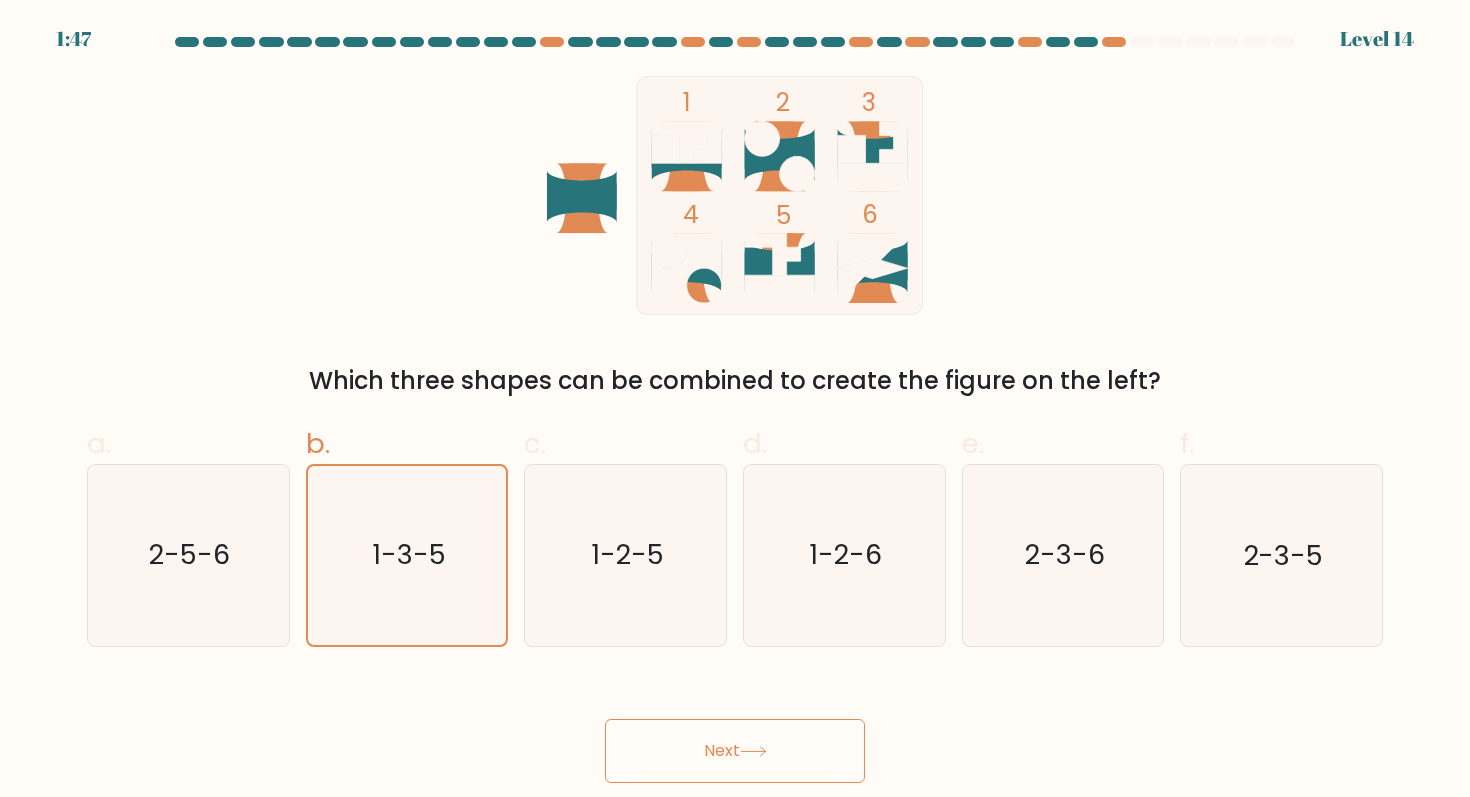 click on "Next" at bounding box center [735, 751] 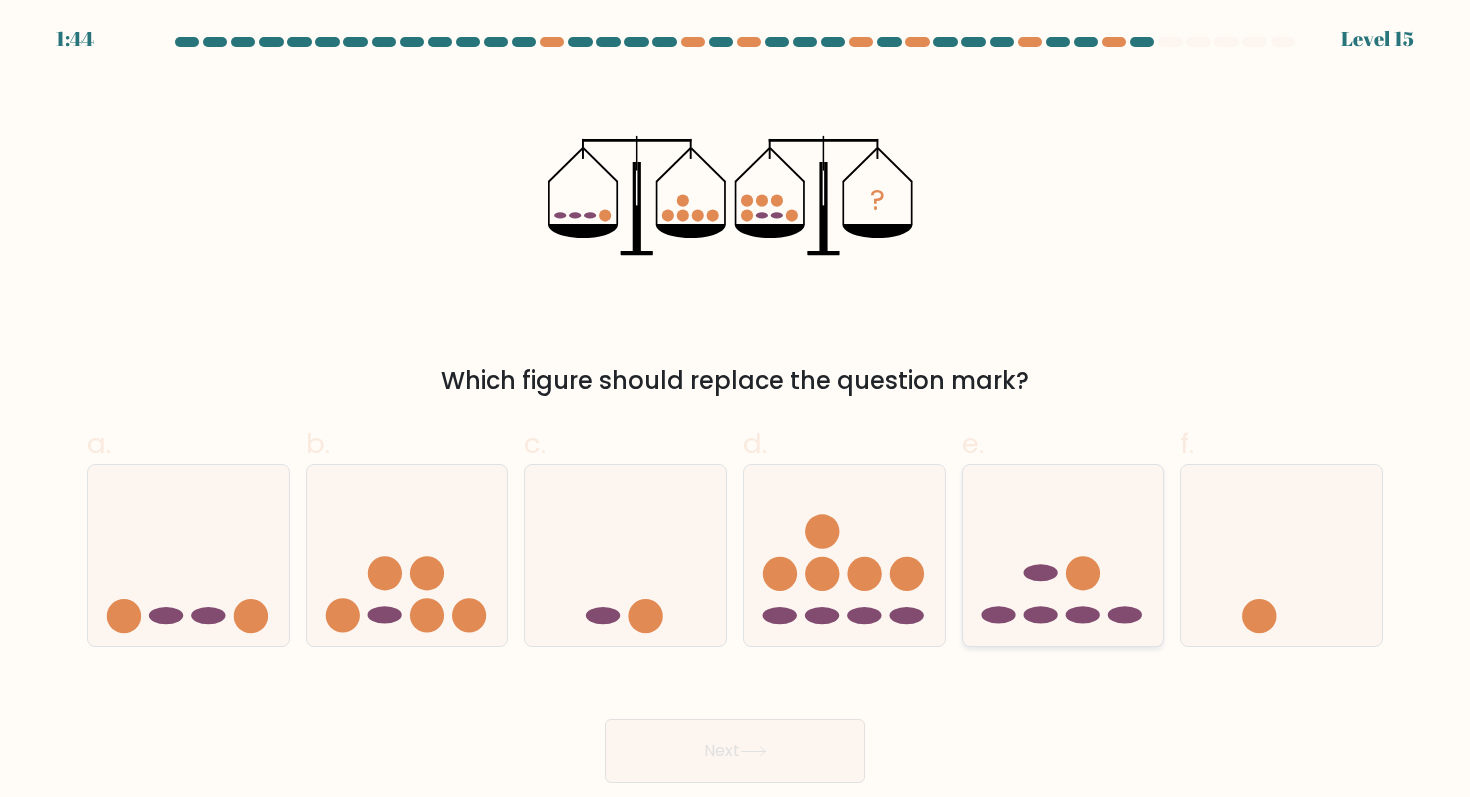 click 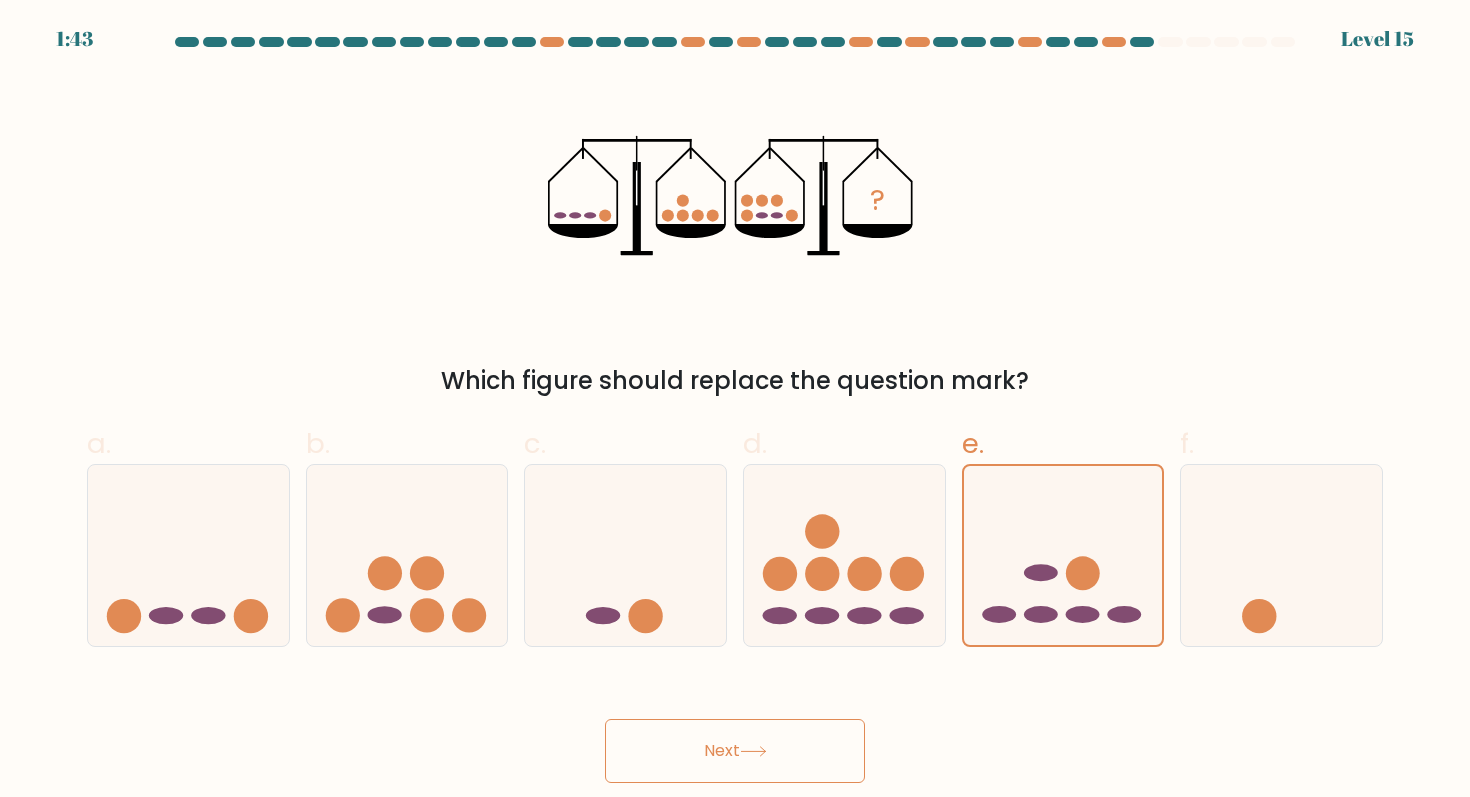 click on "Next" at bounding box center (735, 751) 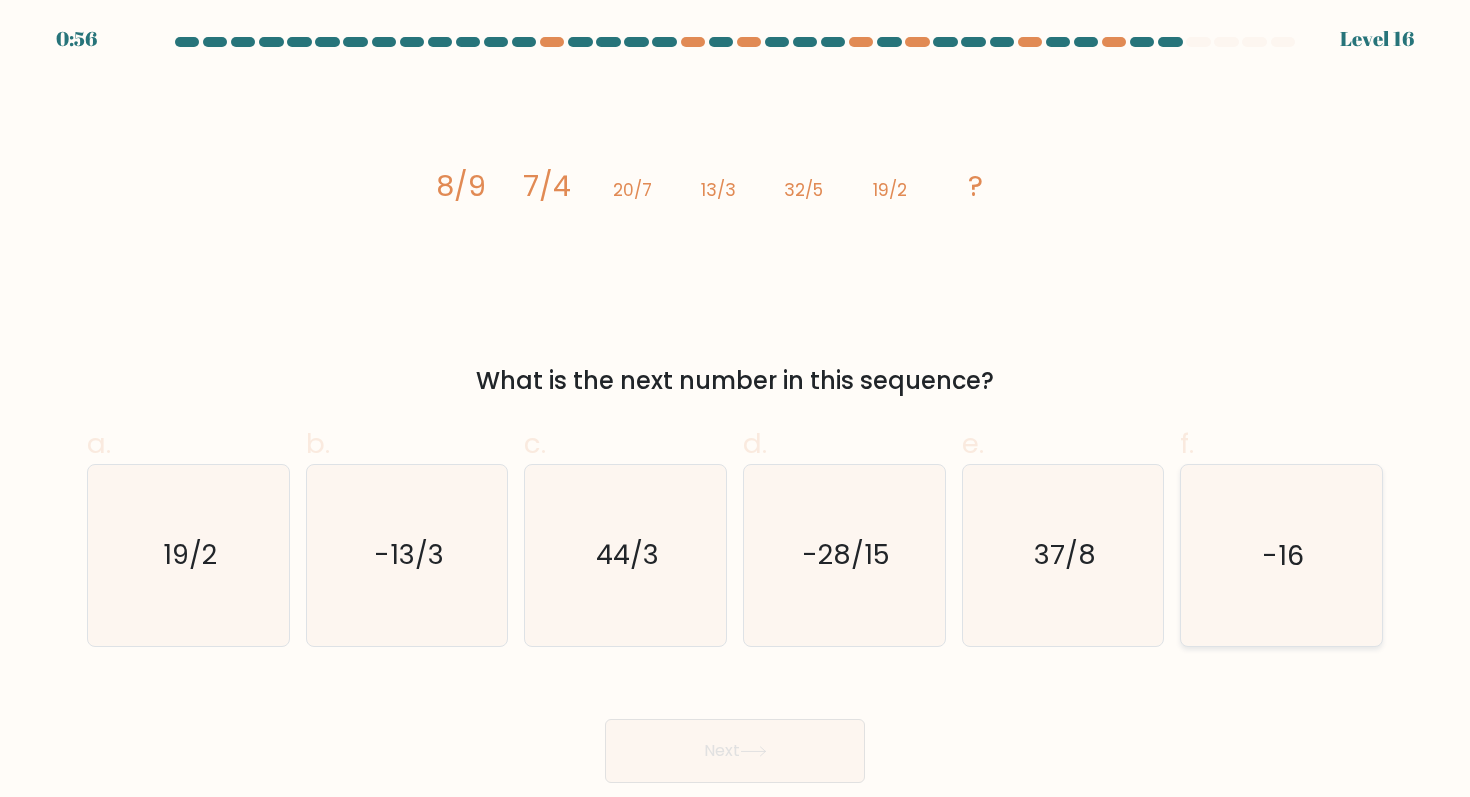 click on "-16" 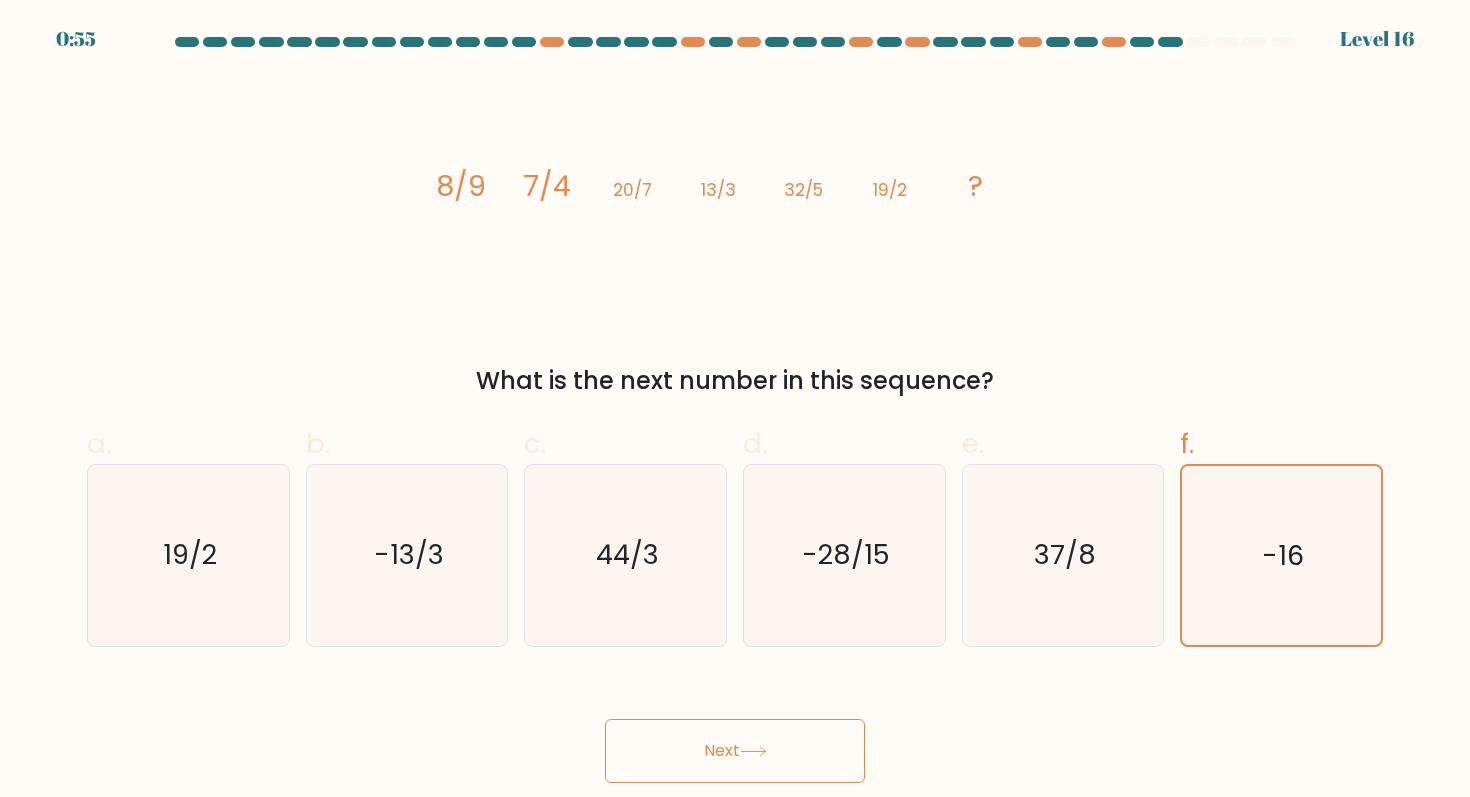 click on "Next" at bounding box center (735, 751) 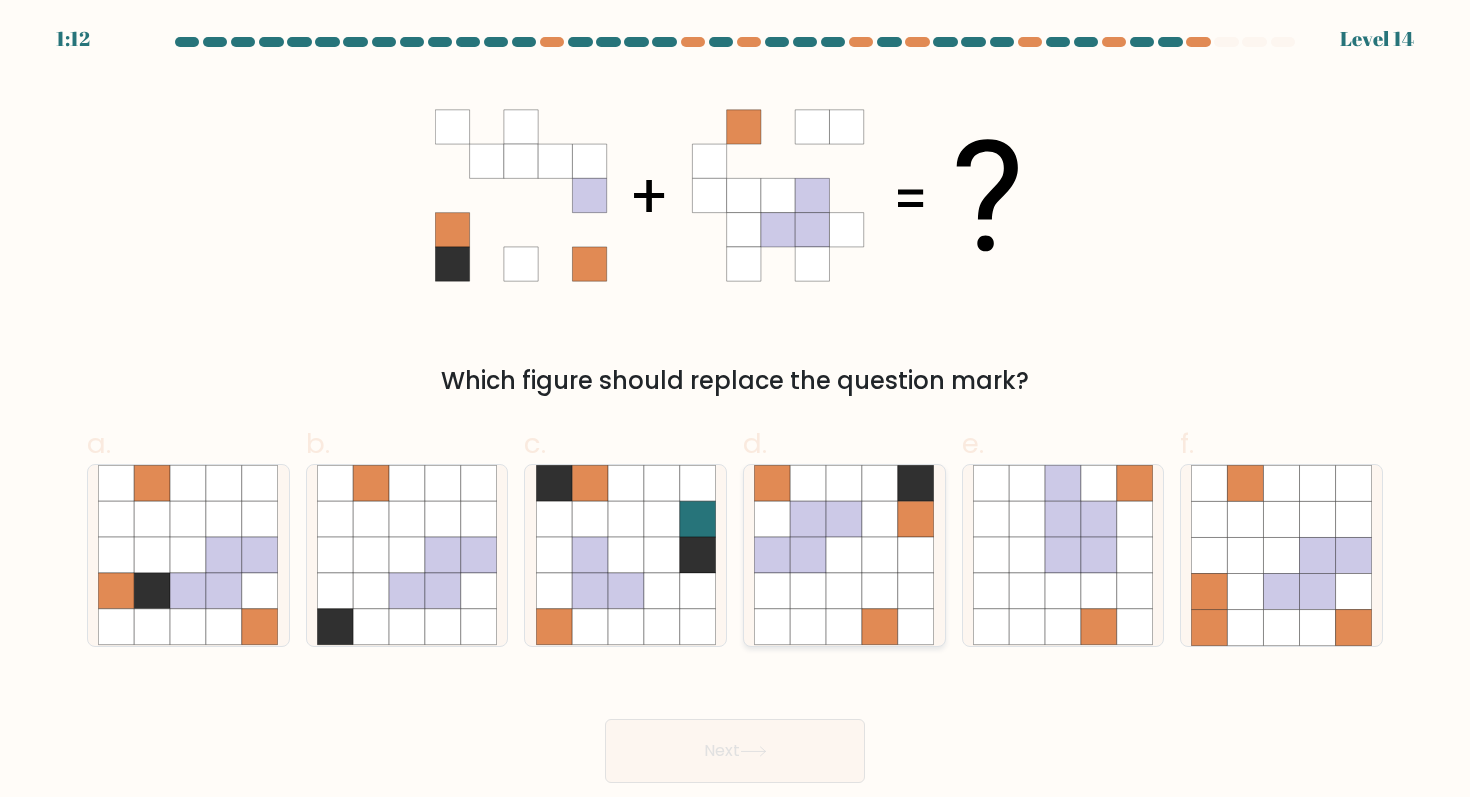 click 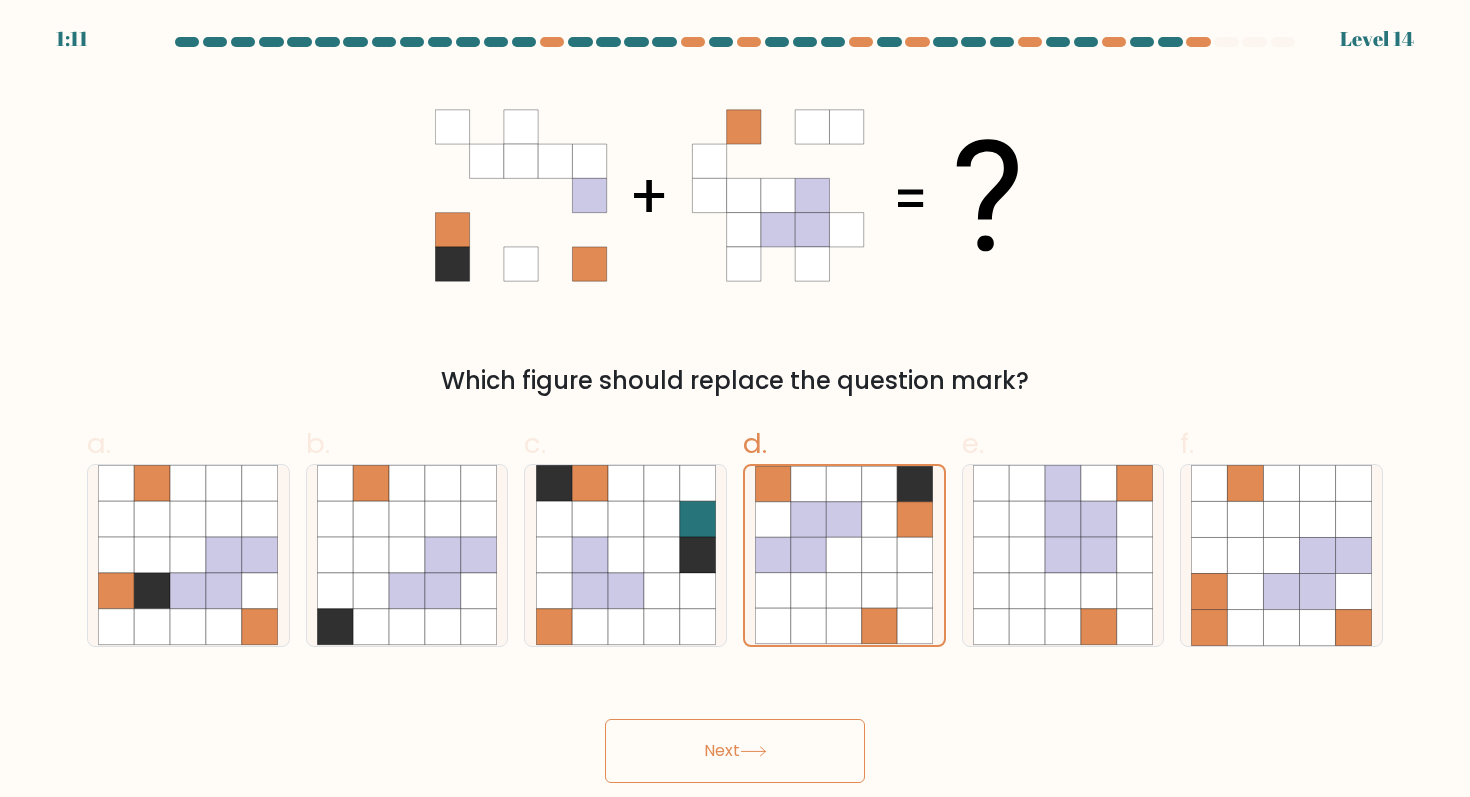 click on "Next" at bounding box center (735, 751) 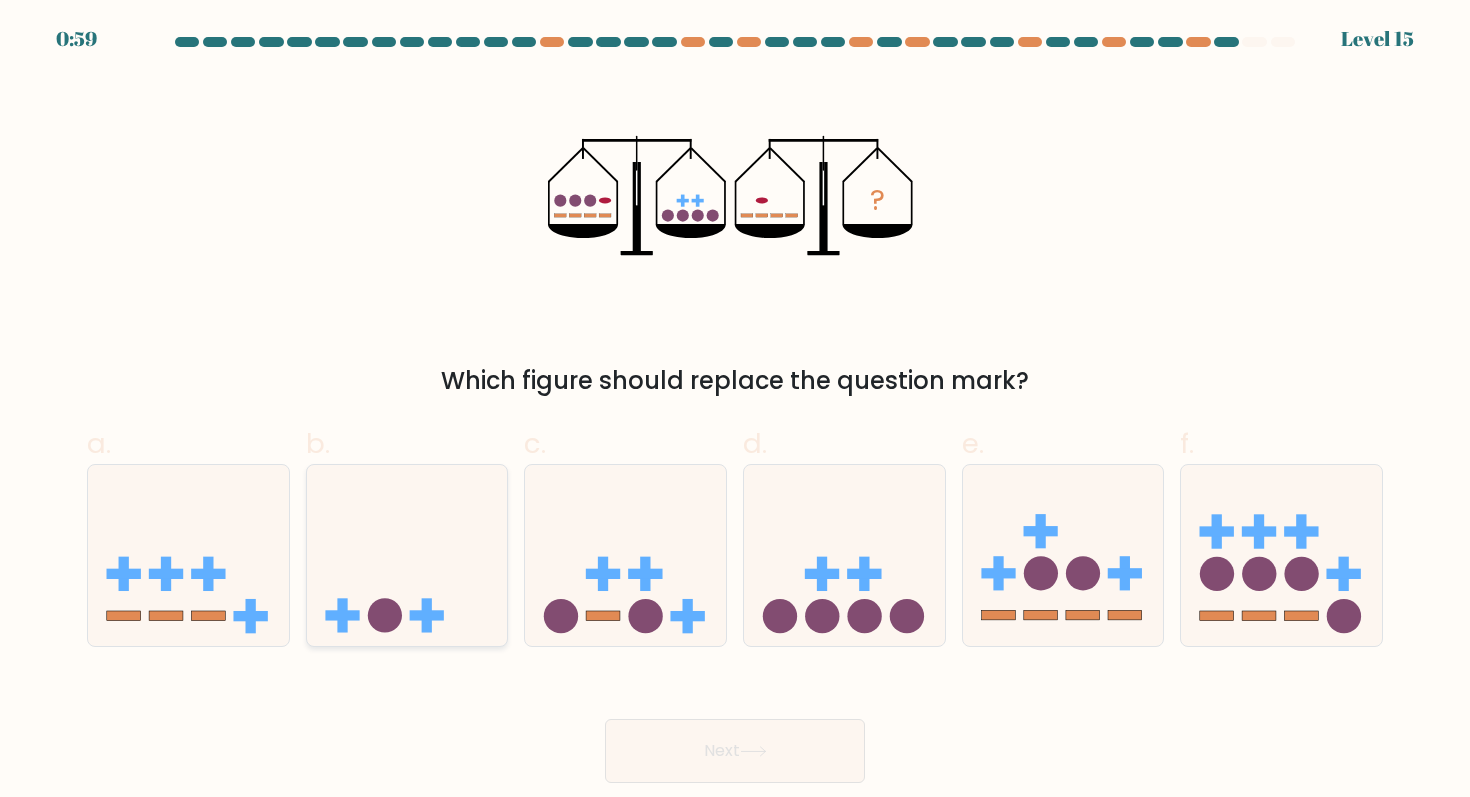click 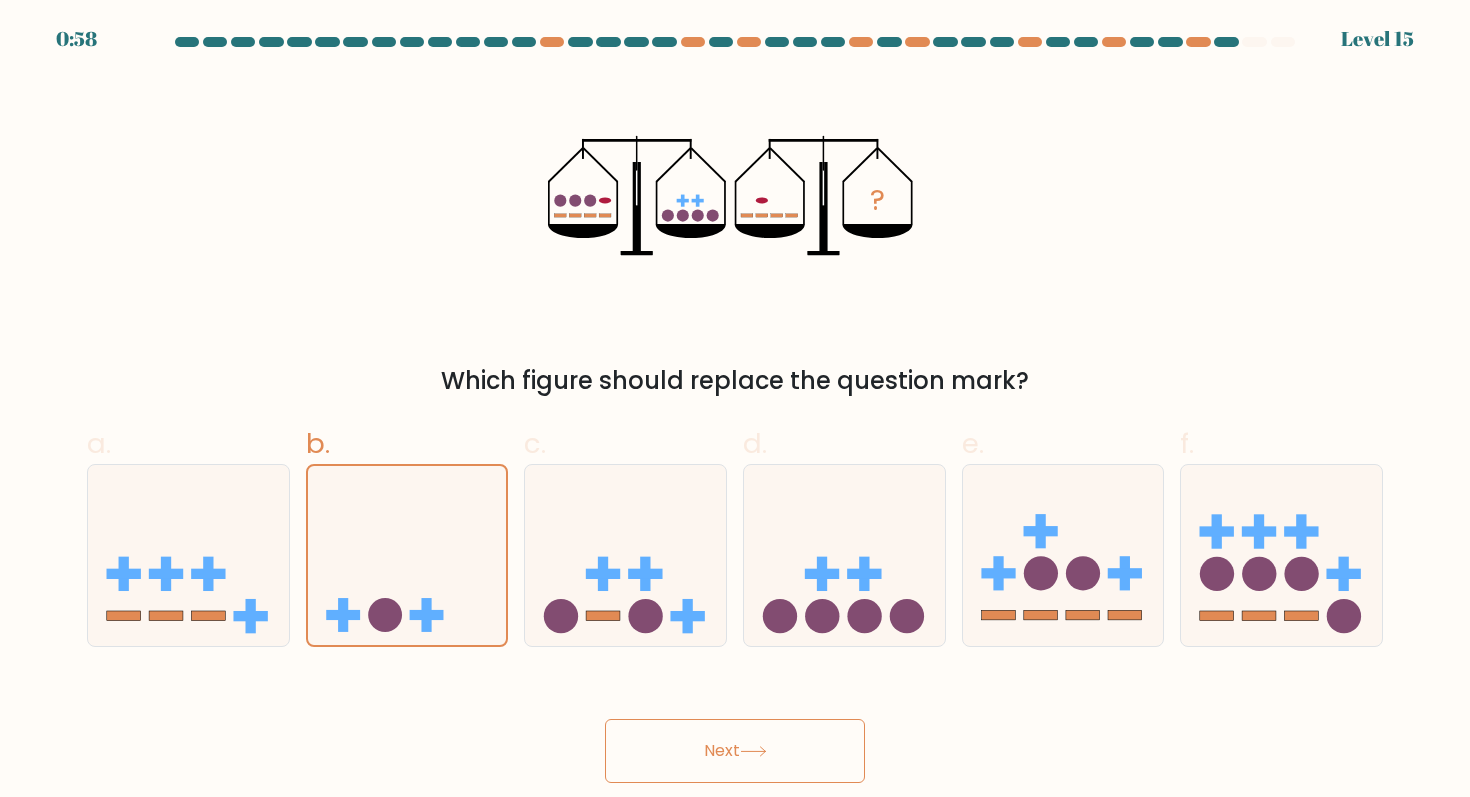 click on "Next" at bounding box center (735, 751) 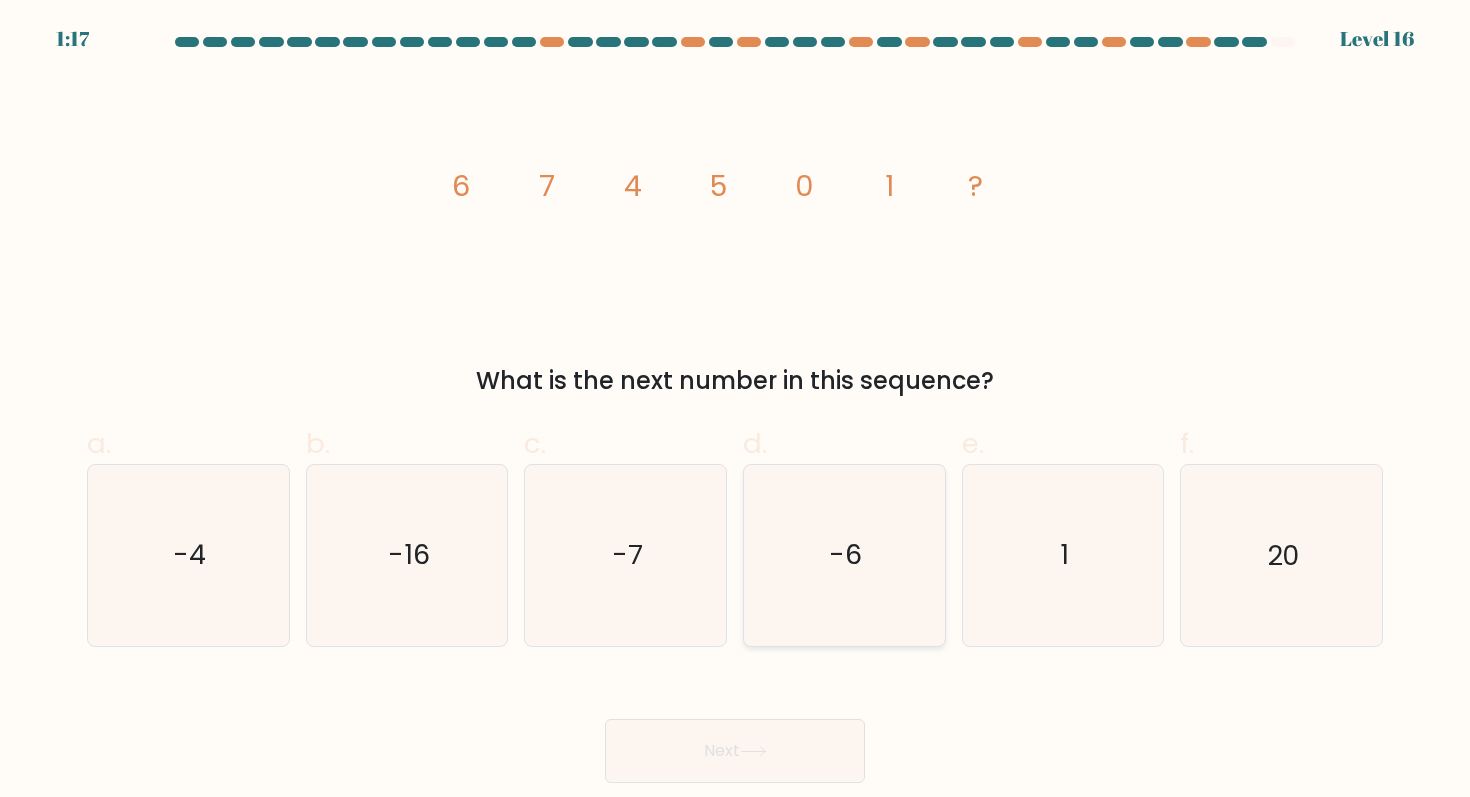 click on "-6" 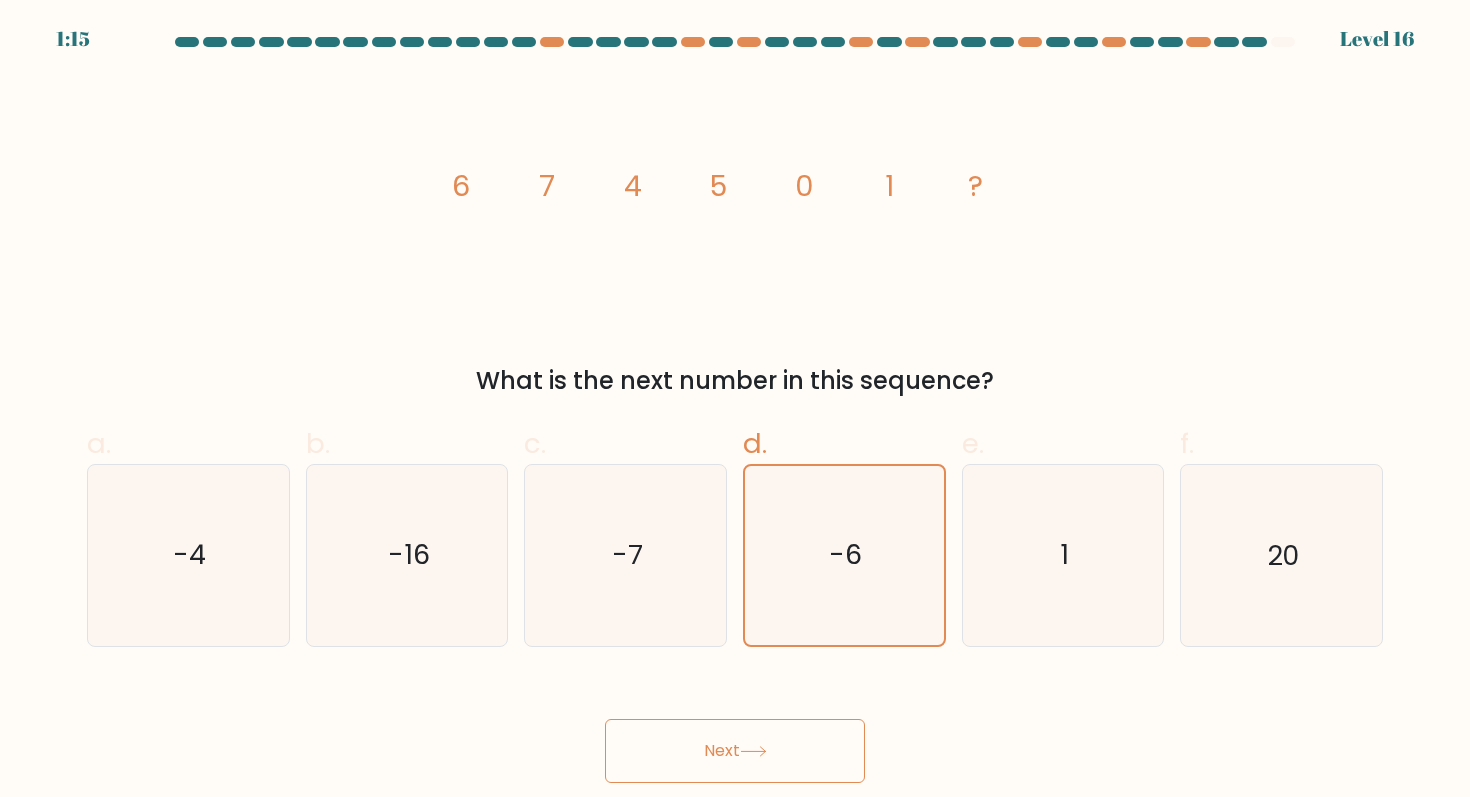 click on "Next" at bounding box center [735, 751] 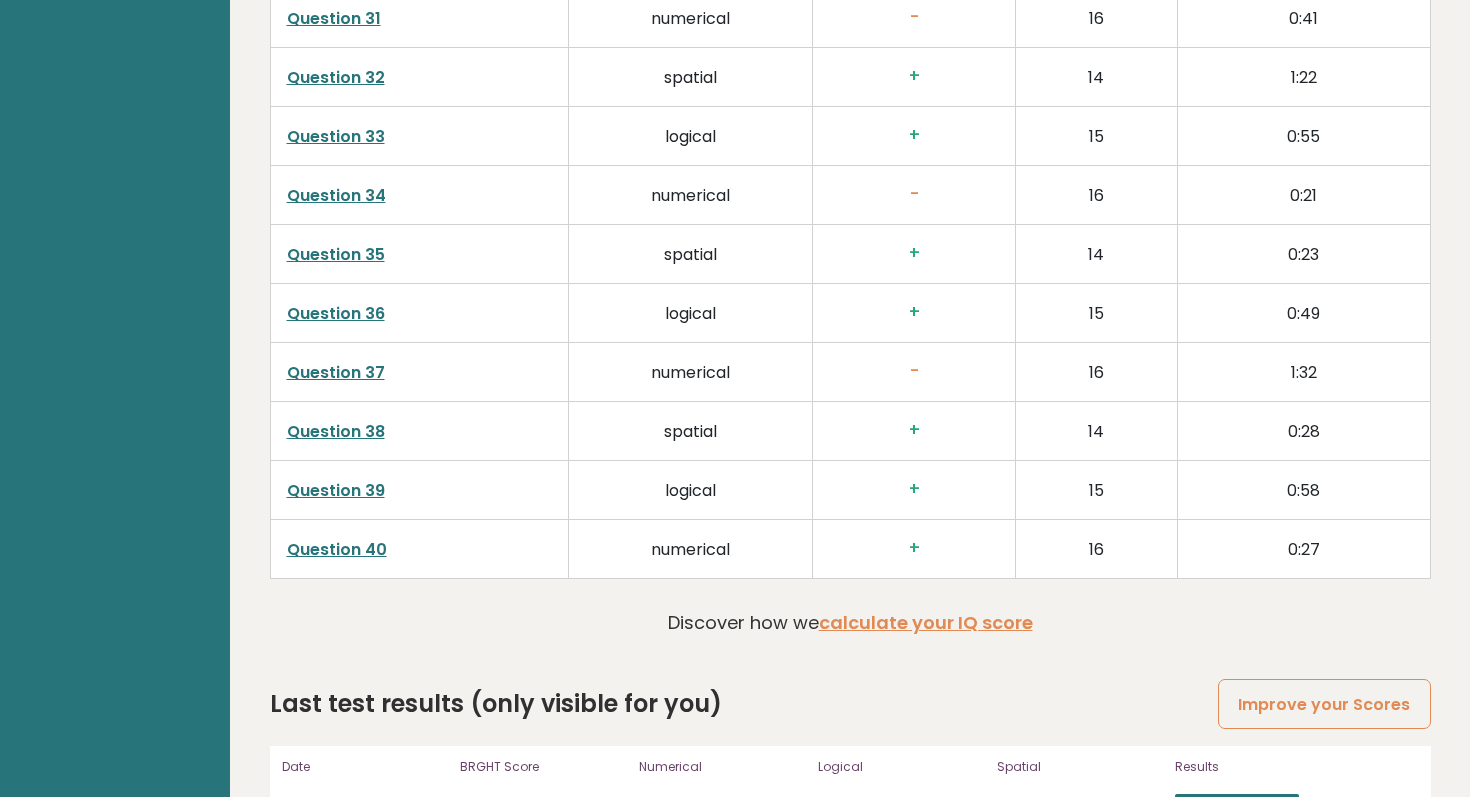 scroll, scrollTop: 5263, scrollLeft: 0, axis: vertical 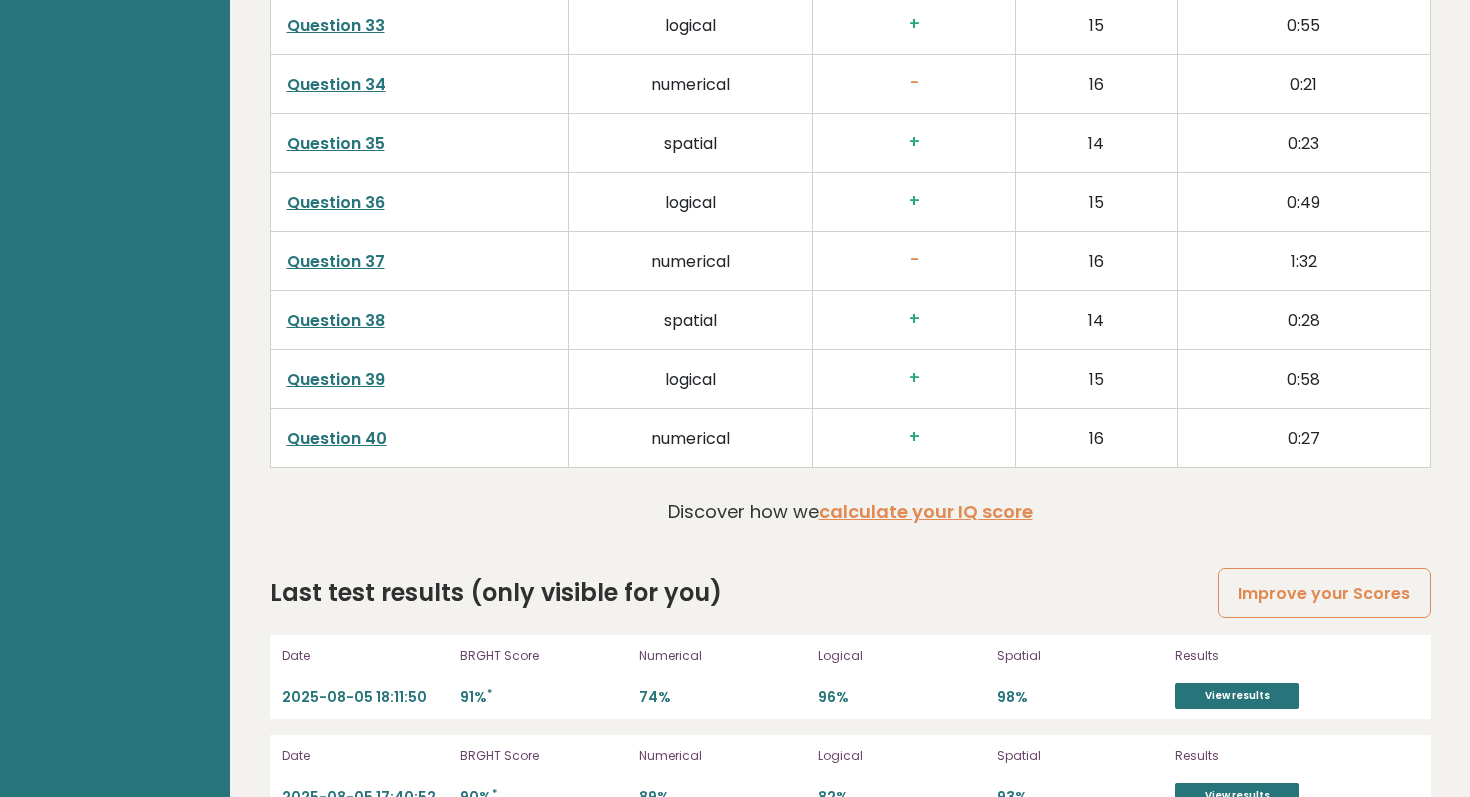 click on "89%" at bounding box center (722, 797) 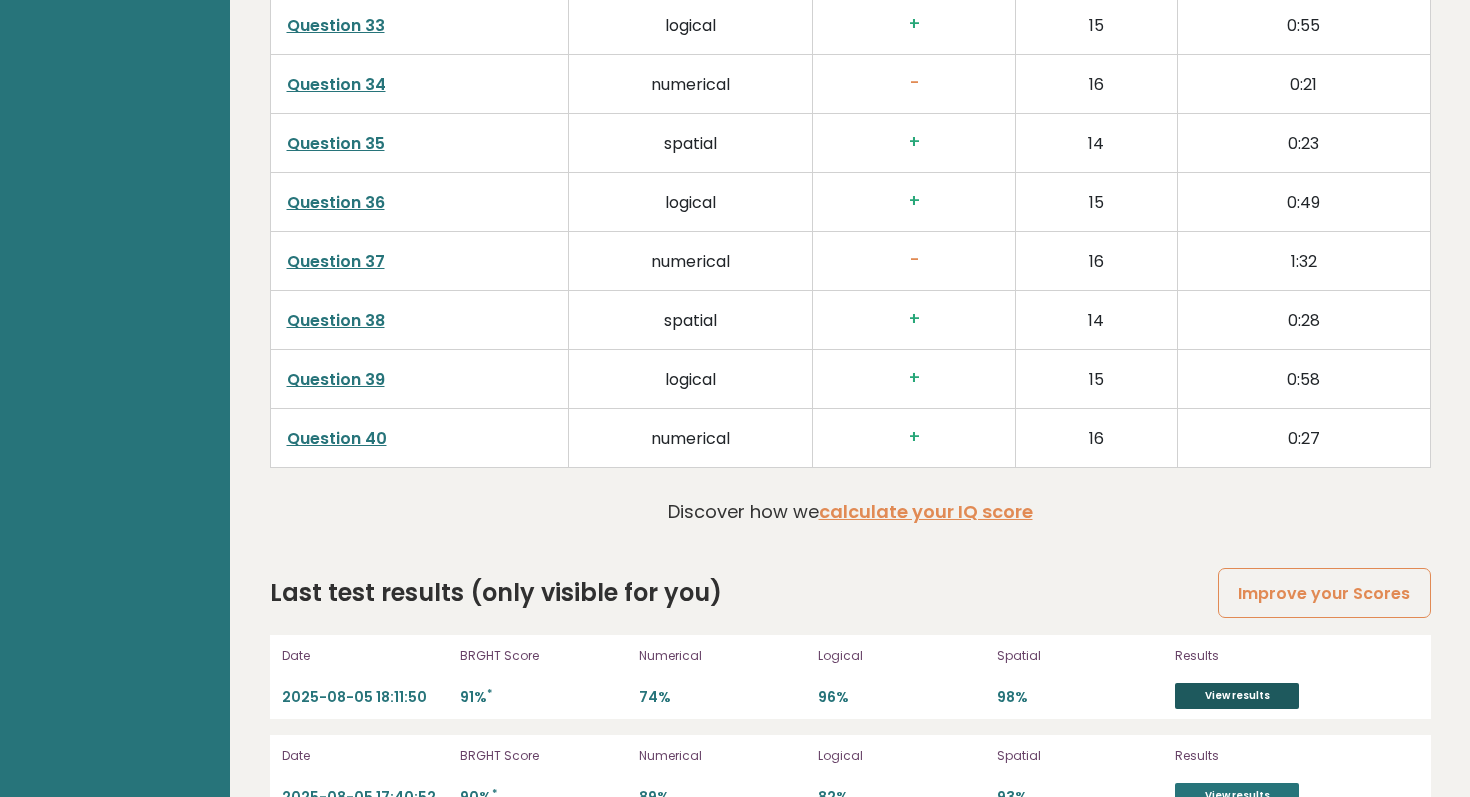 click on "View results" at bounding box center (1237, 696) 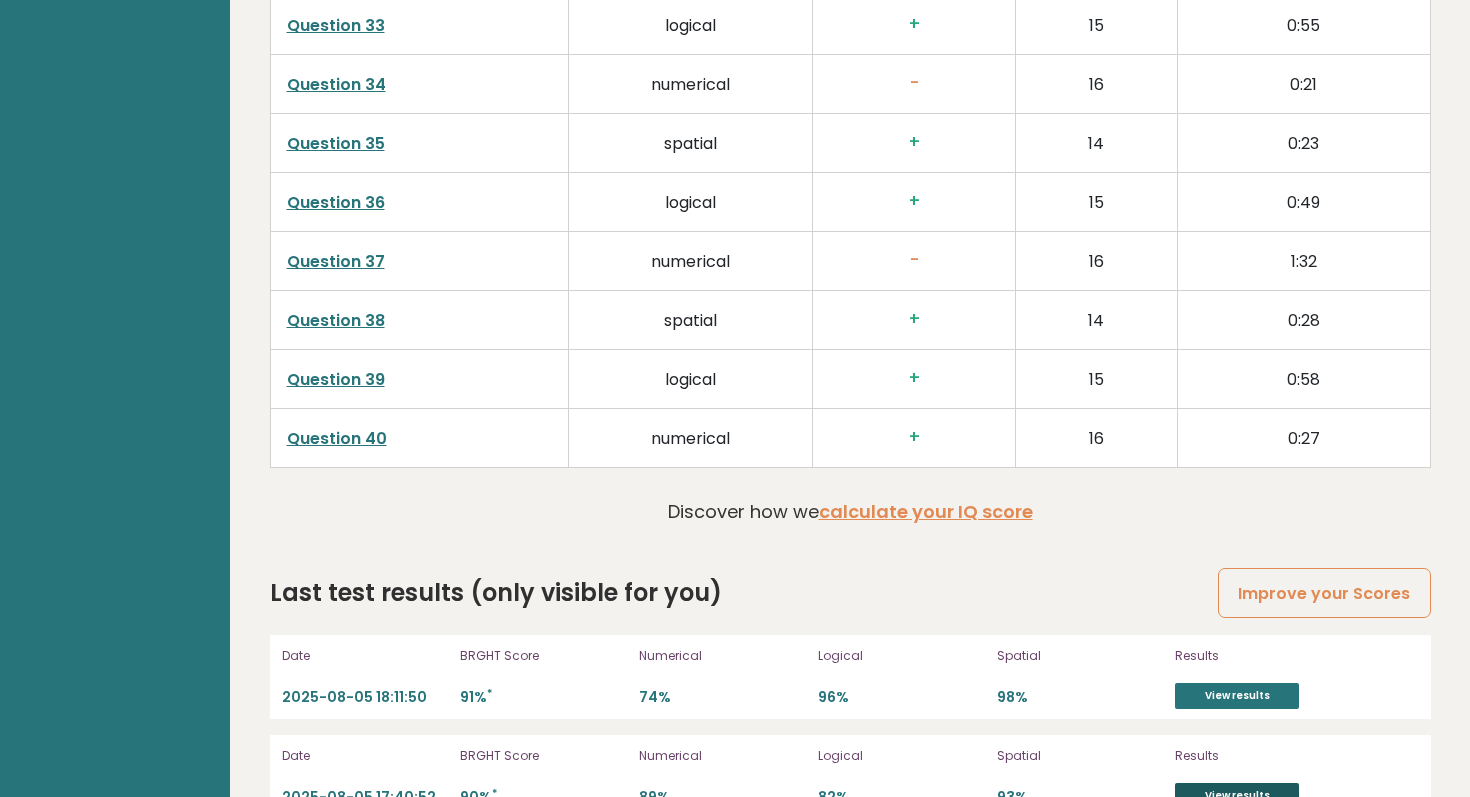 click on "View results" at bounding box center [1237, 796] 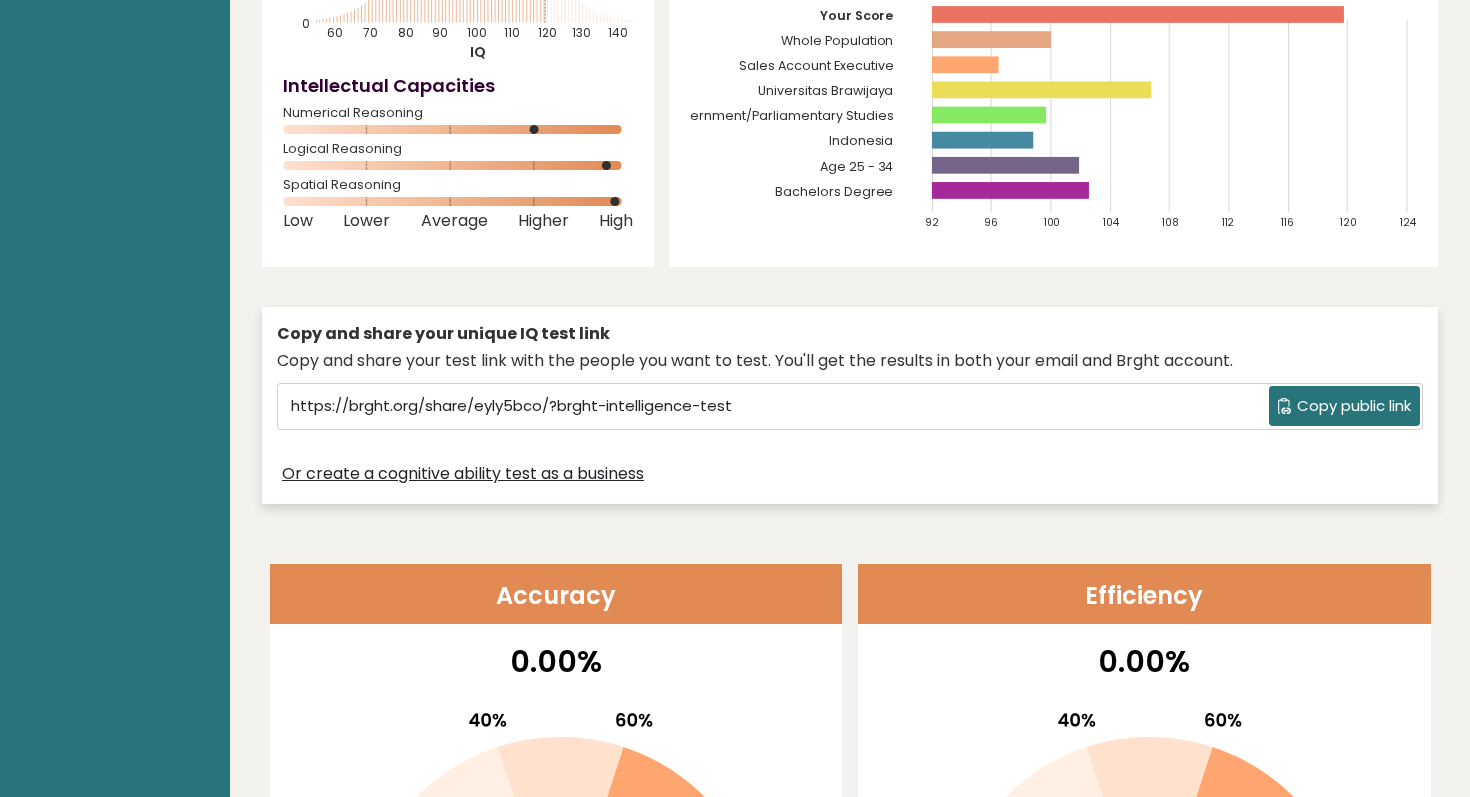 scroll, scrollTop: 0, scrollLeft: 0, axis: both 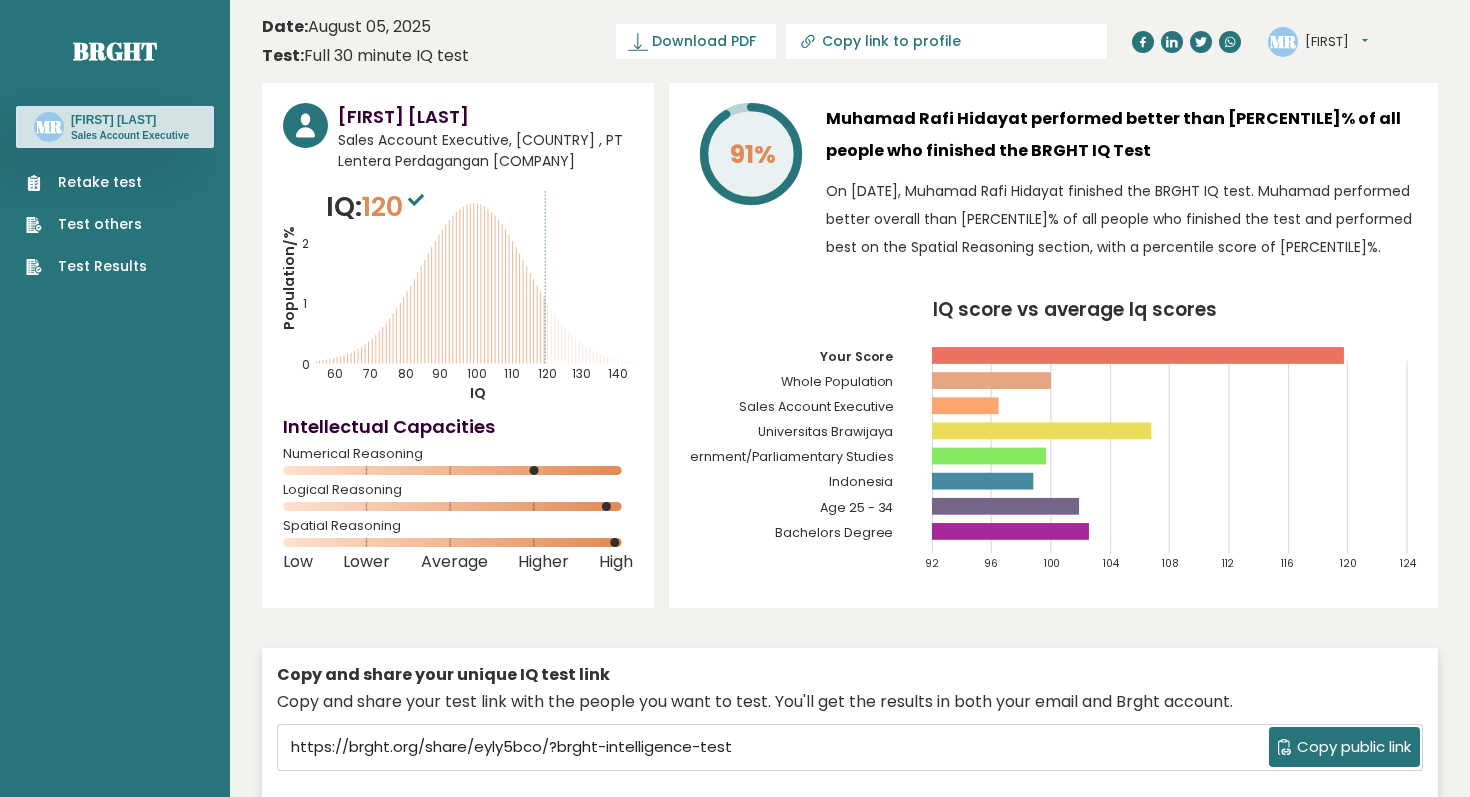 click on "120" at bounding box center (395, 206) 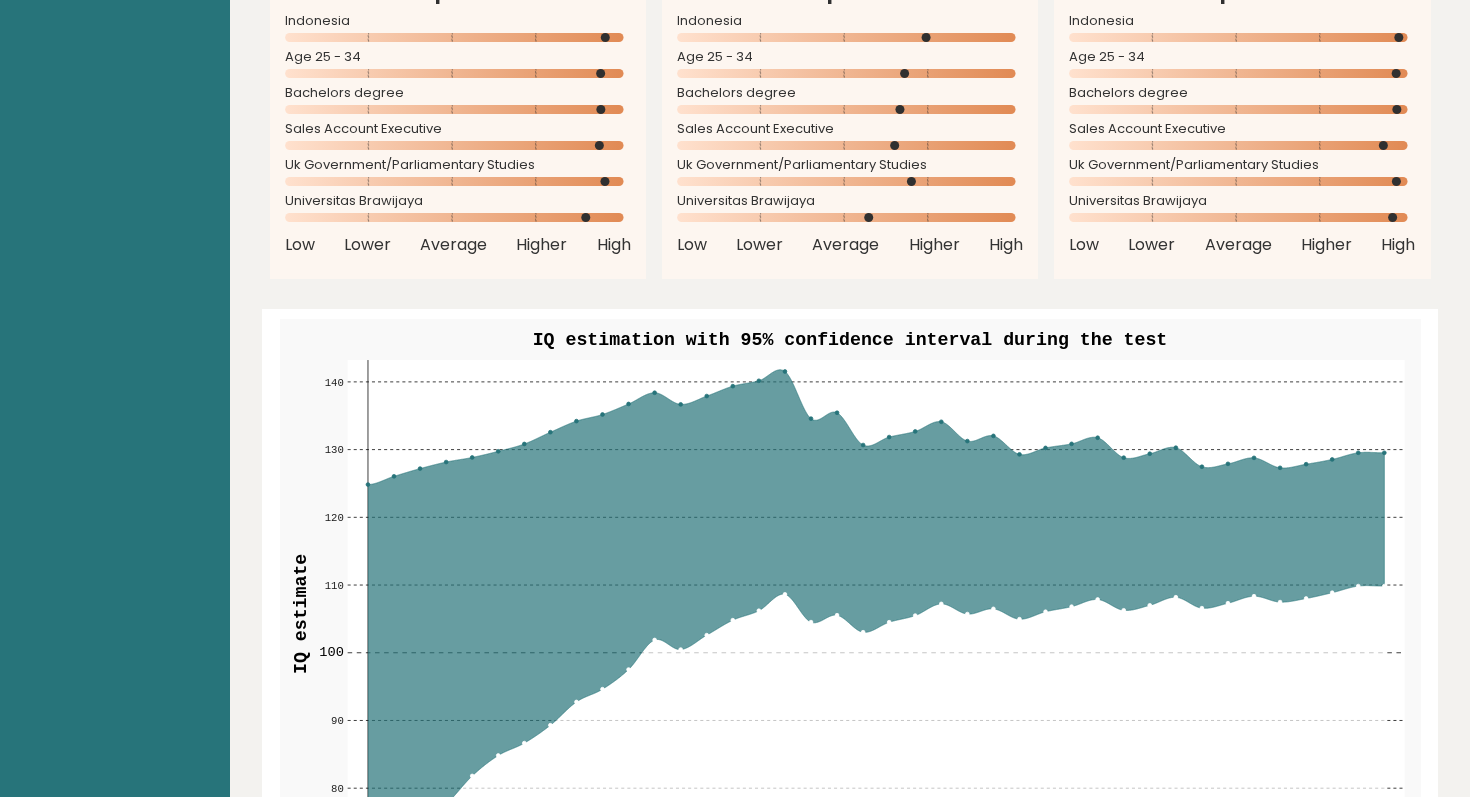 scroll, scrollTop: 2241, scrollLeft: 0, axis: vertical 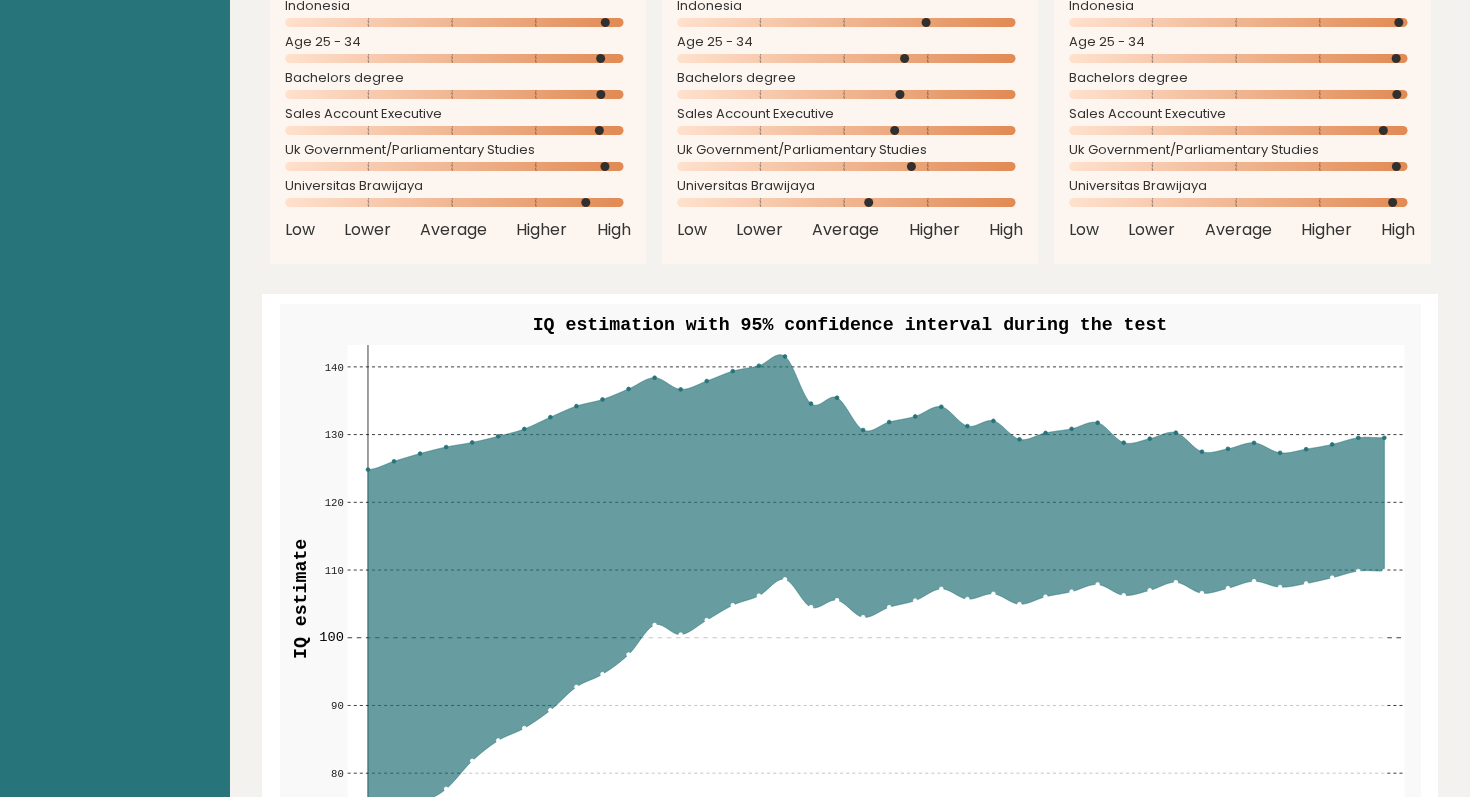 click 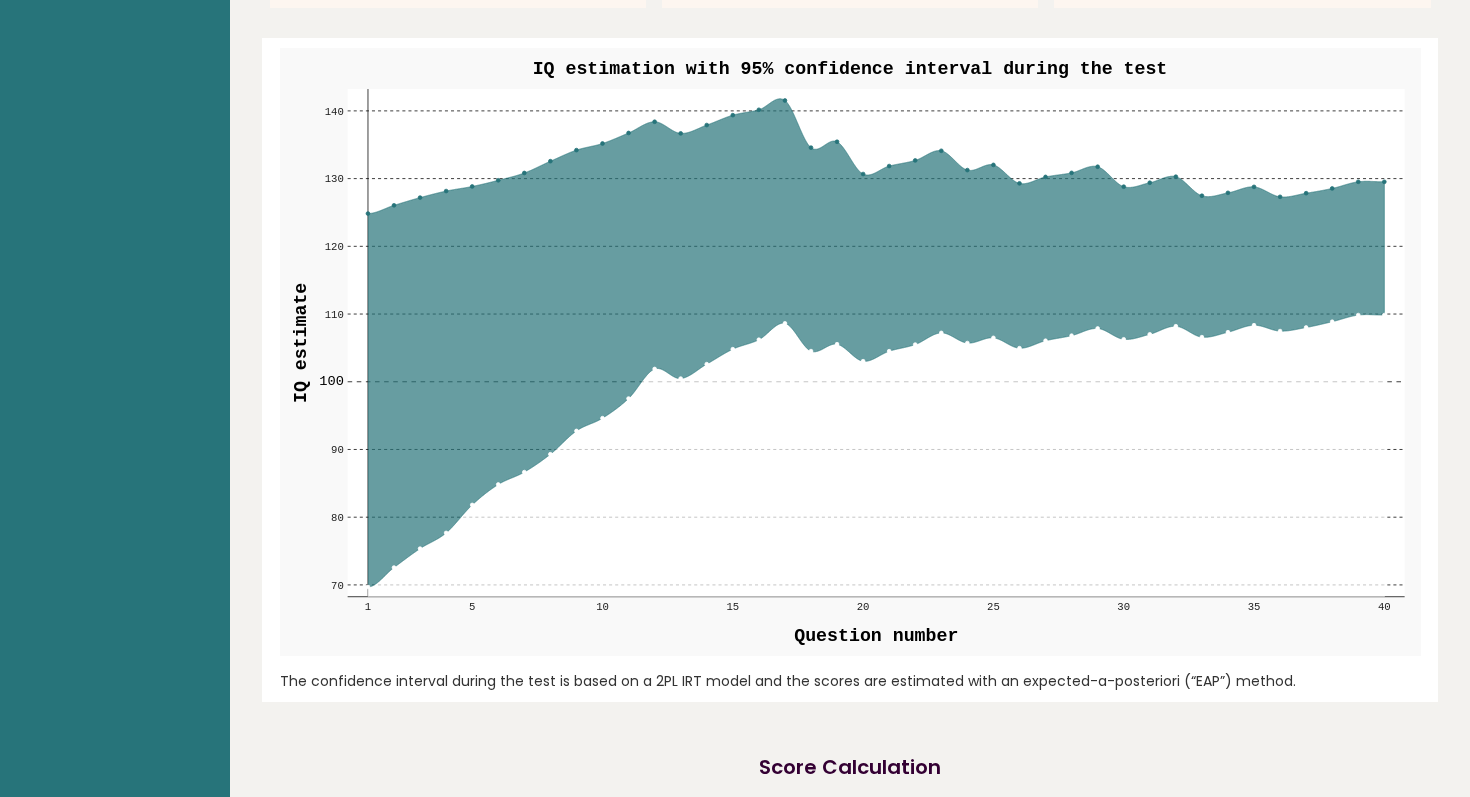 scroll, scrollTop: 2345, scrollLeft: 0, axis: vertical 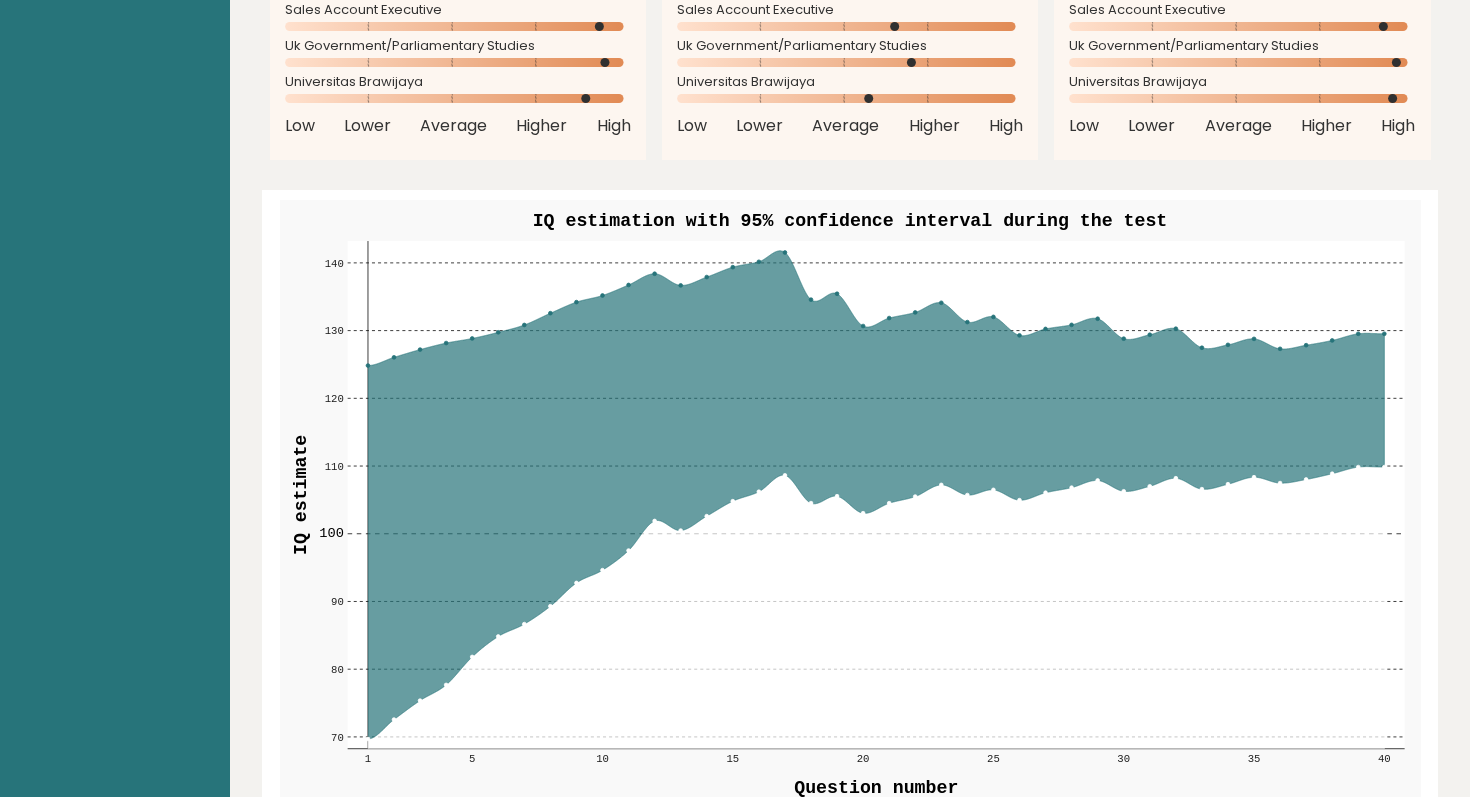 click 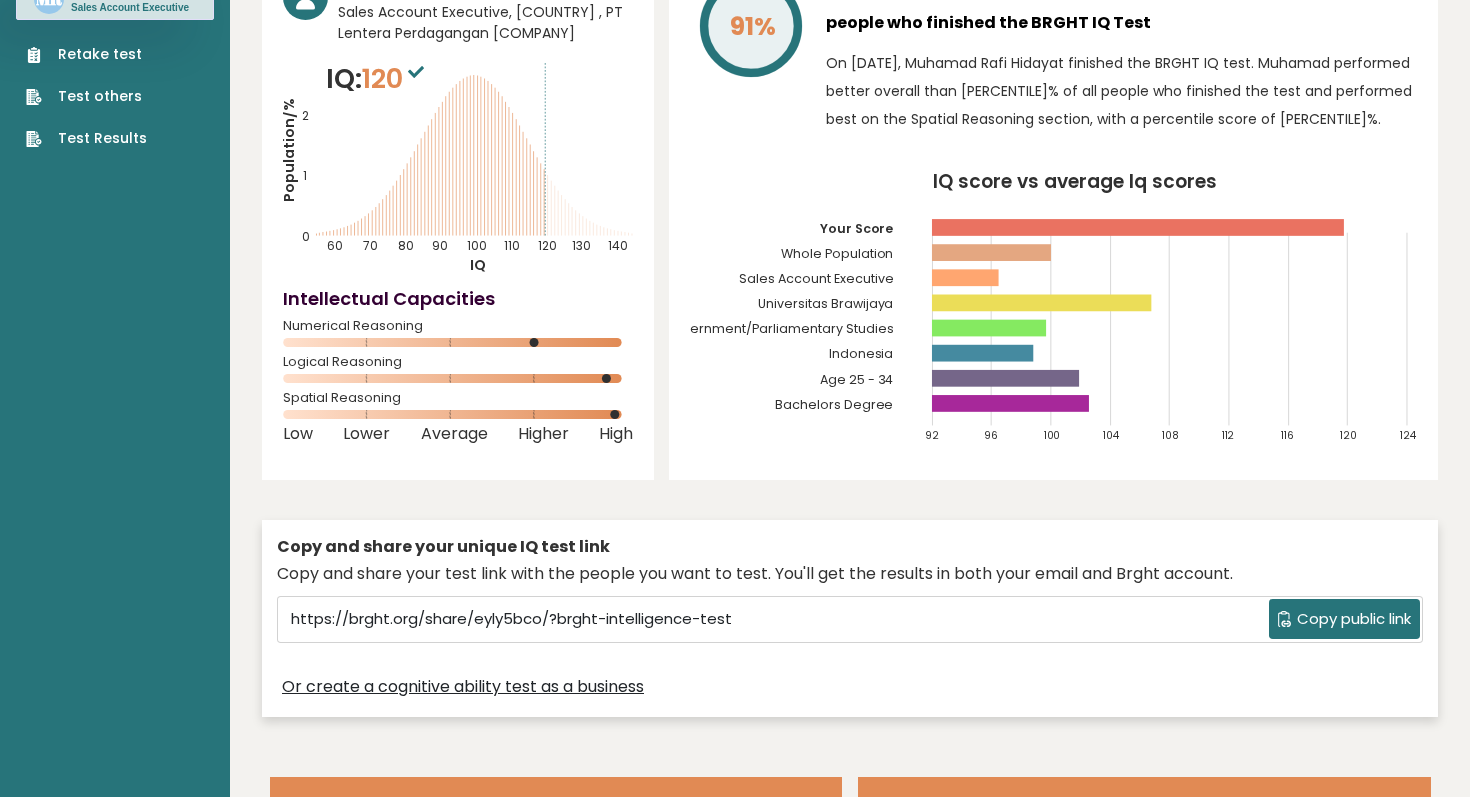 scroll, scrollTop: 0, scrollLeft: 0, axis: both 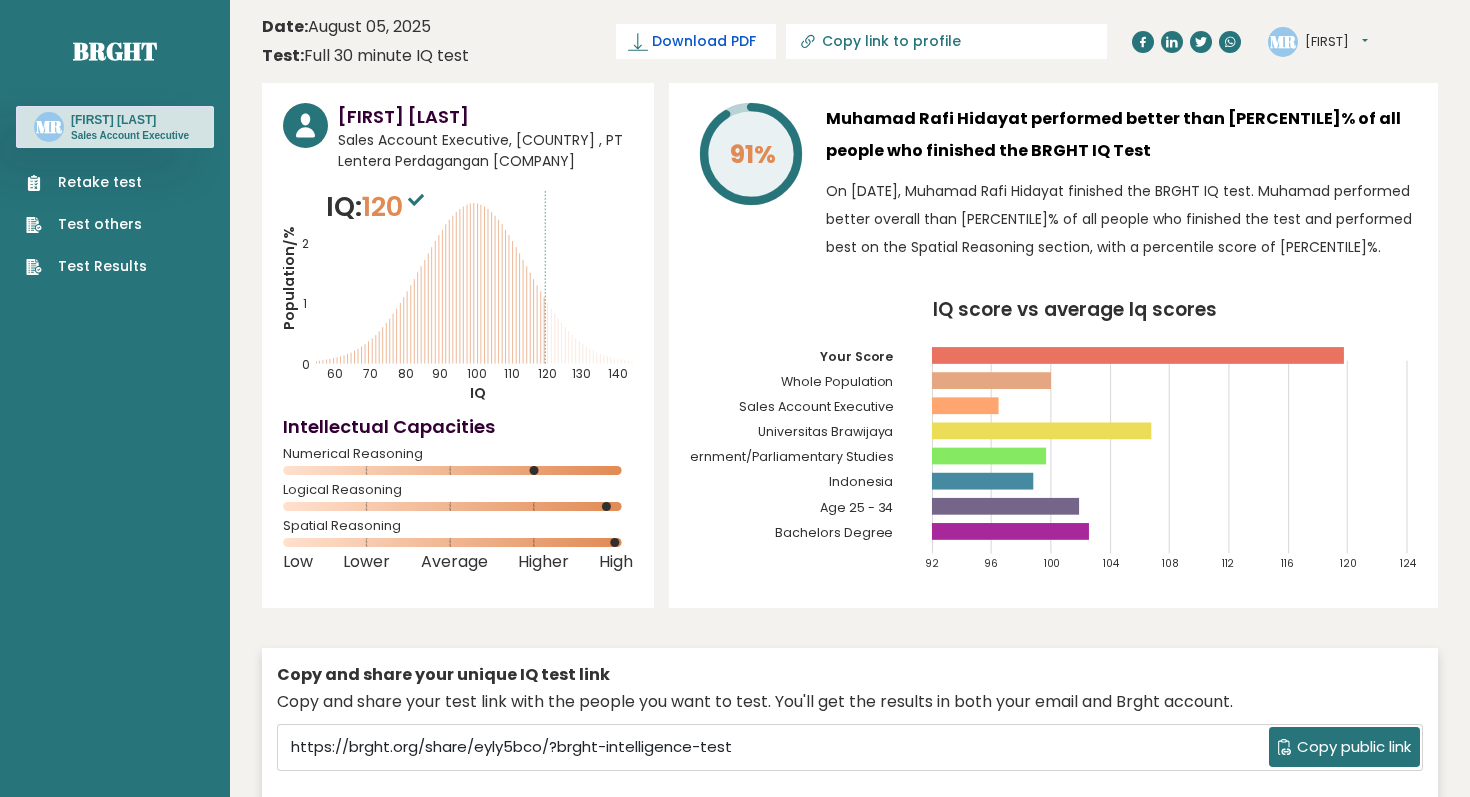 click on "Download PDF" at bounding box center [704, 41] 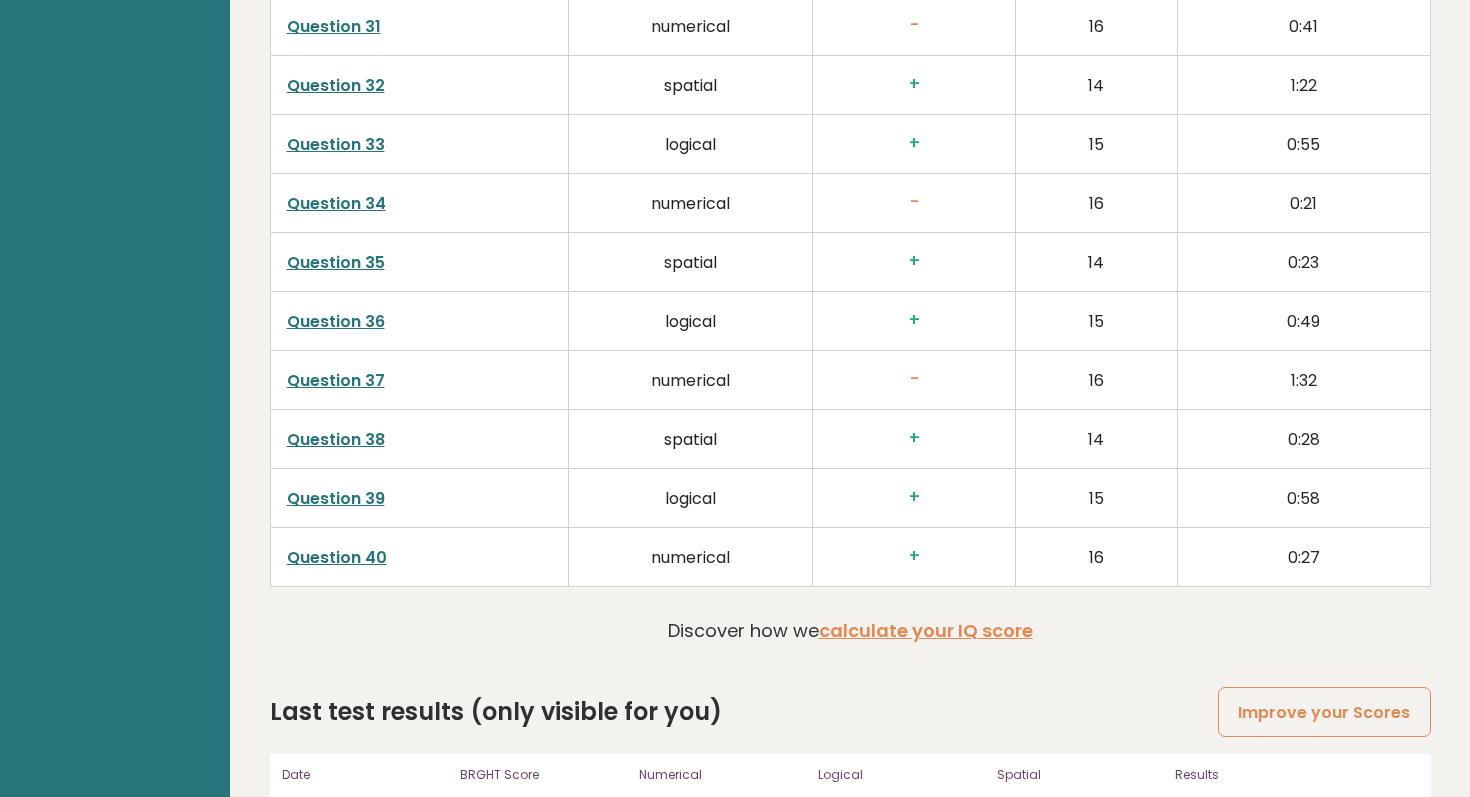 scroll, scrollTop: 5263, scrollLeft: 0, axis: vertical 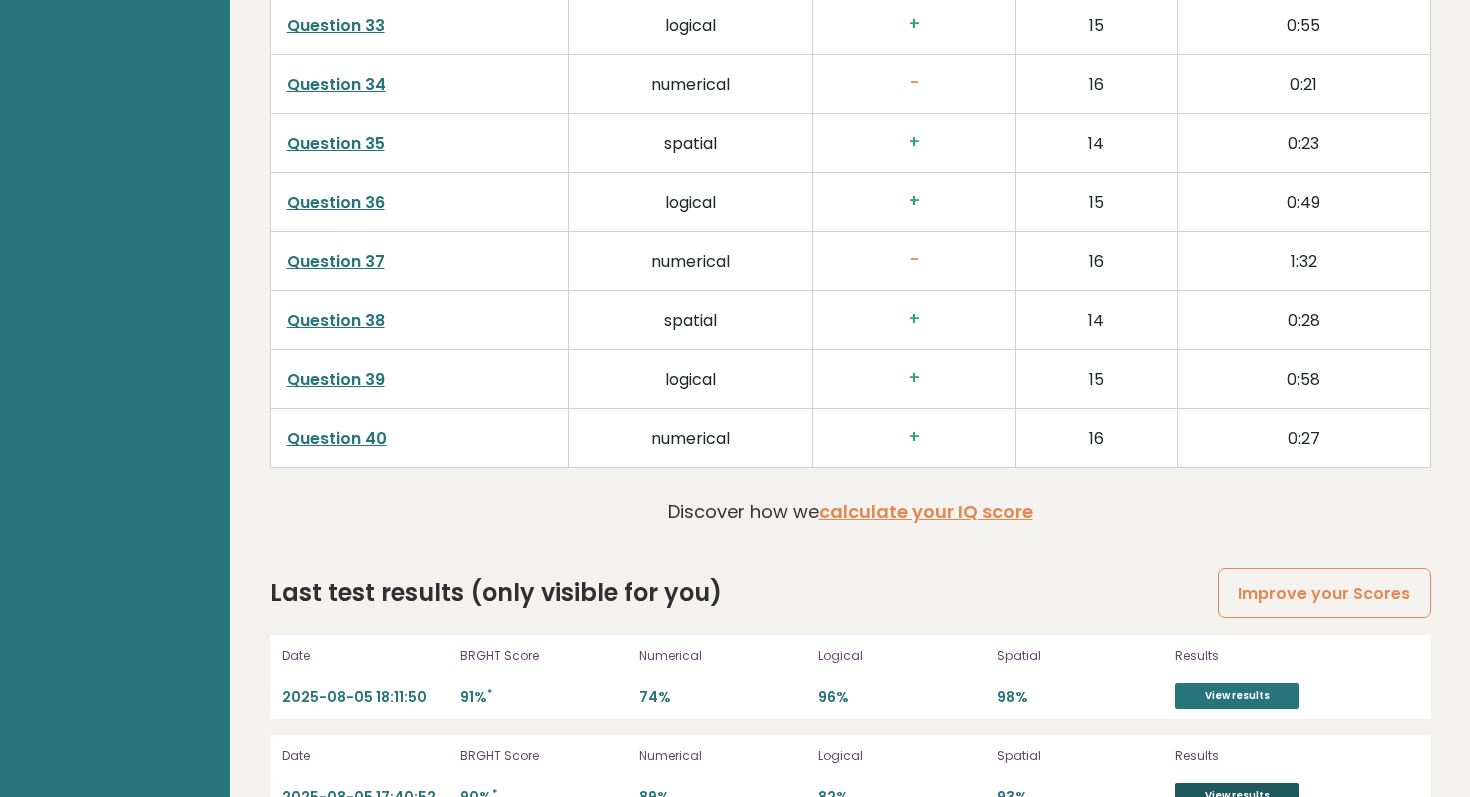click on "View results" at bounding box center [1237, 796] 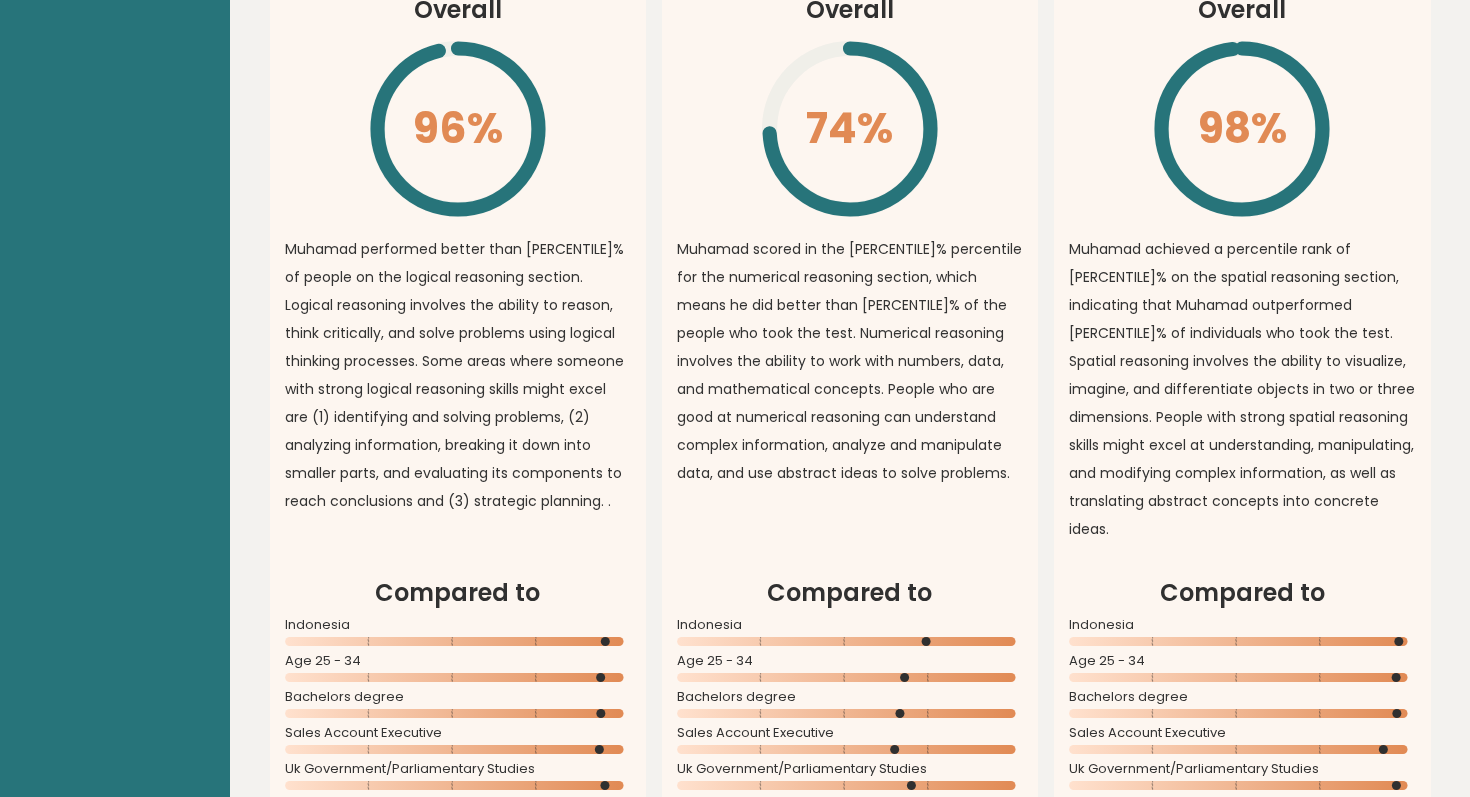 scroll, scrollTop: 0, scrollLeft: 0, axis: both 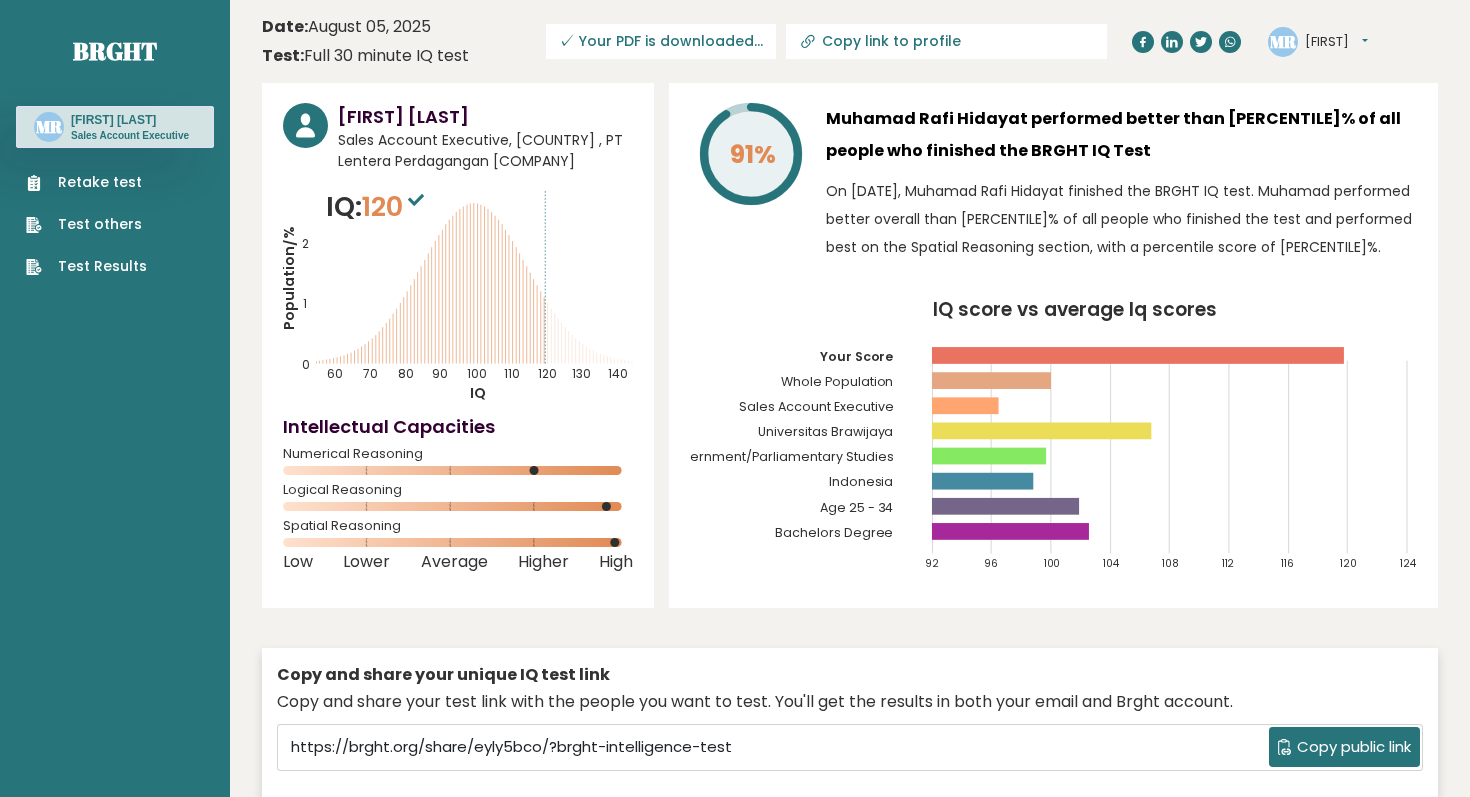 click on "120" at bounding box center (395, 206) 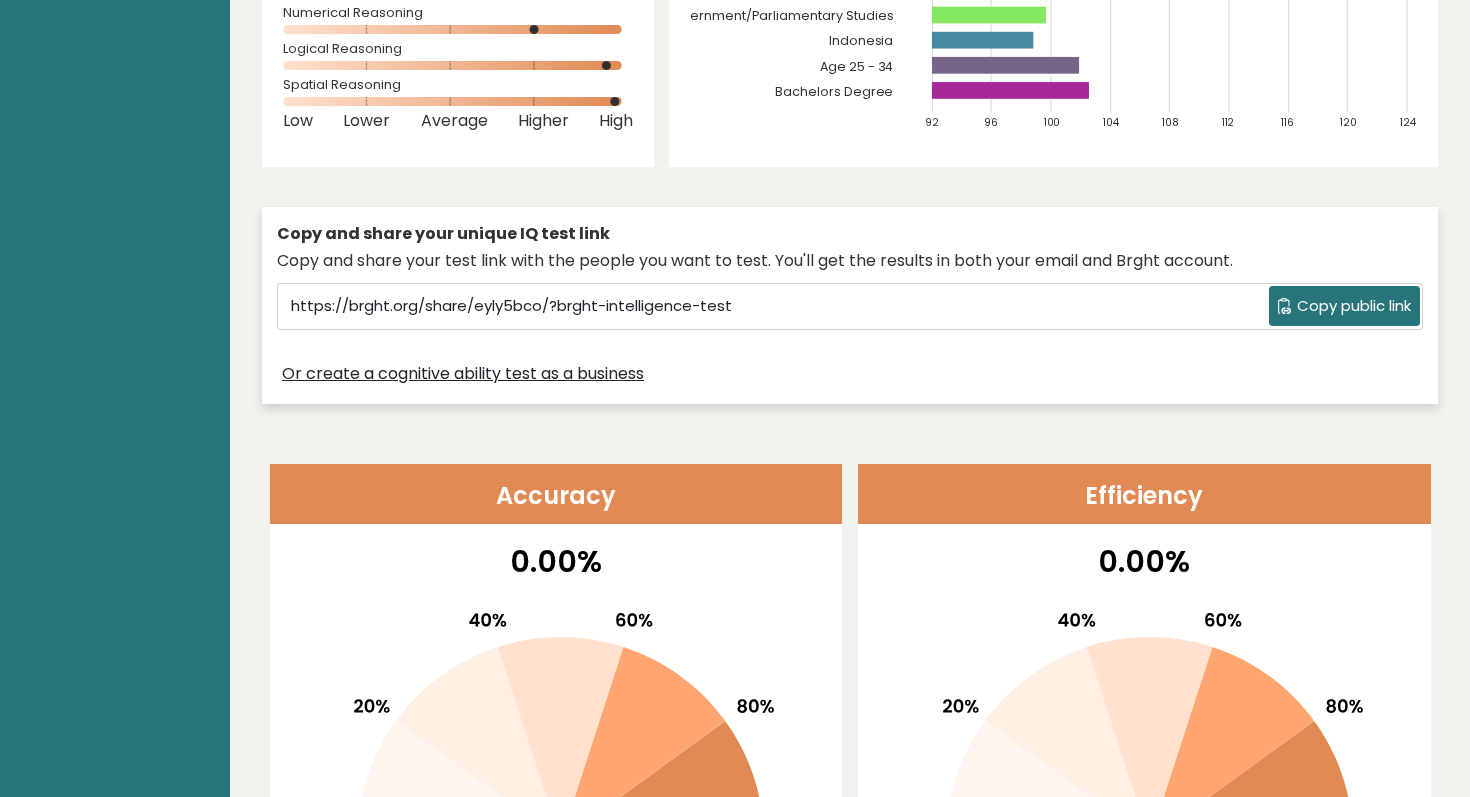 scroll, scrollTop: 0, scrollLeft: 0, axis: both 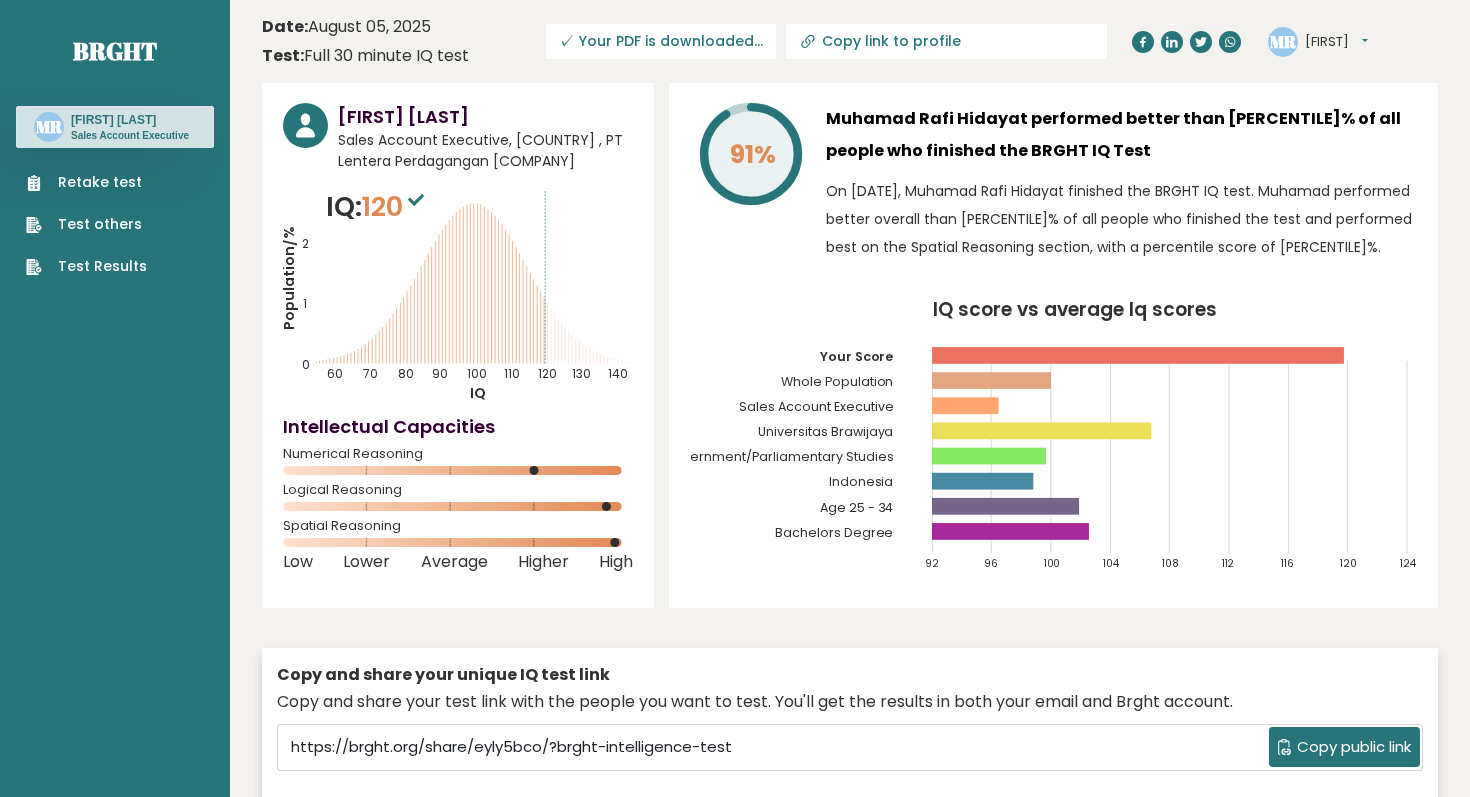 click on "Test others" at bounding box center (86, 224) 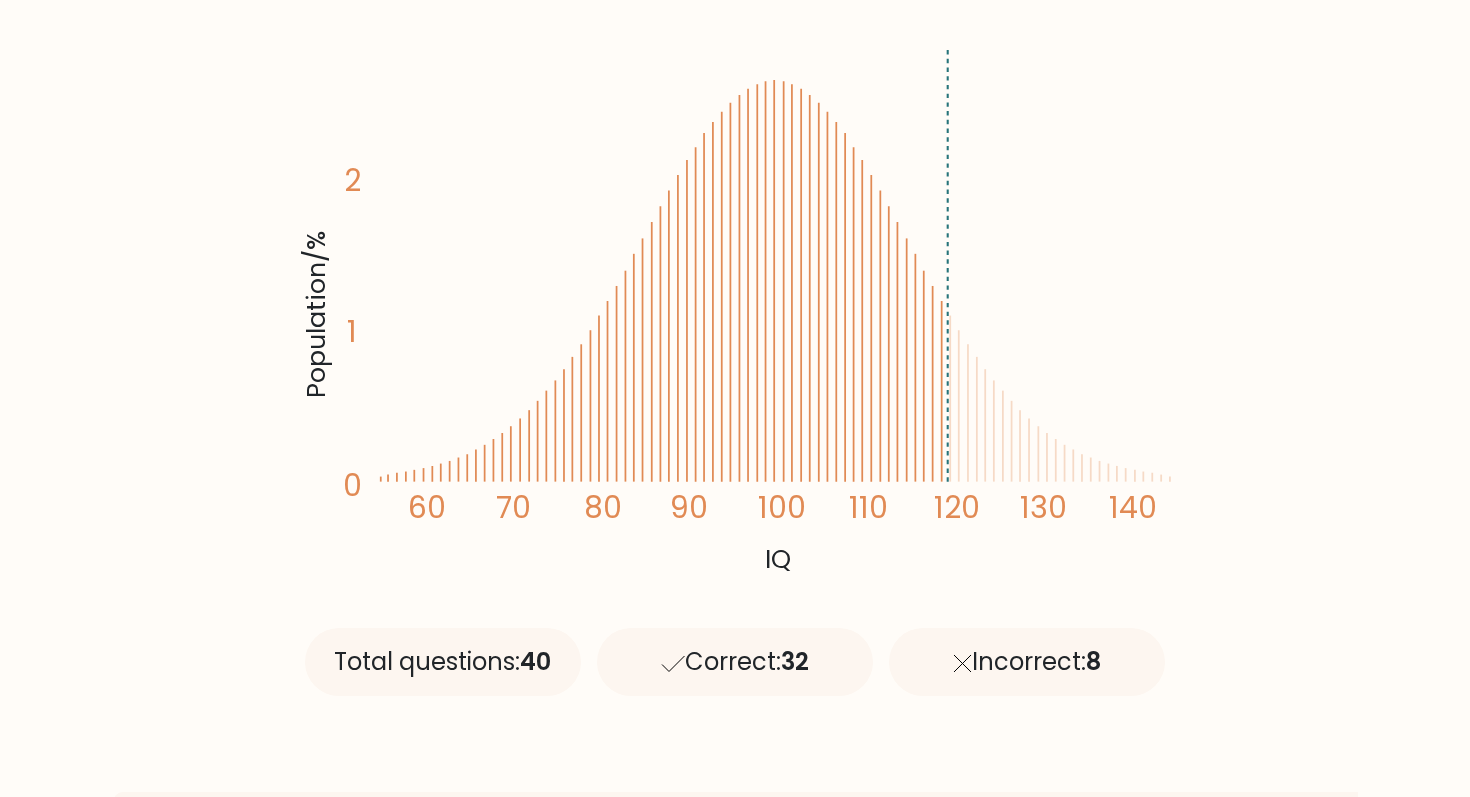 scroll, scrollTop: 358, scrollLeft: 0, axis: vertical 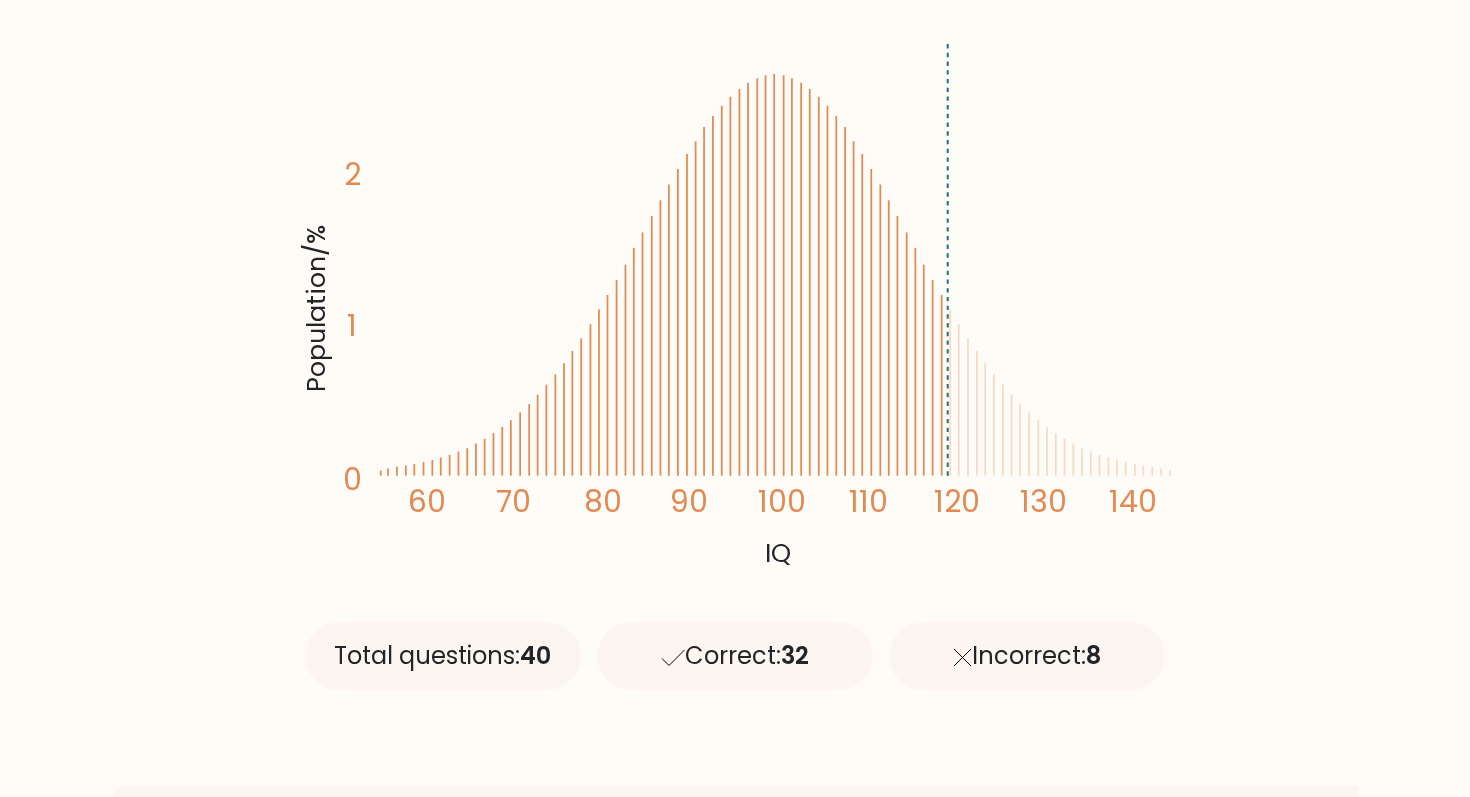 click on "Population/%
IQ
0
1
2
60
70
80
90
100
110
120
130
140" 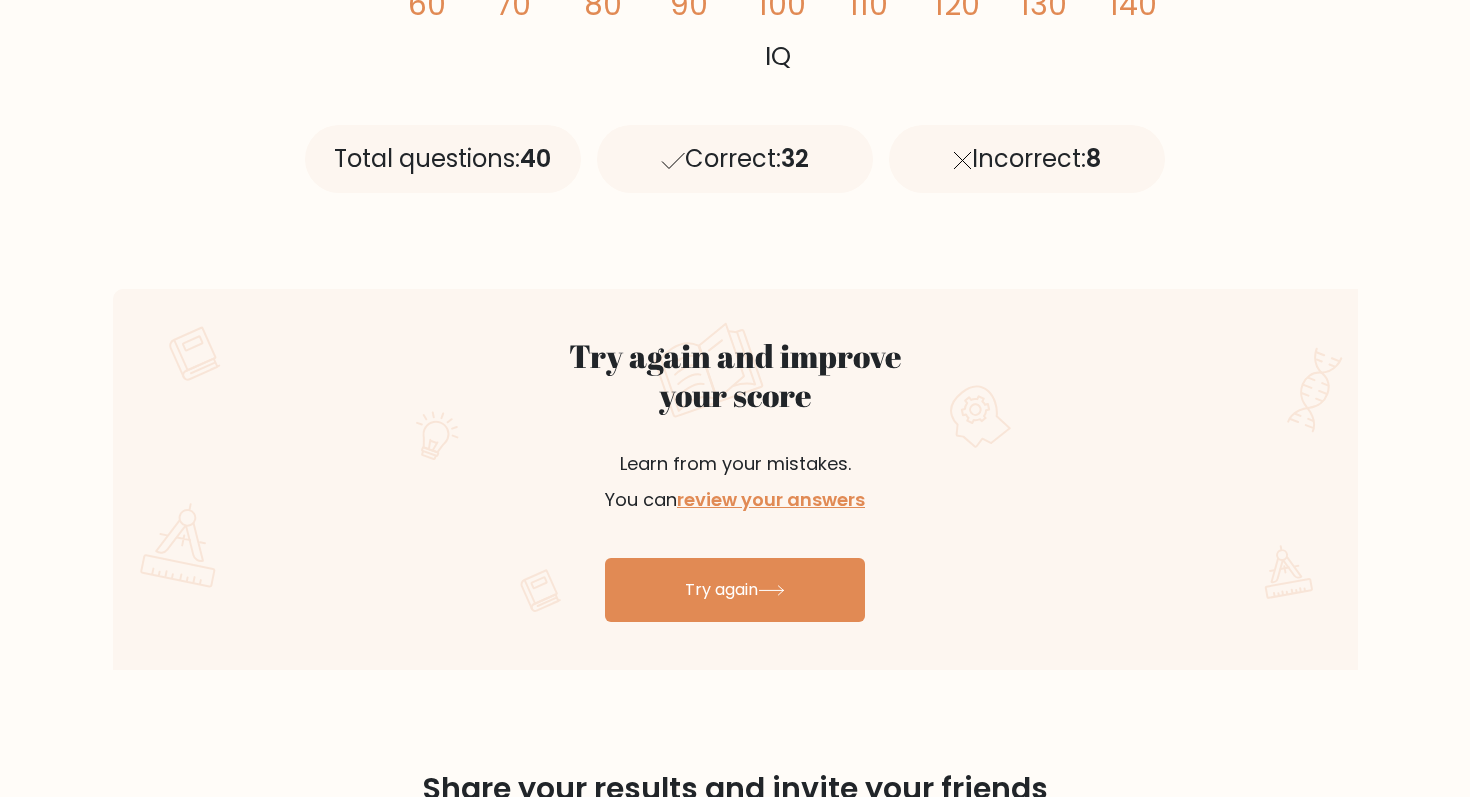 scroll, scrollTop: 858, scrollLeft: 0, axis: vertical 